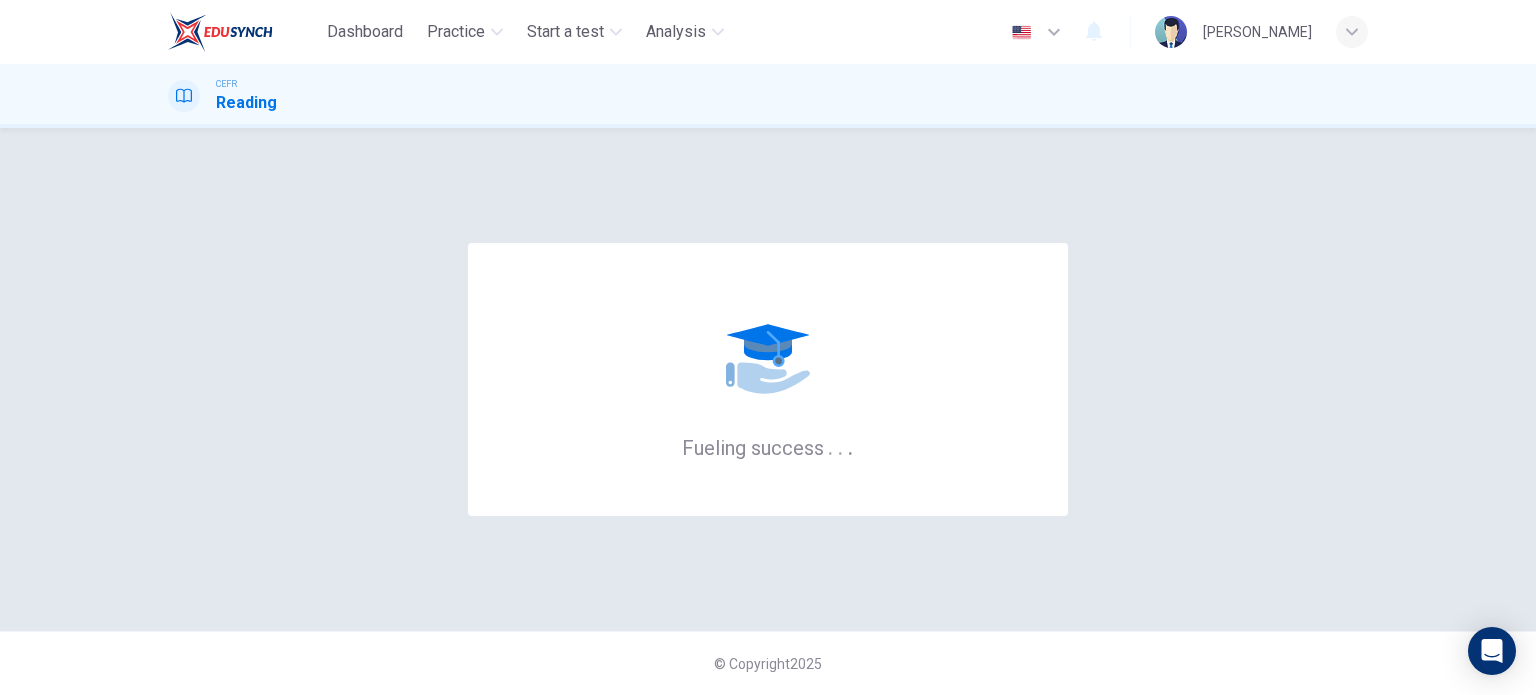 scroll, scrollTop: 0, scrollLeft: 0, axis: both 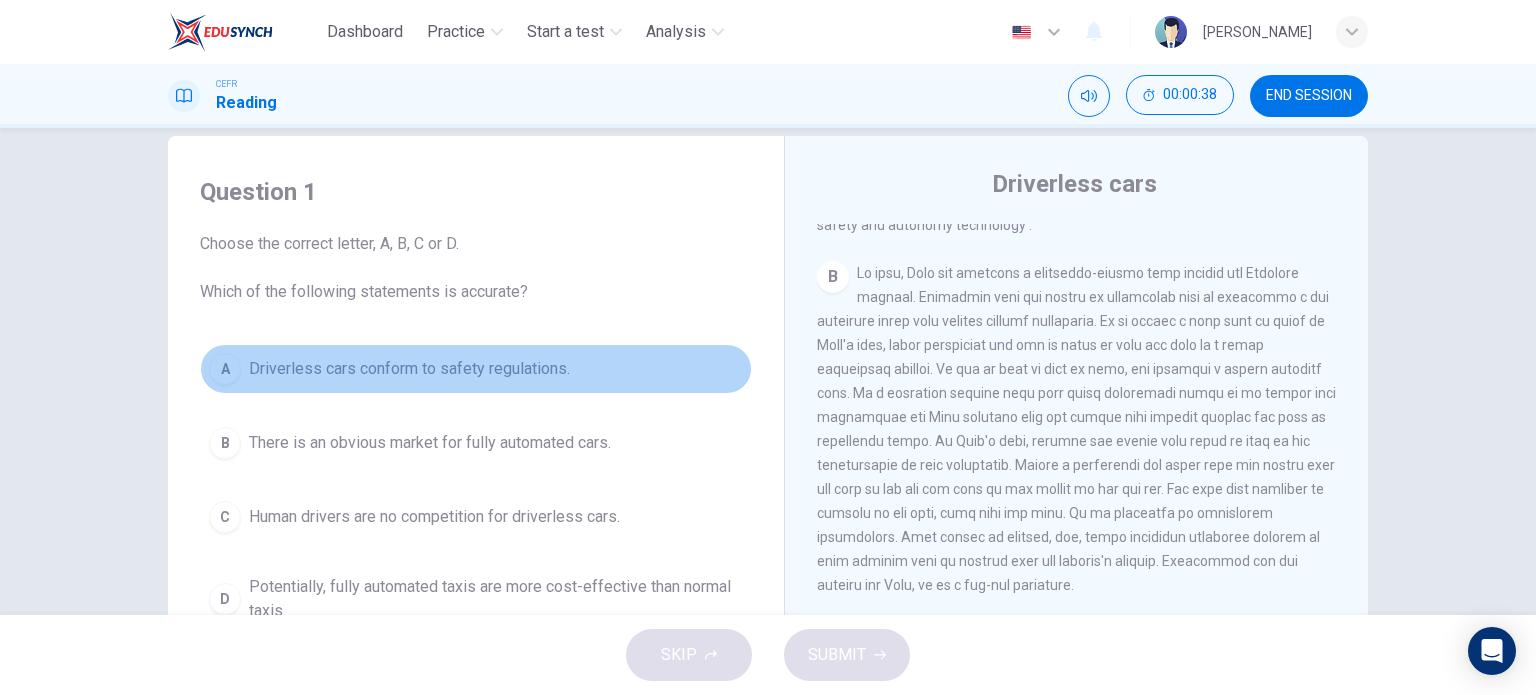 click on "Driverless cars conform to safety regulations." at bounding box center (409, 369) 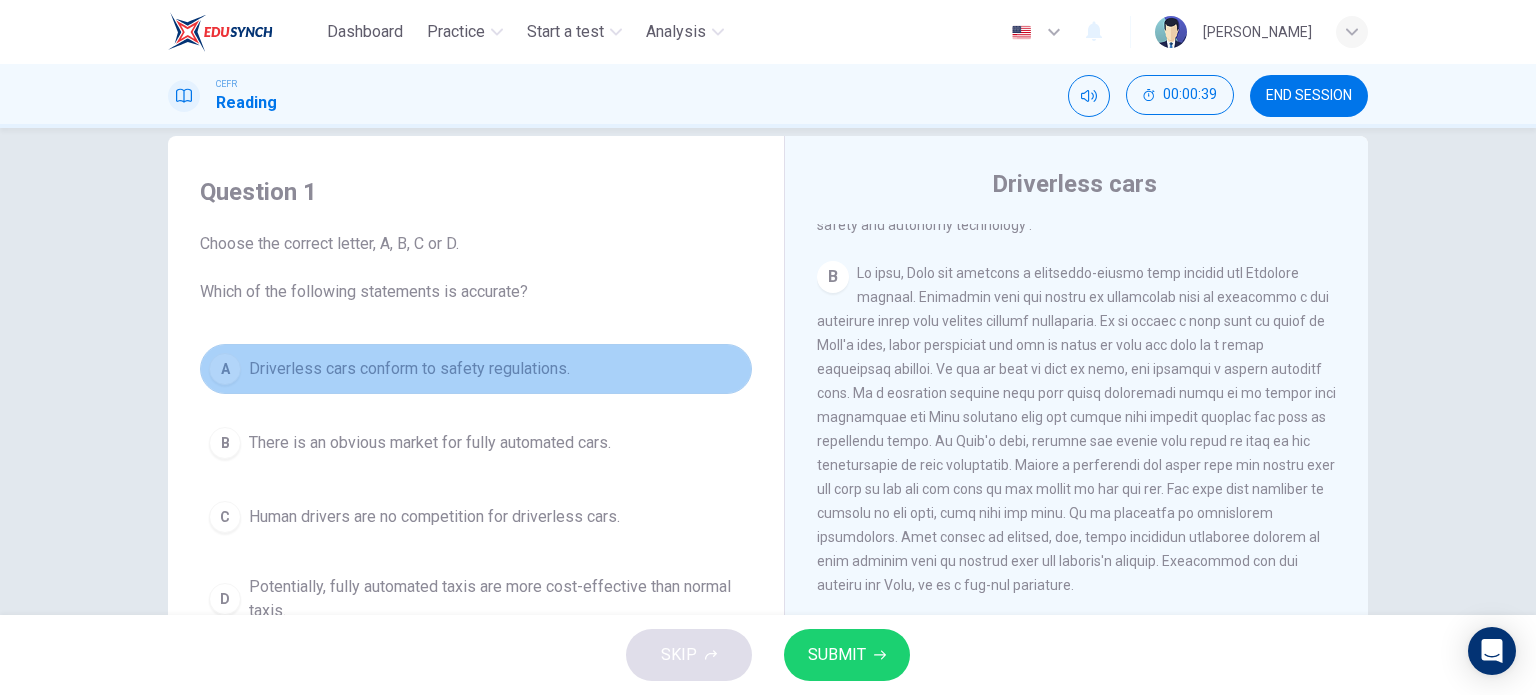 click on "Driverless cars conform to safety regulations." at bounding box center (409, 369) 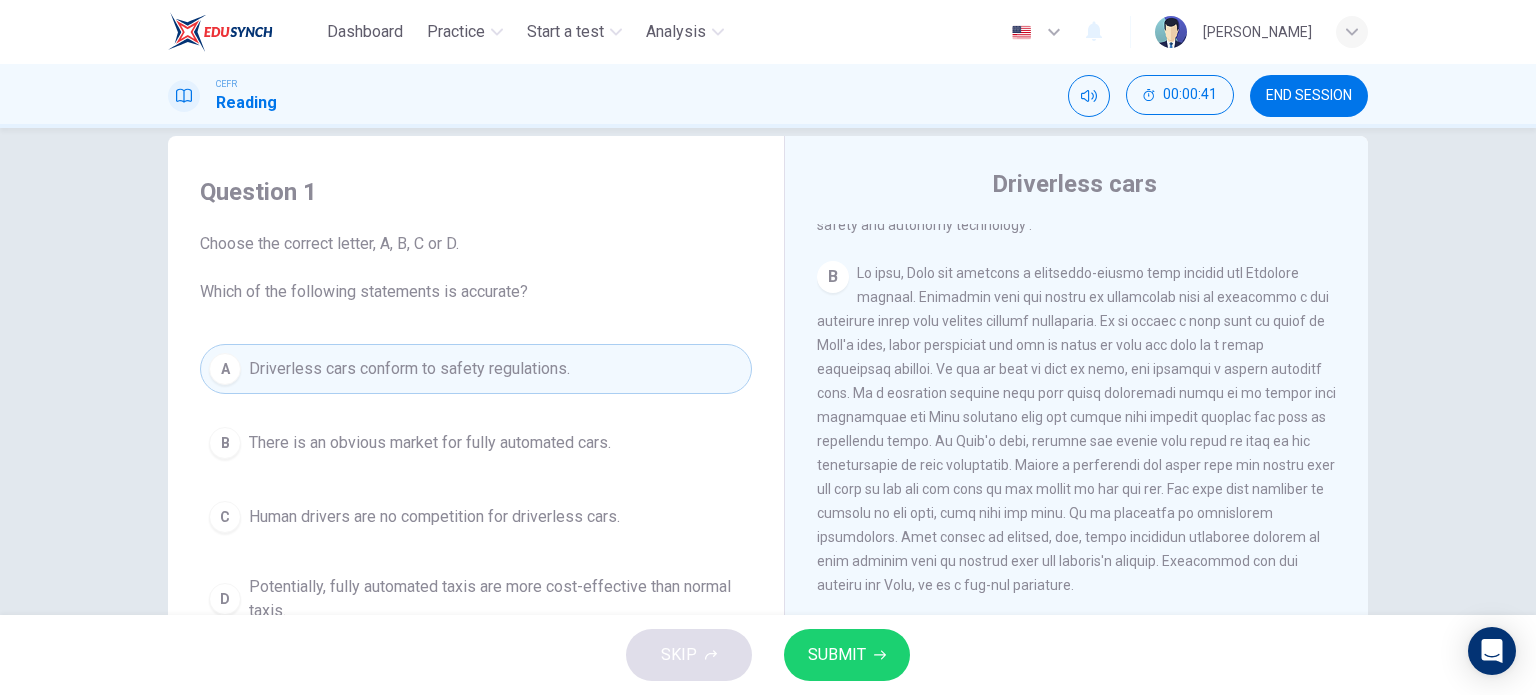 click on "Choose the correct letter, A, B, C or D. Which of the following statements is accurate?" at bounding box center [476, 268] 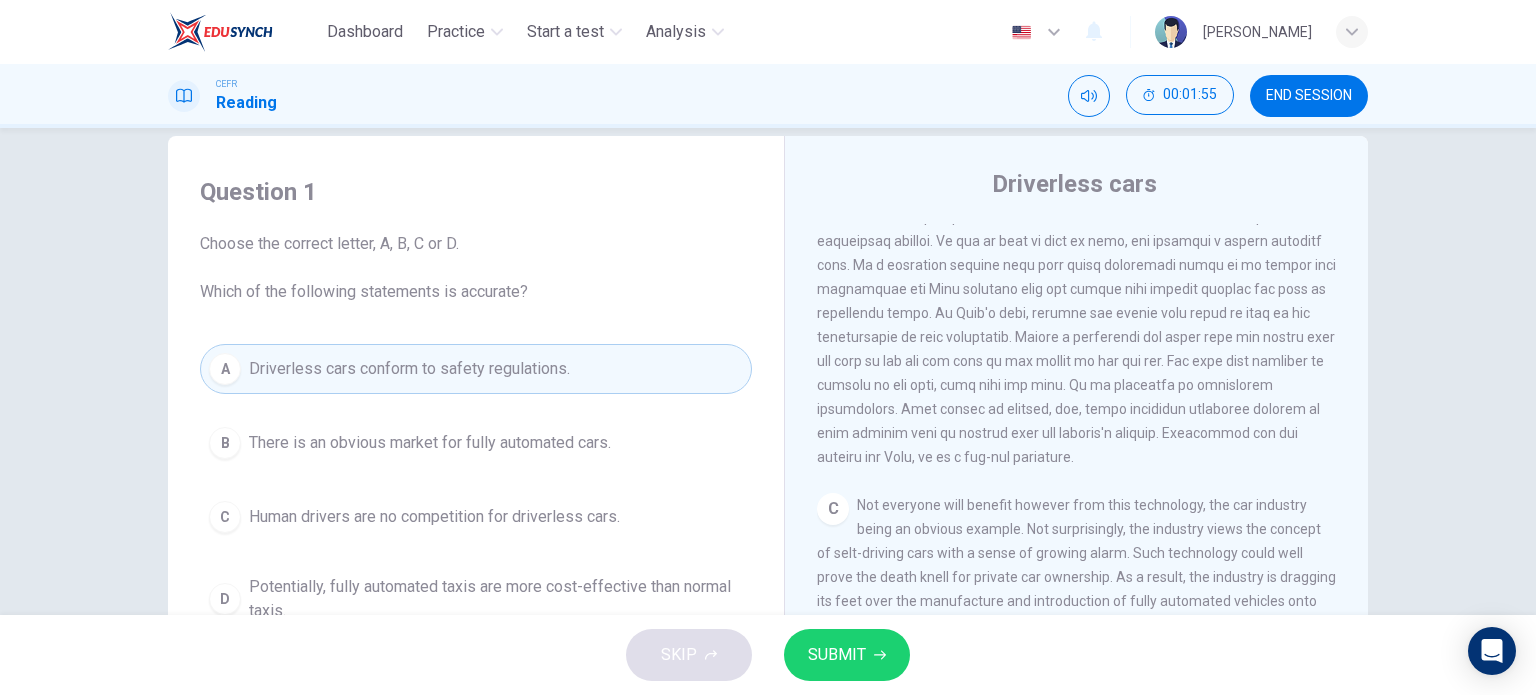 scroll, scrollTop: 686, scrollLeft: 0, axis: vertical 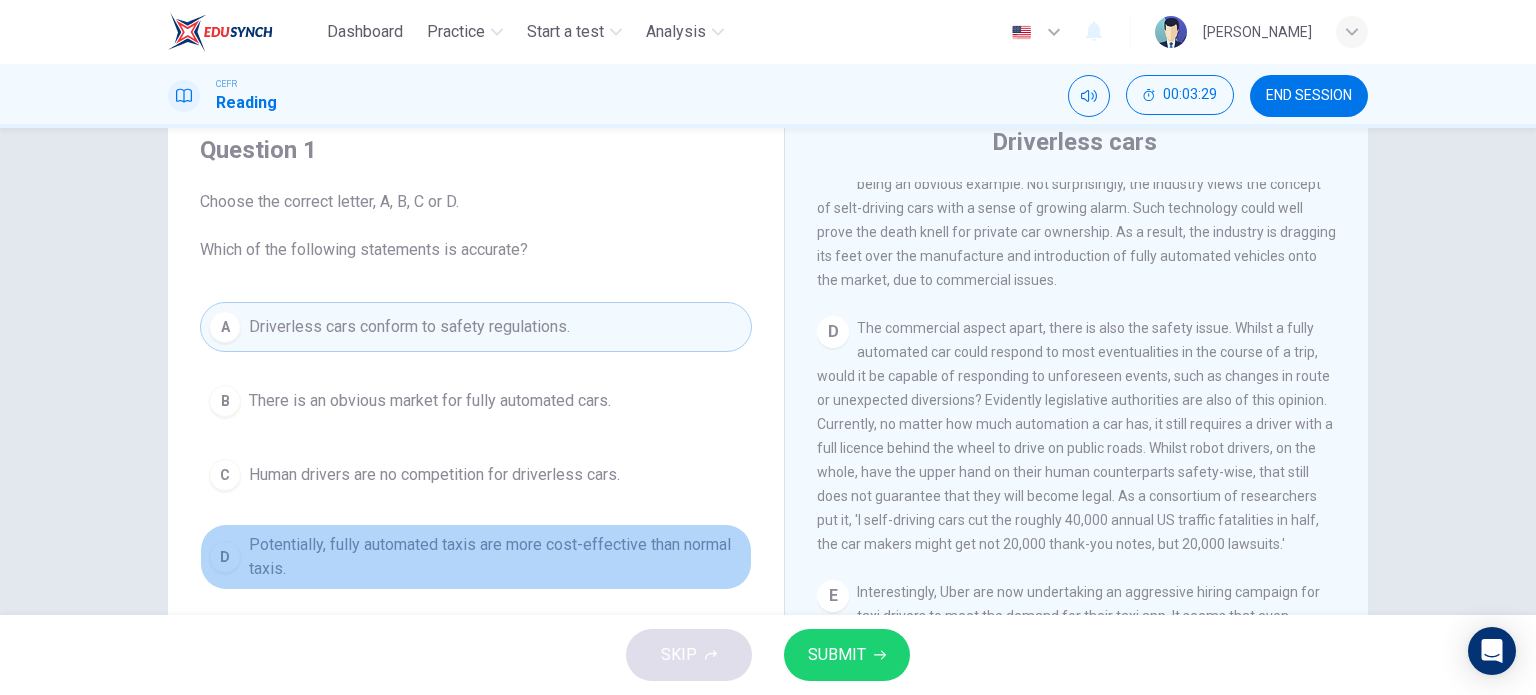 click on "Potentially, fully automated taxis are more cost-effective than normal taxis." at bounding box center [496, 557] 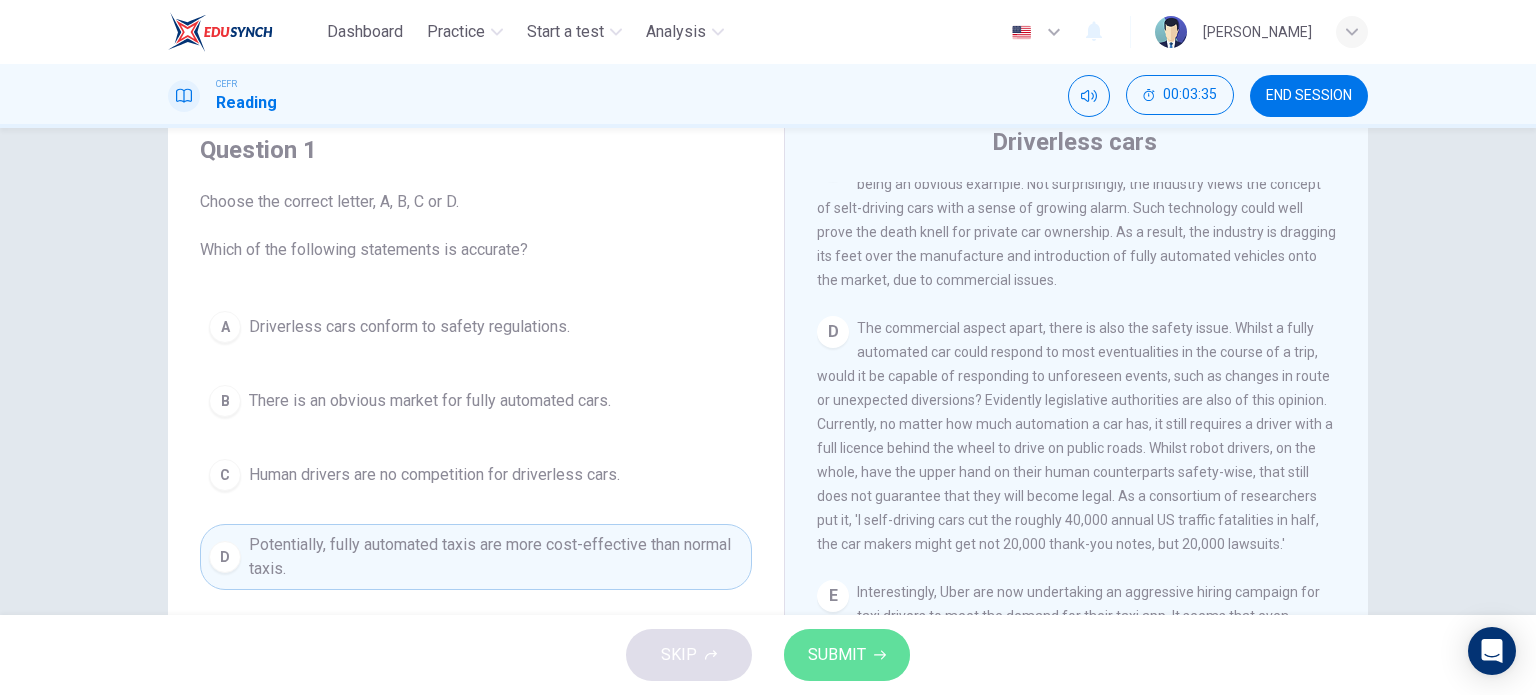 click on "SUBMIT" at bounding box center [847, 655] 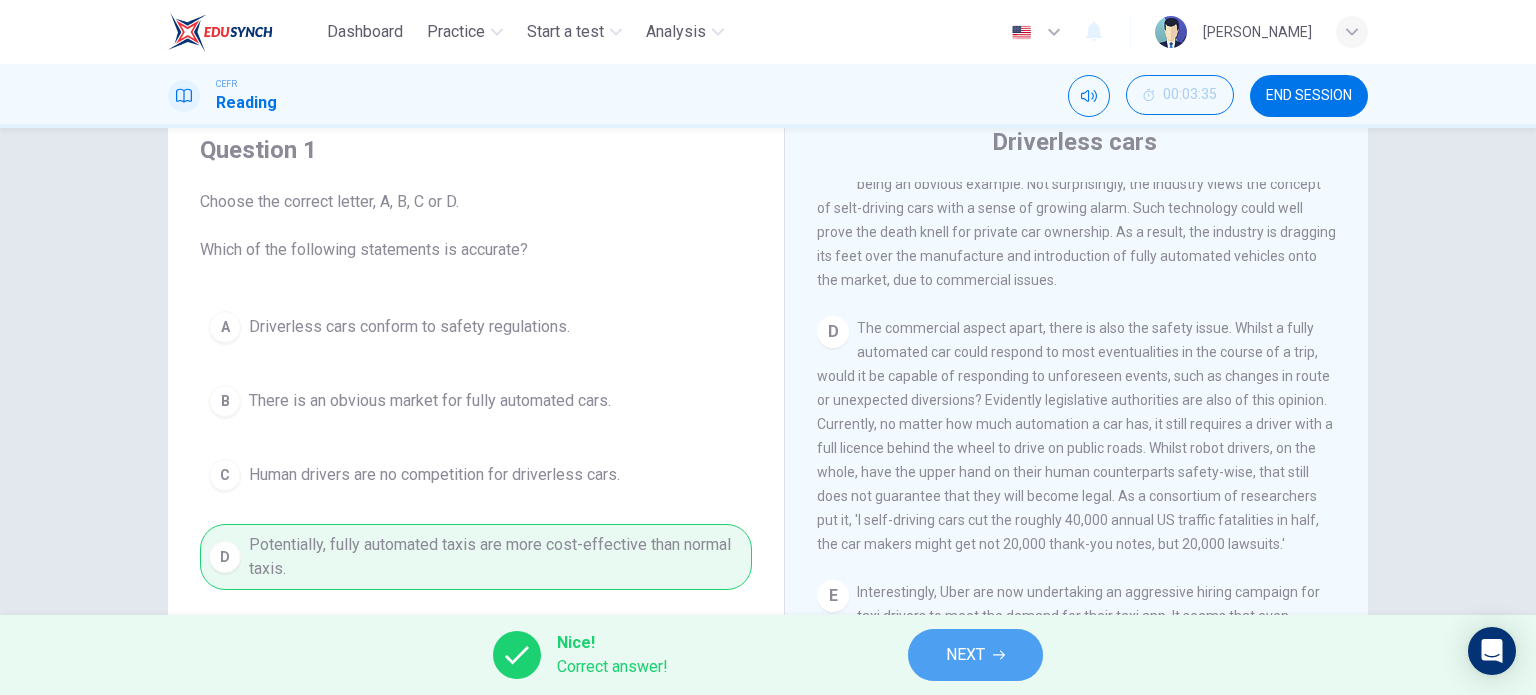 click on "NEXT" at bounding box center [965, 655] 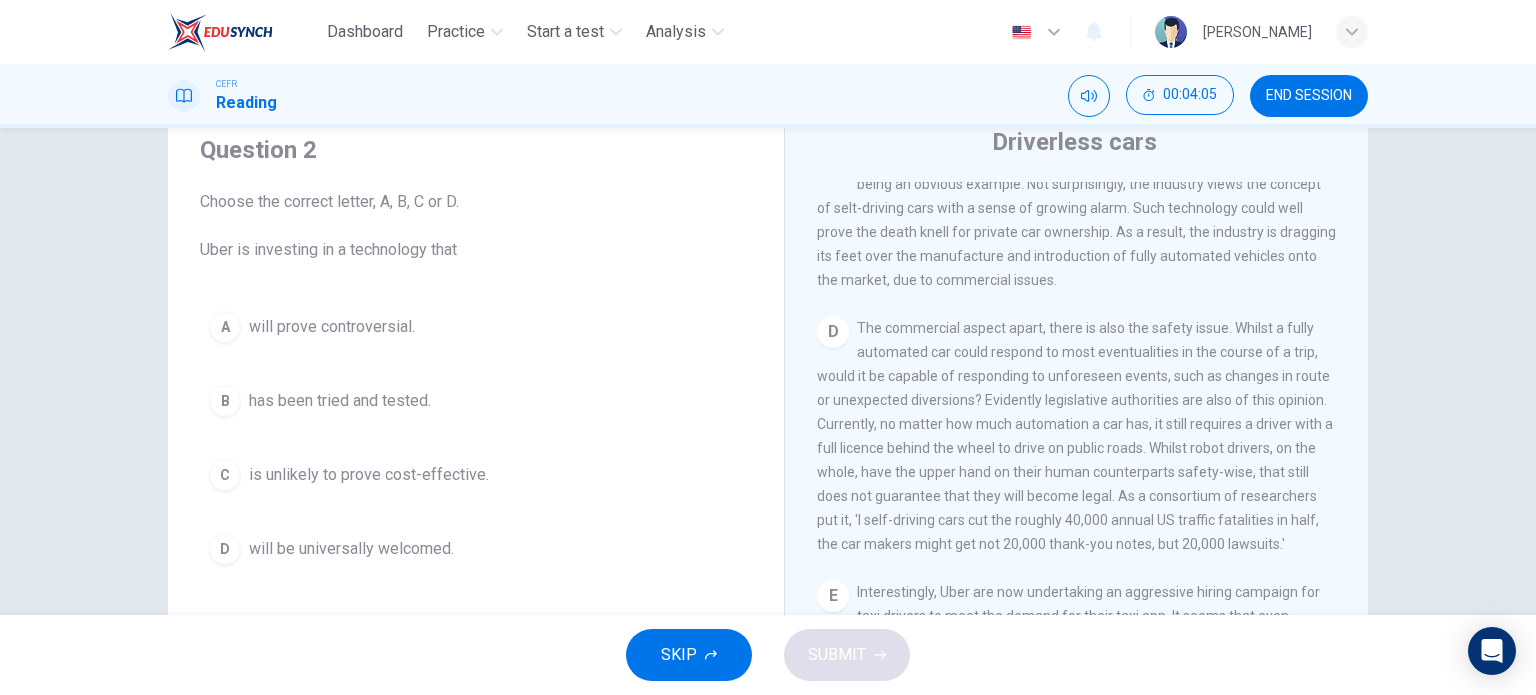 click on "will prove controversial." at bounding box center [332, 327] 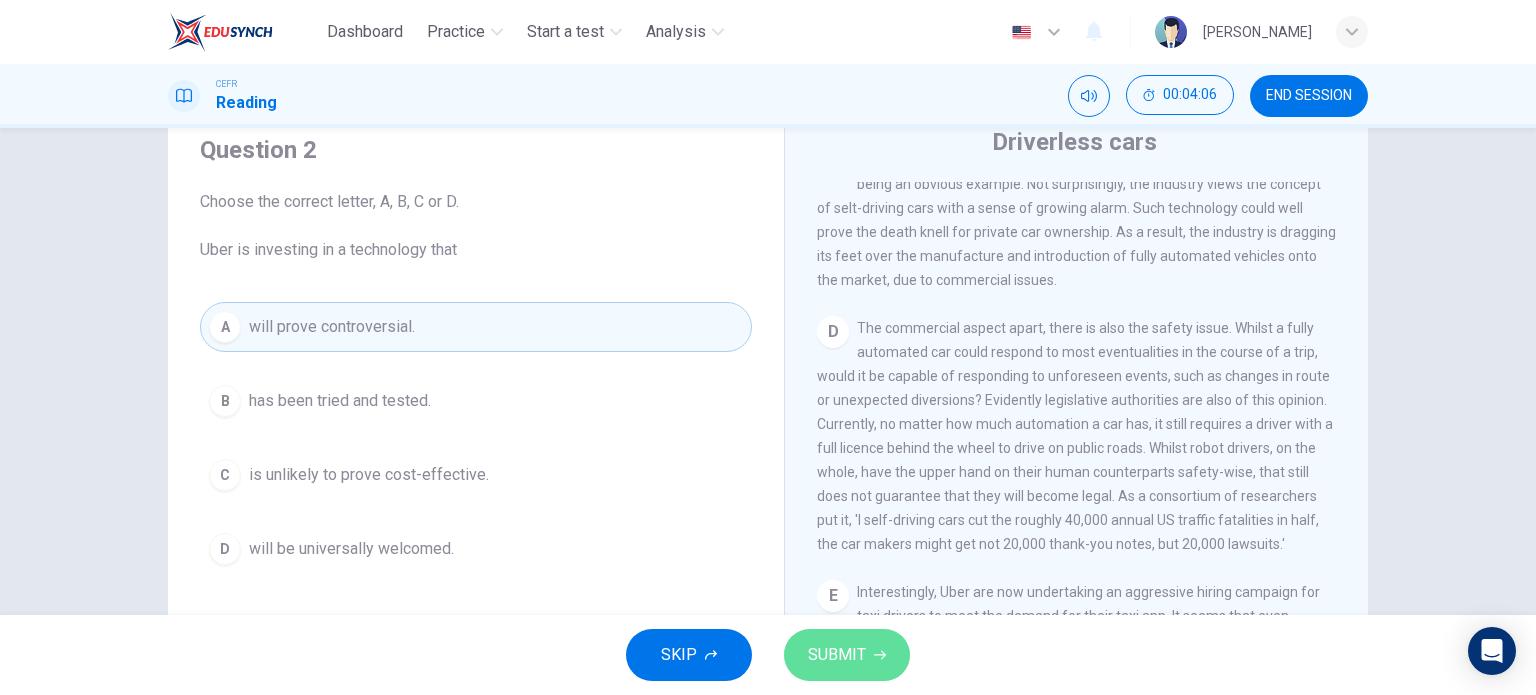 click on "SUBMIT" at bounding box center [837, 655] 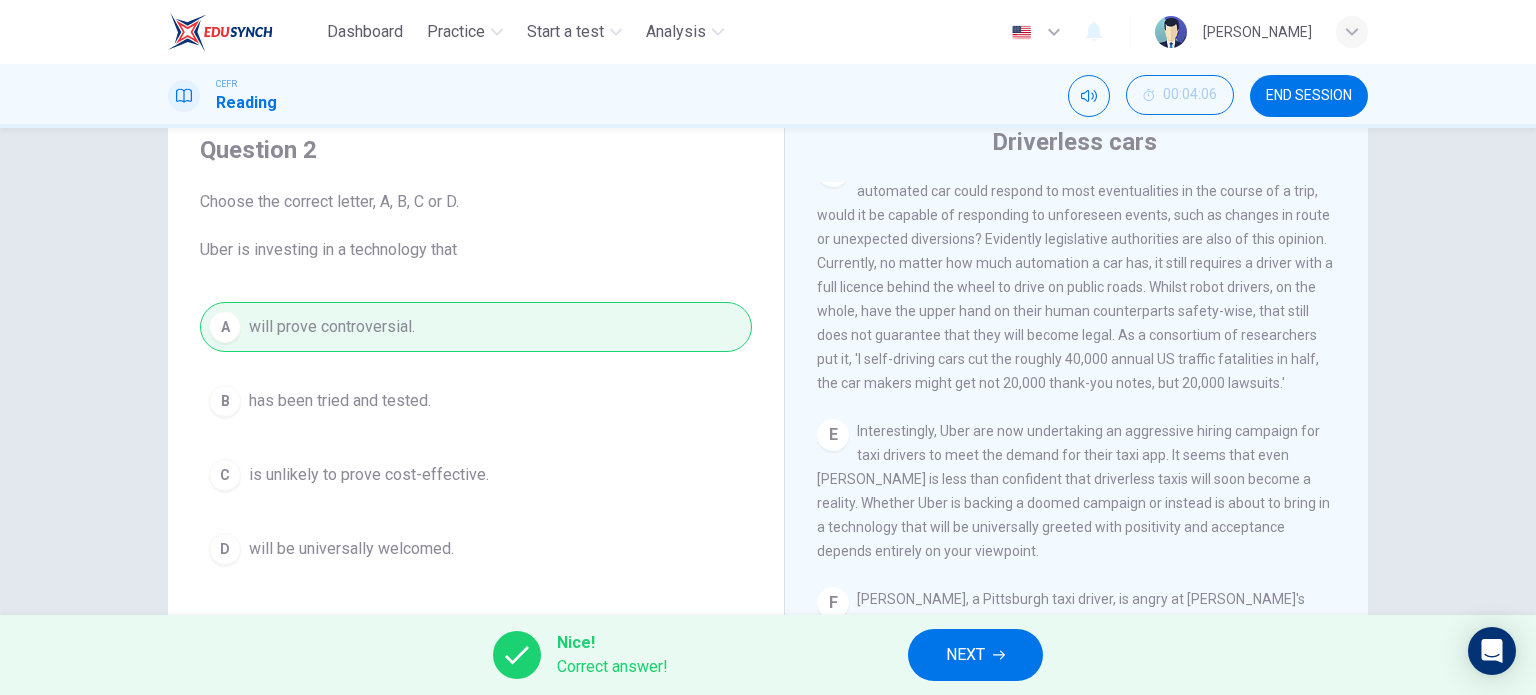 scroll, scrollTop: 1143, scrollLeft: 0, axis: vertical 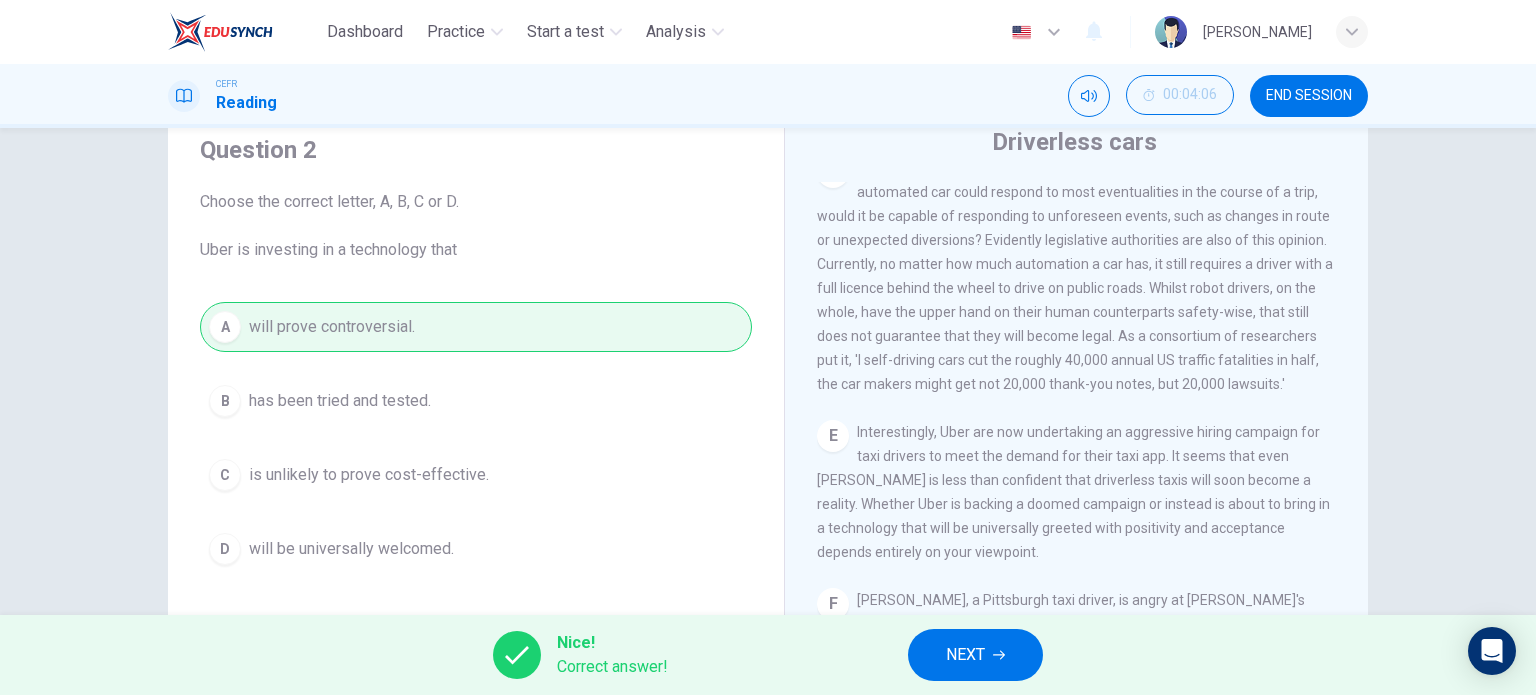click on "CLICK TO ZOOM Click to Zoom A Driverless are likely to become reality. At least that is, if the executives behind the taxi app, Uber, are to be believed. Currently, Uber is taking its biggest steps yet towards a driver-free world, launching the Uber Advanced Technologies Centre in Pittsburgh. The ultimate goal of this institution is to 'do research and development, primarily in the areas of mapping and vehicle safety and autonomy technology'. B C Not everyone will benefit however from this technology, the car industry being an obvious example. Not surprisingly, the industry views the concept of selt-driving cars with a sense of growing alarm. Such technology could well prove the death knell for private car ownership. As a result, the industry is dragging its feet over the manufacture and introduction of fully automated vehicles onto the market, due to commercial issues. D E F G H" at bounding box center [1090, 485] 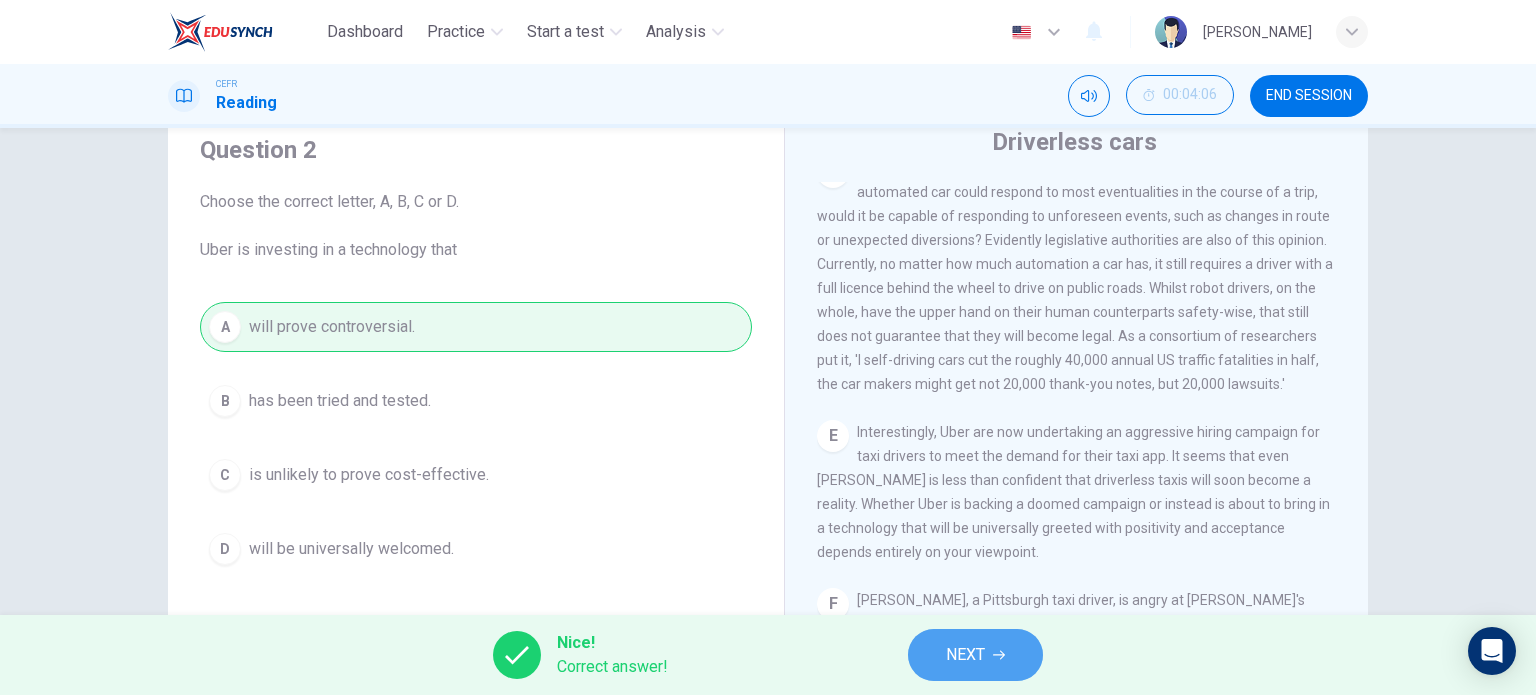 click on "NEXT" at bounding box center [965, 655] 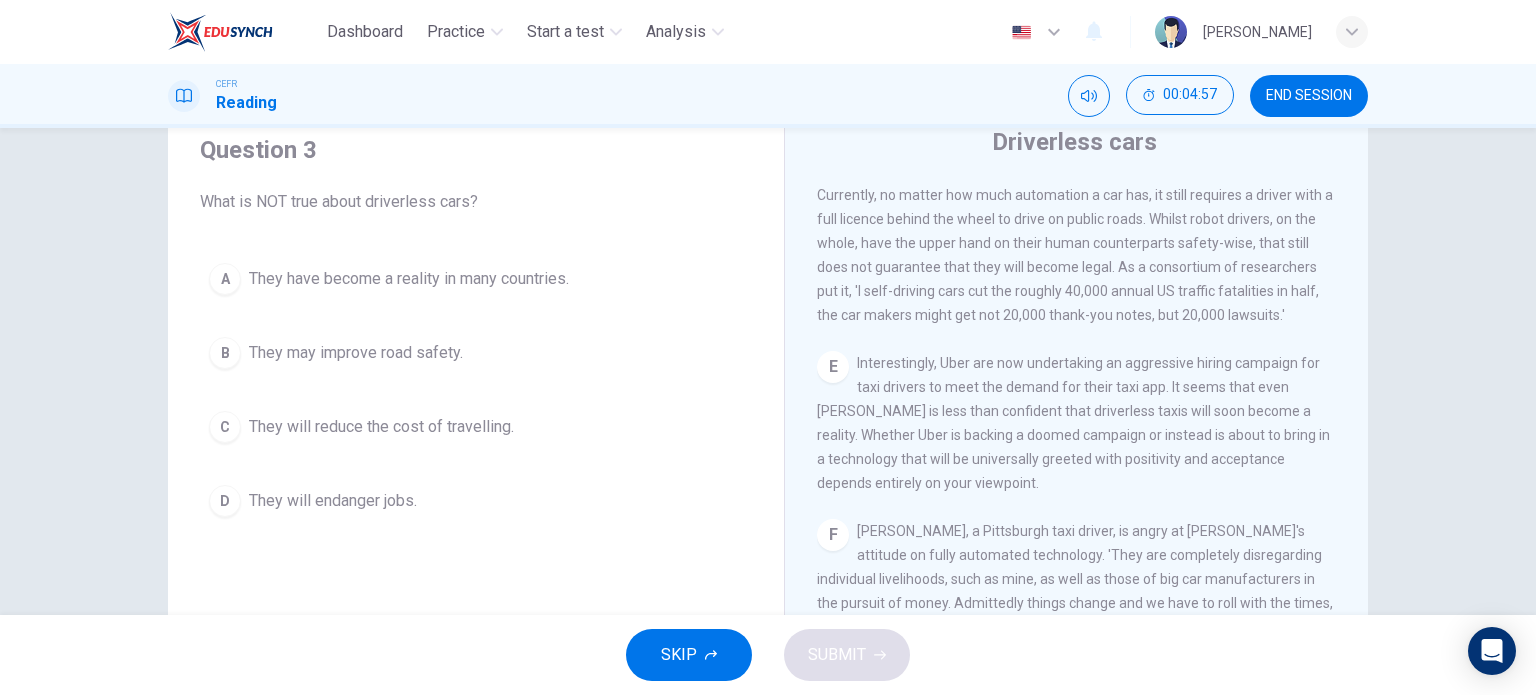 scroll, scrollTop: 1212, scrollLeft: 0, axis: vertical 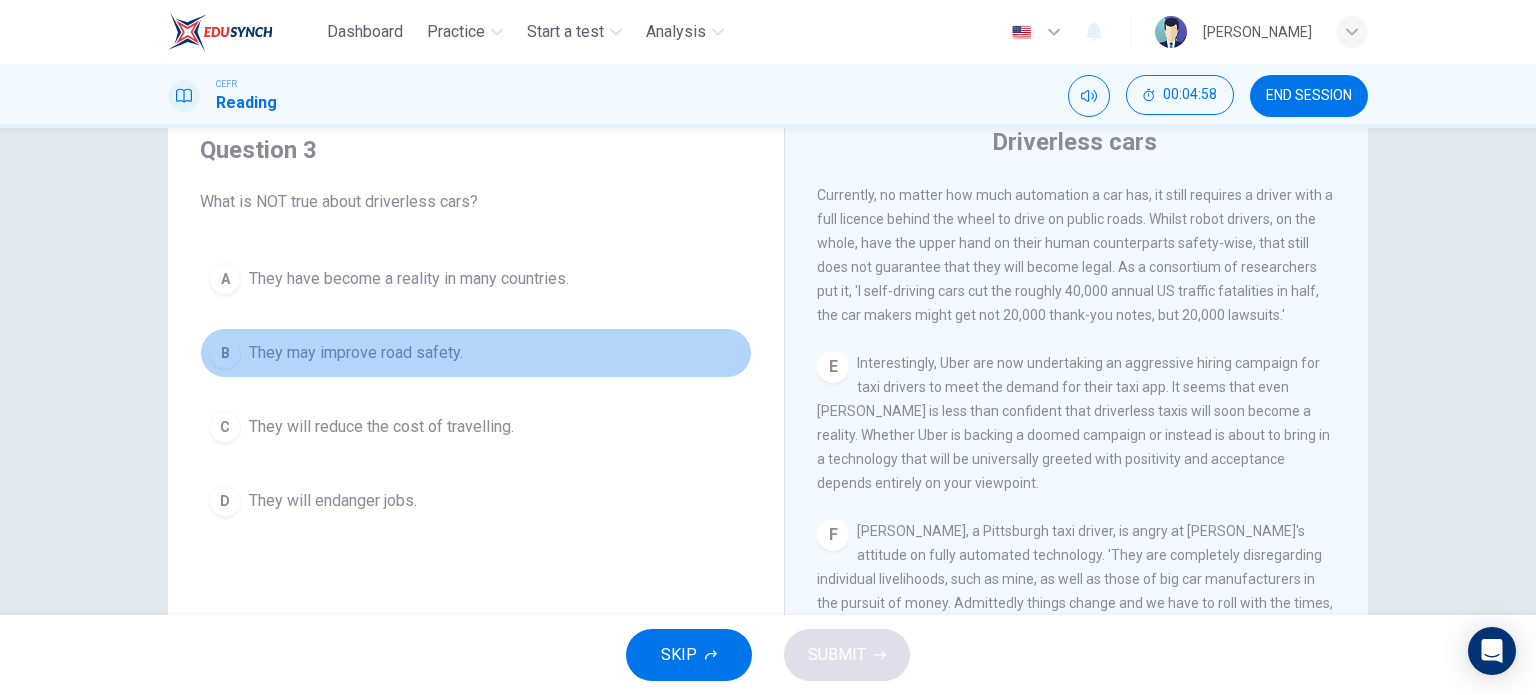 click on "They may improve road safety." at bounding box center [356, 353] 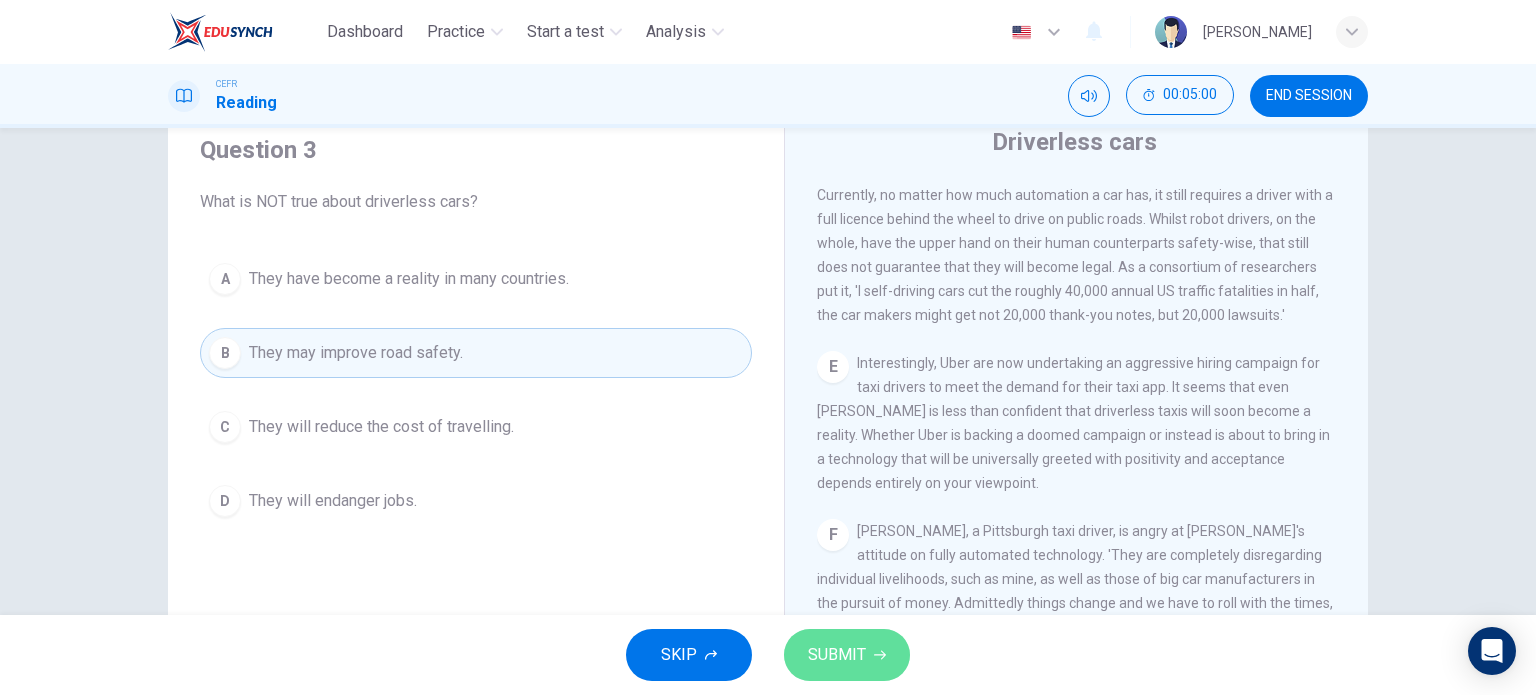 click on "SUBMIT" at bounding box center [847, 655] 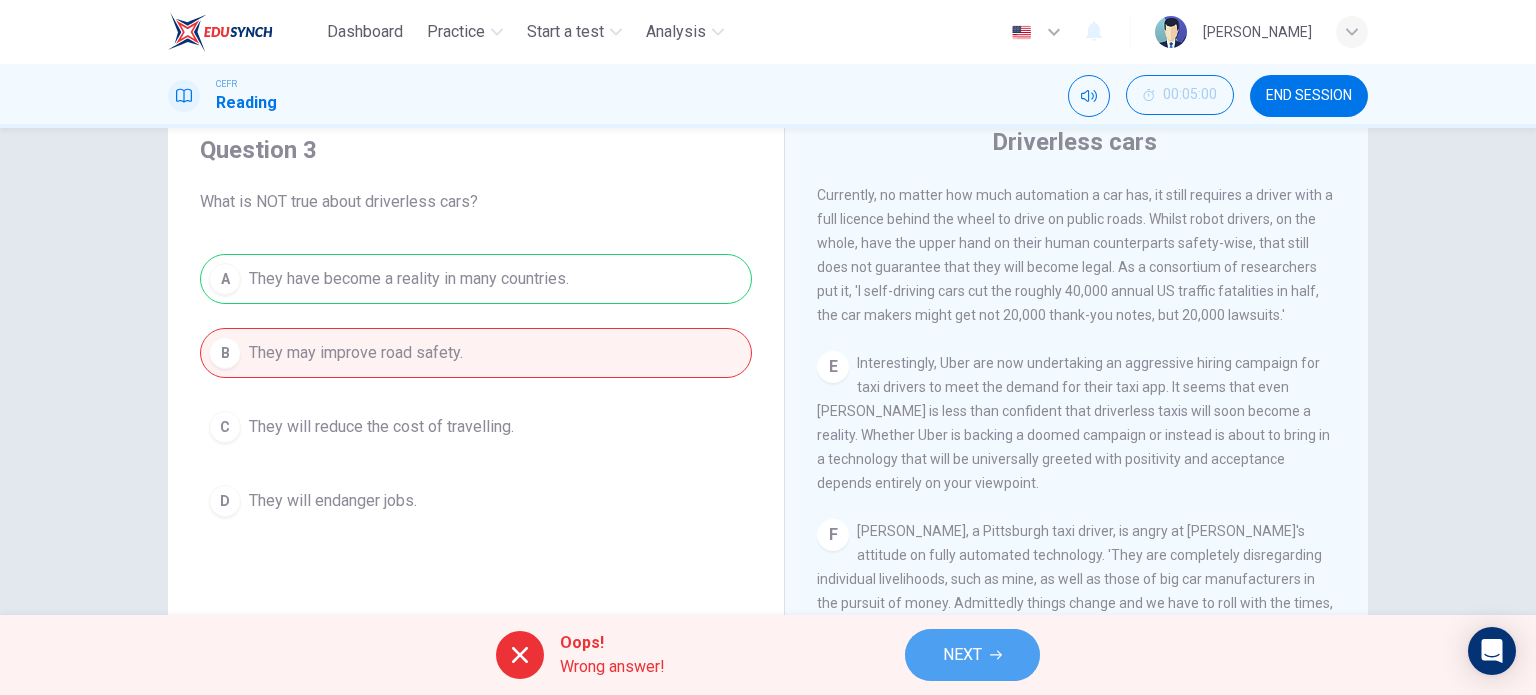 click on "NEXT" at bounding box center (972, 655) 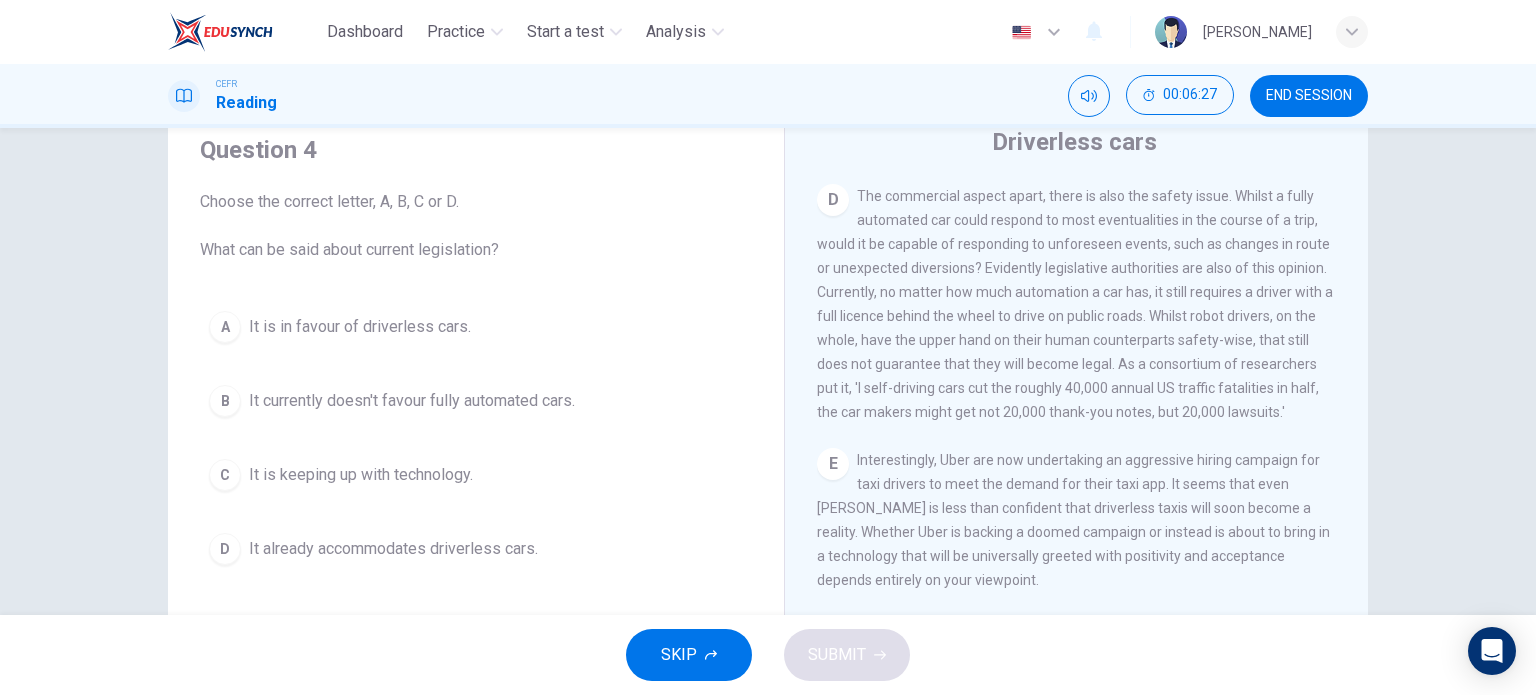 scroll, scrollTop: 1103, scrollLeft: 0, axis: vertical 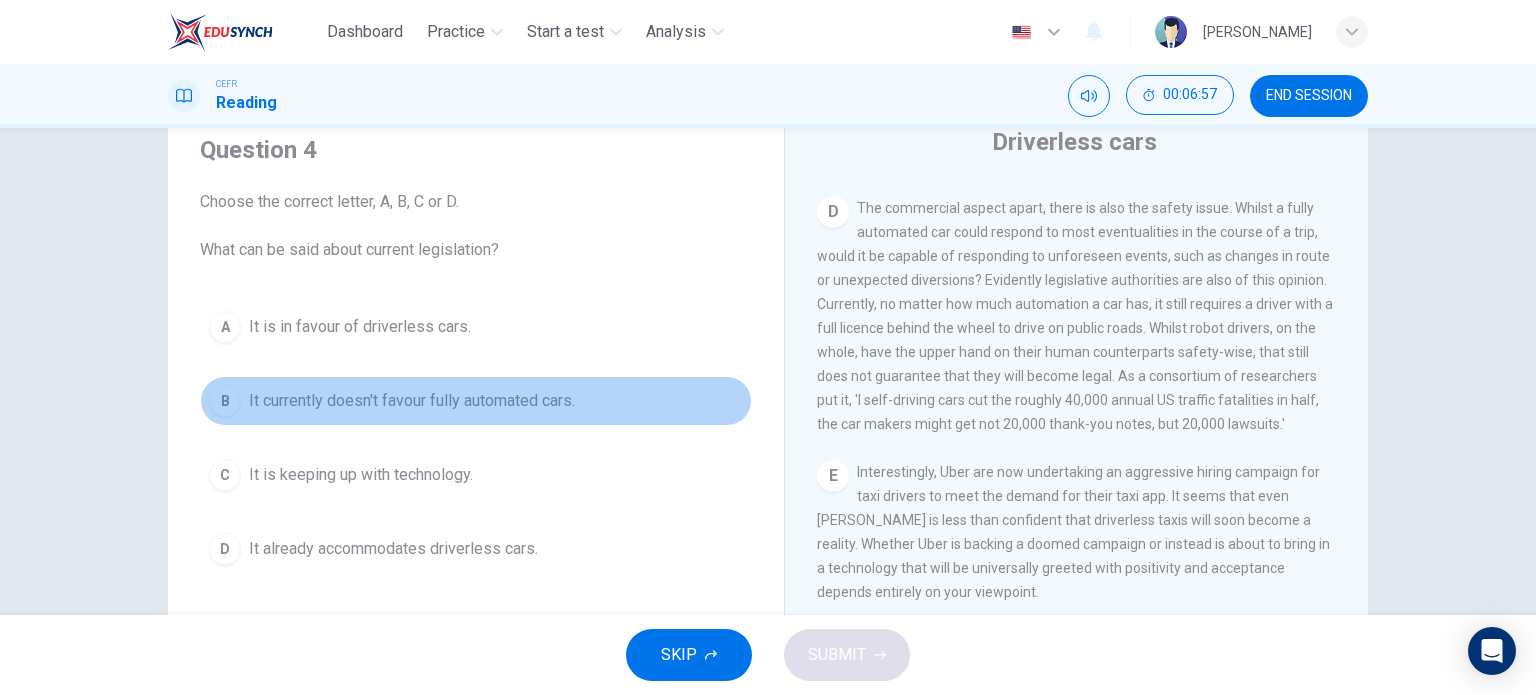 click on "It currently doesn't favour fully automated cars." at bounding box center [412, 401] 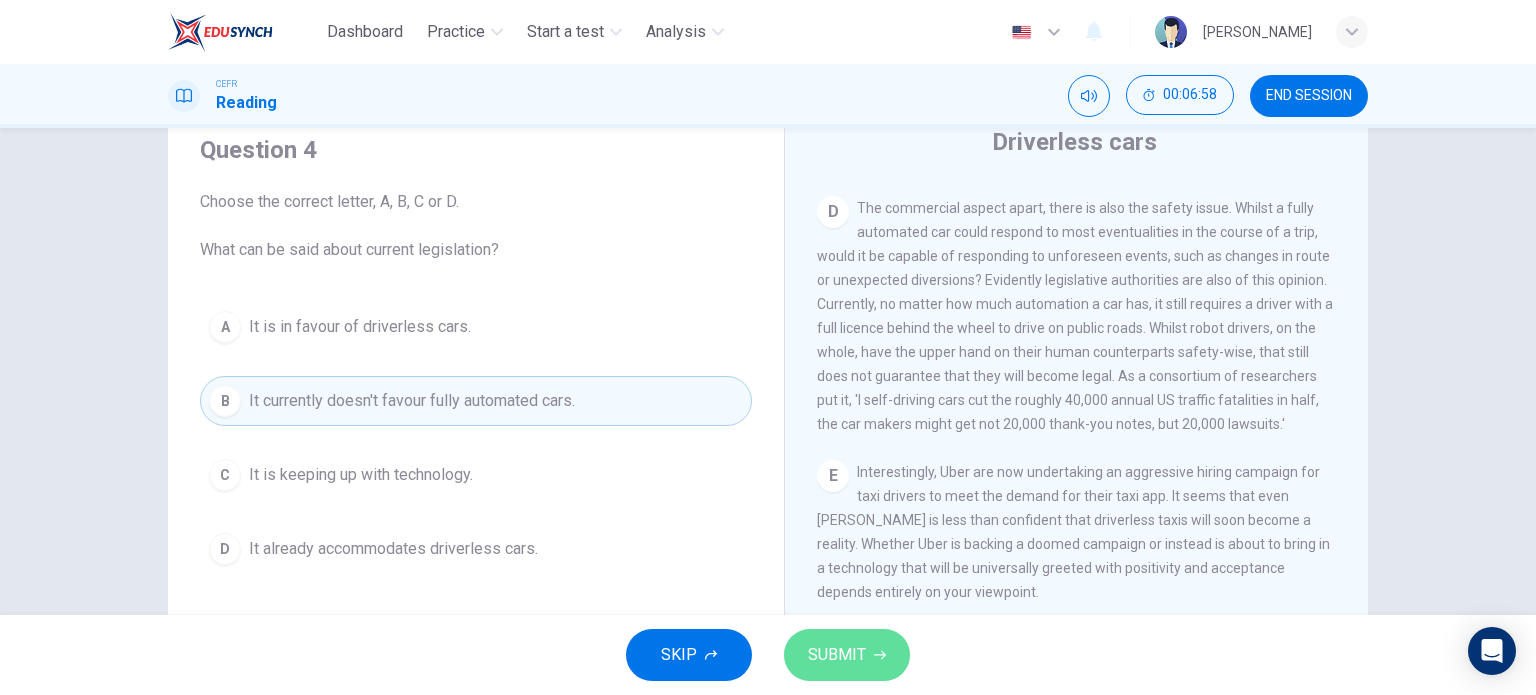 click on "SUBMIT" at bounding box center [837, 655] 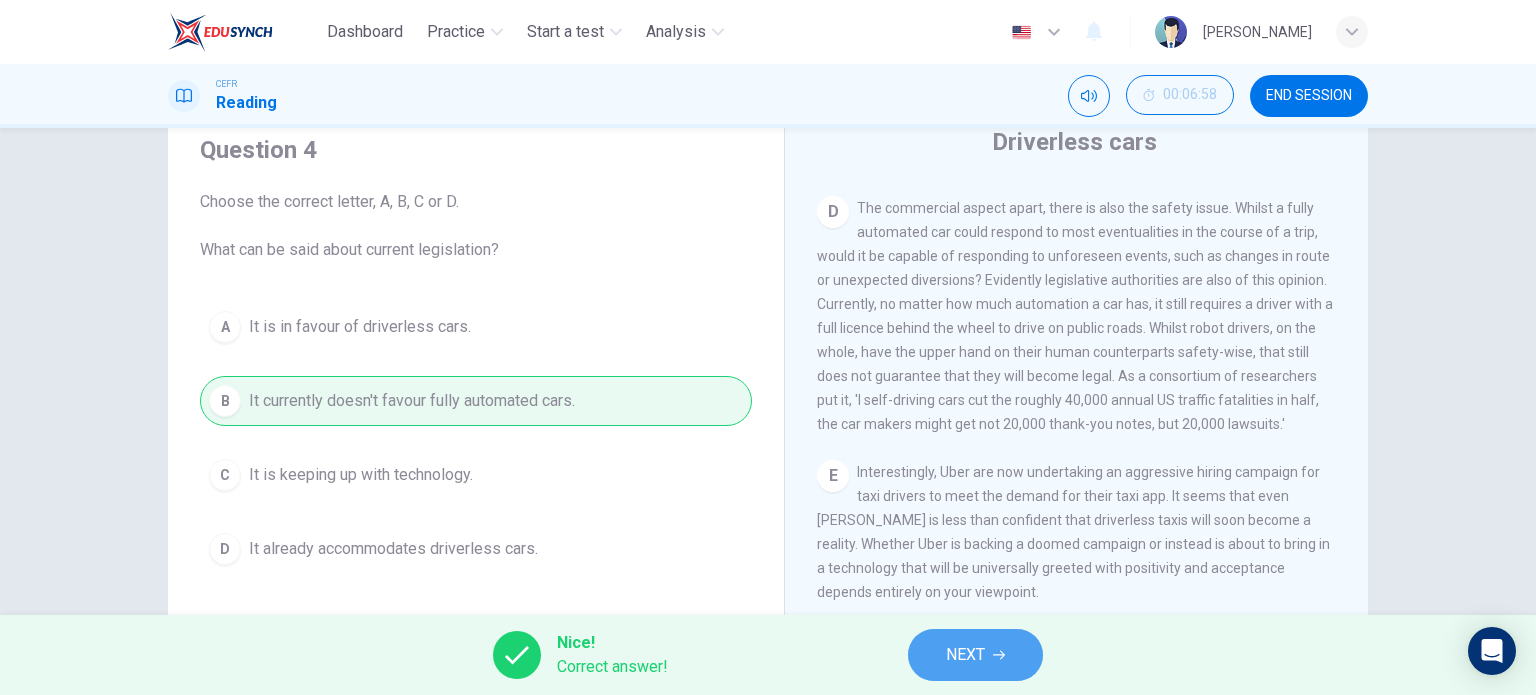click on "NEXT" at bounding box center [975, 655] 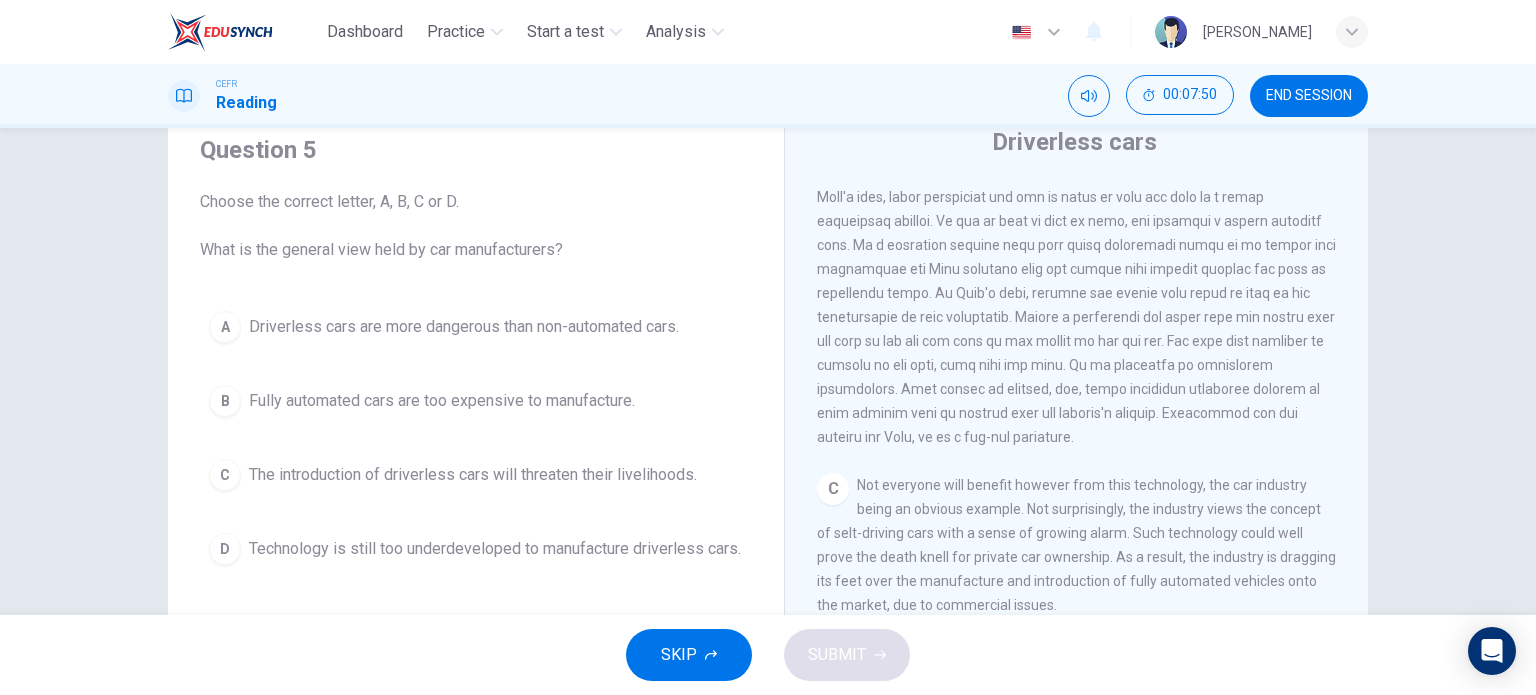 scroll, scrollTop: 660, scrollLeft: 0, axis: vertical 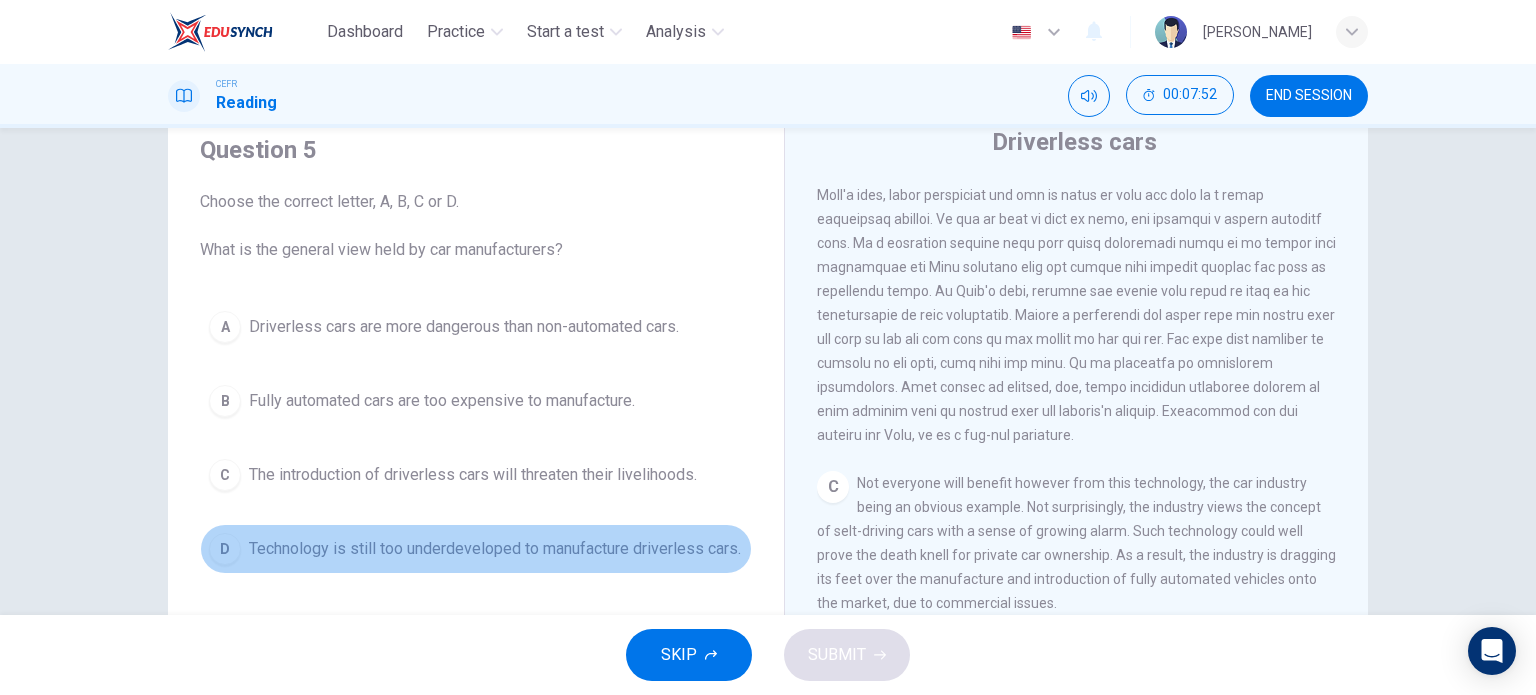 click on "Technology is still too underdeveloped to manufacture driverless cars." at bounding box center (495, 549) 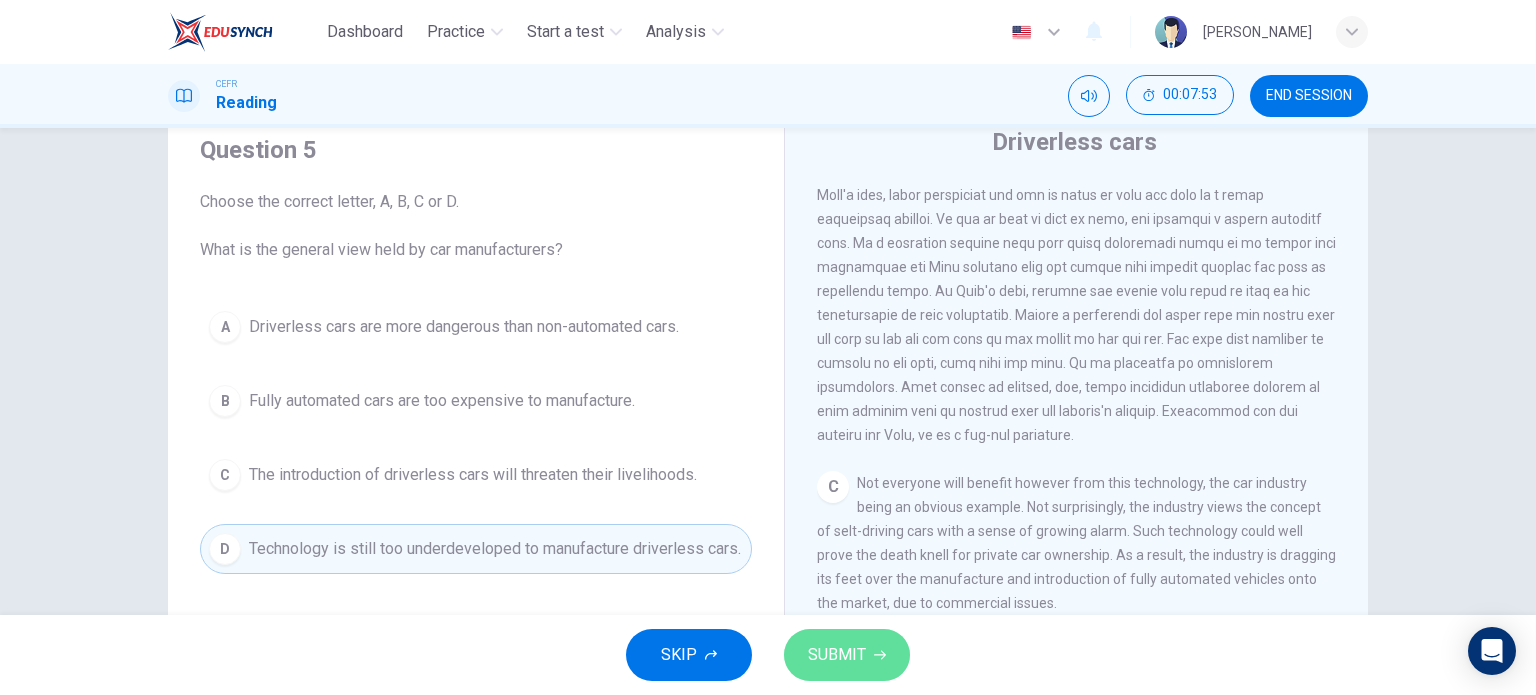 click on "SUBMIT" at bounding box center [837, 655] 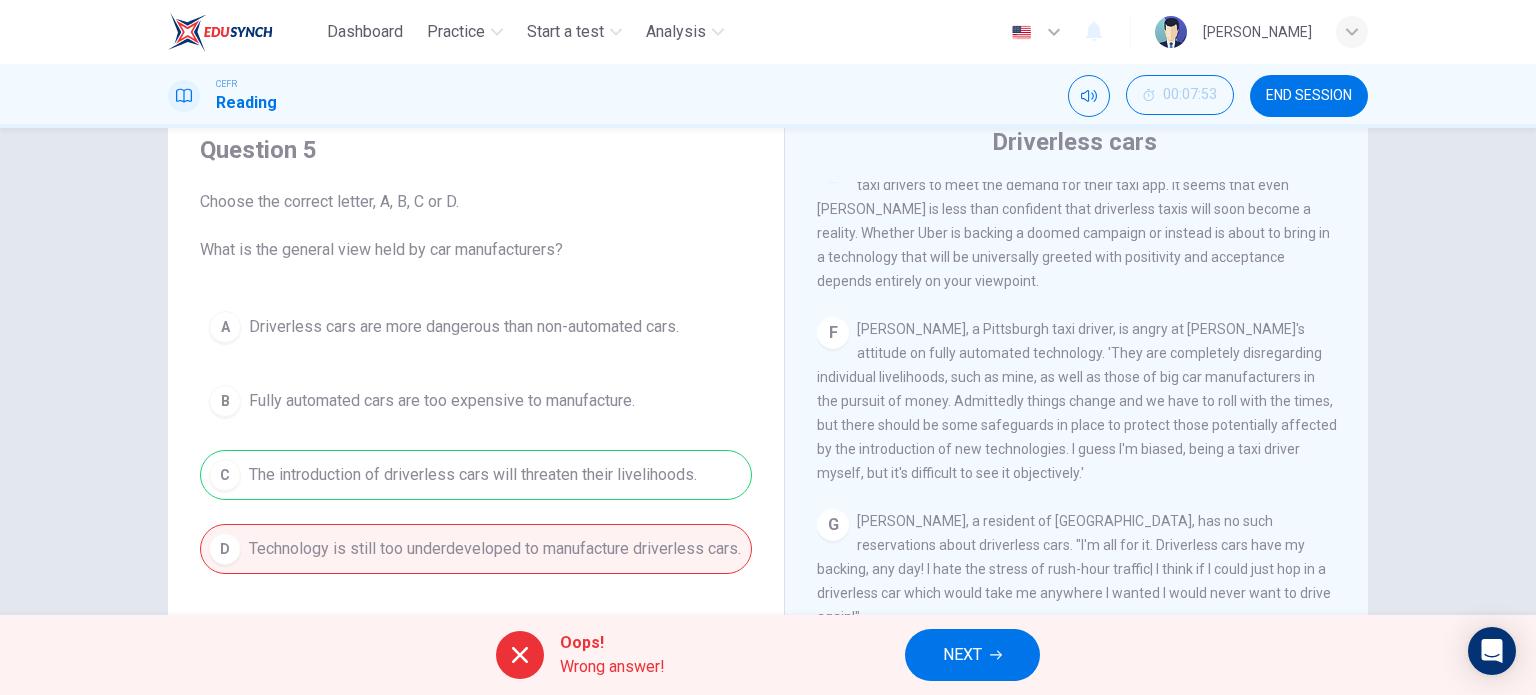 scroll, scrollTop: 1416, scrollLeft: 0, axis: vertical 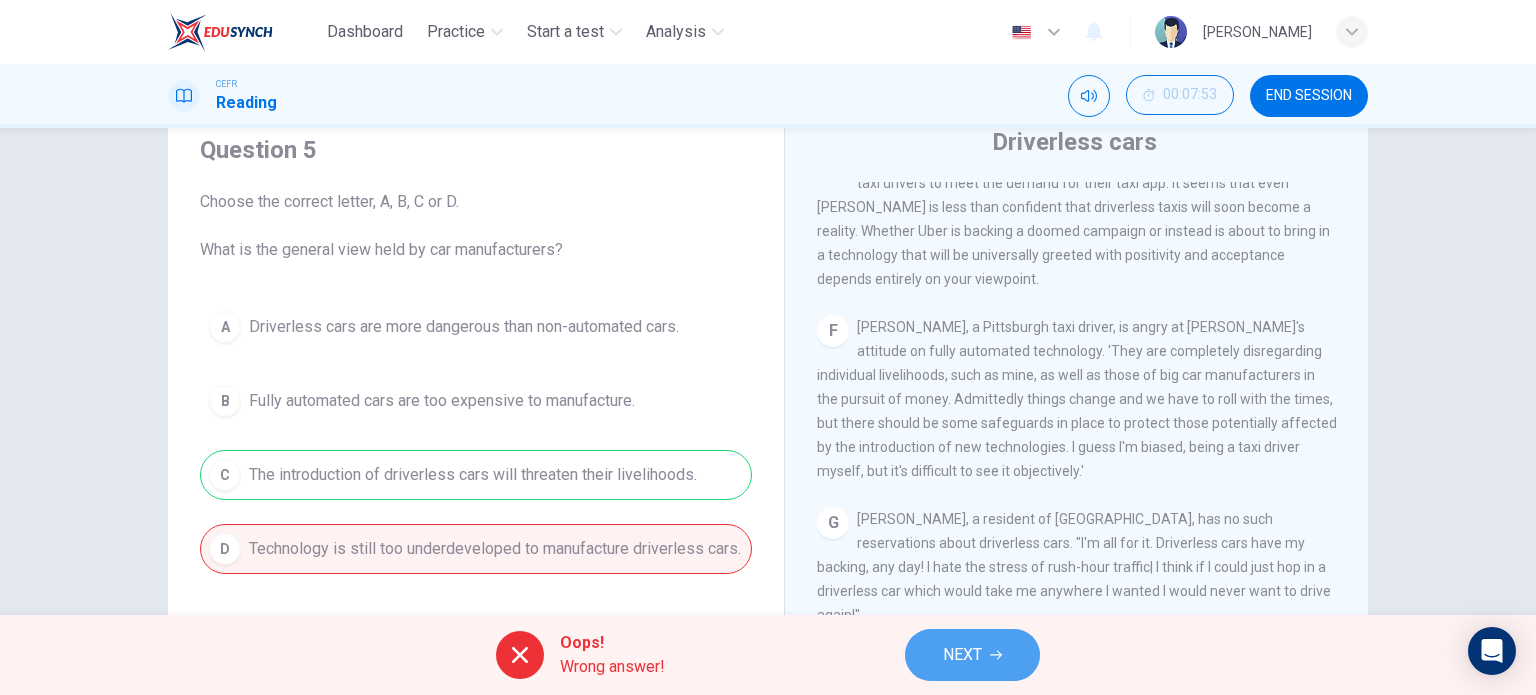 click on "NEXT" at bounding box center (962, 655) 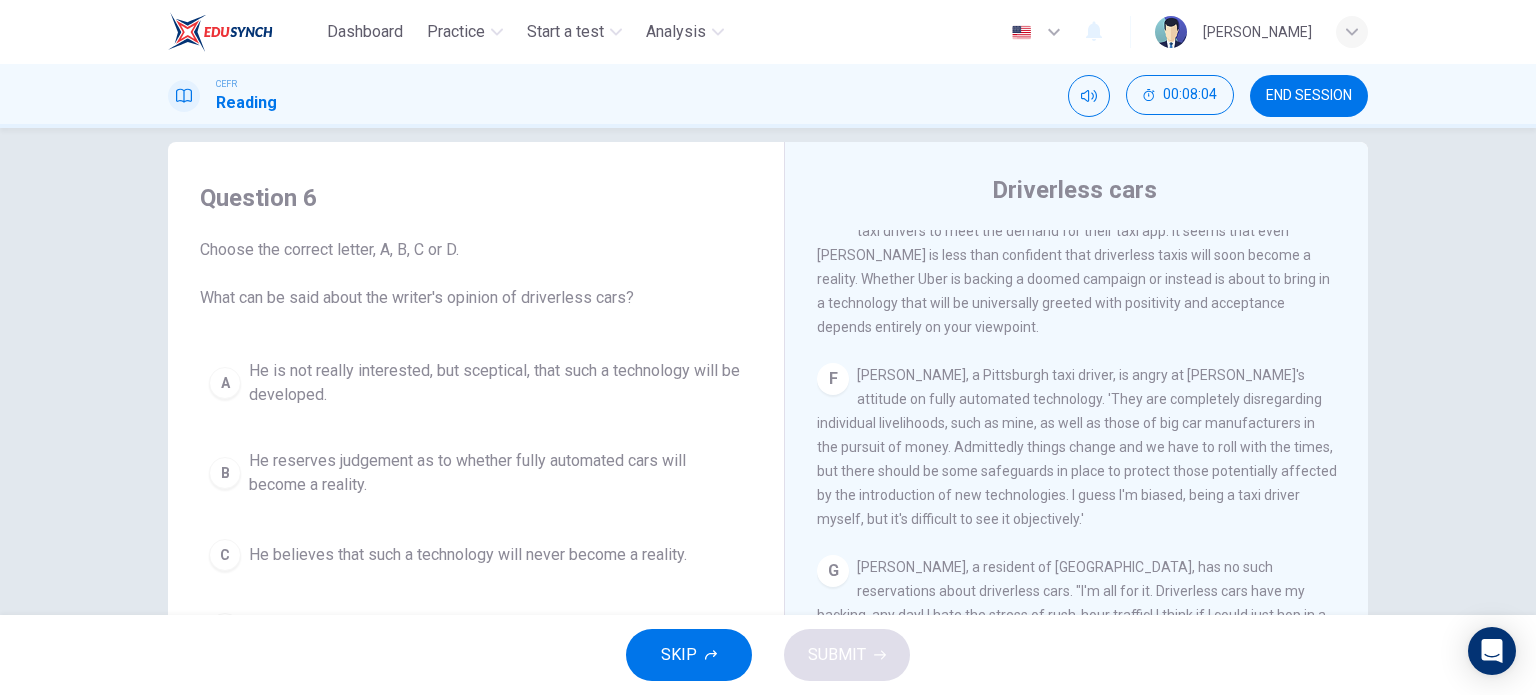 scroll, scrollTop: 168, scrollLeft: 0, axis: vertical 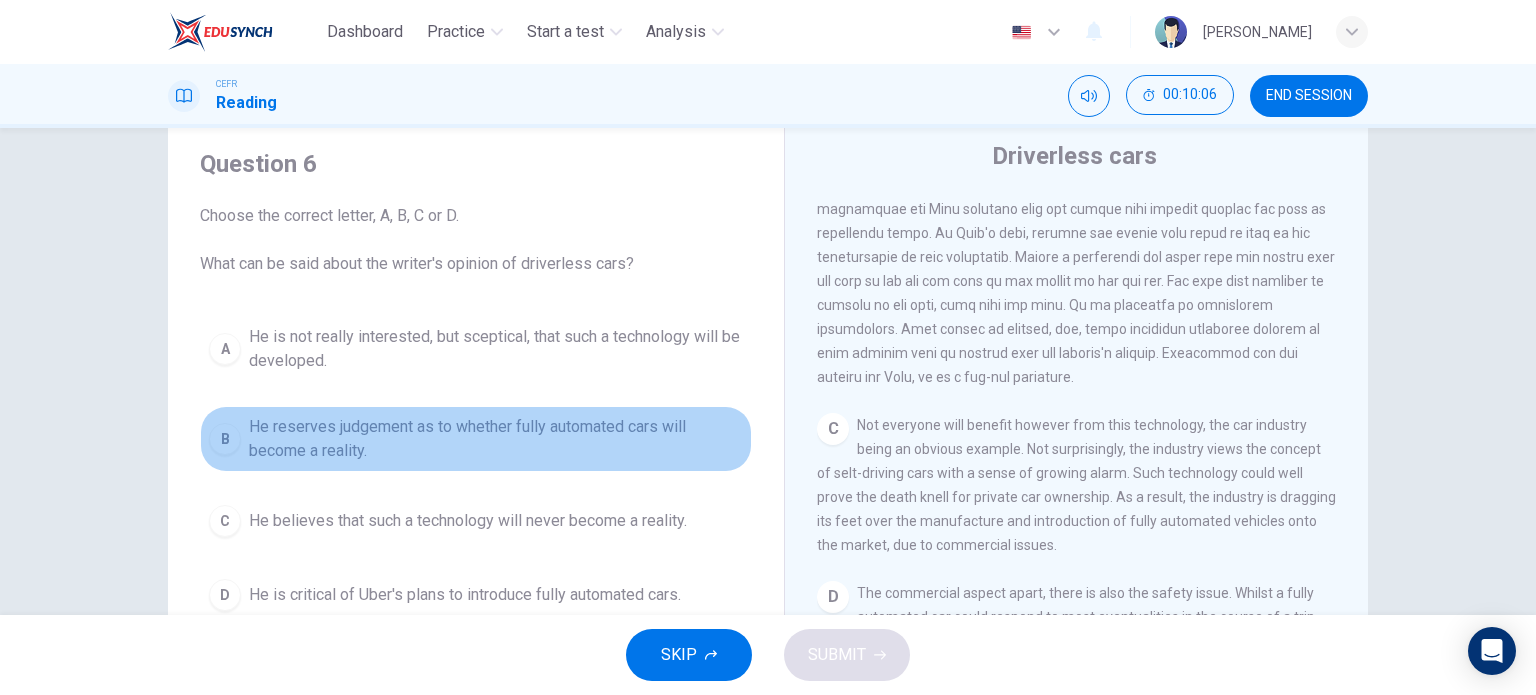 click on "He reserves judgement as to whether fully automated cars will become a reality." at bounding box center (496, 439) 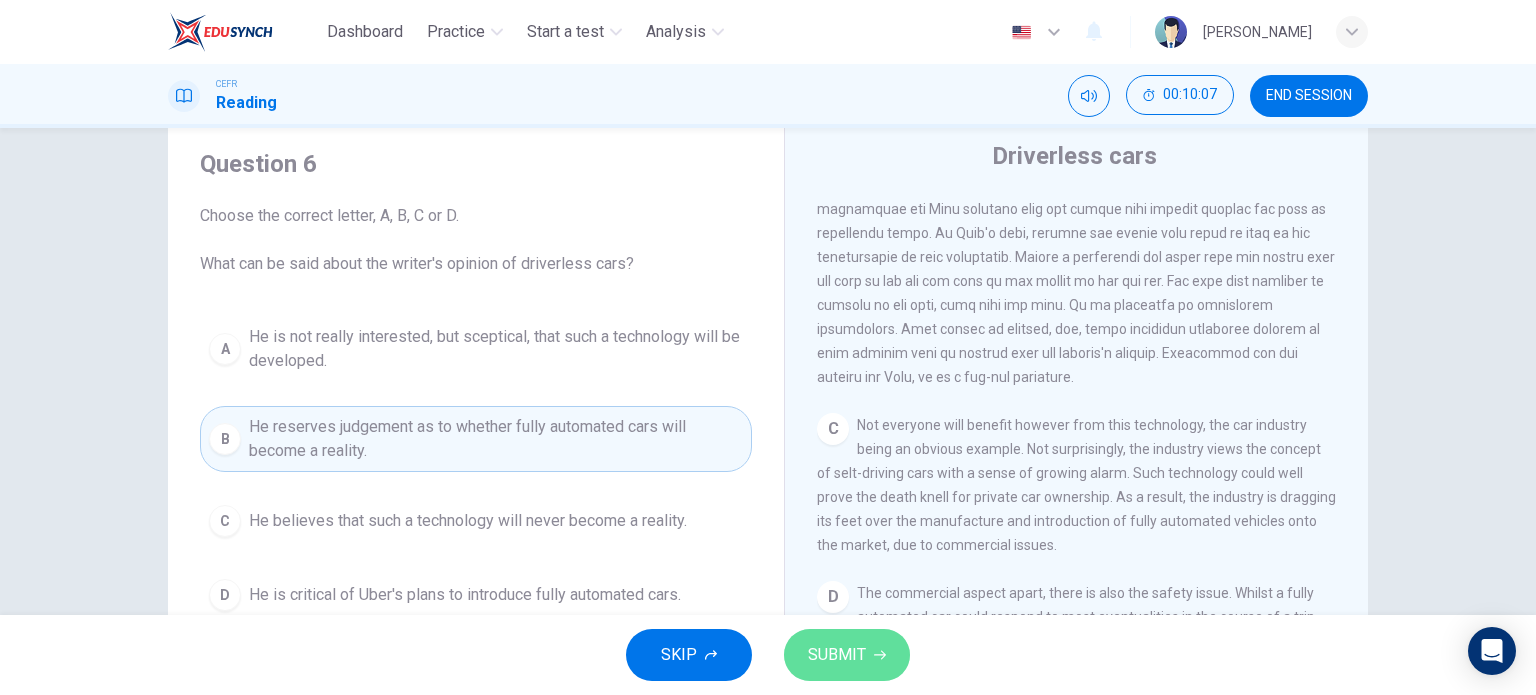 click on "SUBMIT" at bounding box center [847, 655] 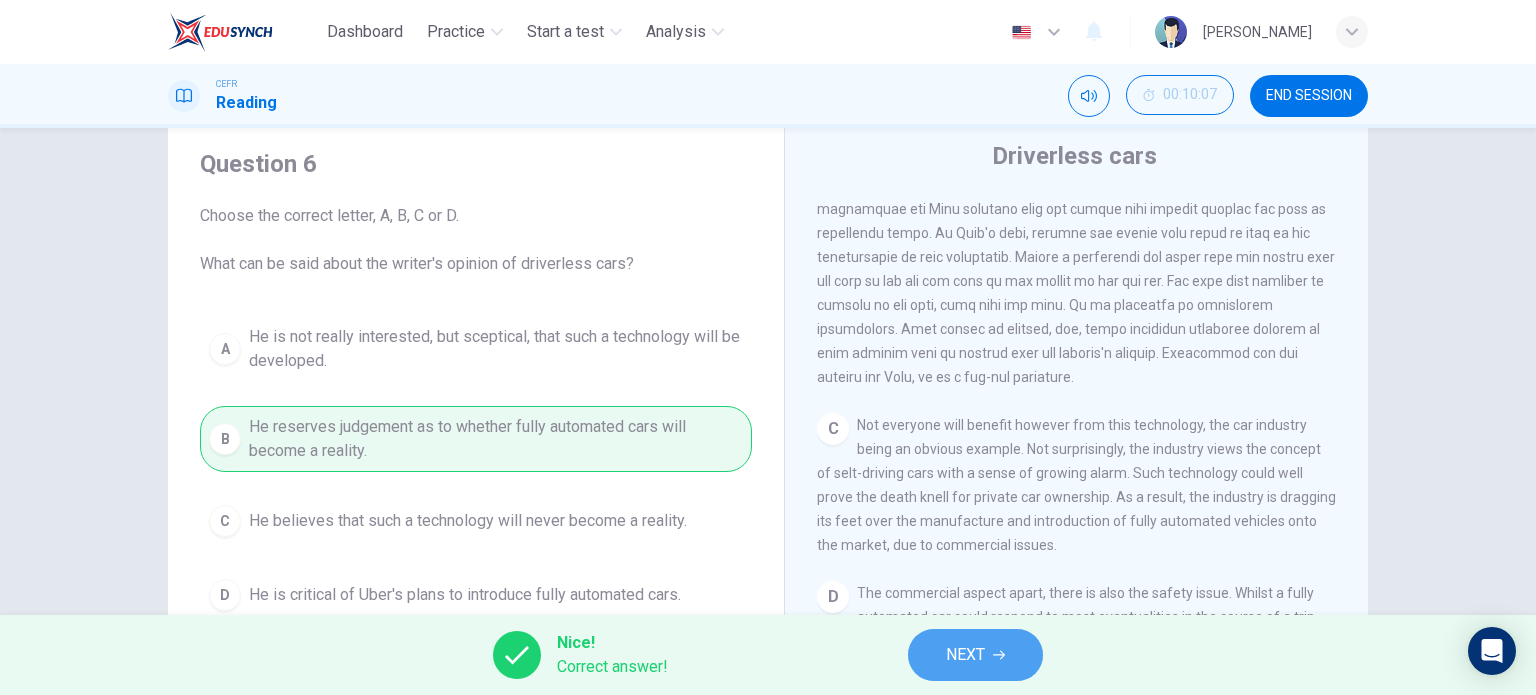 click on "NEXT" at bounding box center [975, 655] 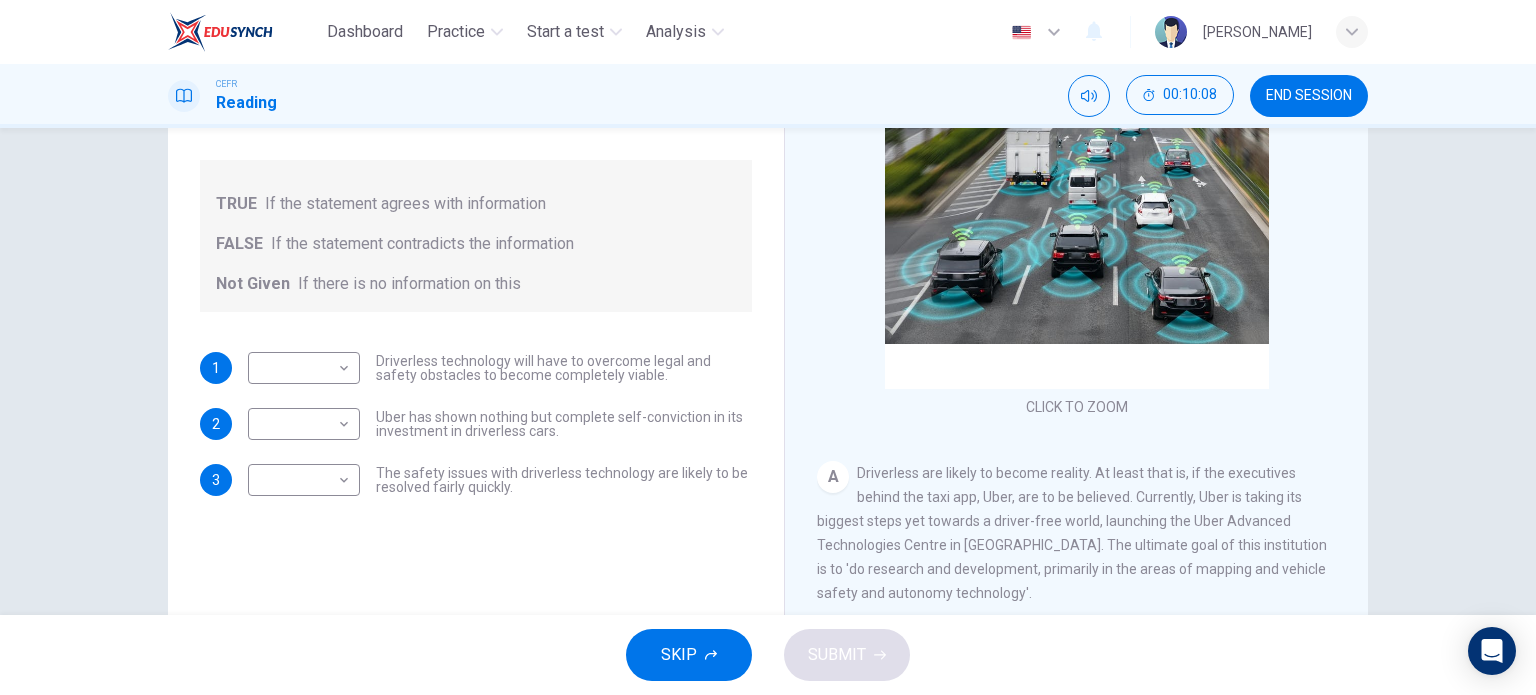 scroll, scrollTop: 218, scrollLeft: 0, axis: vertical 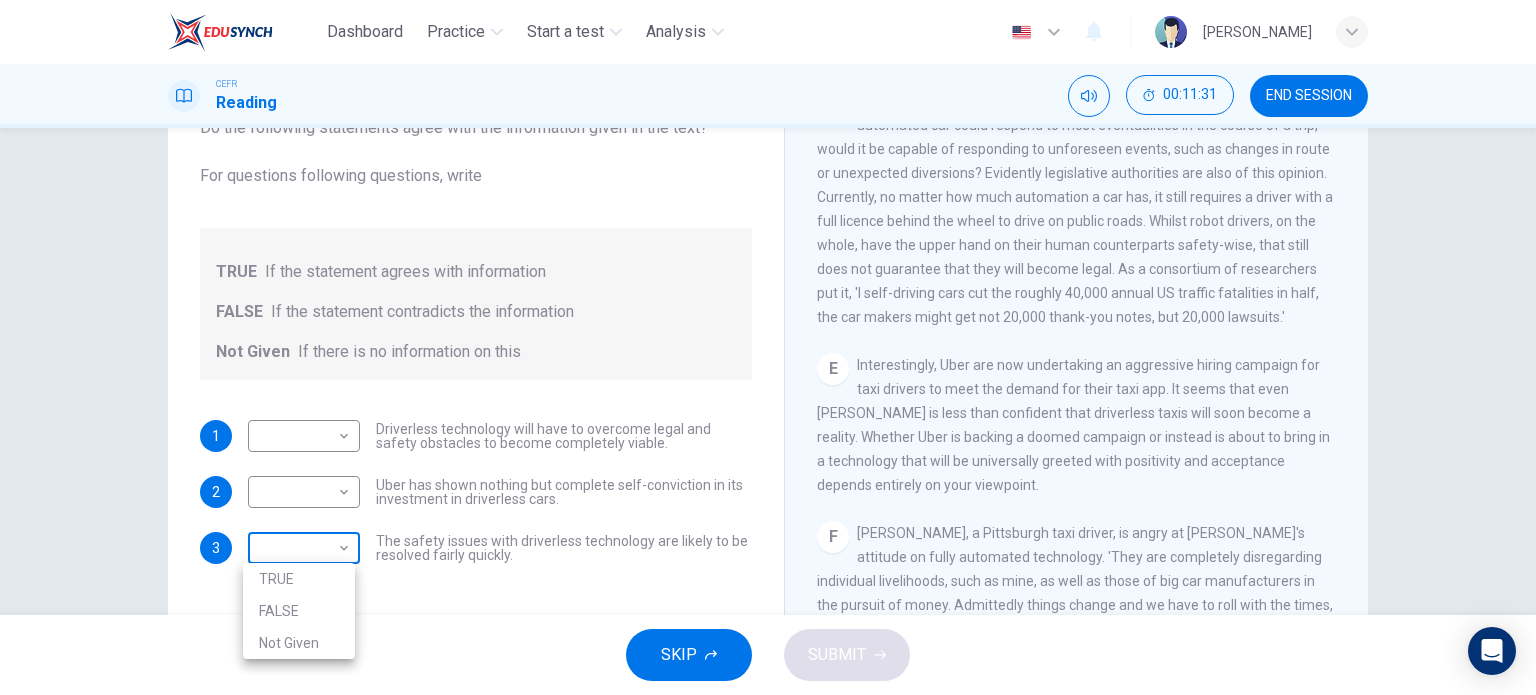 click on "Dashboard Practice Start a test Analysis English en ​ SITI NUR MAISARAH BINTI MOHD ZULFAKRI CEFR Reading 00:11:31 END SESSION Question 7 Do the following statements agree with the information given in the text? For questions following questions, write TRUE If the statement agrees with information FALSE If the statement contradicts the information Not Given If there is no information on this 1 ​ ​ Driverless technology will have to overcome legal and safety obstacles to become completely viable. 2 ​ ​ Uber has shown nothing but complete self-conviction in its investment in driverless cars. 3 ​ ​ The safety issues with driverless technology are likely to be resolved fairly quickly. Driverless cars CLICK TO ZOOM Click to Zoom A B C D E F G H SKIP SUBMIT EduSynch - Online Language Proficiency Testing
Dashboard Practice Start a test Analysis Notifications © Copyright  2025 TRUE FALSE Not Given" at bounding box center (768, 347) 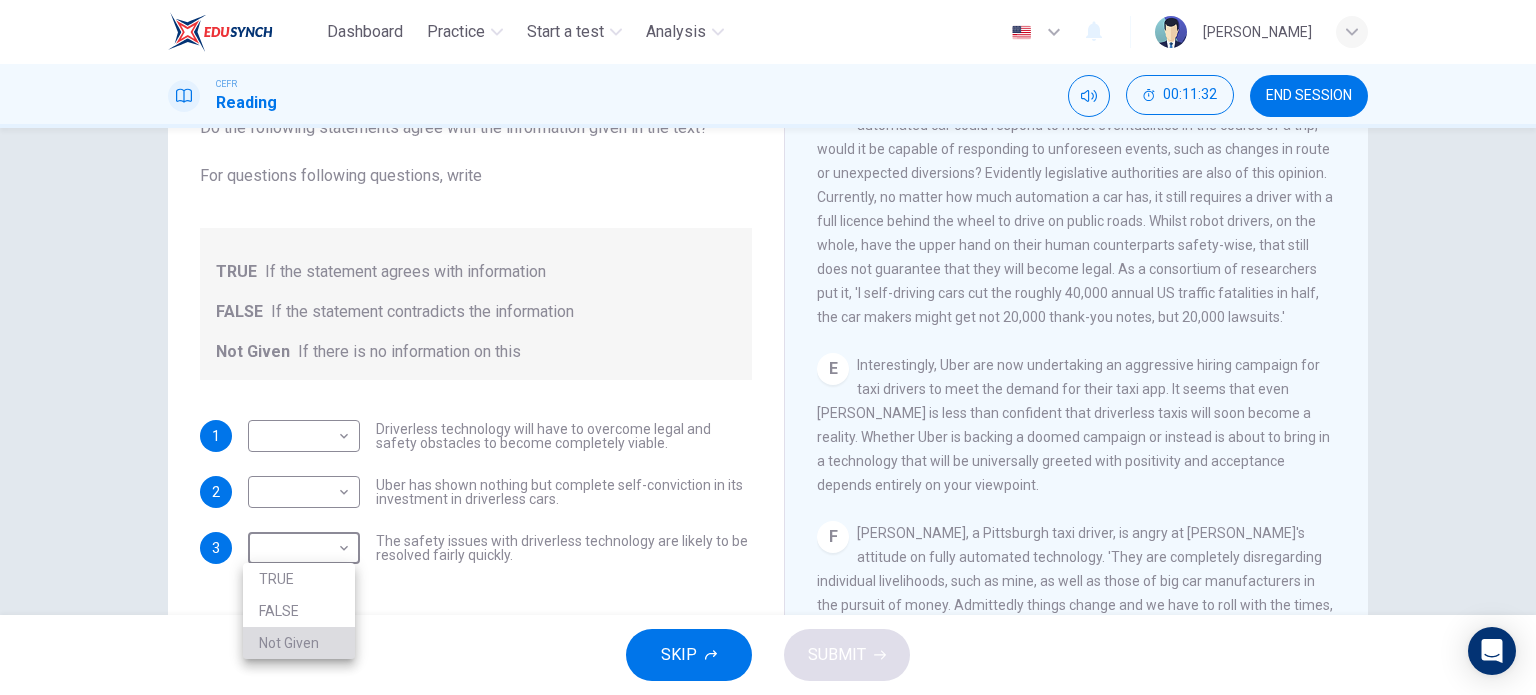 click on "Not Given" at bounding box center (299, 643) 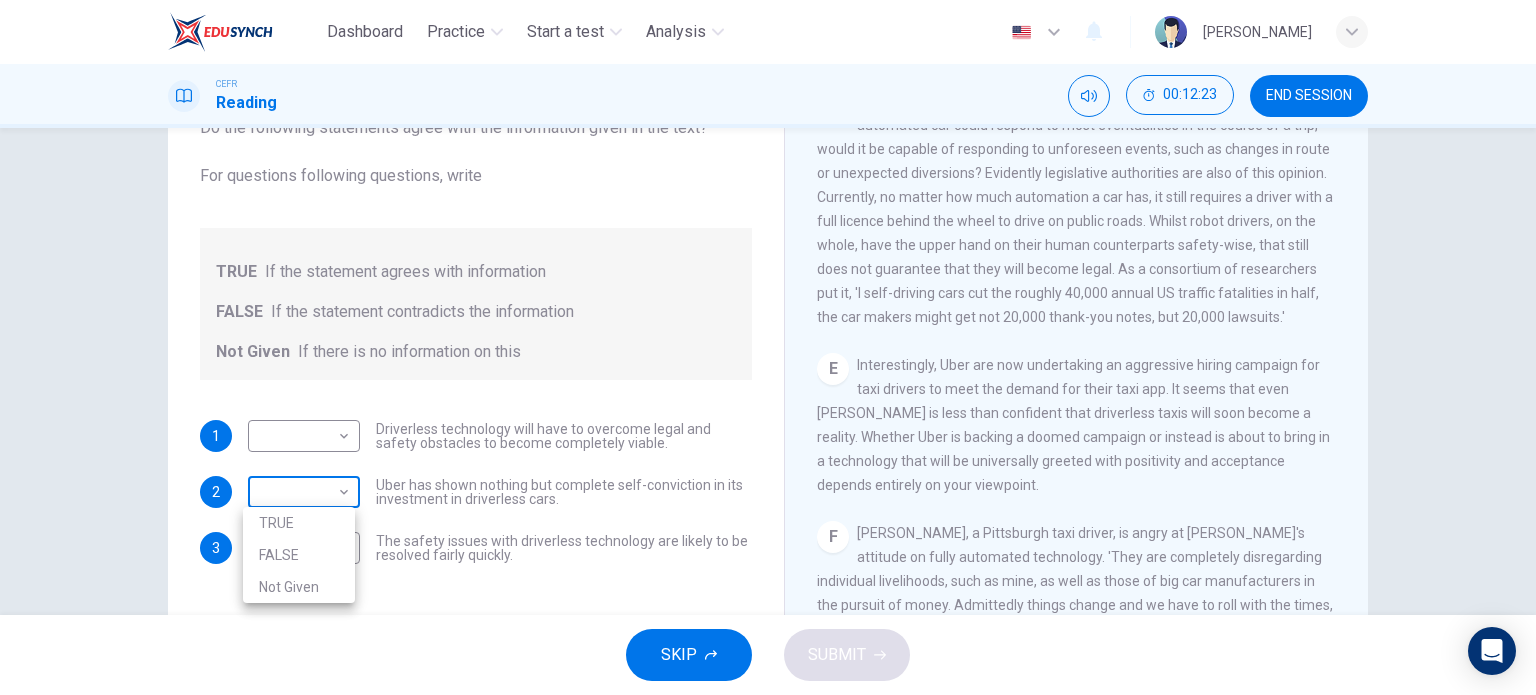 click on "Dashboard Practice Start a test Analysis English en ​ SITI NUR MAISARAH BINTI MOHD ZULFAKRI CEFR Reading 00:12:23 END SESSION Question 7 Do the following statements agree with the information given in the text? For questions following questions, write TRUE If the statement agrees with information FALSE If the statement contradicts the information Not Given If there is no information on this 1 ​ ​ Driverless technology will have to overcome legal and safety obstacles to become completely viable. 2 ​ ​ Uber has shown nothing but complete self-conviction in its investment in driverless cars. 3 Not Given Not Given ​ The safety issues with driverless technology are likely to be resolved fairly quickly. Driverless cars CLICK TO ZOOM Click to Zoom A B C D E F G H SKIP SUBMIT EduSynch - Online Language Proficiency Testing
Dashboard Practice Start a test Analysis Notifications © Copyright  2025 TRUE FALSE Not Given" at bounding box center [768, 347] 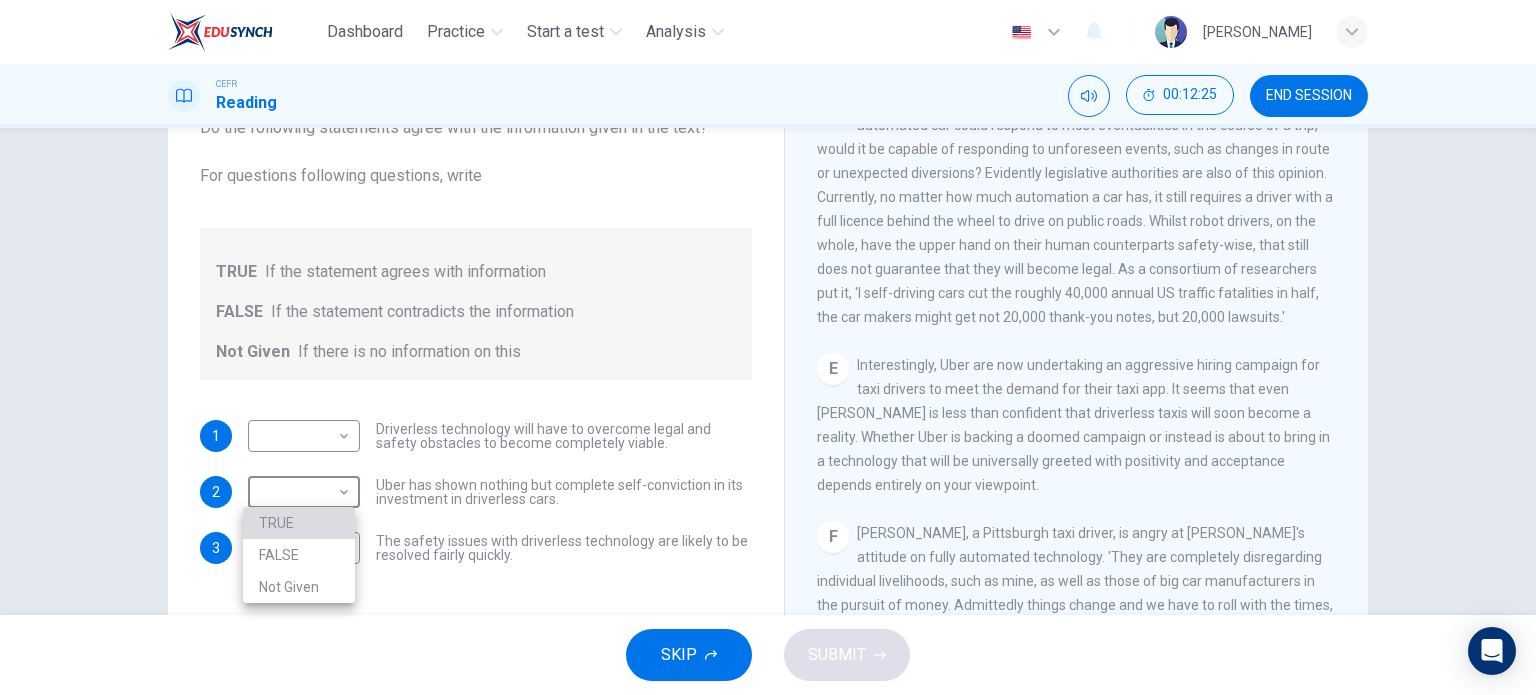 click on "TRUE" at bounding box center [299, 523] 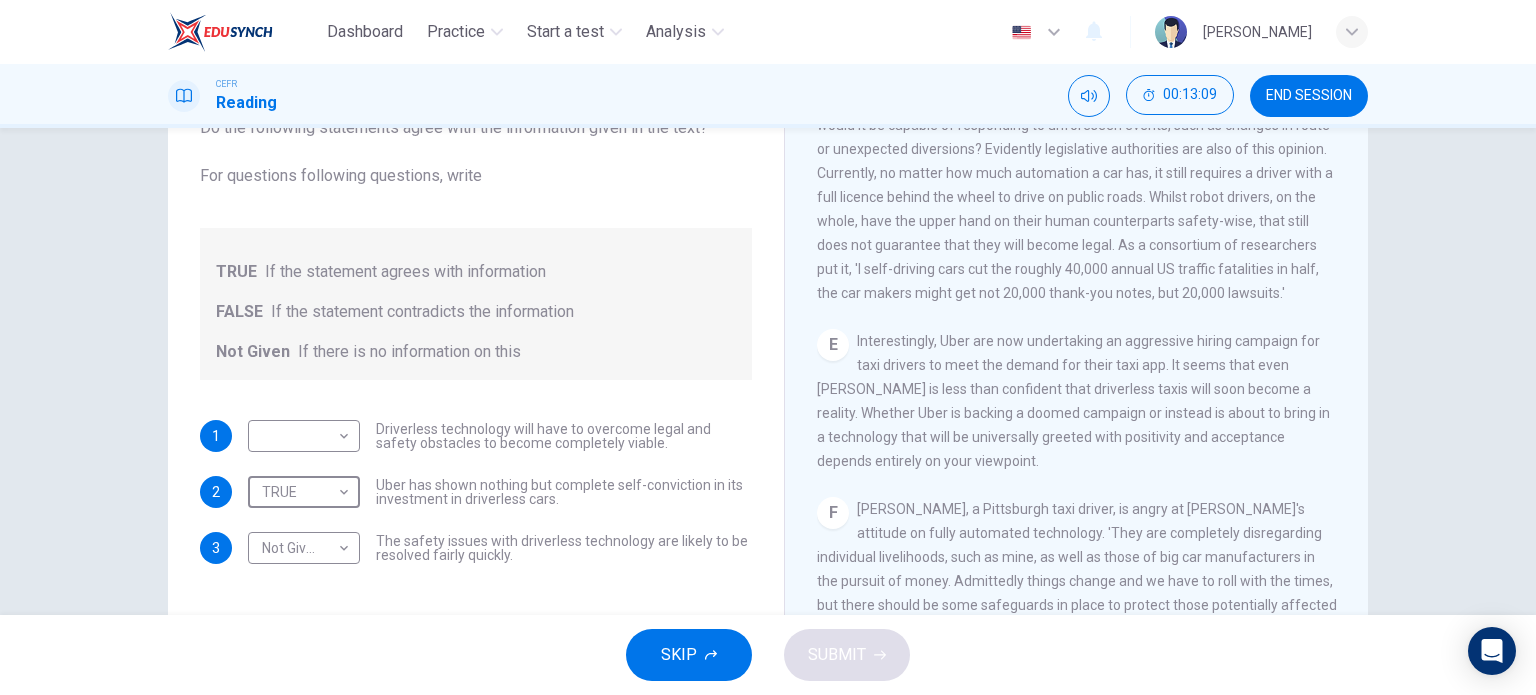 scroll, scrollTop: 1174, scrollLeft: 0, axis: vertical 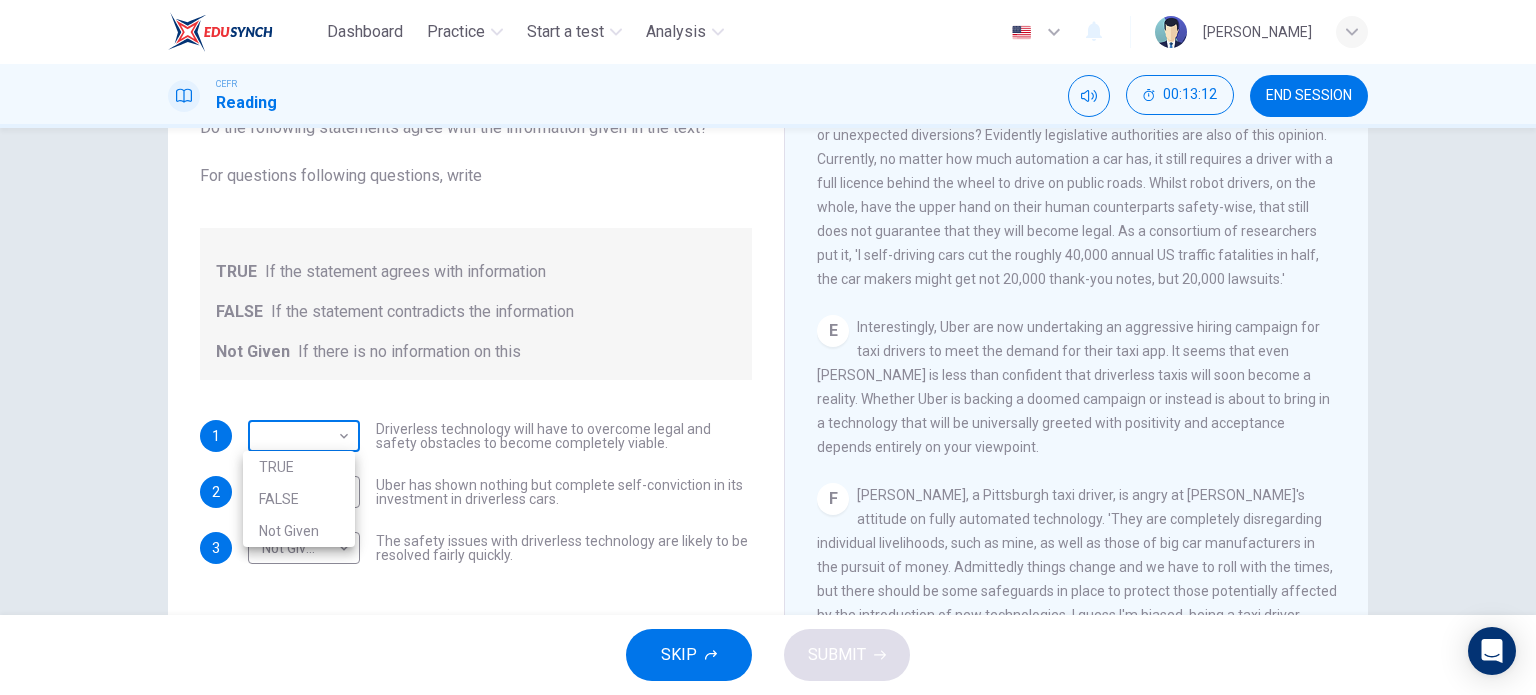 click on "Dashboard Practice Start a test Analysis English en ​ SITI NUR MAISARAH BINTI MOHD ZULFAKRI CEFR Reading 00:13:12 END SESSION Question 7 Do the following statements agree with the information given in the text? For questions following questions, write TRUE If the statement agrees with information FALSE If the statement contradicts the information Not Given If there is no information on this 1 ​ ​ Driverless technology will have to overcome legal and safety obstacles to become completely viable. 2 TRUE TRUE ​ Uber has shown nothing but complete self-conviction in its investment in driverless cars. 3 Not Given Not Given ​ The safety issues with driverless technology are likely to be resolved fairly quickly. Driverless cars CLICK TO ZOOM Click to Zoom A B C D E F G H SKIP SUBMIT EduSynch - Online Language Proficiency Testing
Dashboard Practice Start a test Analysis Notifications © Copyright  2025 TRUE FALSE Not Given" at bounding box center (768, 347) 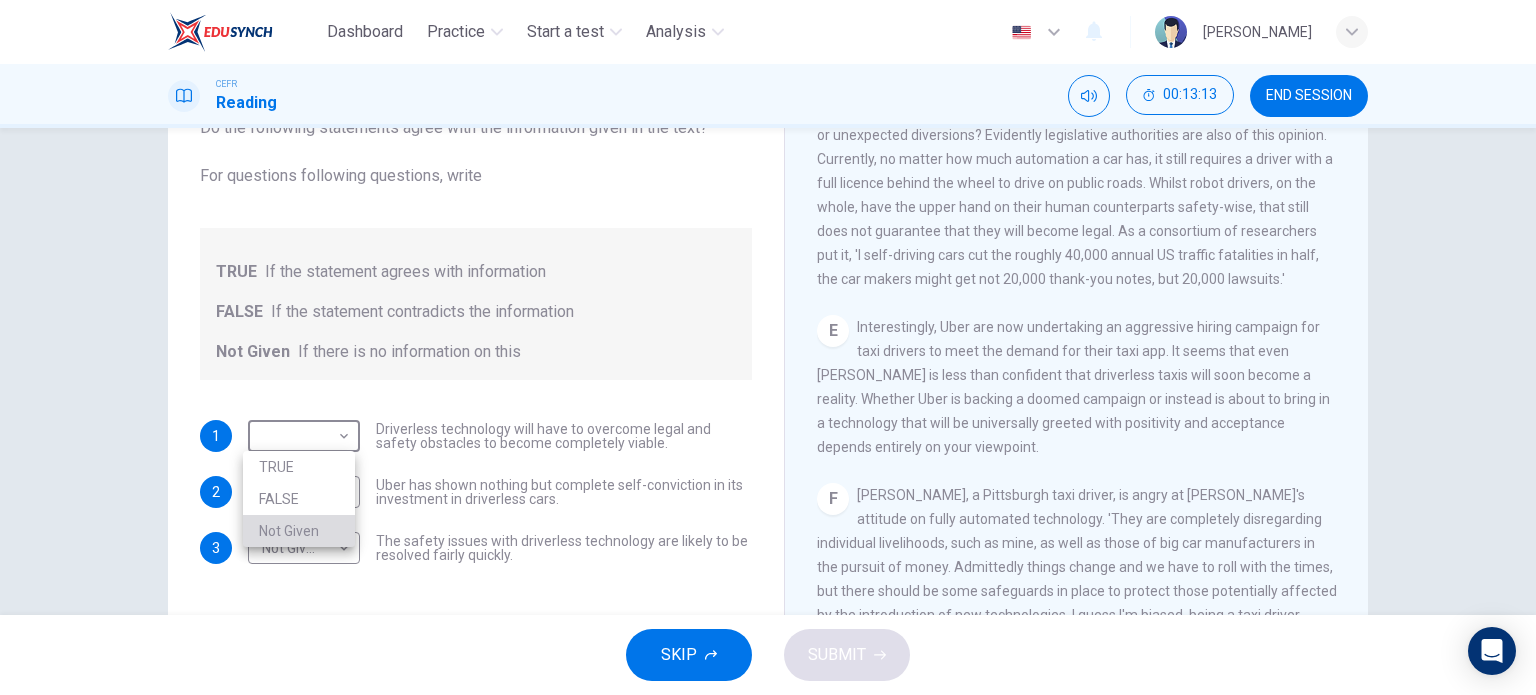 click on "Not Given" at bounding box center (299, 531) 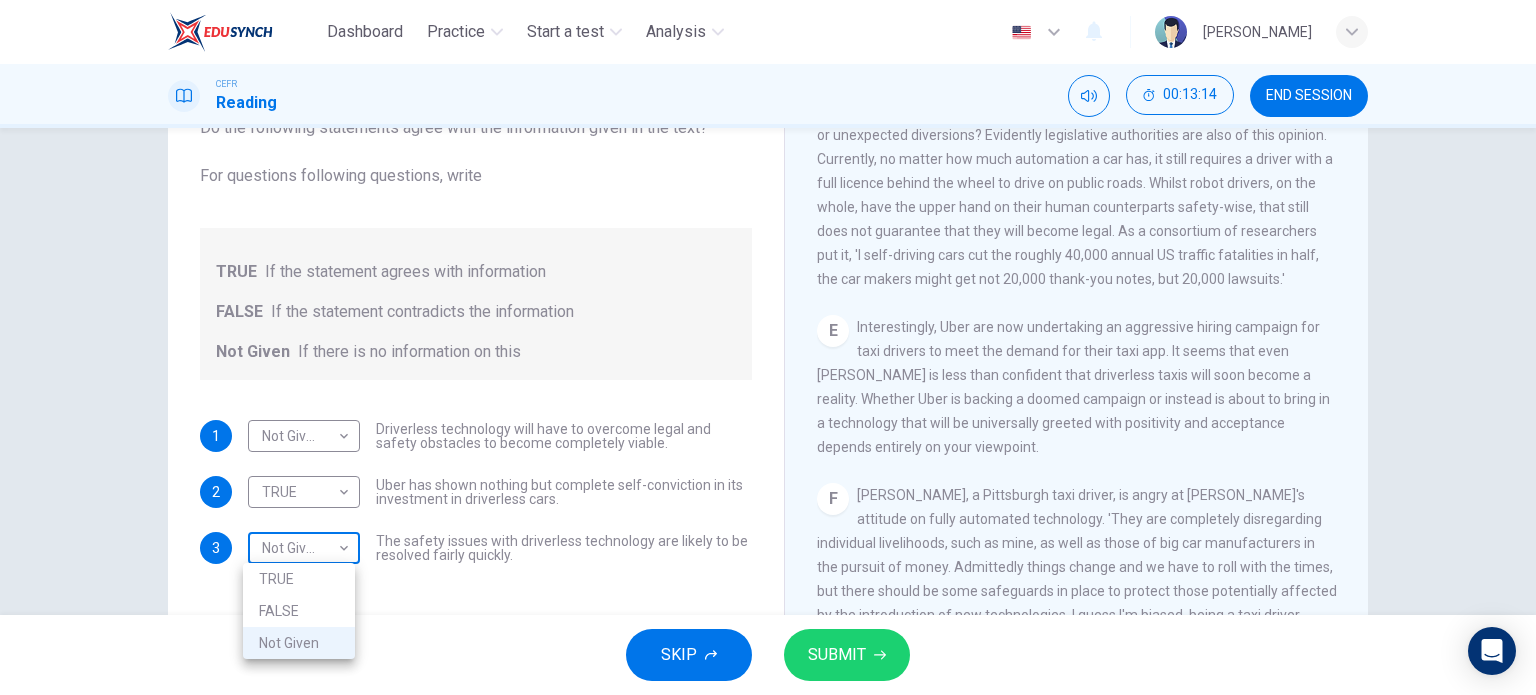 click on "Dashboard Practice Start a test Analysis English en ​ SITI NUR MAISARAH BINTI MOHD ZULFAKRI CEFR Reading 00:13:14 END SESSION Question 7 Do the following statements agree with the information given in the text? For questions following questions, write TRUE If the statement agrees with information FALSE If the statement contradicts the information Not Given If there is no information on this 1 Not Given Not Given ​ Driverless technology will have to overcome legal and safety obstacles to become completely viable. 2 TRUE TRUE ​ Uber has shown nothing but complete self-conviction in its investment in driverless cars. 3 Not Given Not Given ​ The safety issues with driverless technology are likely to be resolved fairly quickly. Driverless cars CLICK TO ZOOM Click to Zoom A B C D E F G H SKIP SUBMIT EduSynch - Online Language Proficiency Testing
Dashboard Practice Start a test Analysis Notifications © Copyright  2025 TRUE FALSE Not Given" at bounding box center [768, 347] 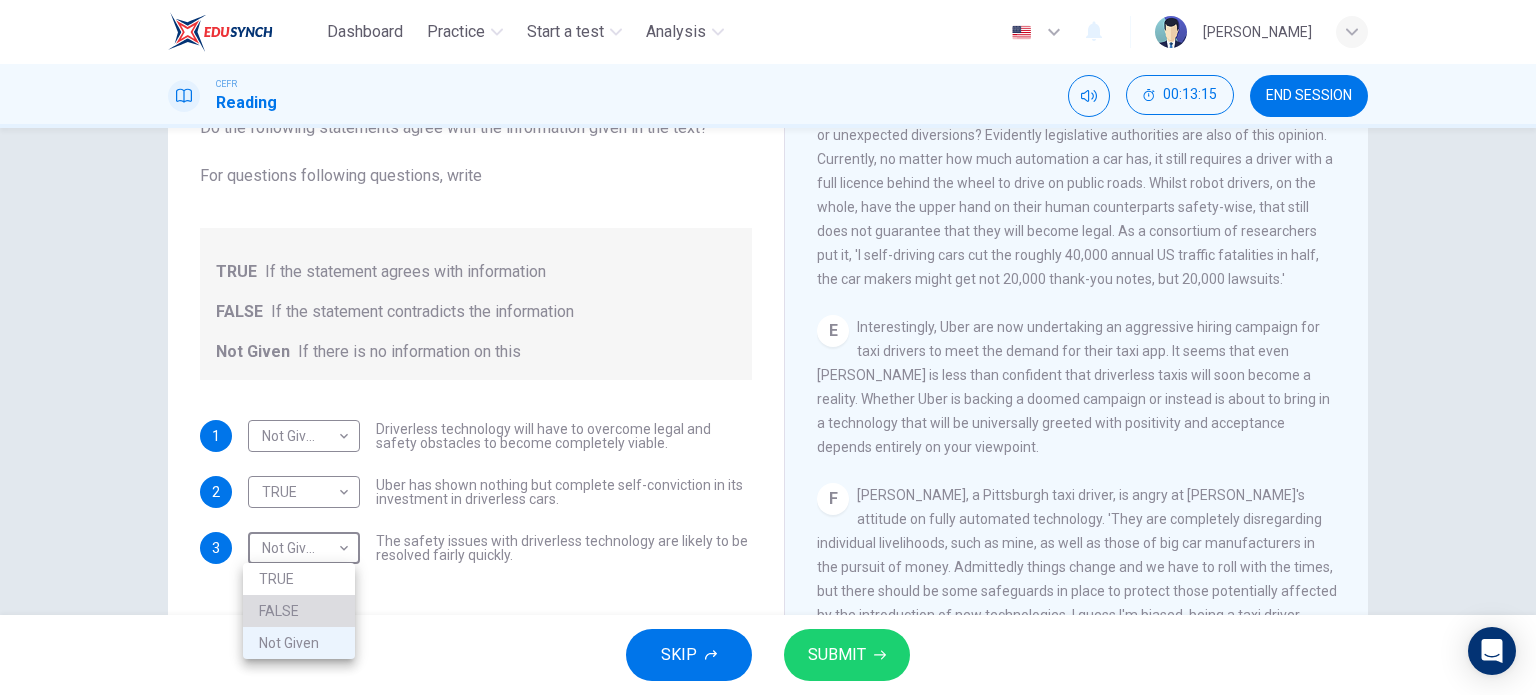 click on "FALSE" at bounding box center [299, 611] 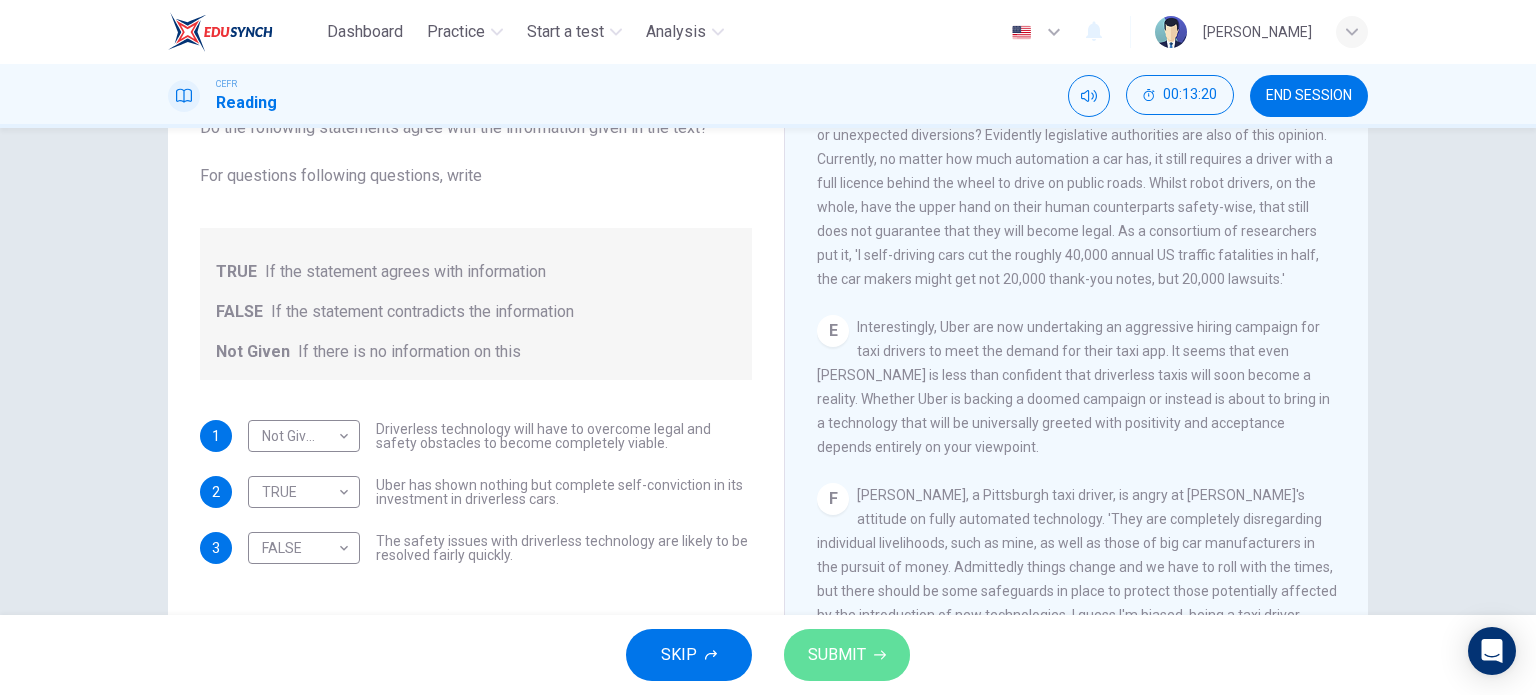 click on "SUBMIT" at bounding box center [847, 655] 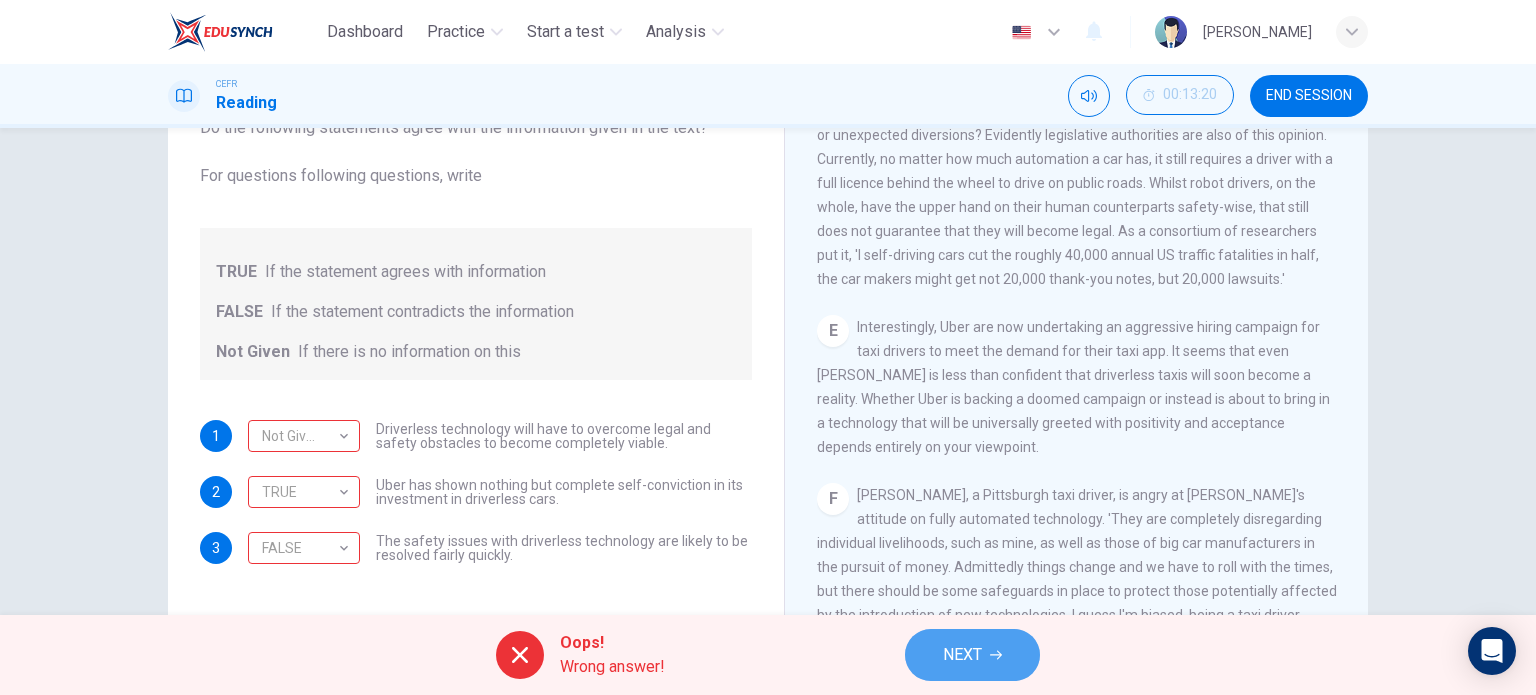 click on "NEXT" at bounding box center [972, 655] 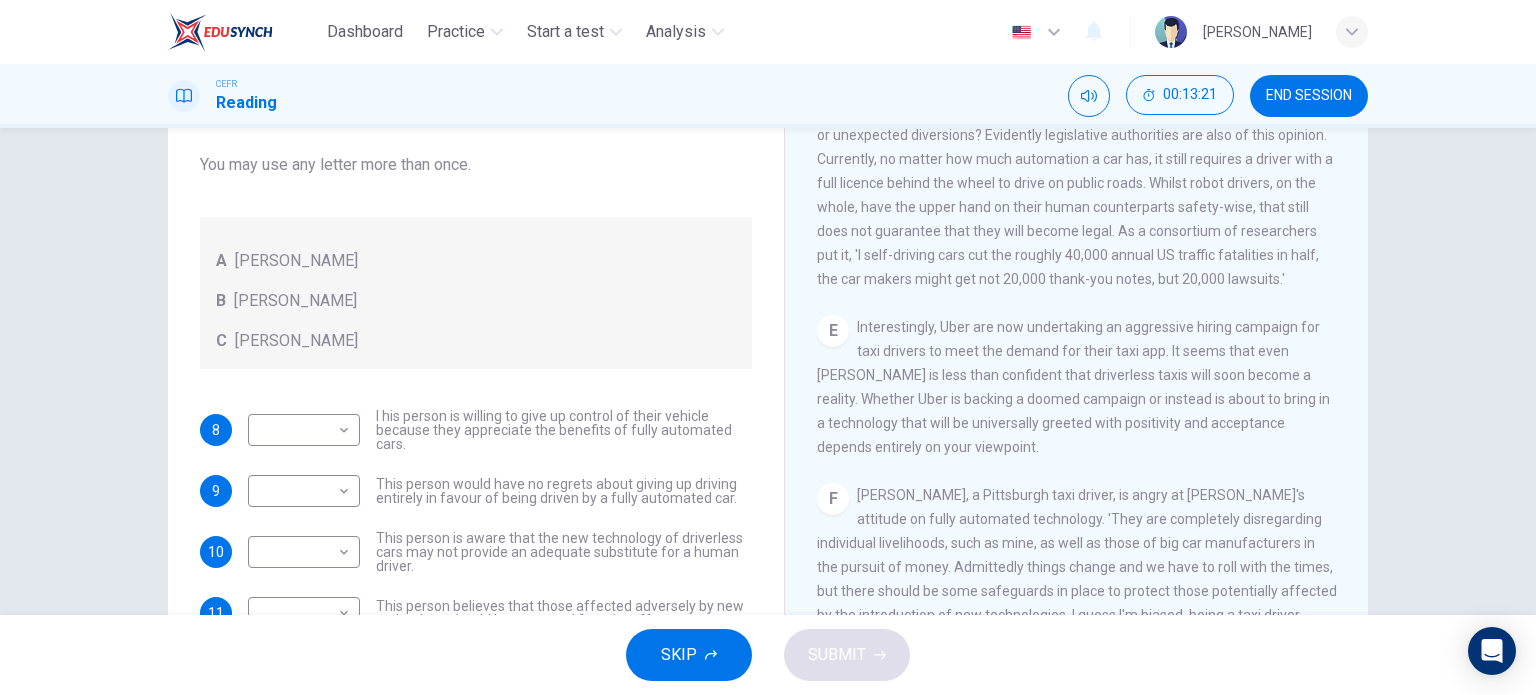 scroll, scrollTop: 68, scrollLeft: 0, axis: vertical 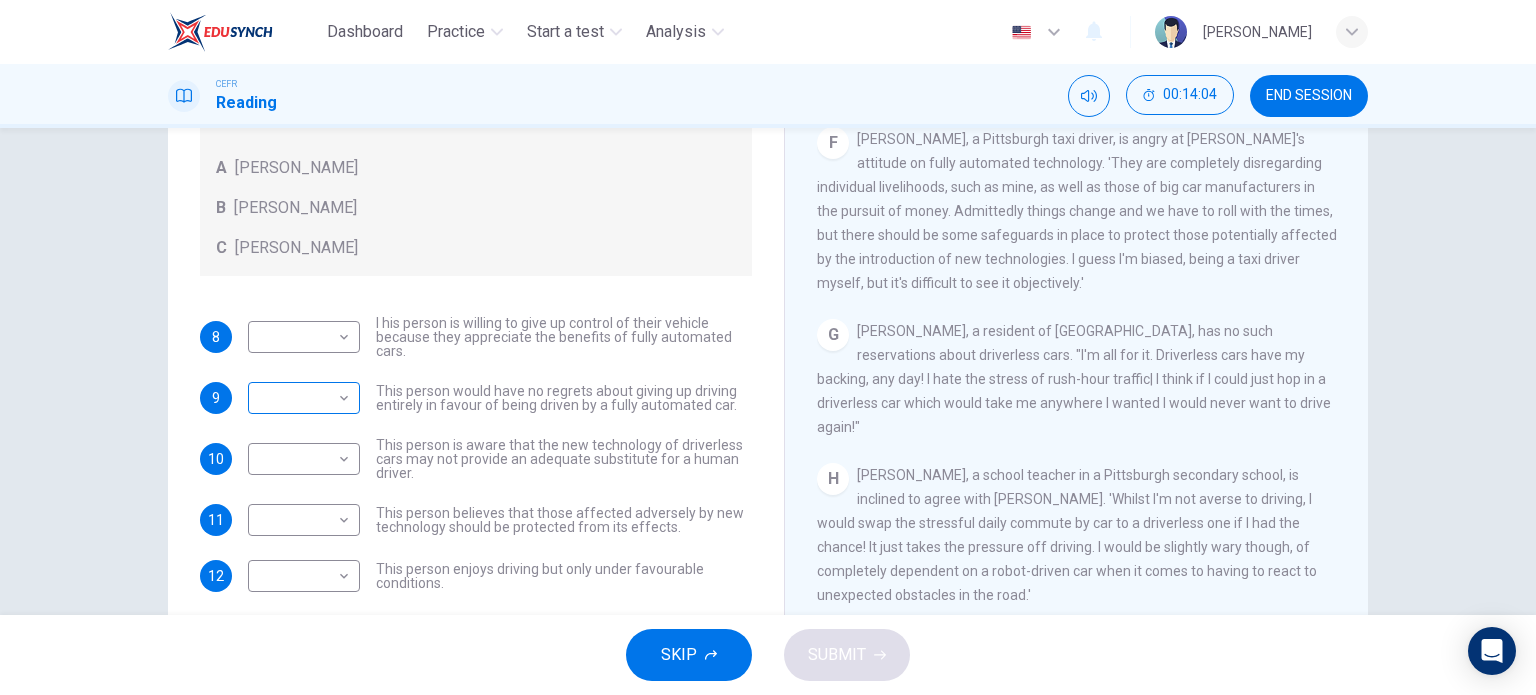 click on "Dashboard Practice Start a test Analysis English en ​ SITI NUR MAISARAH BINTI MOHD ZULFAKRI CEFR Reading 00:14:04 END SESSION Questions 8 - 12 Look at the following statements, and the list of people. Match each statement to the correct person, A-C. You may use any letter more than once.
A John Reynolds B Susie Greenacre C Jason Steiner 8 ​ ​ I his person is willing to give up control of their vehicle because they appreciate the benefits of fully automated cars. 9 ​ ​ This person would have no regrets about giving up driving entirely in favour of being driven by a fully automated car. 10 ​ ​ This person is aware that the new technology of driverless cars may not provide an adequate substitute for a human driver. 11 ​ ​ This person believes that those affected adversely by new technology should be protected from its effects. 12 ​ ​ This person enjoys driving but only under favourable conditions. Driverless cars CLICK TO ZOOM Click to Zoom A B C D E F G H SKIP SUBMIT
Dashboard" at bounding box center [768, 347] 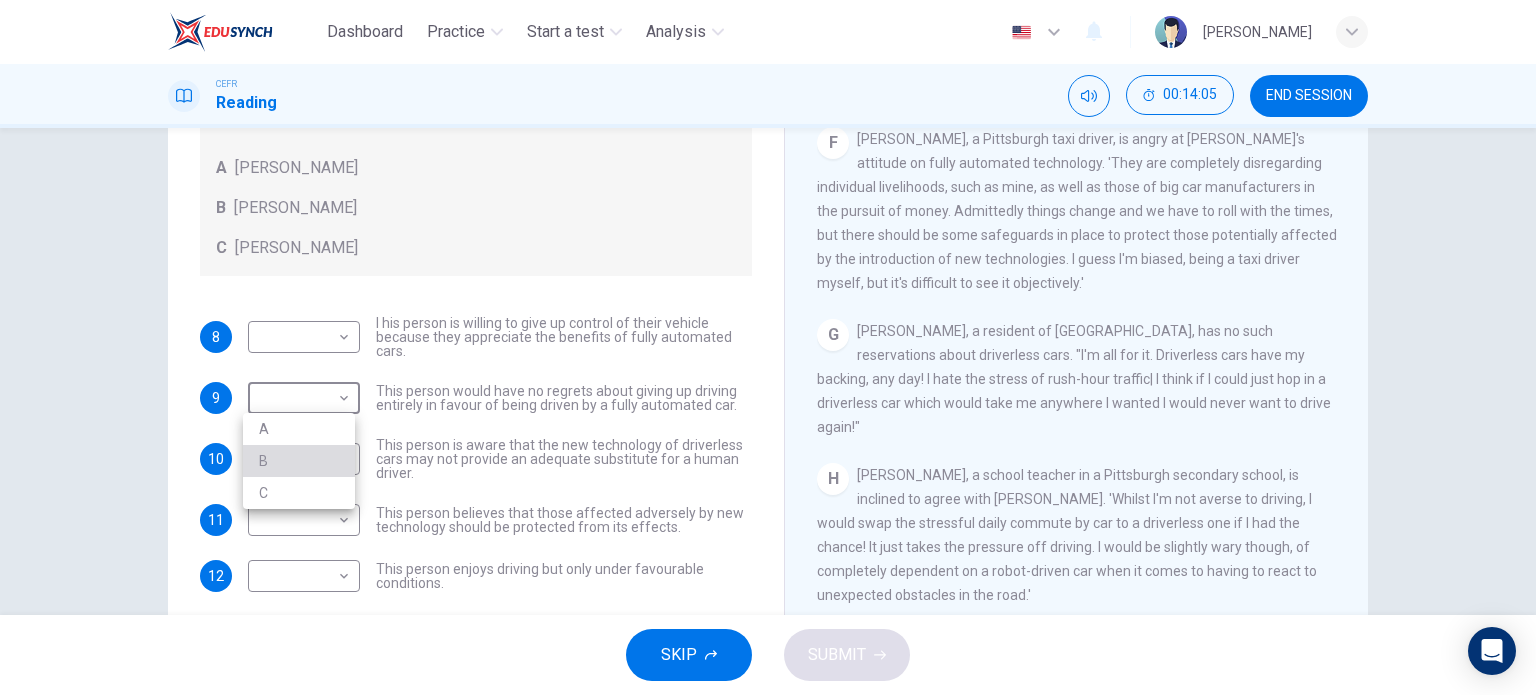 click on "B" at bounding box center (299, 461) 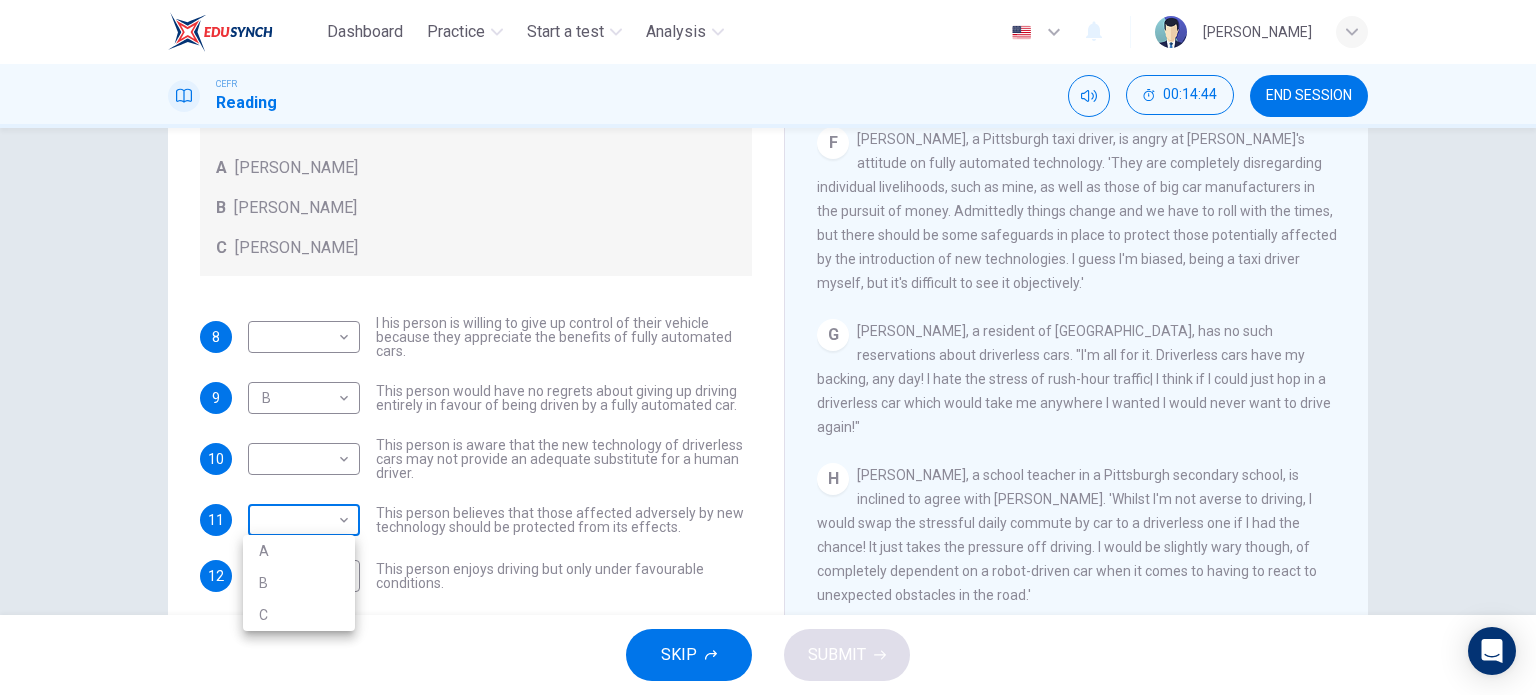 click on "Dashboard Practice Start a test Analysis English en ​ SITI NUR MAISARAH BINTI MOHD ZULFAKRI CEFR Reading 00:14:44 END SESSION Questions 8 - 12 Look at the following statements, and the list of people. Match each statement to the correct person, A-C. You may use any letter more than once.
A John Reynolds B Susie Greenacre C Jason Steiner 8 ​ ​ I his person is willing to give up control of their vehicle because they appreciate the benefits of fully automated cars. 9 B B ​ This person would have no regrets about giving up driving entirely in favour of being driven by a fully automated car. 10 ​ ​ This person is aware that the new technology of driverless cars may not provide an adequate substitute for a human driver. 11 ​ ​ This person believes that those affected adversely by new technology should be protected from its effects. 12 ​ ​ This person enjoys driving but only under favourable conditions. Driverless cars CLICK TO ZOOM Click to Zoom A B C D E F G H SKIP SUBMIT
Dashboard A B" at bounding box center [768, 347] 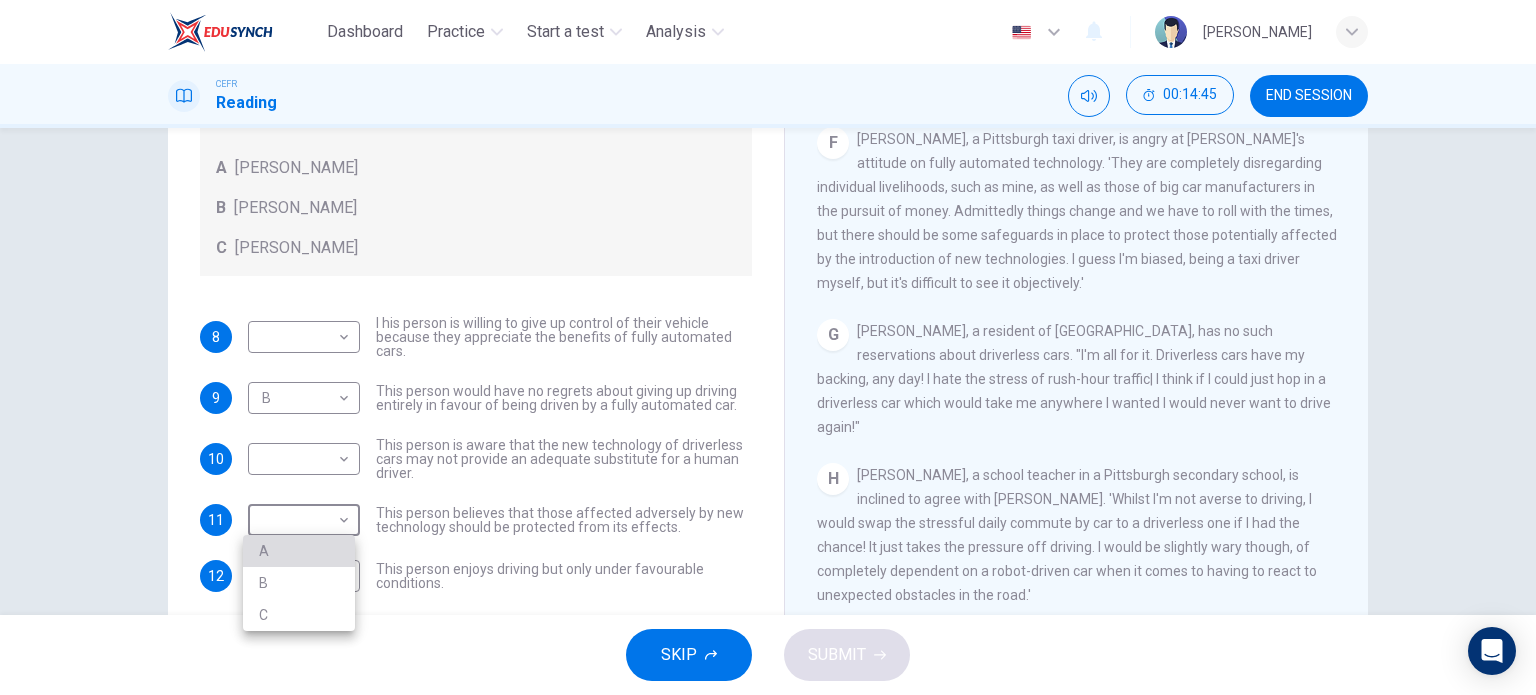 click on "A" at bounding box center [299, 551] 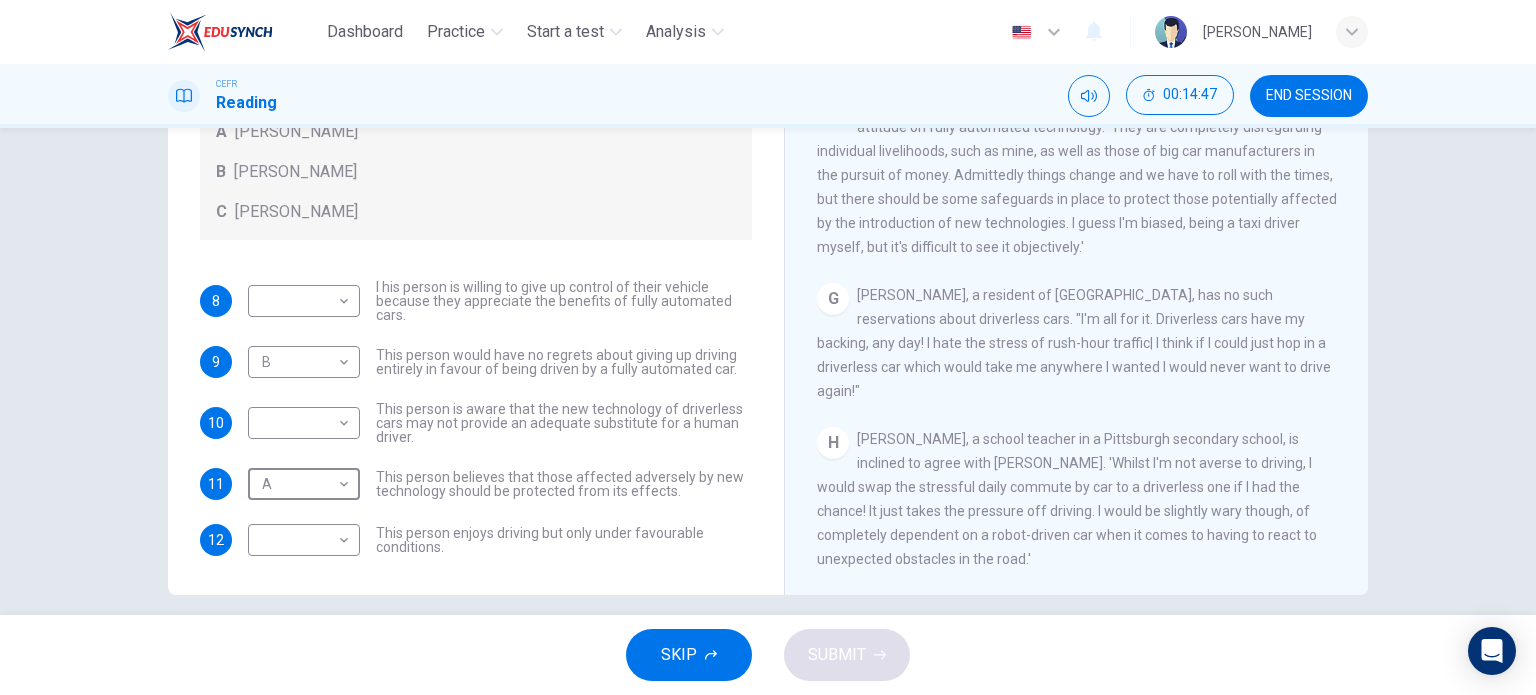 scroll, scrollTop: 268, scrollLeft: 0, axis: vertical 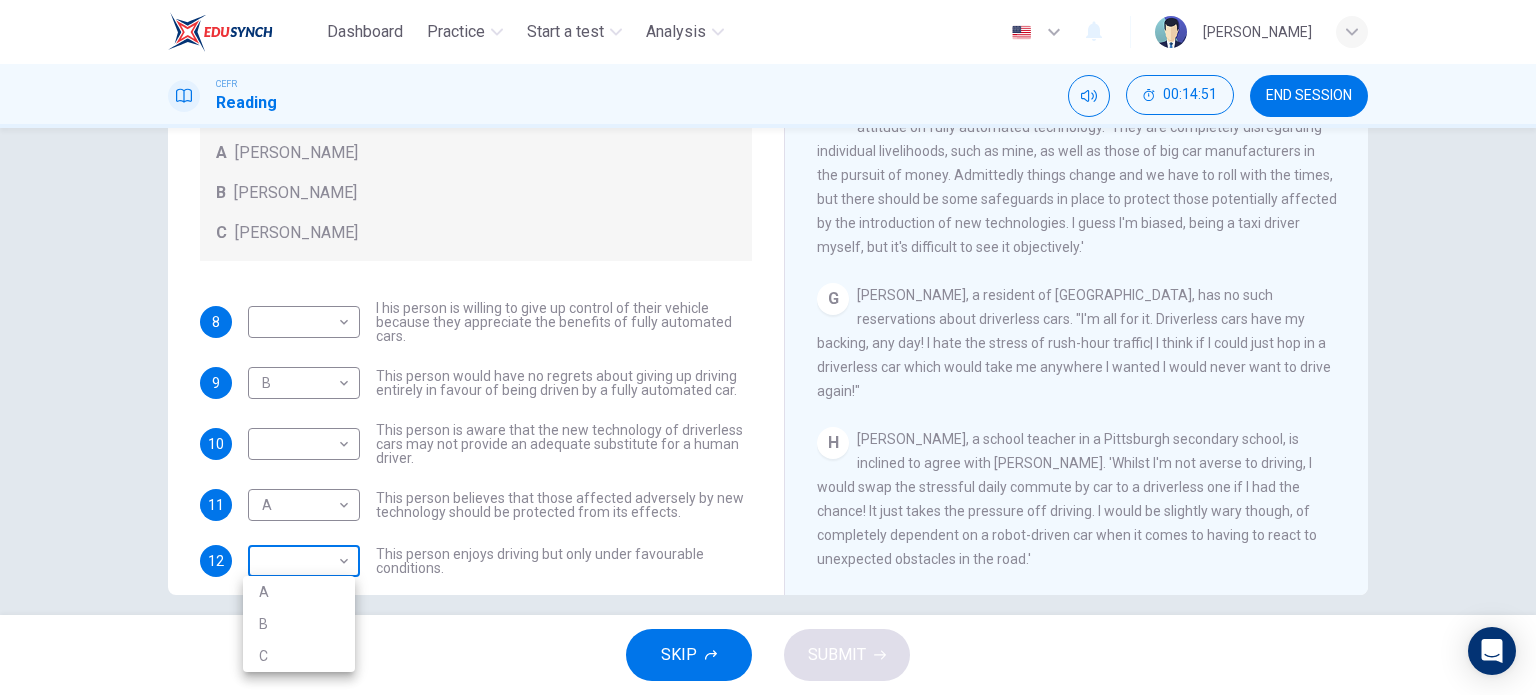click on "Dashboard Practice Start a test Analysis English en ​ SITI NUR MAISARAH BINTI MOHD ZULFAKRI CEFR Reading 00:14:51 END SESSION Questions 8 - 12 Look at the following statements, and the list of people. Match each statement to the correct person, A-C. You may use any letter more than once.
A John Reynolds B Susie Greenacre C Jason Steiner 8 ​ ​ I his person is willing to give up control of their vehicle because they appreciate the benefits of fully automated cars. 9 B B ​ This person would have no regrets about giving up driving entirely in favour of being driven by a fully automated car. 10 ​ ​ This person is aware that the new technology of driverless cars may not provide an adequate substitute for a human driver. 11 A A ​ This person believes that those affected adversely by new technology should be protected from its effects. 12 ​ ​ This person enjoys driving but only under favourable conditions. Driverless cars CLICK TO ZOOM Click to Zoom A B C D E F G H SKIP SUBMIT
Dashboard A B" at bounding box center [768, 347] 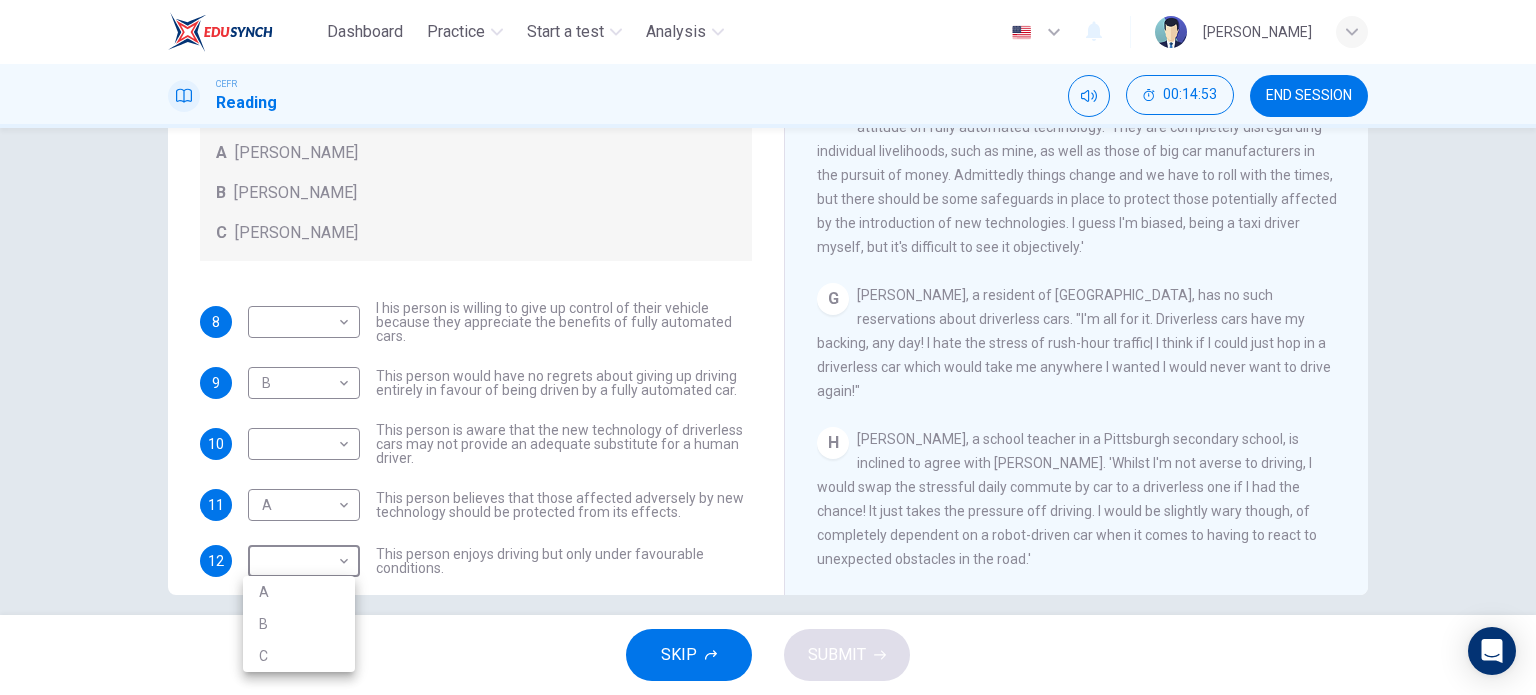 click on "C" at bounding box center [299, 656] 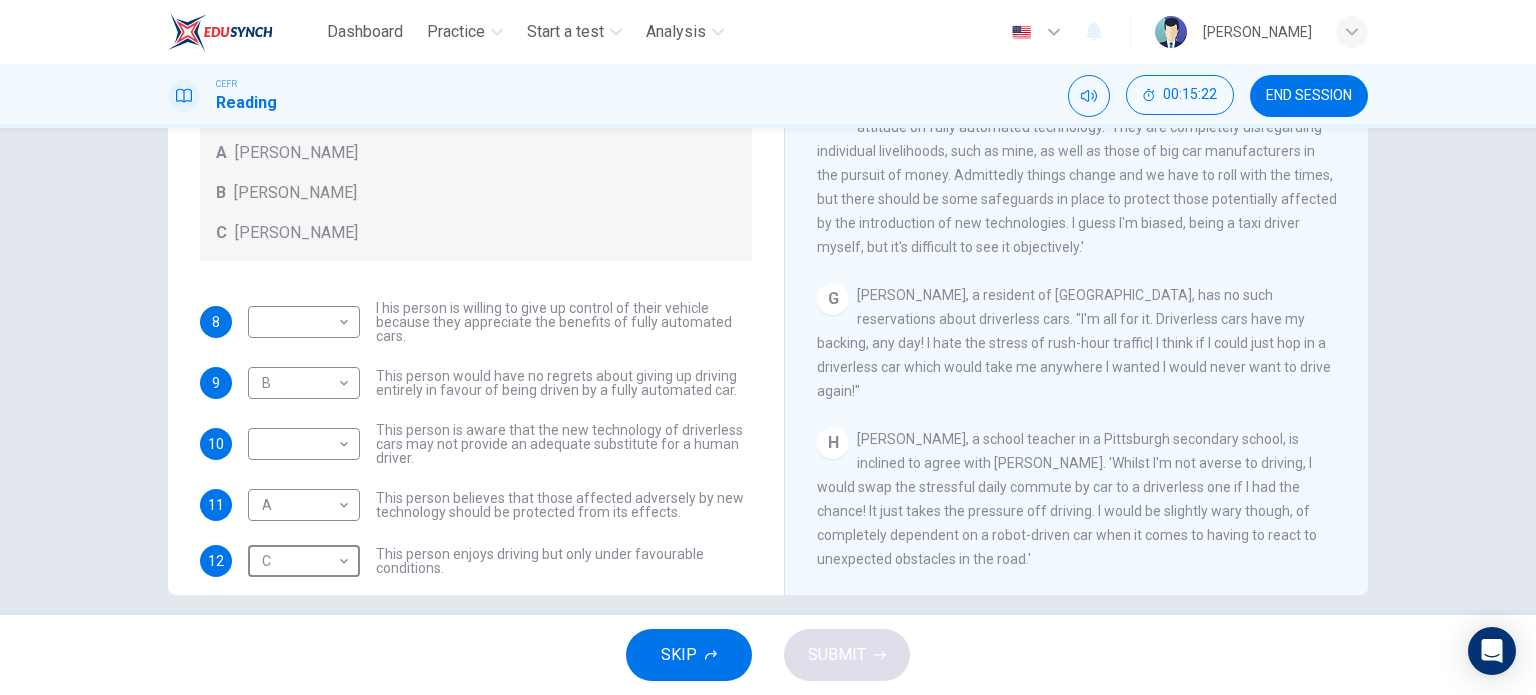 scroll, scrollTop: 1468, scrollLeft: 0, axis: vertical 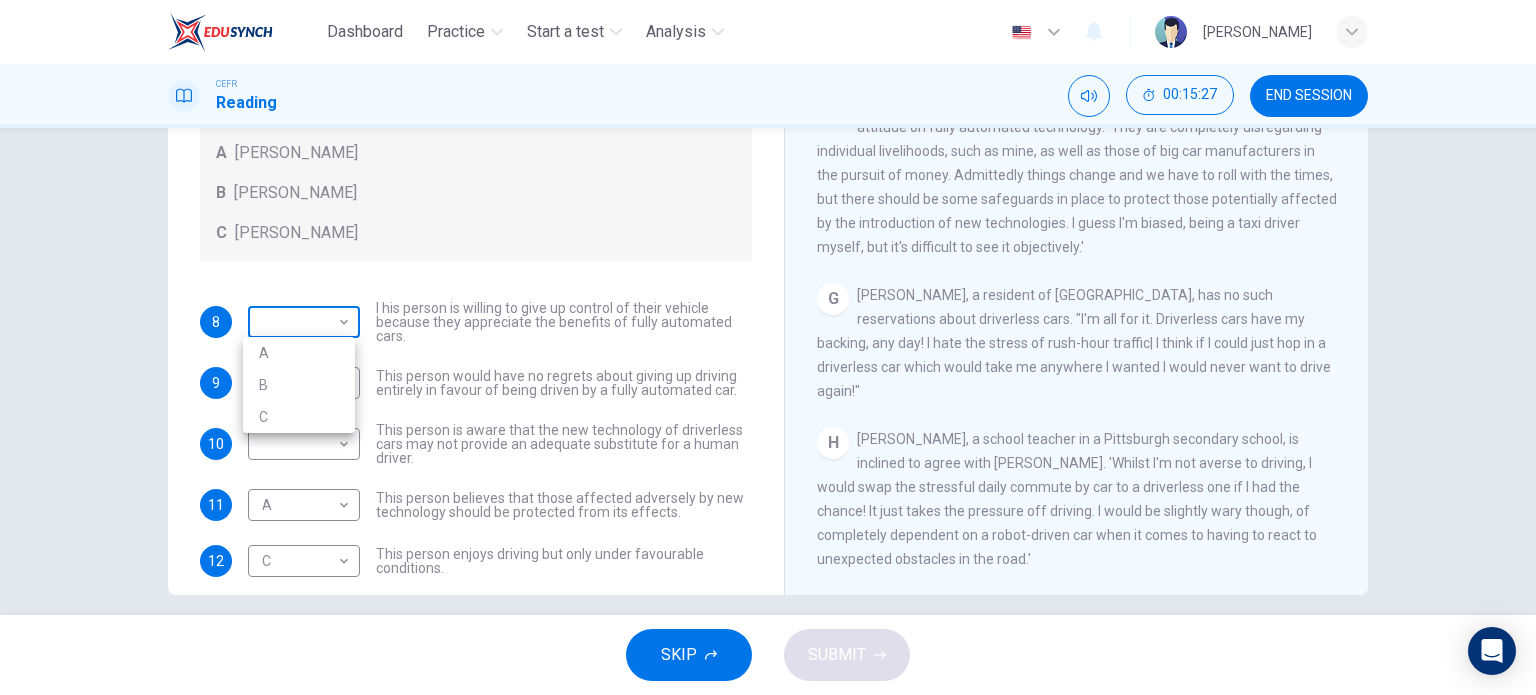 click on "Dashboard Practice Start a test Analysis English en ​ SITI NUR MAISARAH BINTI MOHD ZULFAKRI CEFR Reading 00:15:27 END SESSION Questions 8 - 12 Look at the following statements, and the list of people. Match each statement to the correct person, A-C. You may use any letter more than once.
A John Reynolds B Susie Greenacre C Jason Steiner 8 ​ ​ I his person is willing to give up control of their vehicle because they appreciate the benefits of fully automated cars. 9 B B ​ This person would have no regrets about giving up driving entirely in favour of being driven by a fully automated car. 10 ​ ​ This person is aware that the new technology of driverless cars may not provide an adequate substitute for a human driver. 11 A A ​ This person believes that those affected adversely by new technology should be protected from its effects. 12 C C ​ This person enjoys driving but only under favourable conditions. Driverless cars CLICK TO ZOOM Click to Zoom A B C D E F G H SKIP SUBMIT
Dashboard A B" at bounding box center [768, 347] 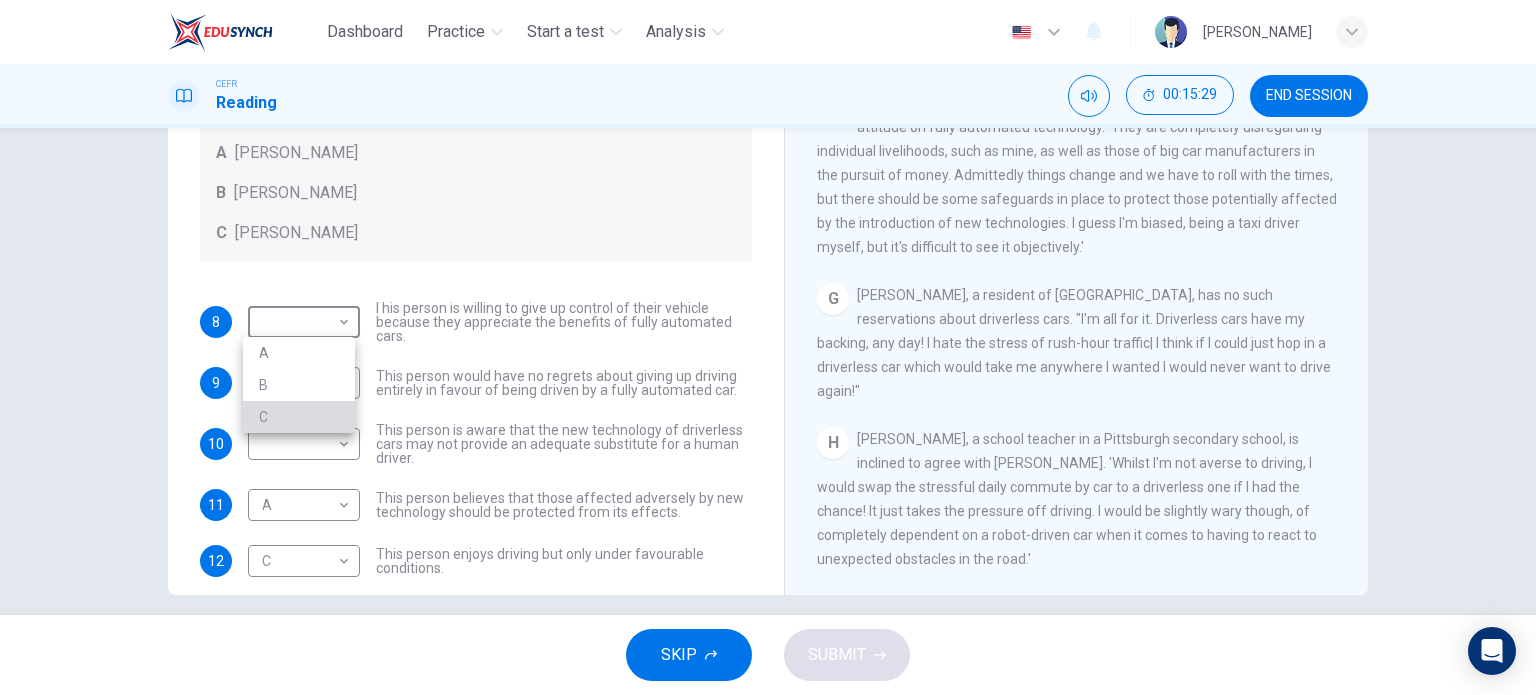 click on "C" at bounding box center (299, 417) 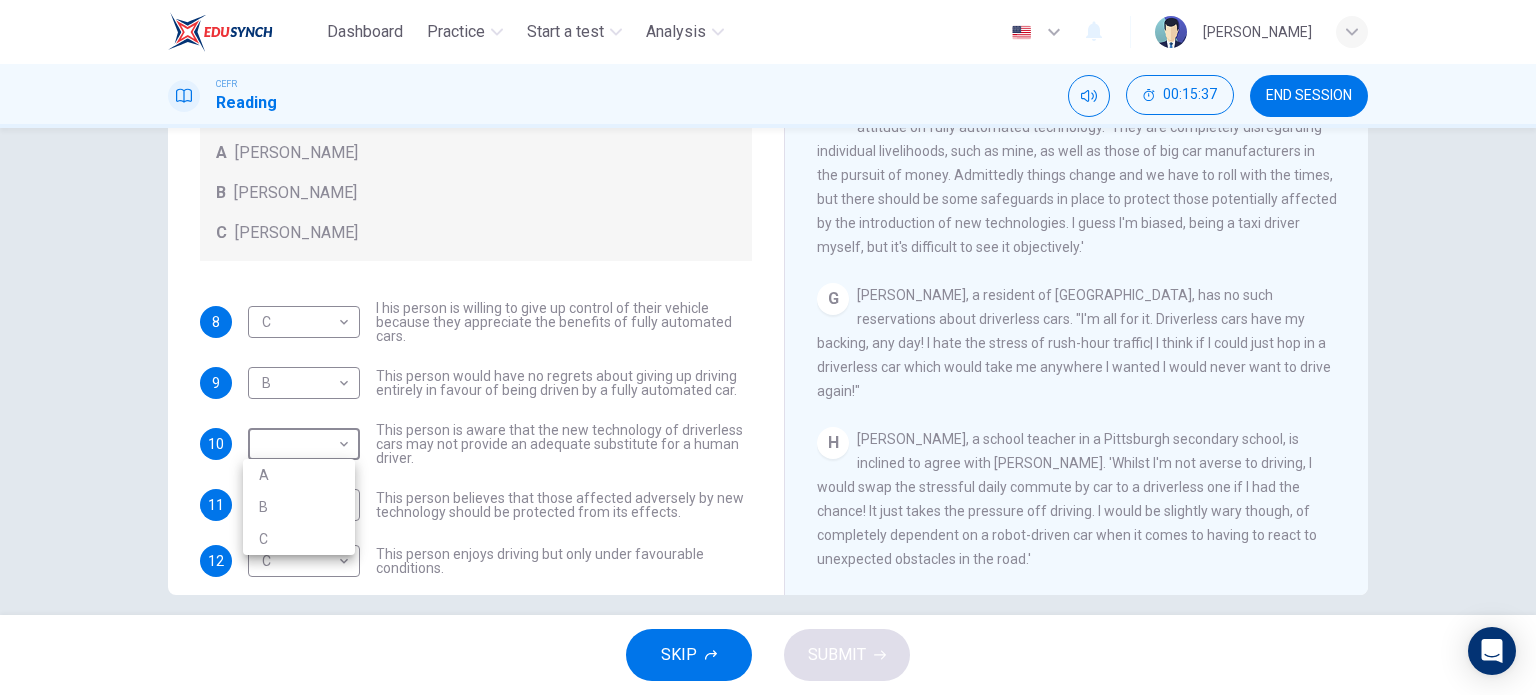 drag, startPoint x: 316, startPoint y: 448, endPoint x: 314, endPoint y: 487, distance: 39.051247 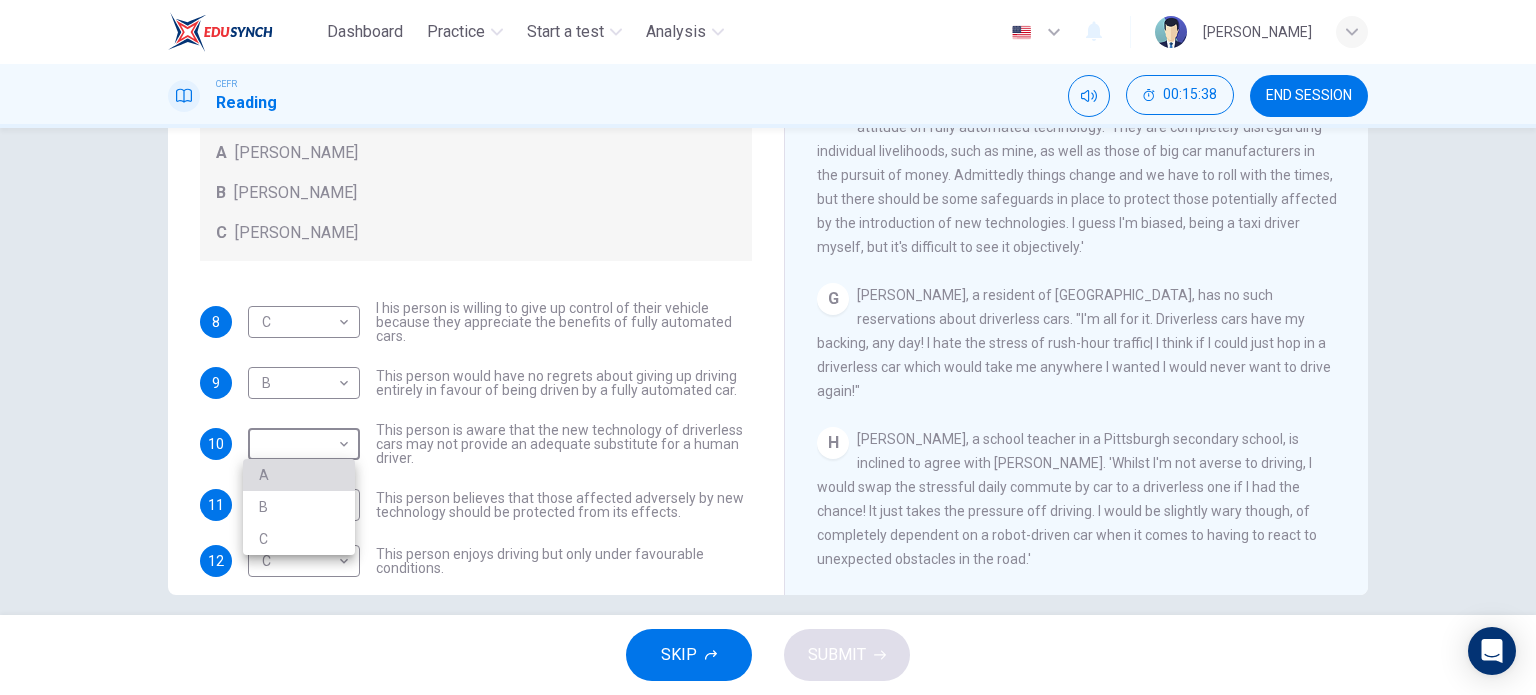 click on "A" at bounding box center (299, 475) 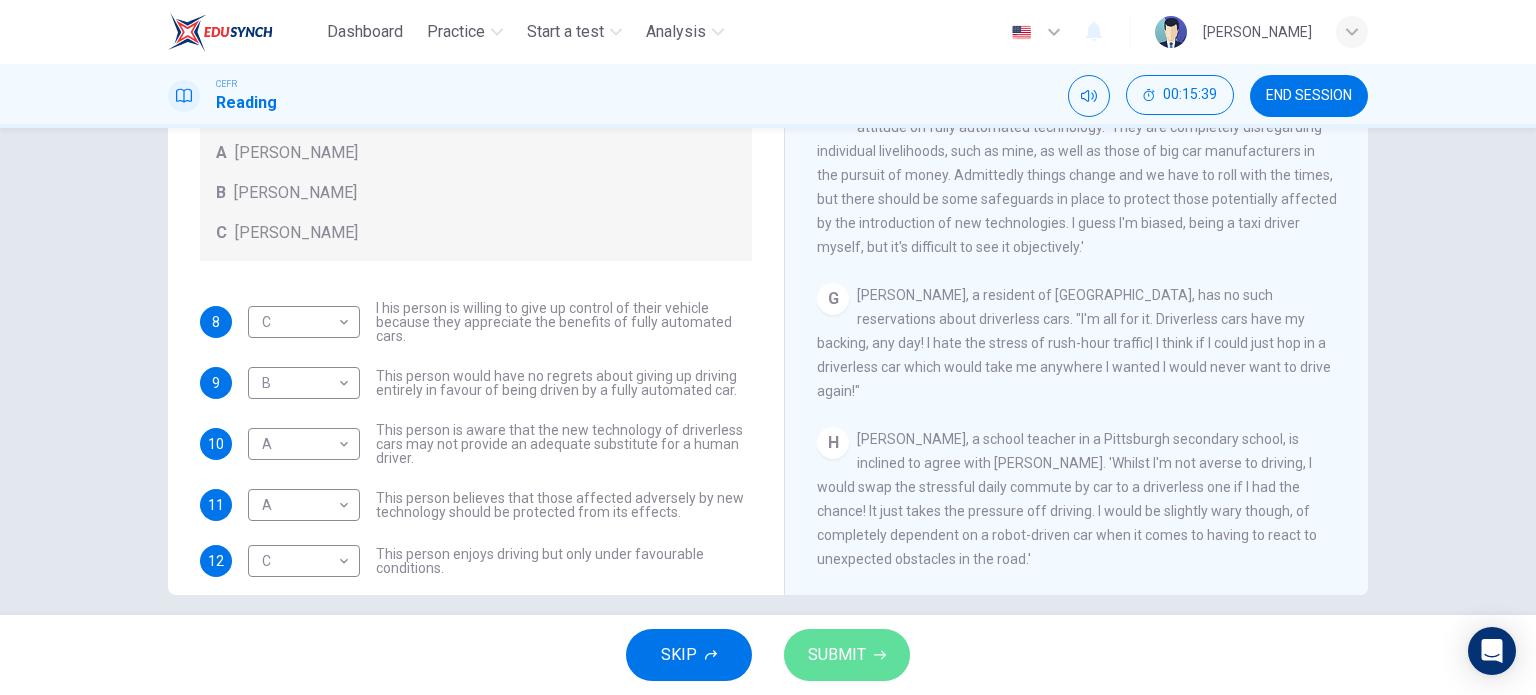 click on "SUBMIT" at bounding box center [847, 655] 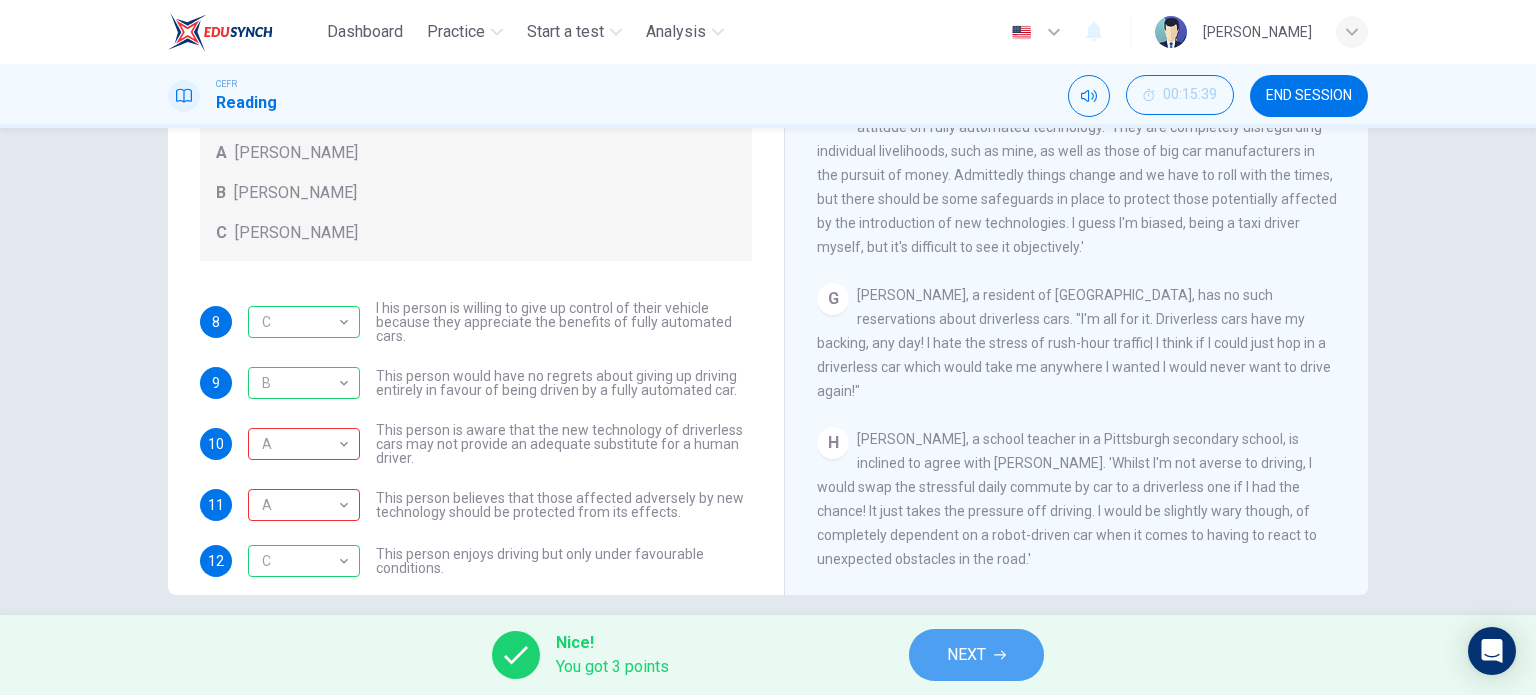 click on "NEXT" at bounding box center [966, 655] 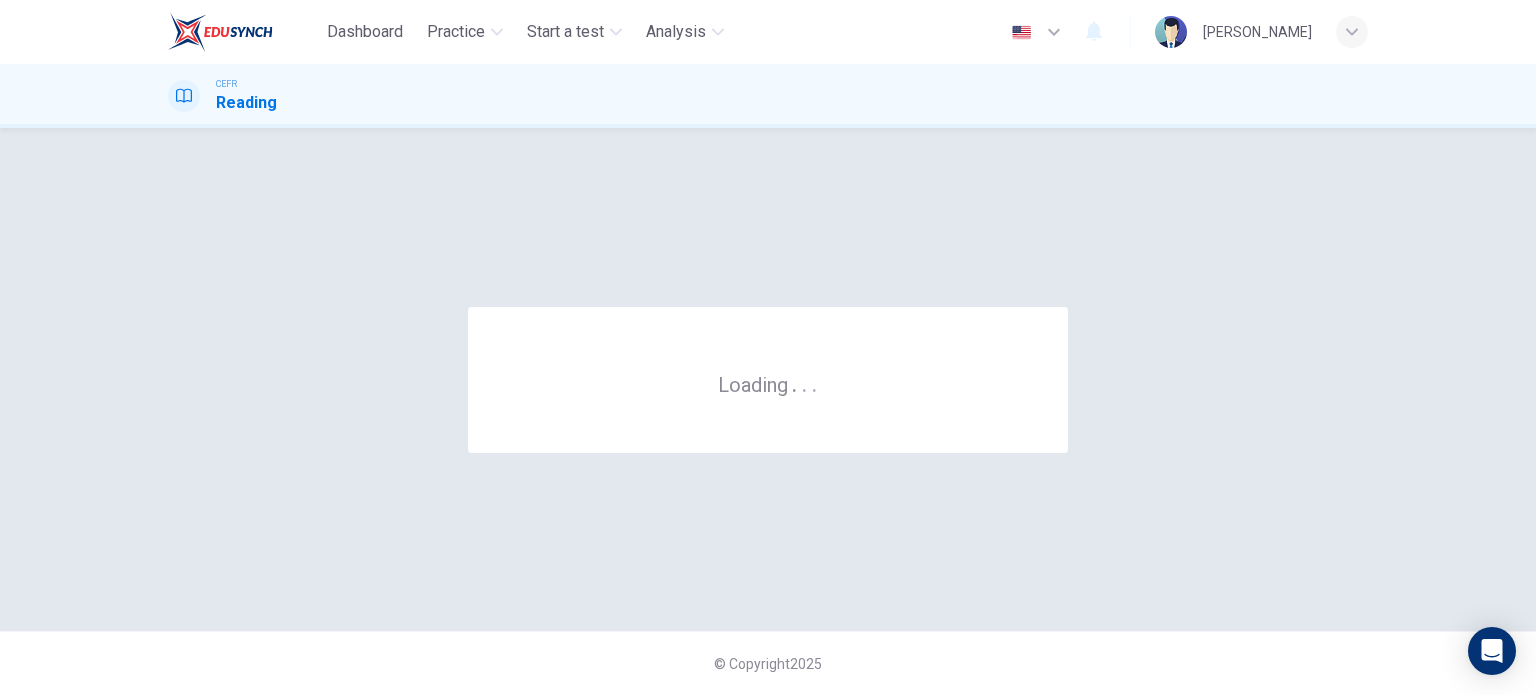 scroll, scrollTop: 0, scrollLeft: 0, axis: both 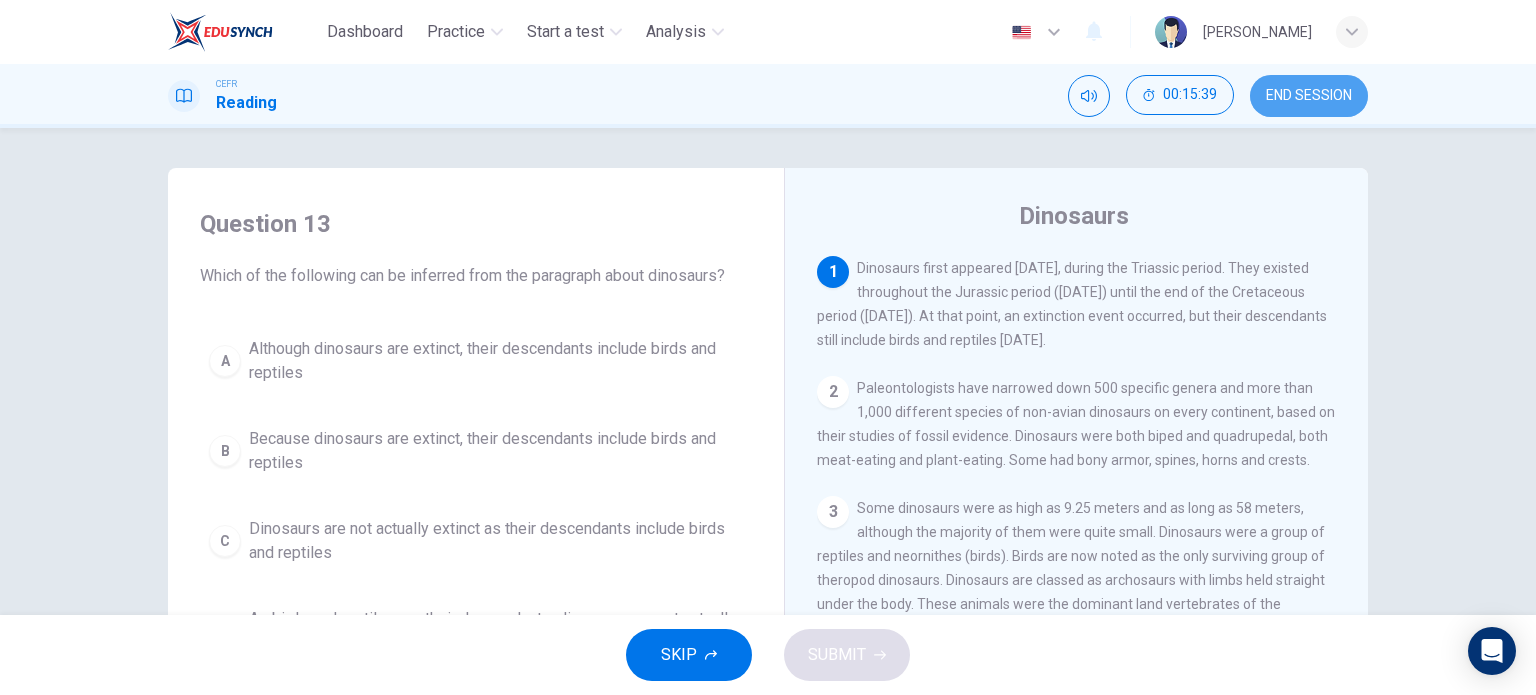 click on "END SESSION" at bounding box center [1309, 96] 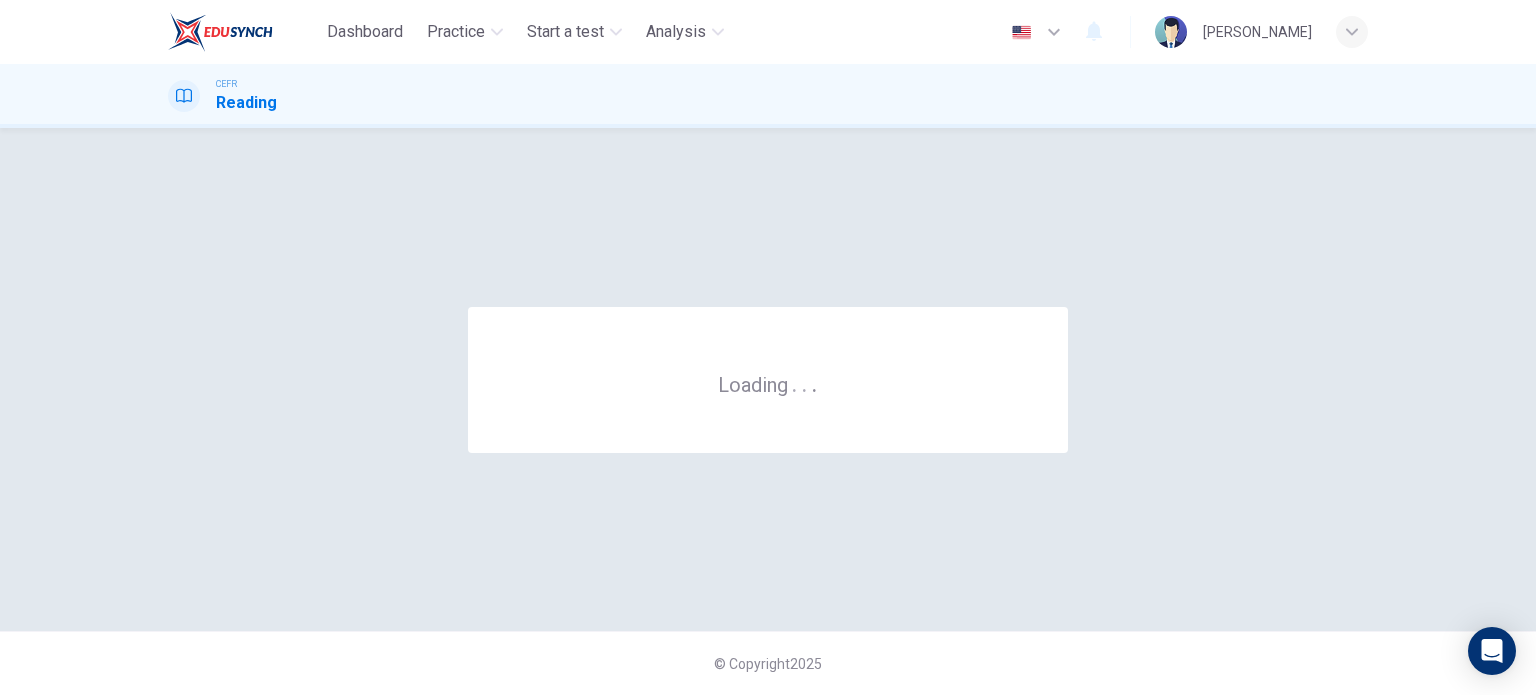 scroll, scrollTop: 0, scrollLeft: 0, axis: both 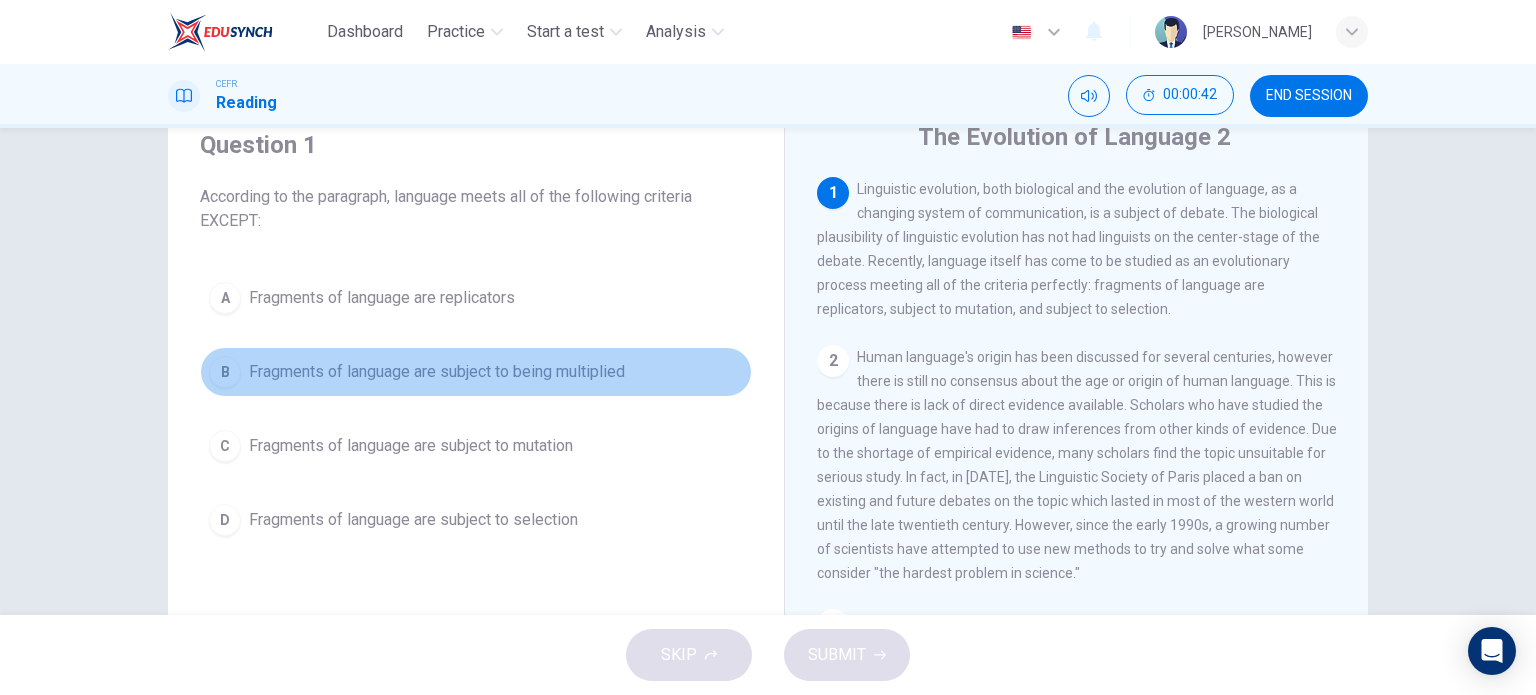click on "Fragments of language are subject to being multiplied" at bounding box center (437, 372) 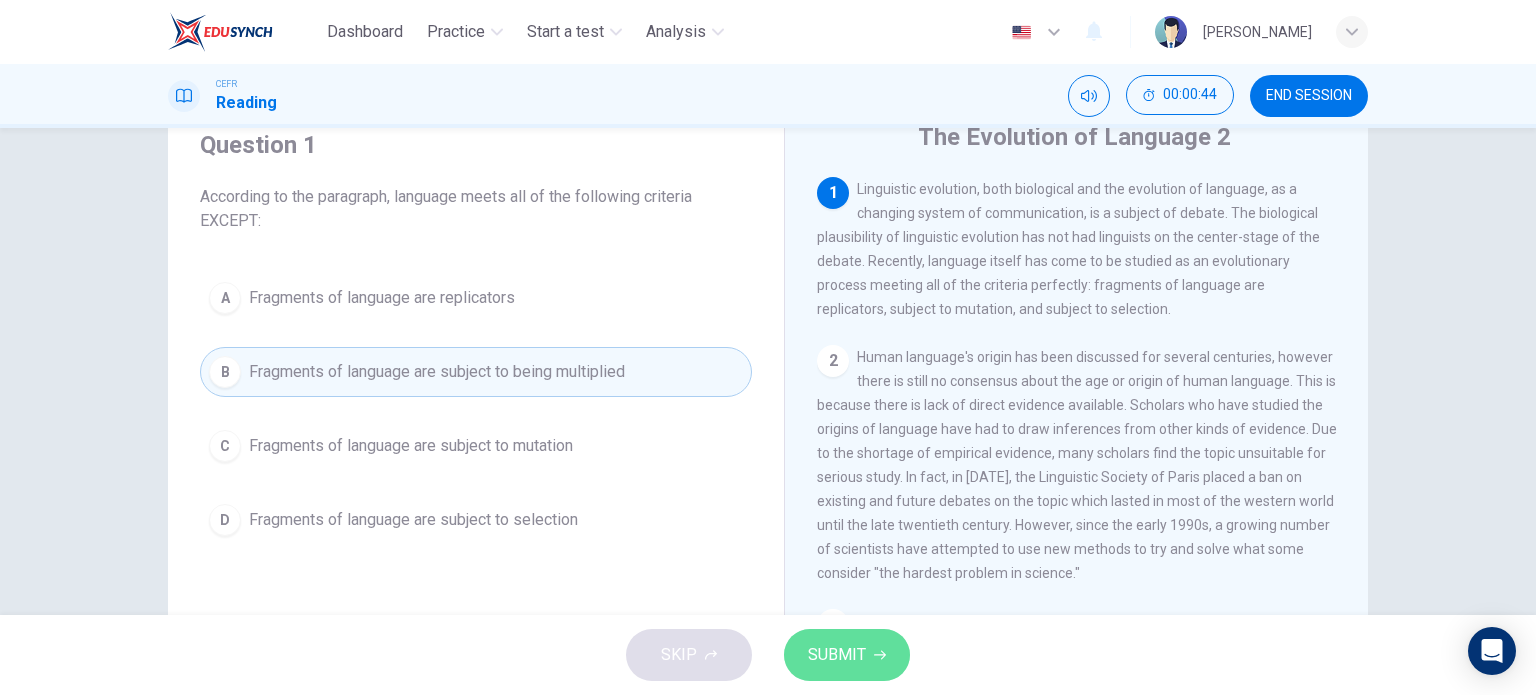 click on "SUBMIT" at bounding box center [837, 655] 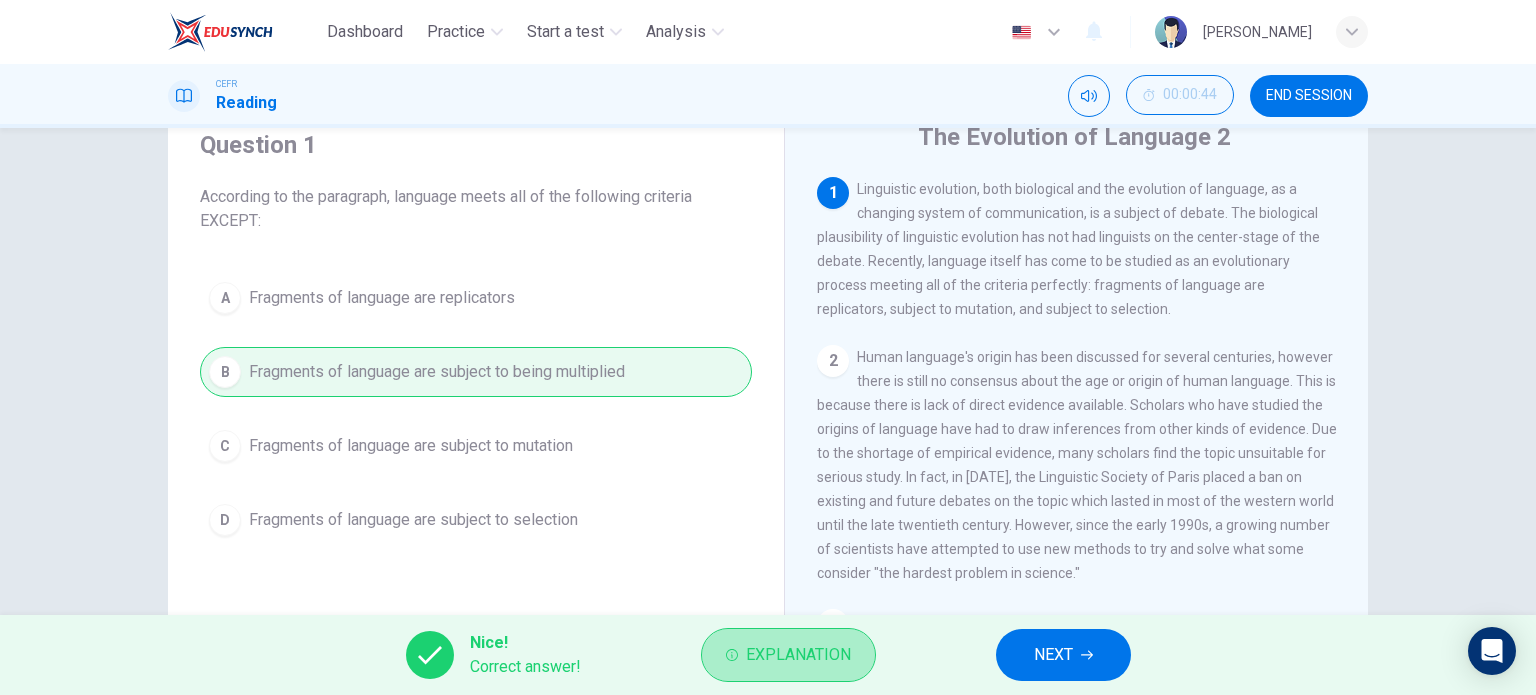click on "Explanation" at bounding box center [798, 655] 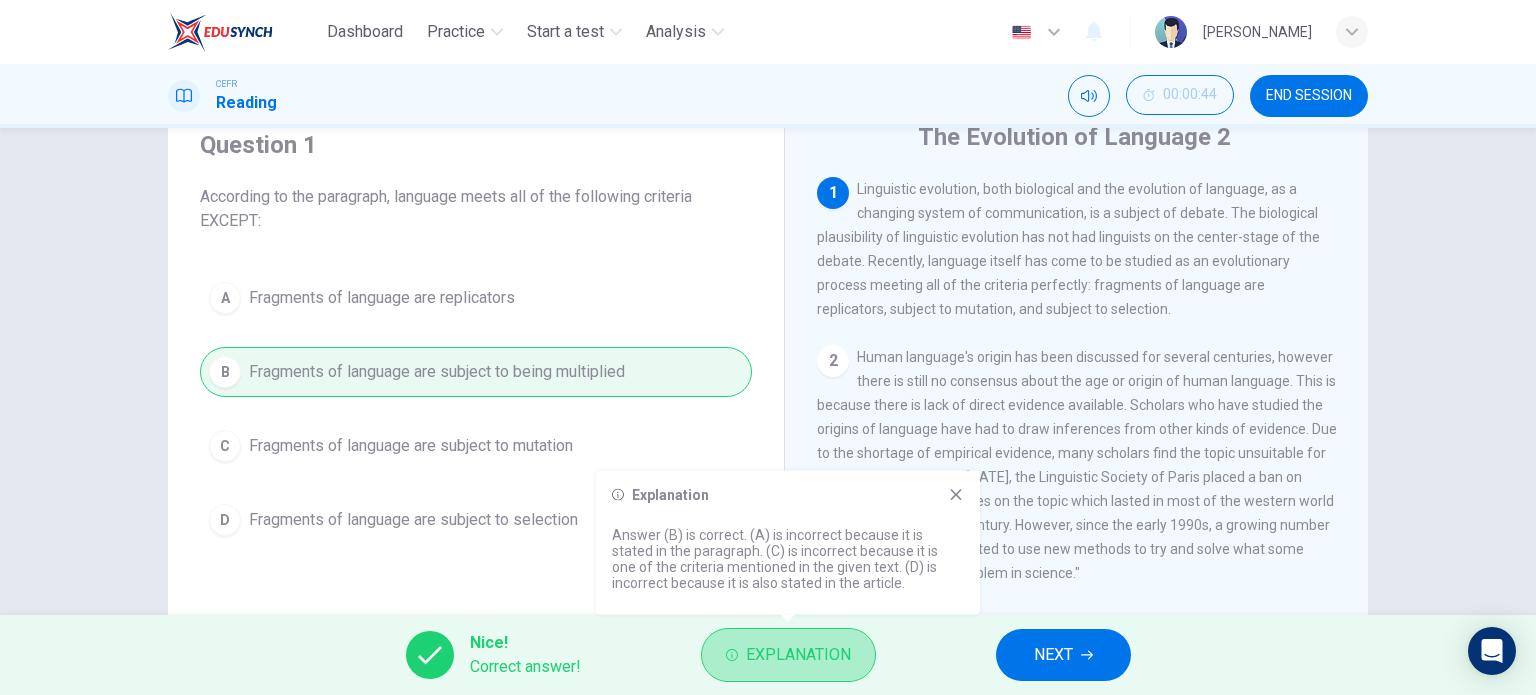 click on "Explanation" at bounding box center [798, 655] 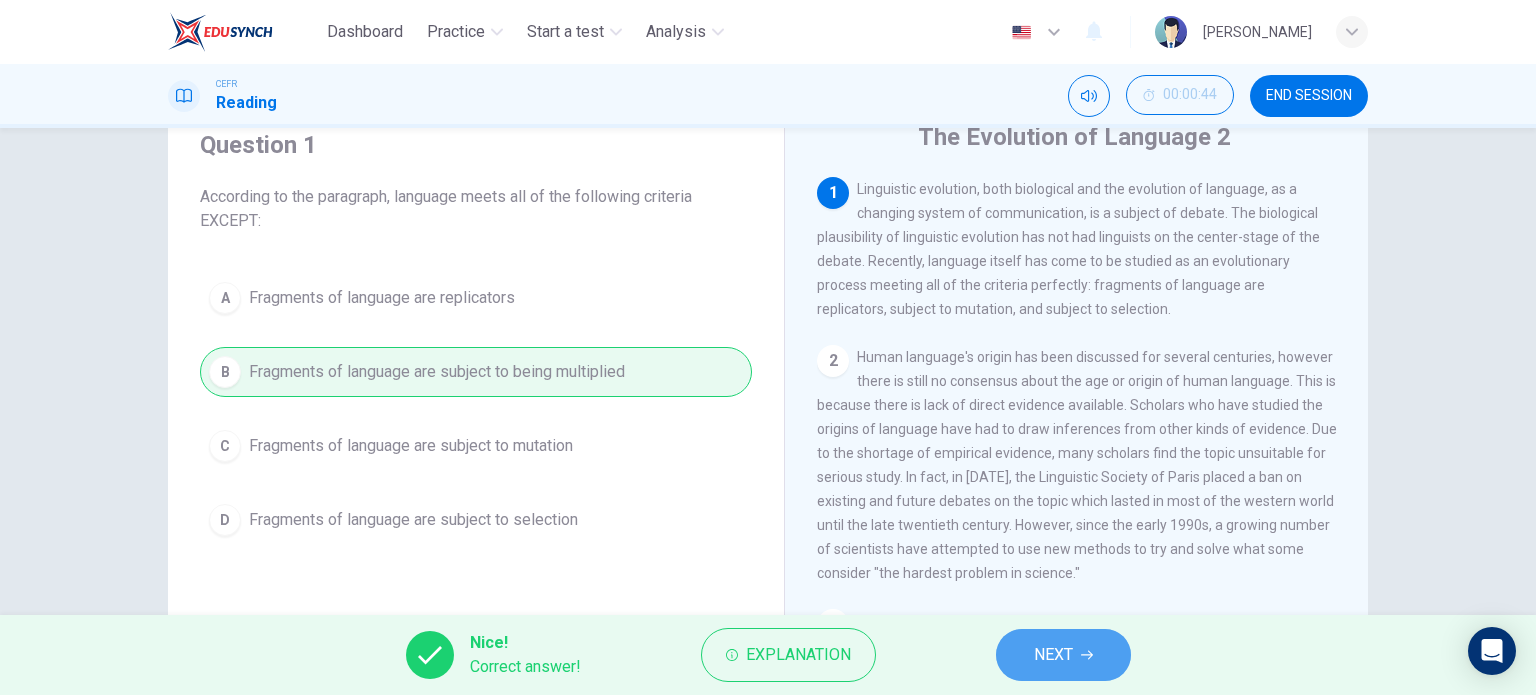 click on "NEXT" at bounding box center (1053, 655) 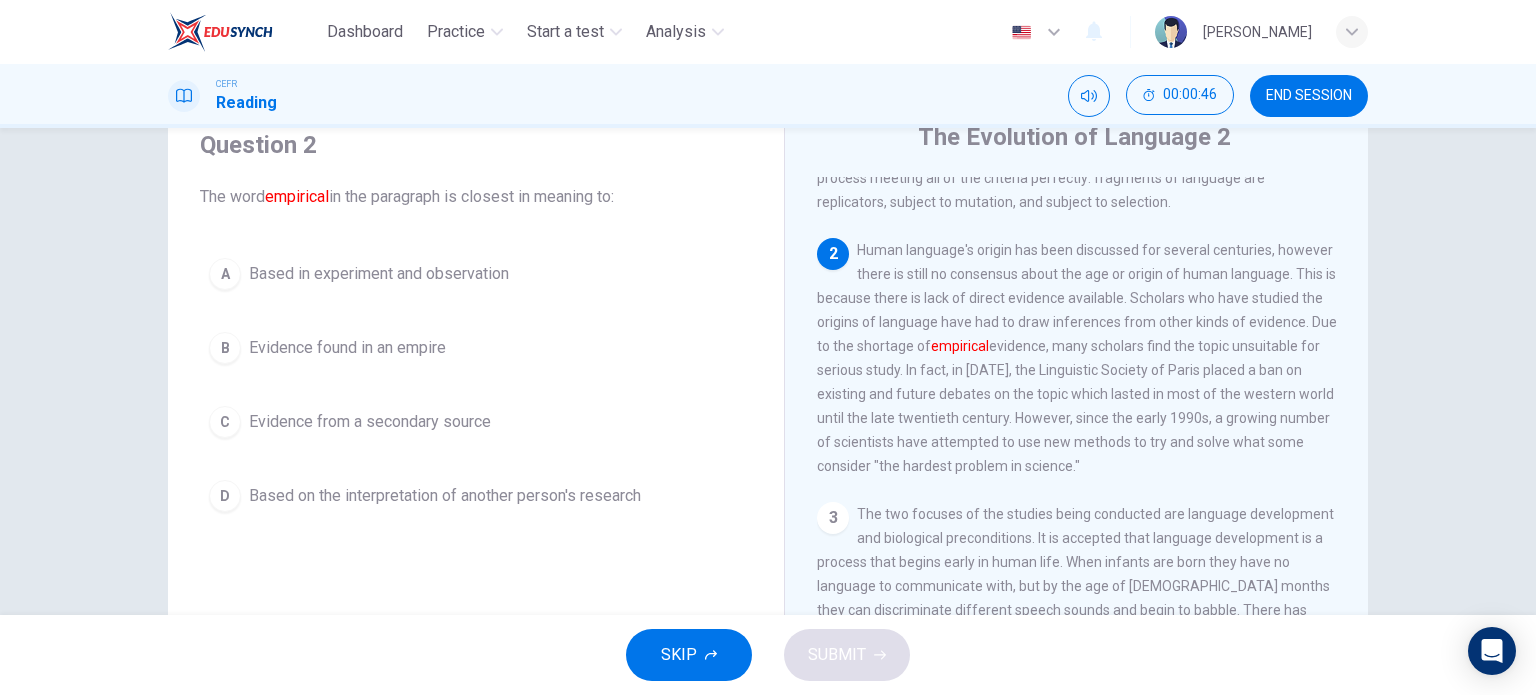 scroll, scrollTop: 108, scrollLeft: 0, axis: vertical 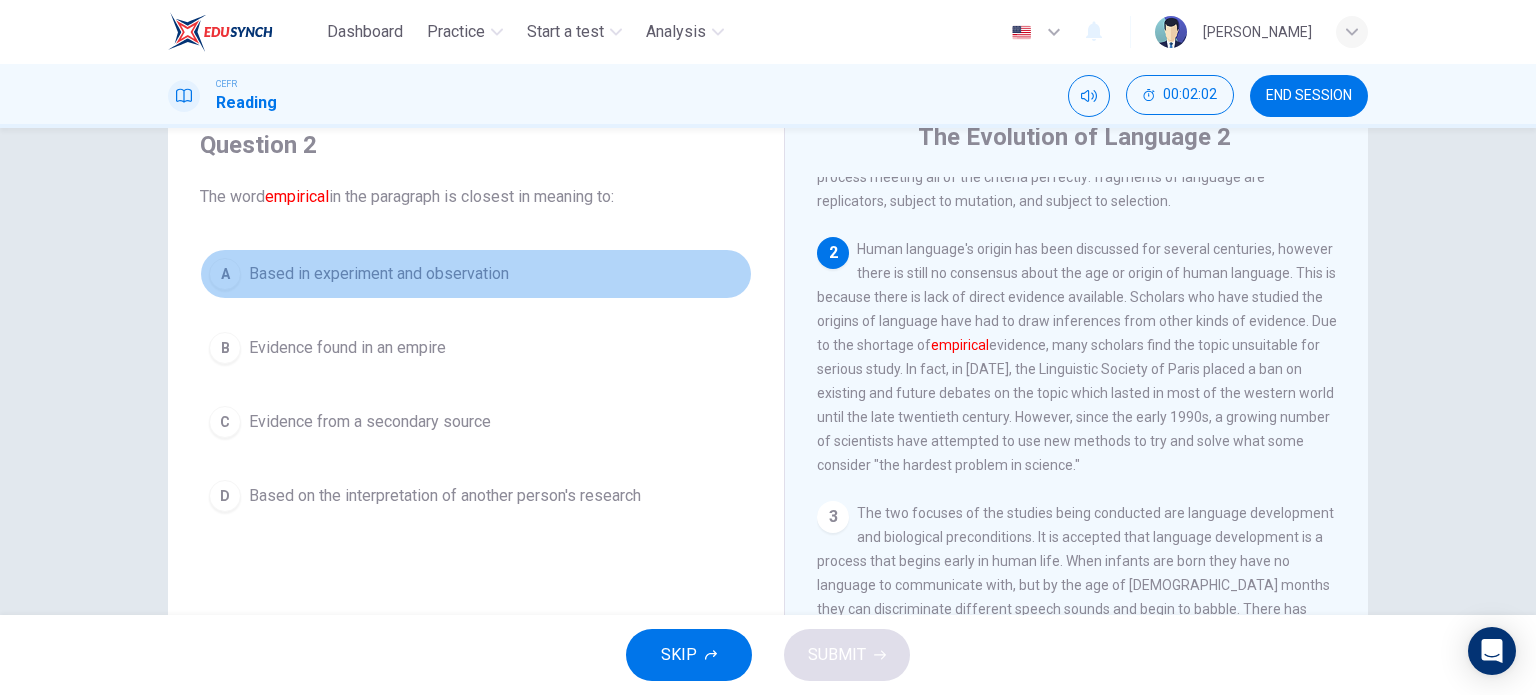 click on "Based in experiment and observation" at bounding box center [379, 274] 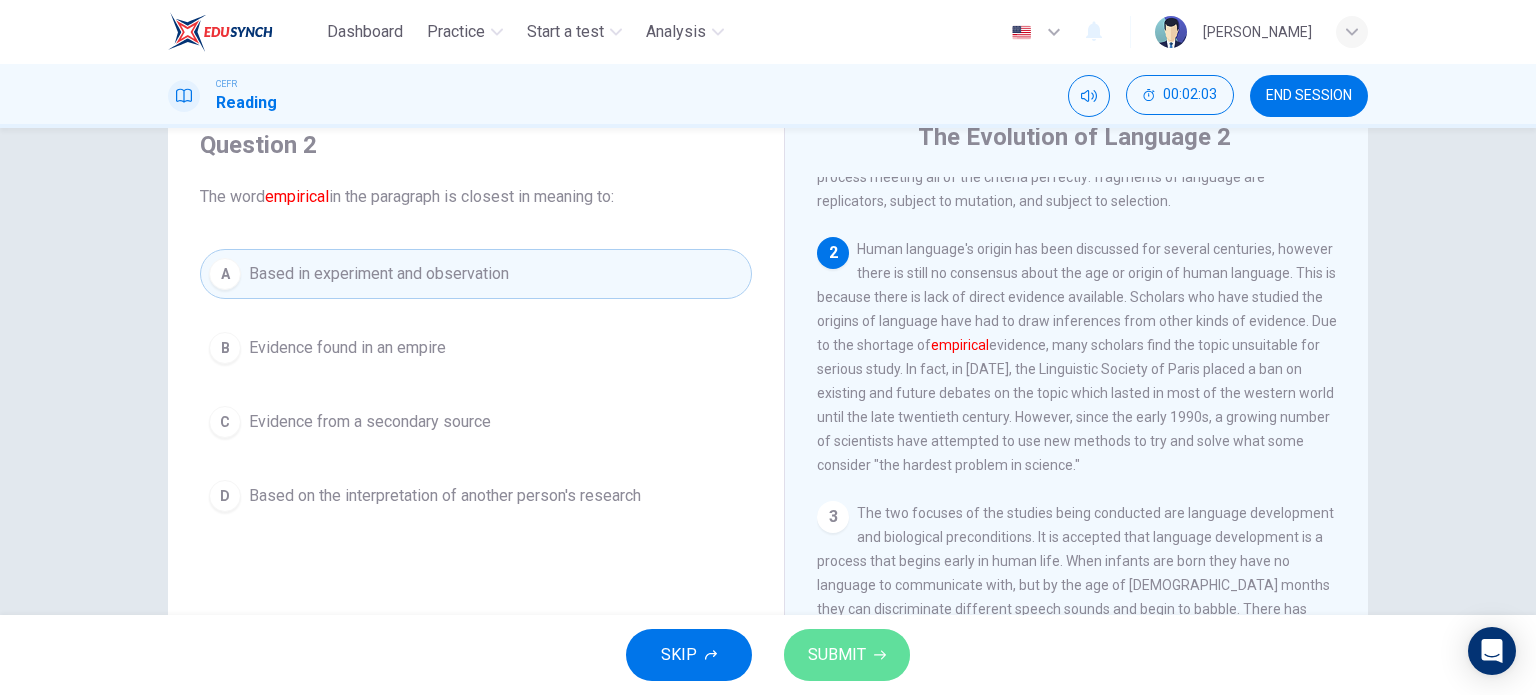 click on "SUBMIT" at bounding box center [847, 655] 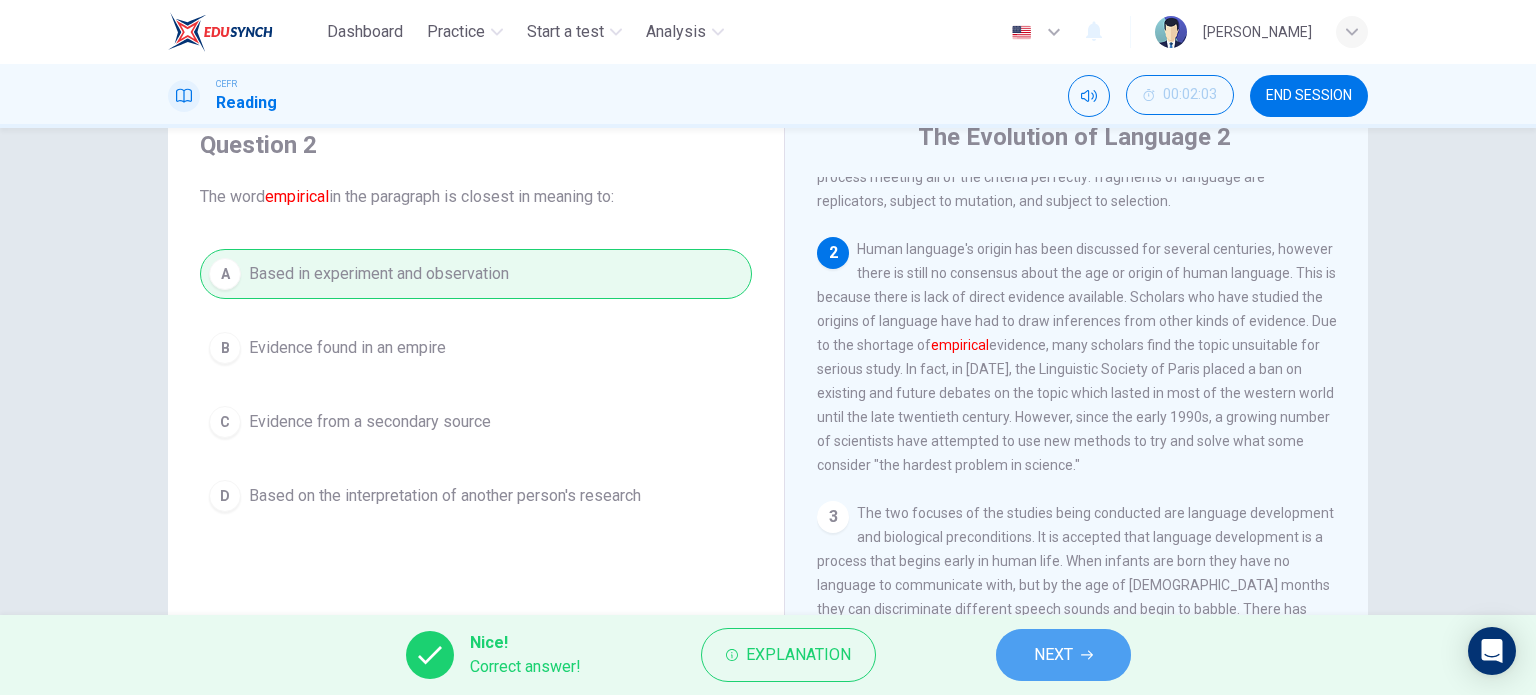 click on "NEXT" at bounding box center (1063, 655) 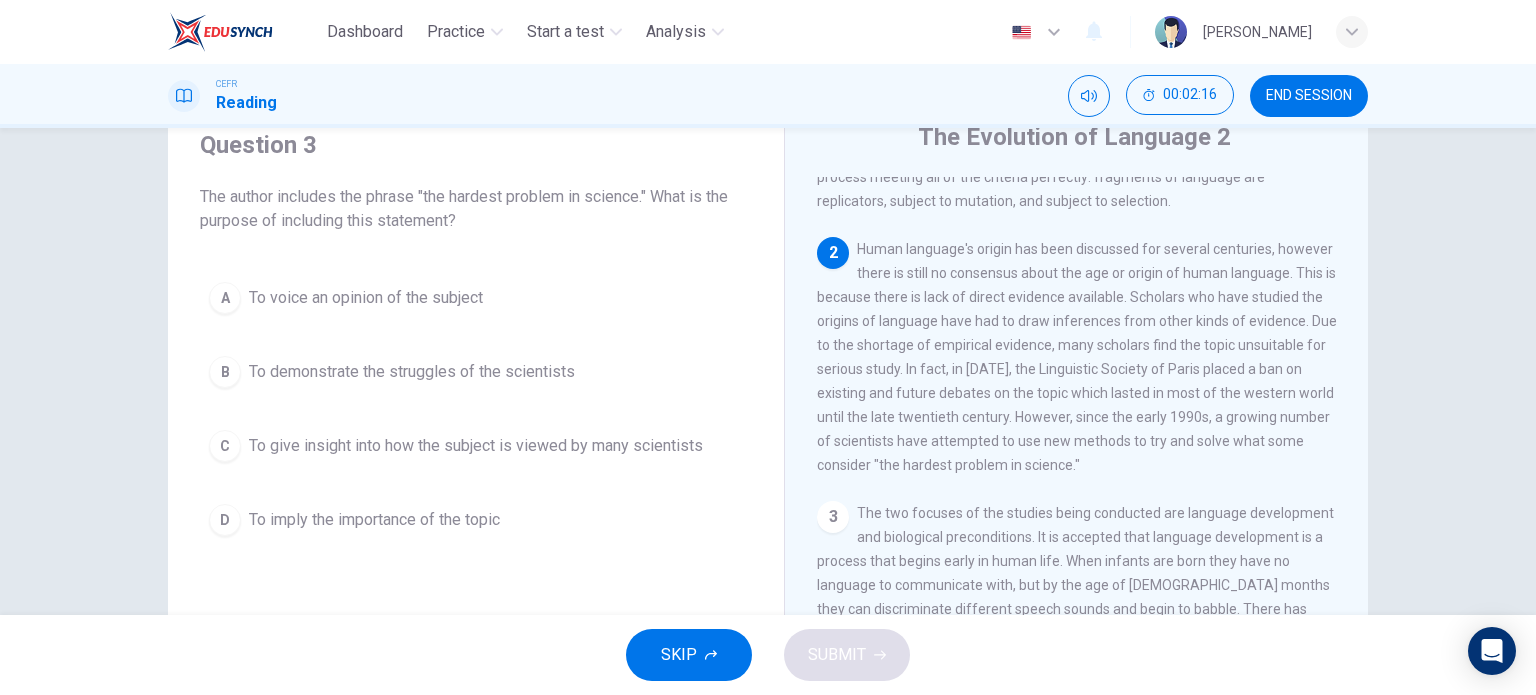 drag, startPoint x: 405, startPoint y: 352, endPoint x: 505, endPoint y: 379, distance: 103.58089 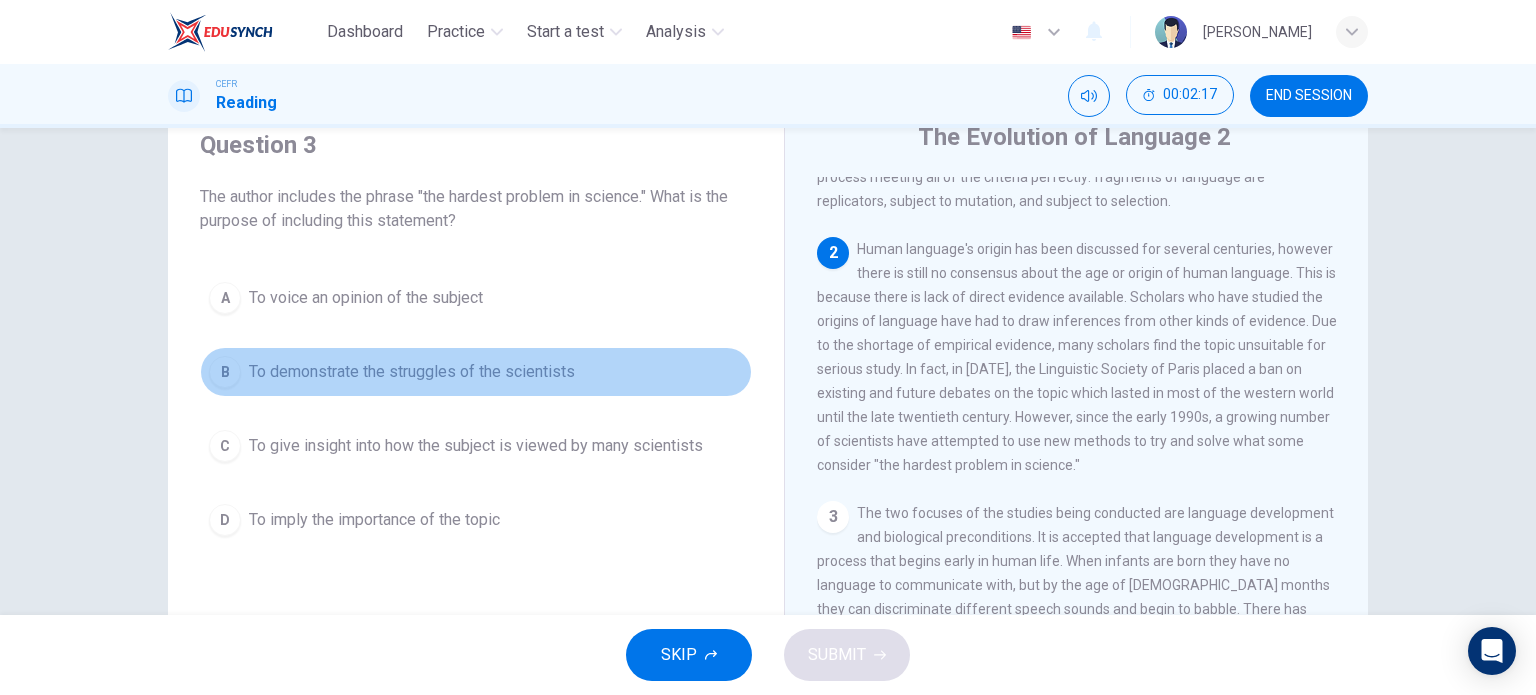 click on "To demonstrate the struggles of the scientists" at bounding box center [412, 372] 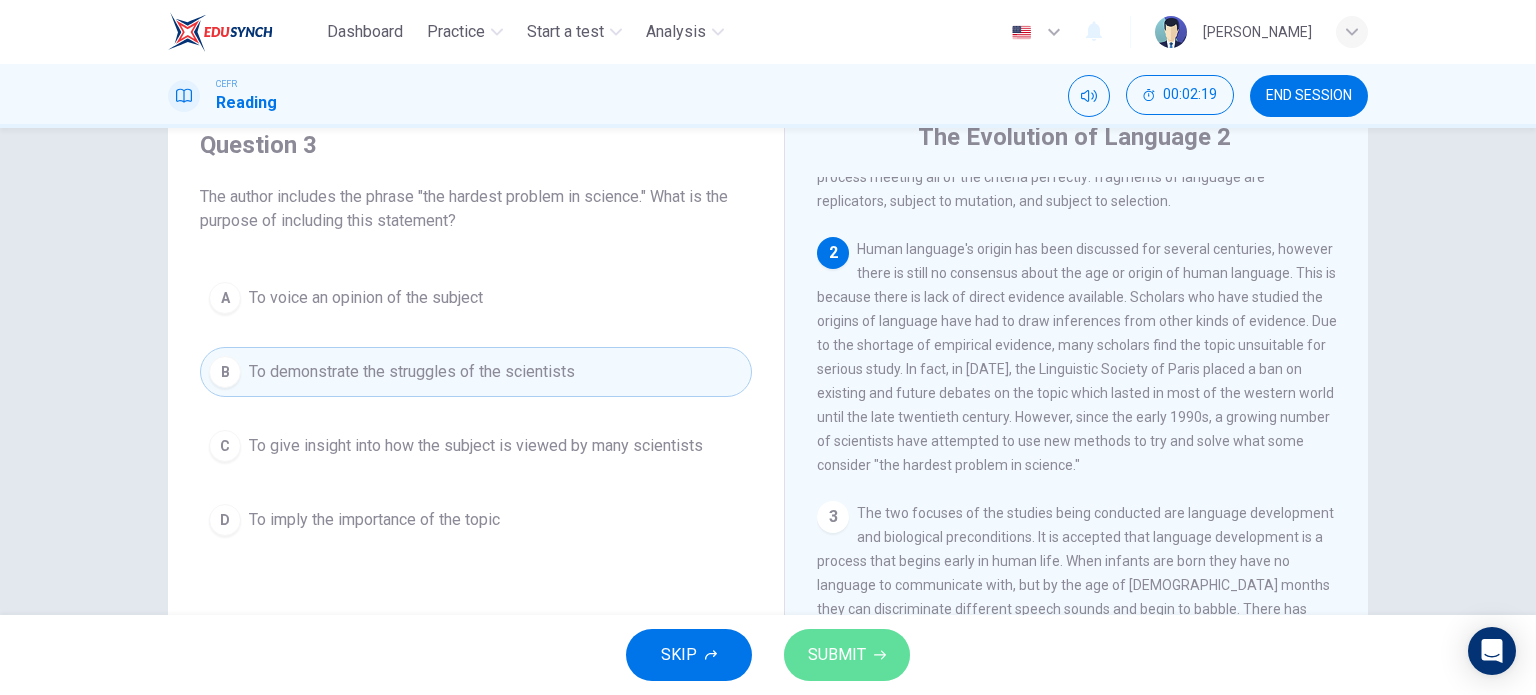 click on "SUBMIT" at bounding box center (837, 655) 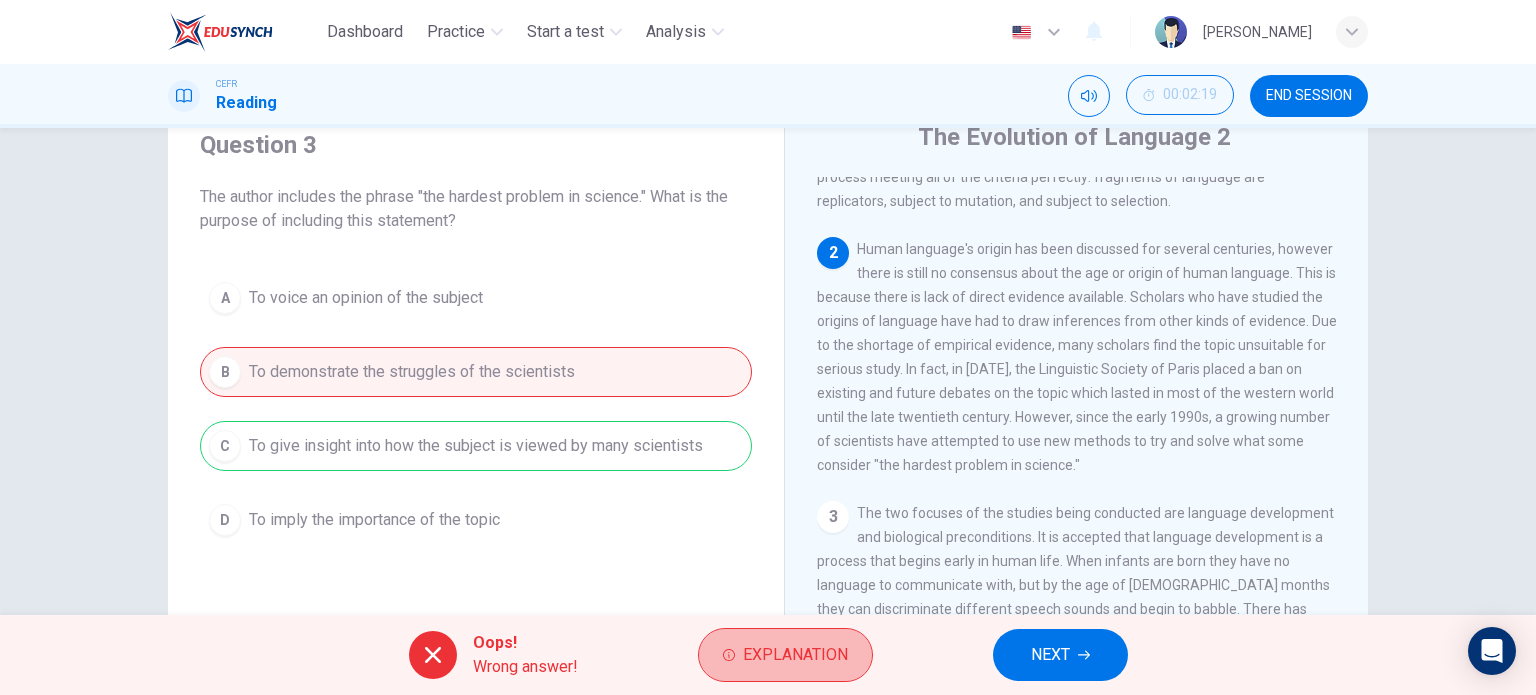 click on "Explanation" at bounding box center [795, 655] 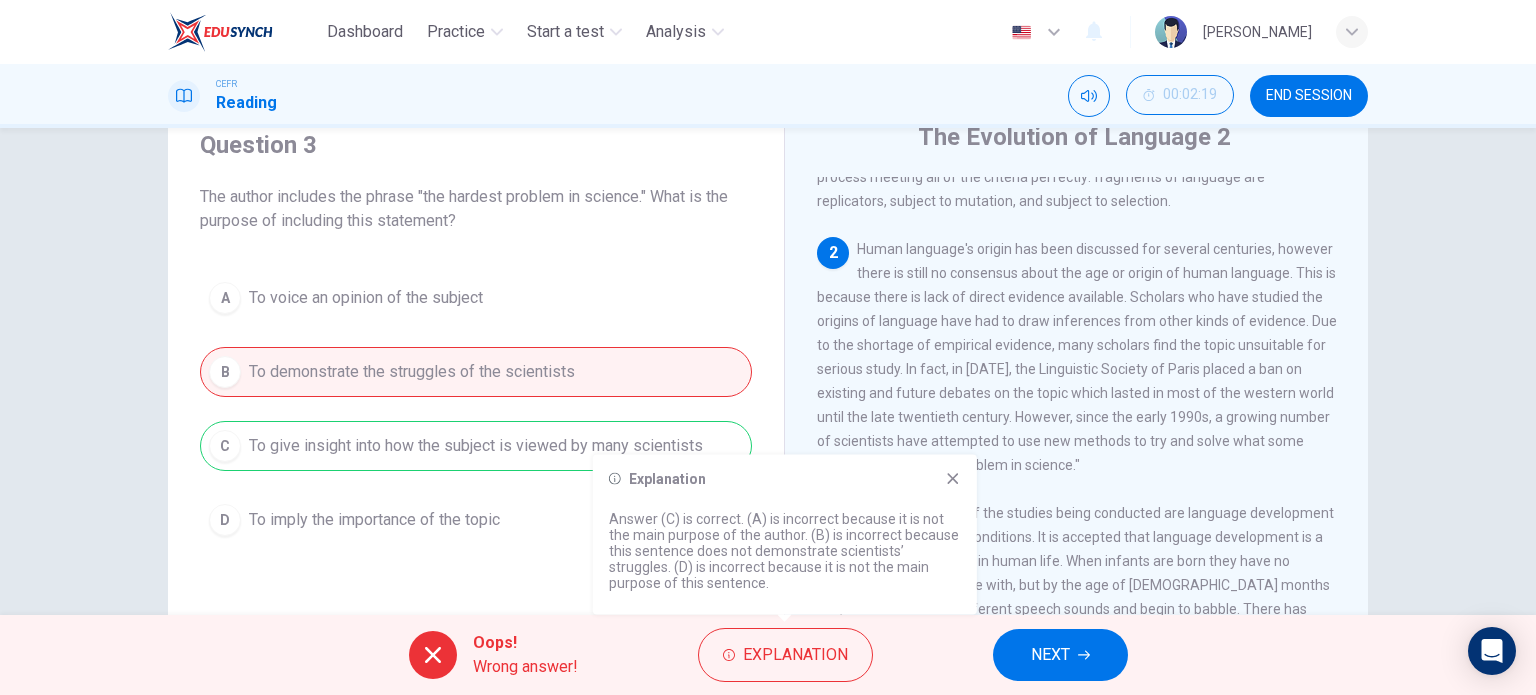 click 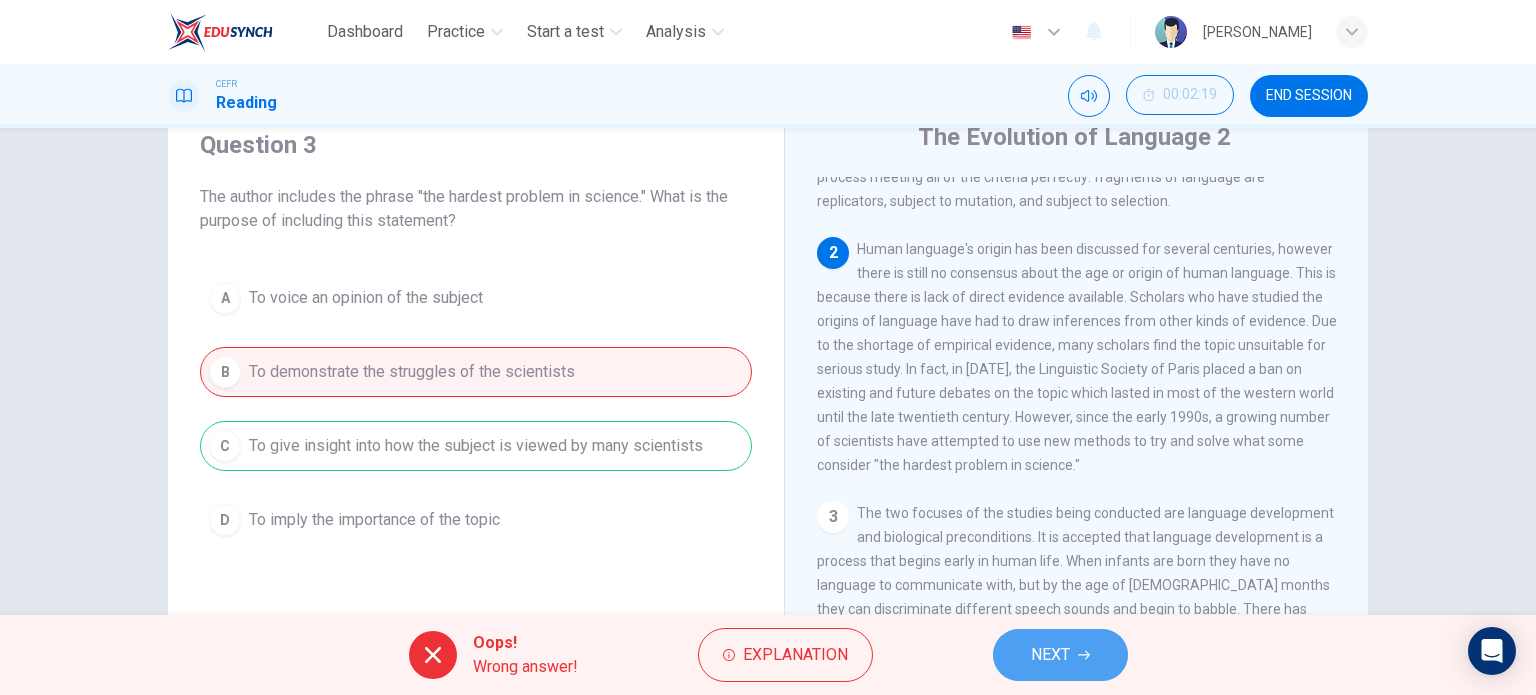 click on "NEXT" at bounding box center (1060, 655) 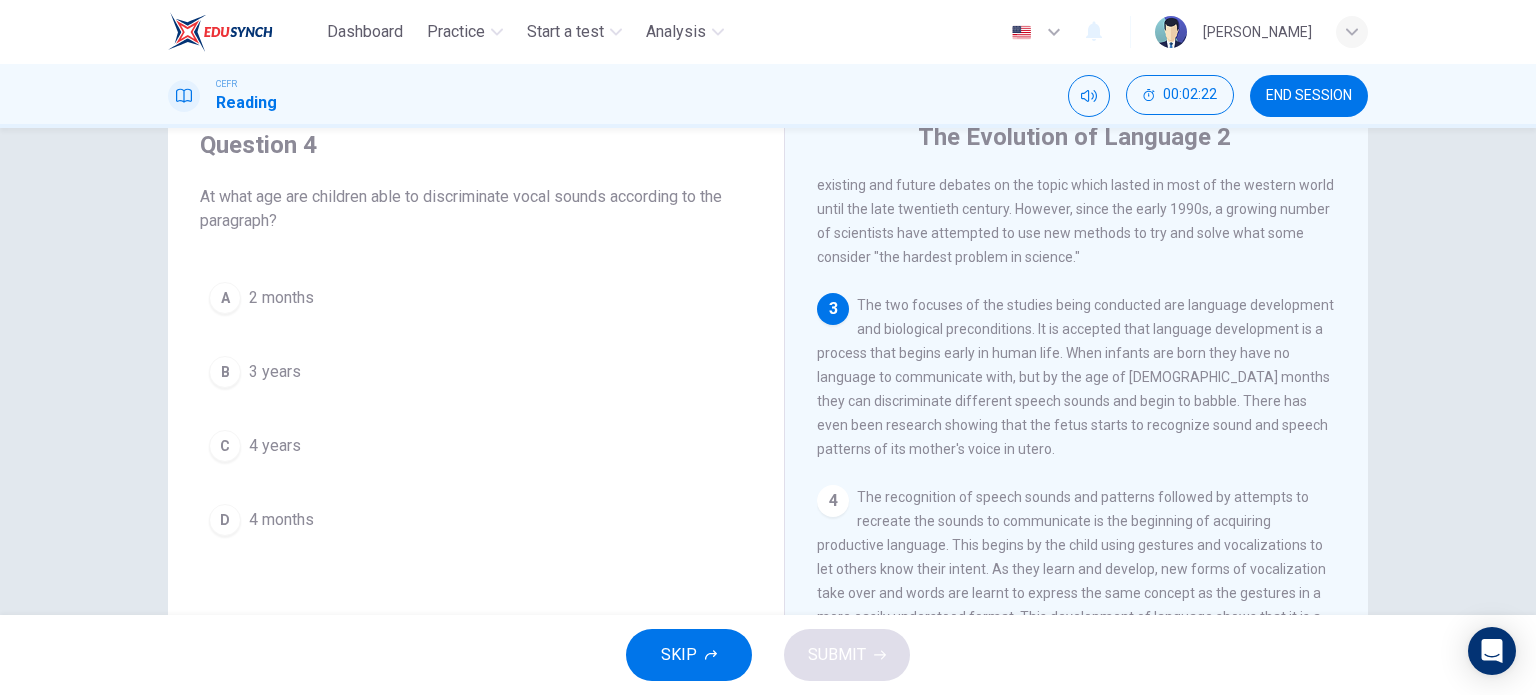 scroll, scrollTop: 318, scrollLeft: 0, axis: vertical 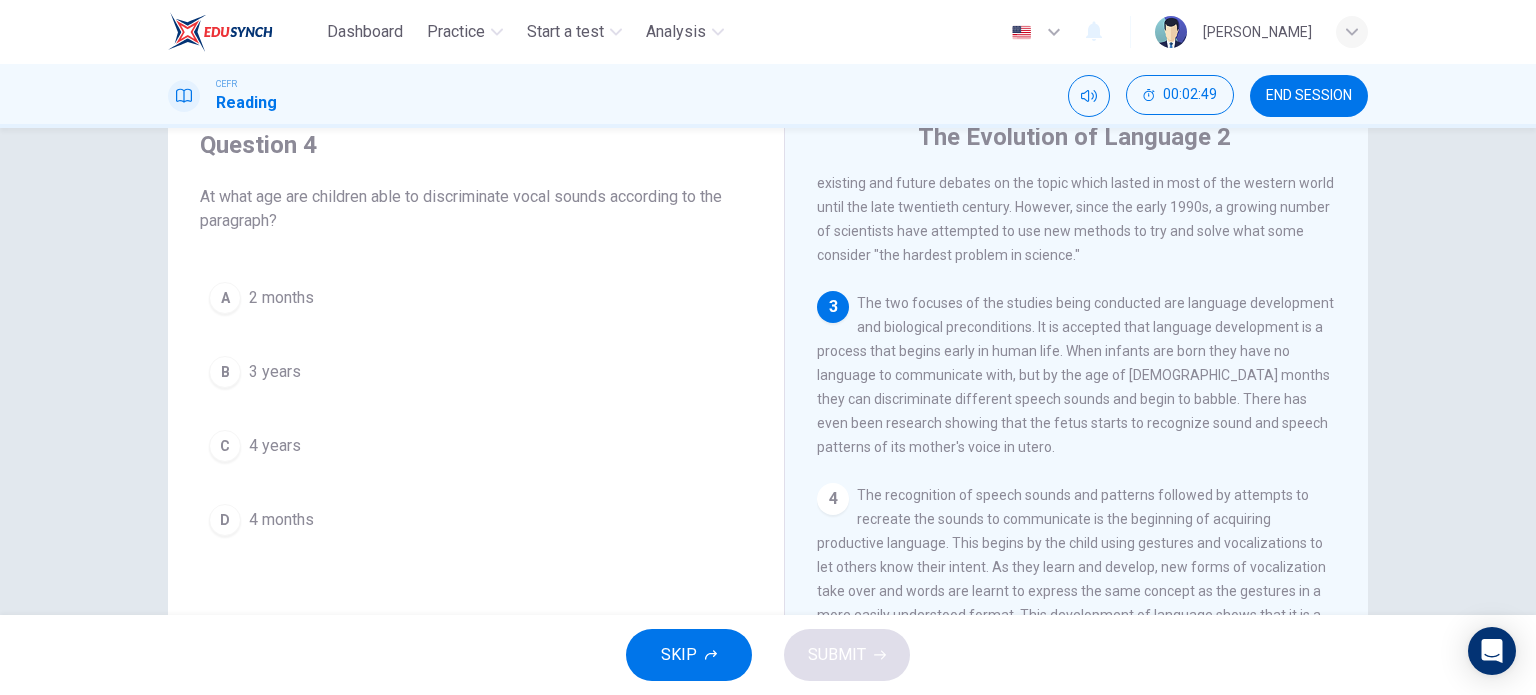 click on "A 2 months B 3 years C 4 years D 4 months" at bounding box center [476, 409] 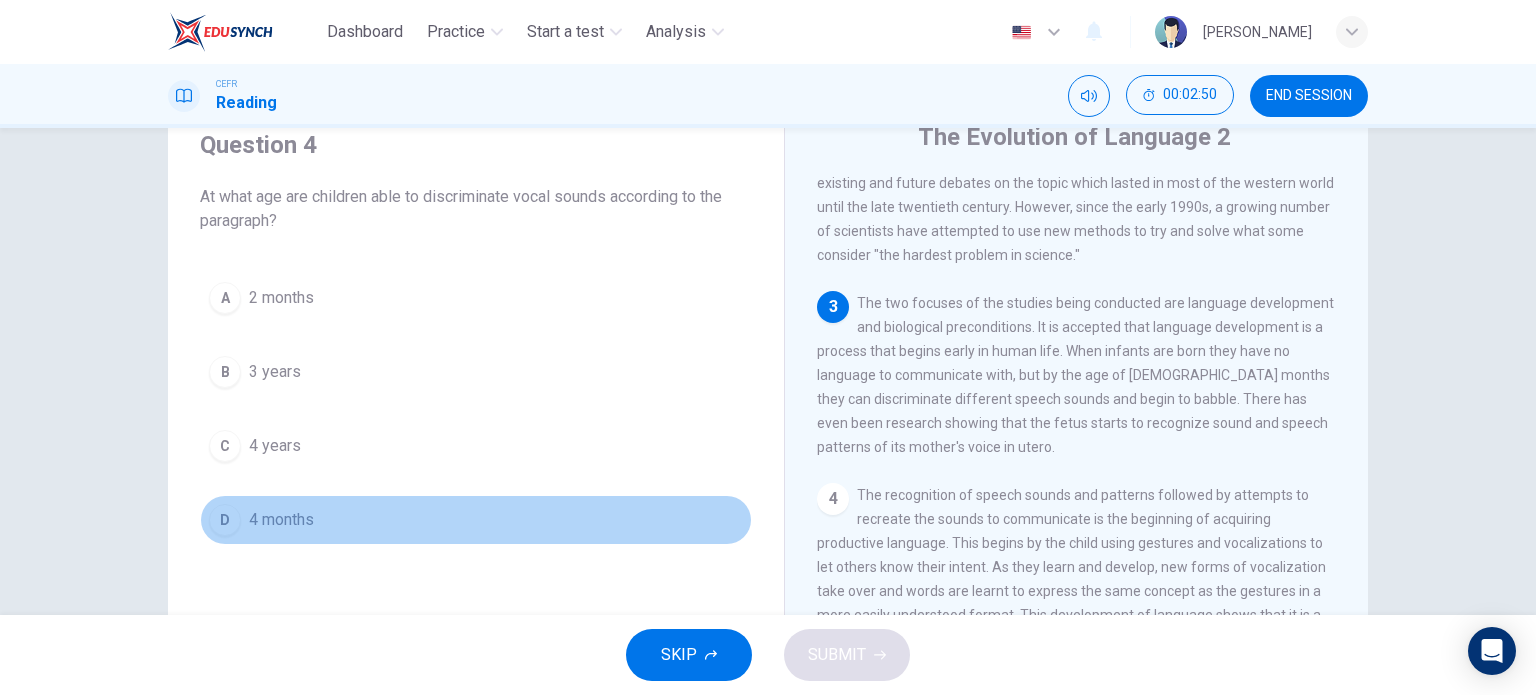 click on "D 4 months" at bounding box center (476, 520) 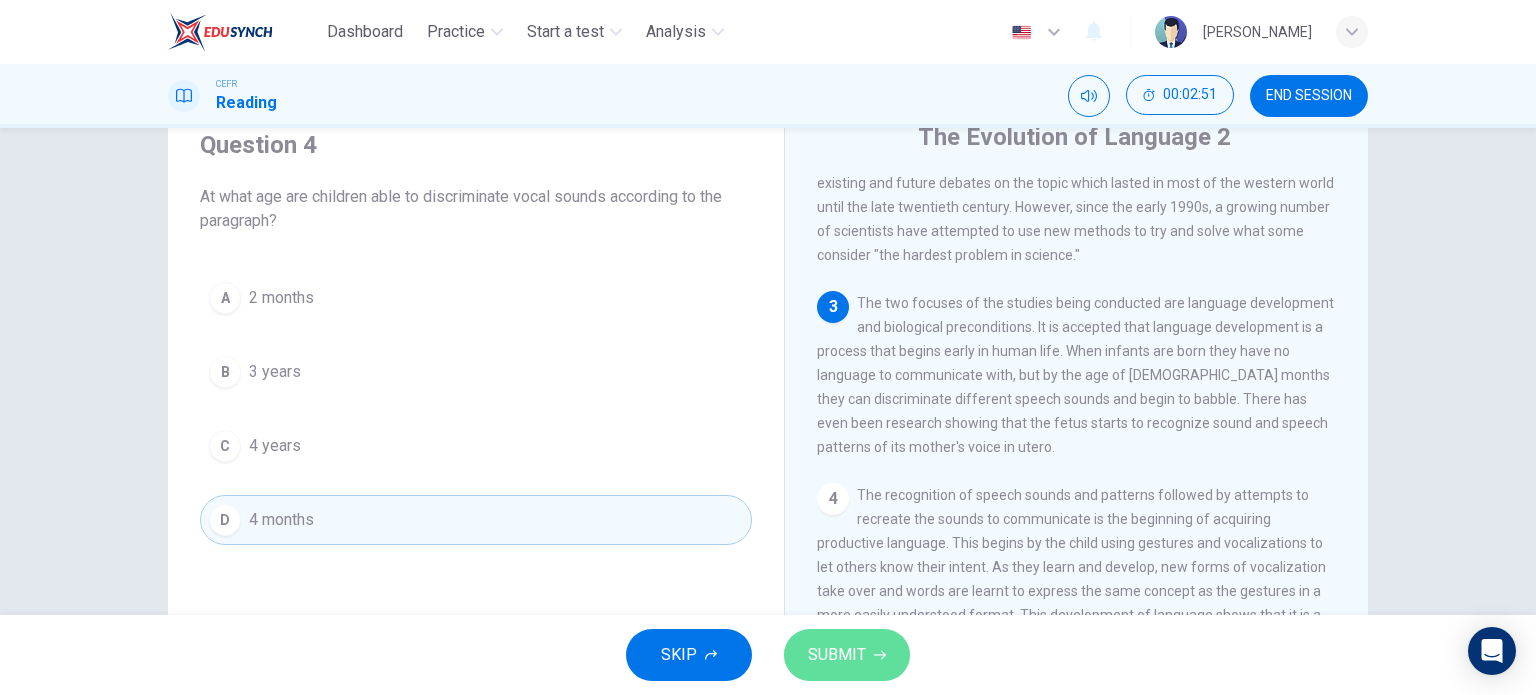 click on "SUBMIT" at bounding box center (847, 655) 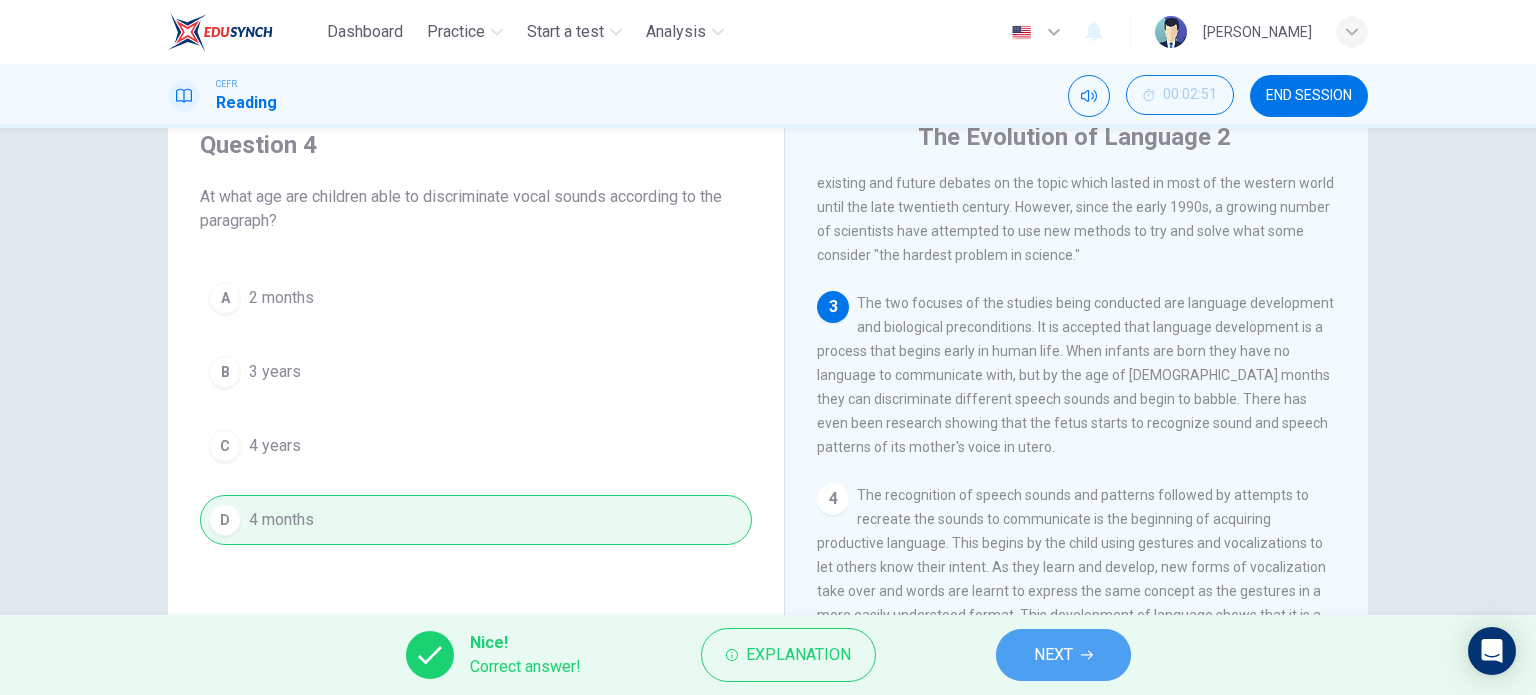 click on "NEXT" at bounding box center (1063, 655) 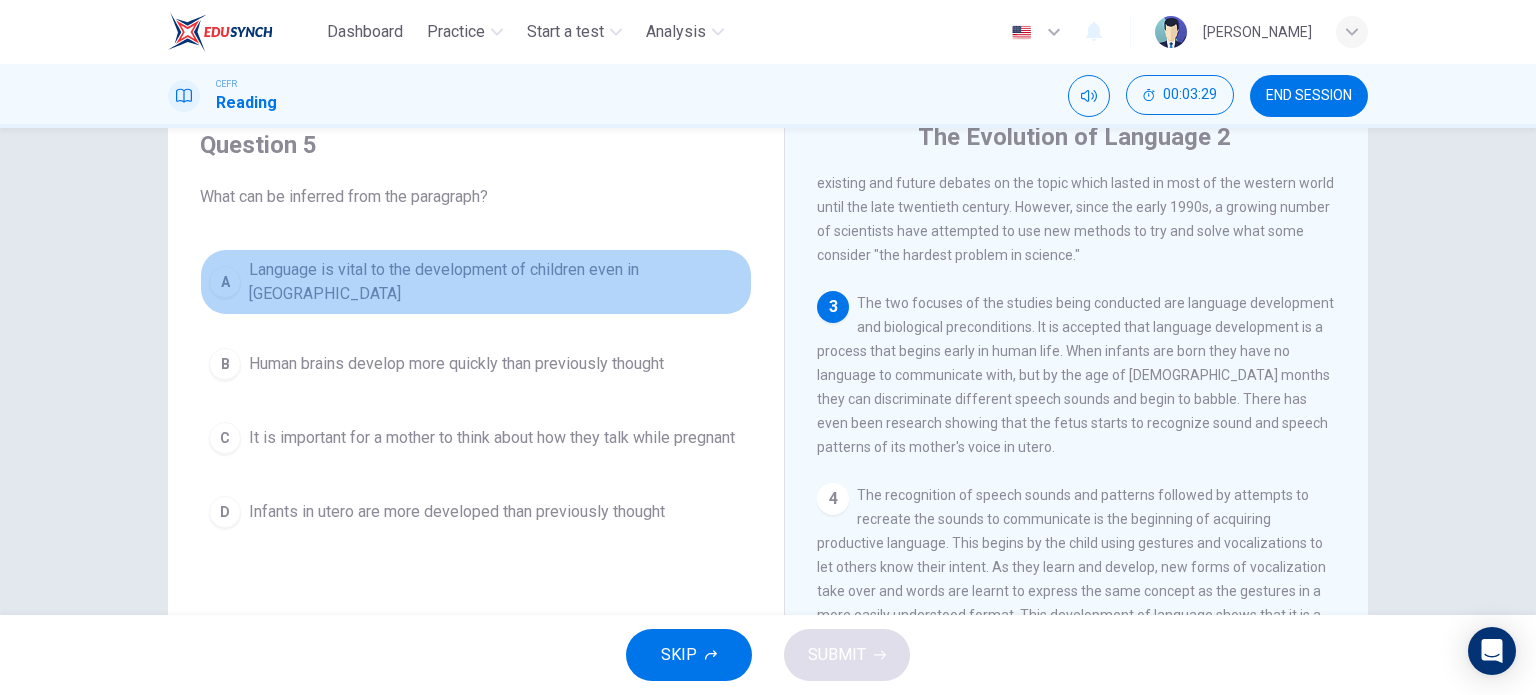 click on "Language is vital to the development of children even in utero" at bounding box center [496, 282] 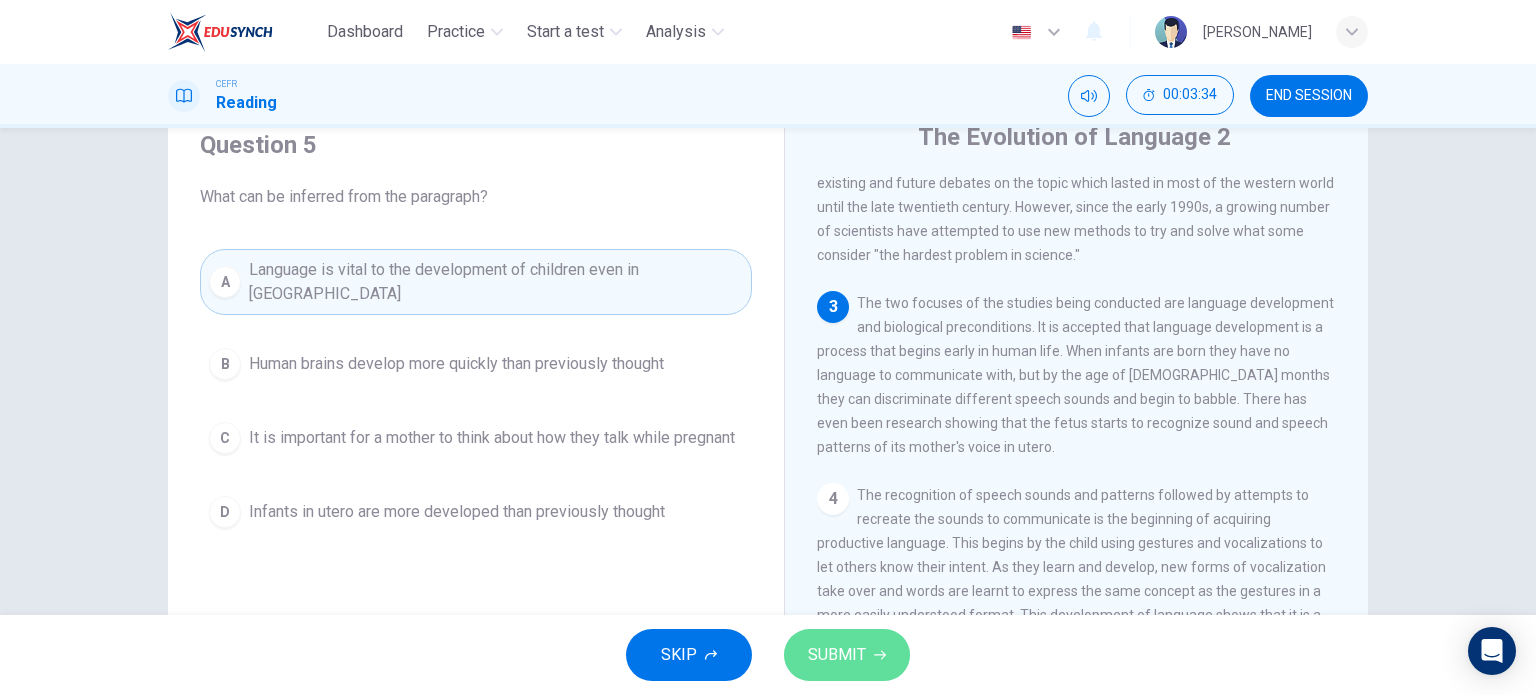 click on "SUBMIT" at bounding box center (837, 655) 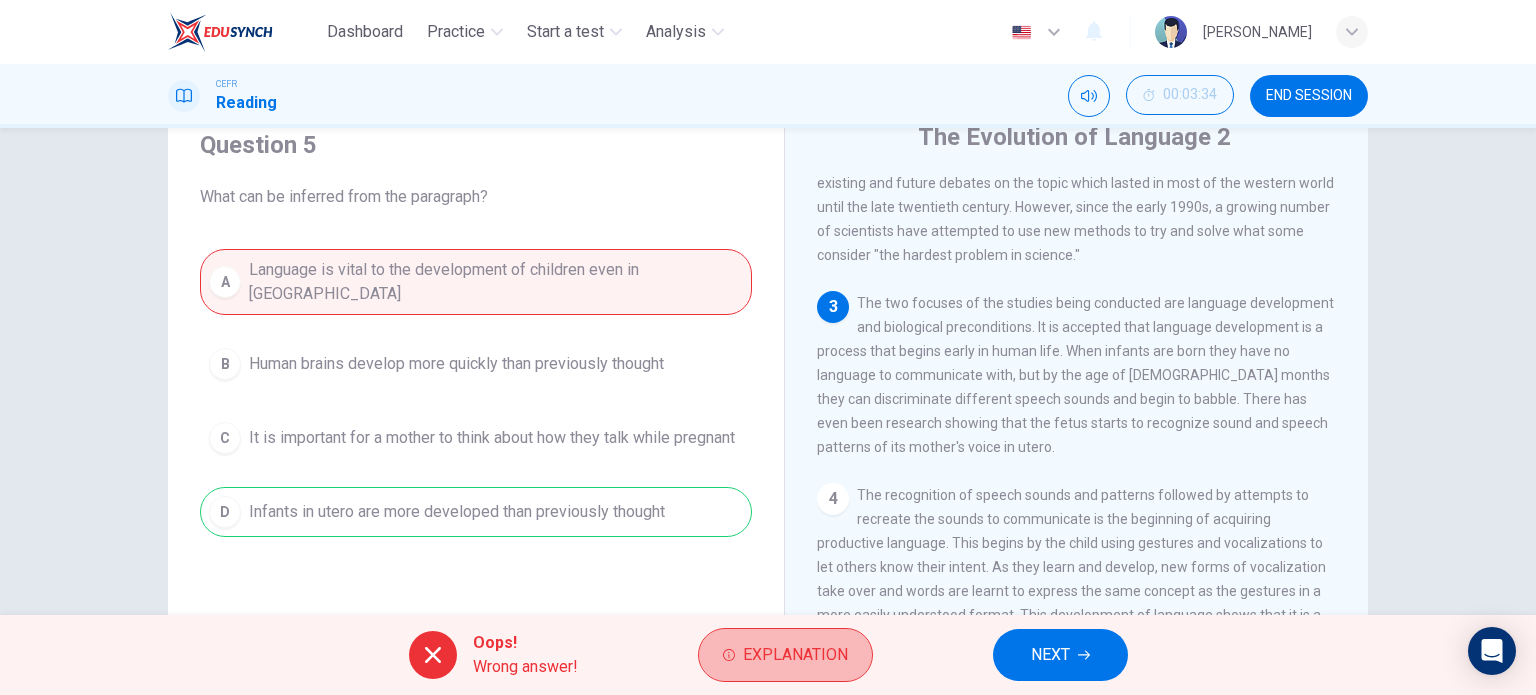 click on "Explanation" at bounding box center (795, 655) 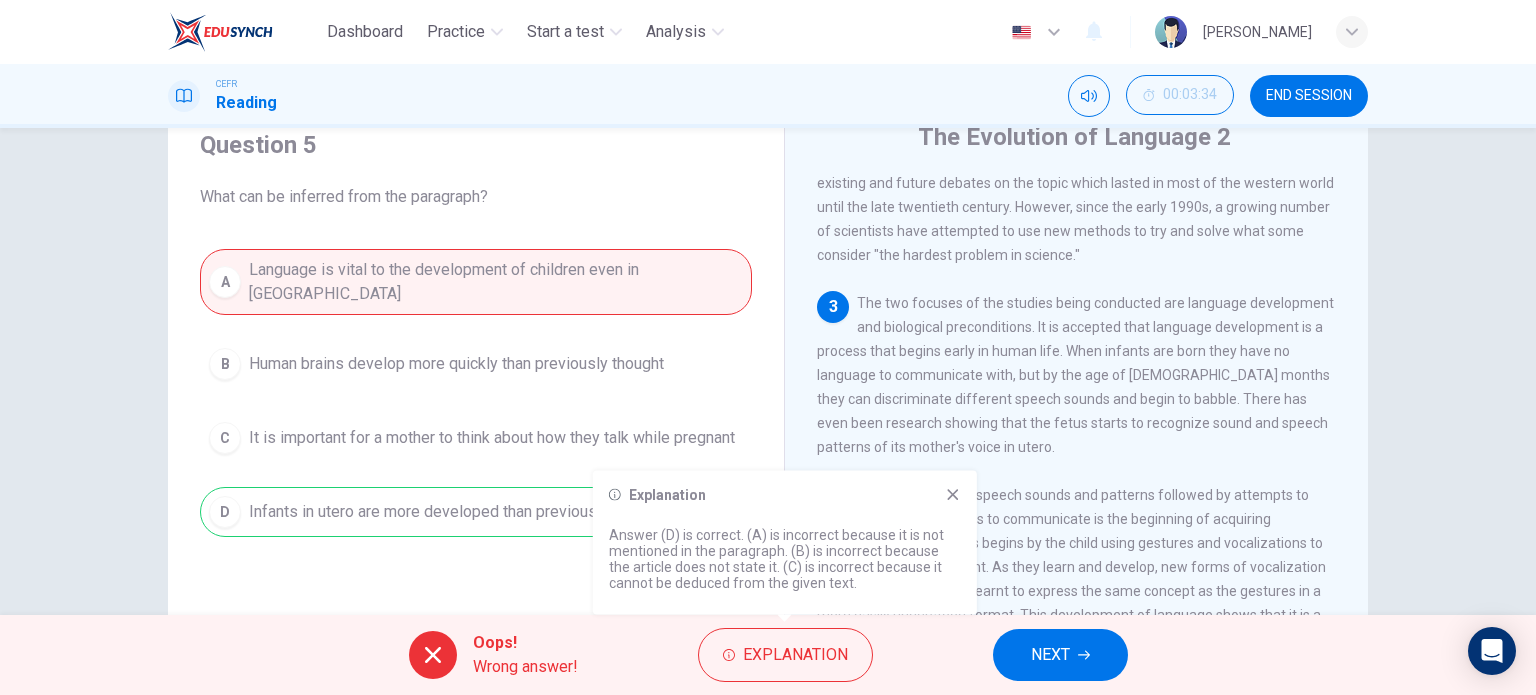 click on "A Language is vital to the development of children even in utero B Human brains develop more quickly than previously thought C It is important for a mother to think about how they talk while pregnant D Infants in utero are more developed than previously thought" at bounding box center [476, 393] 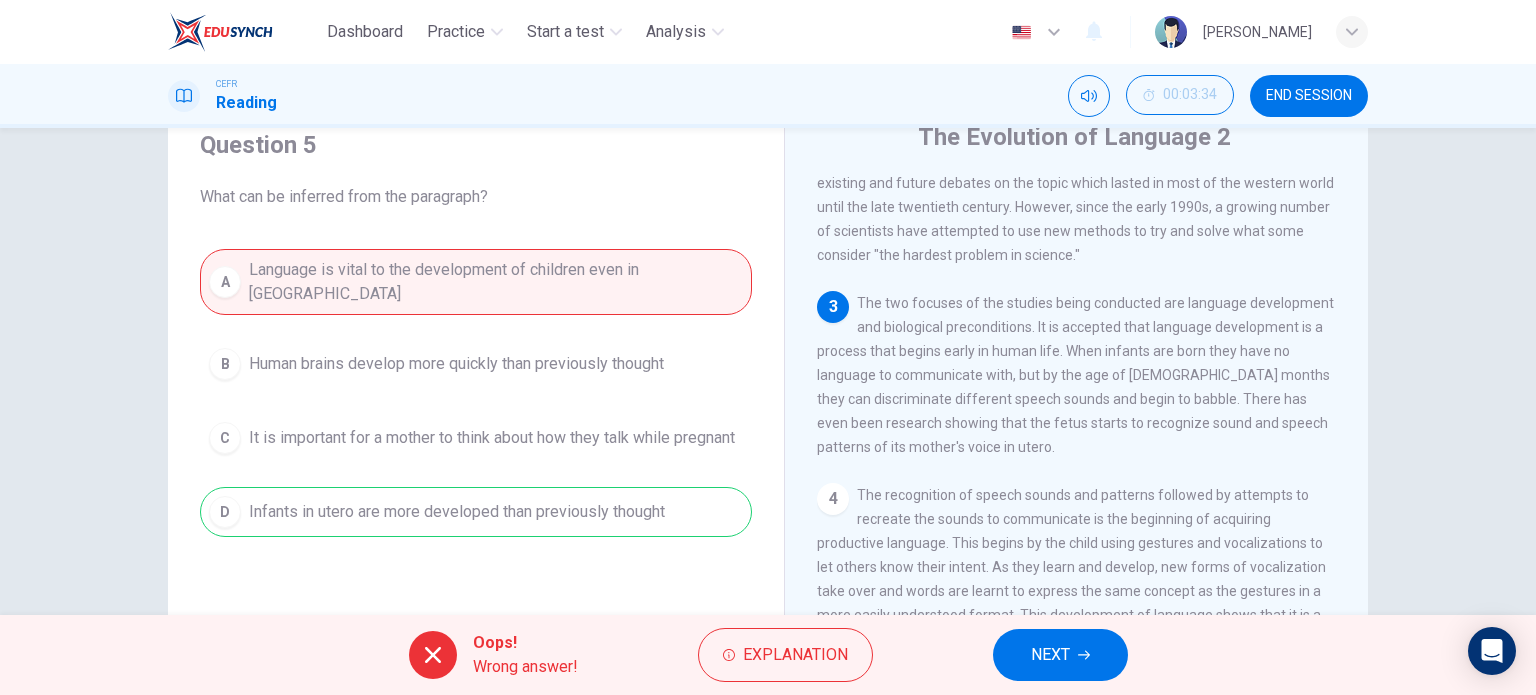 click on "NEXT" at bounding box center [1060, 655] 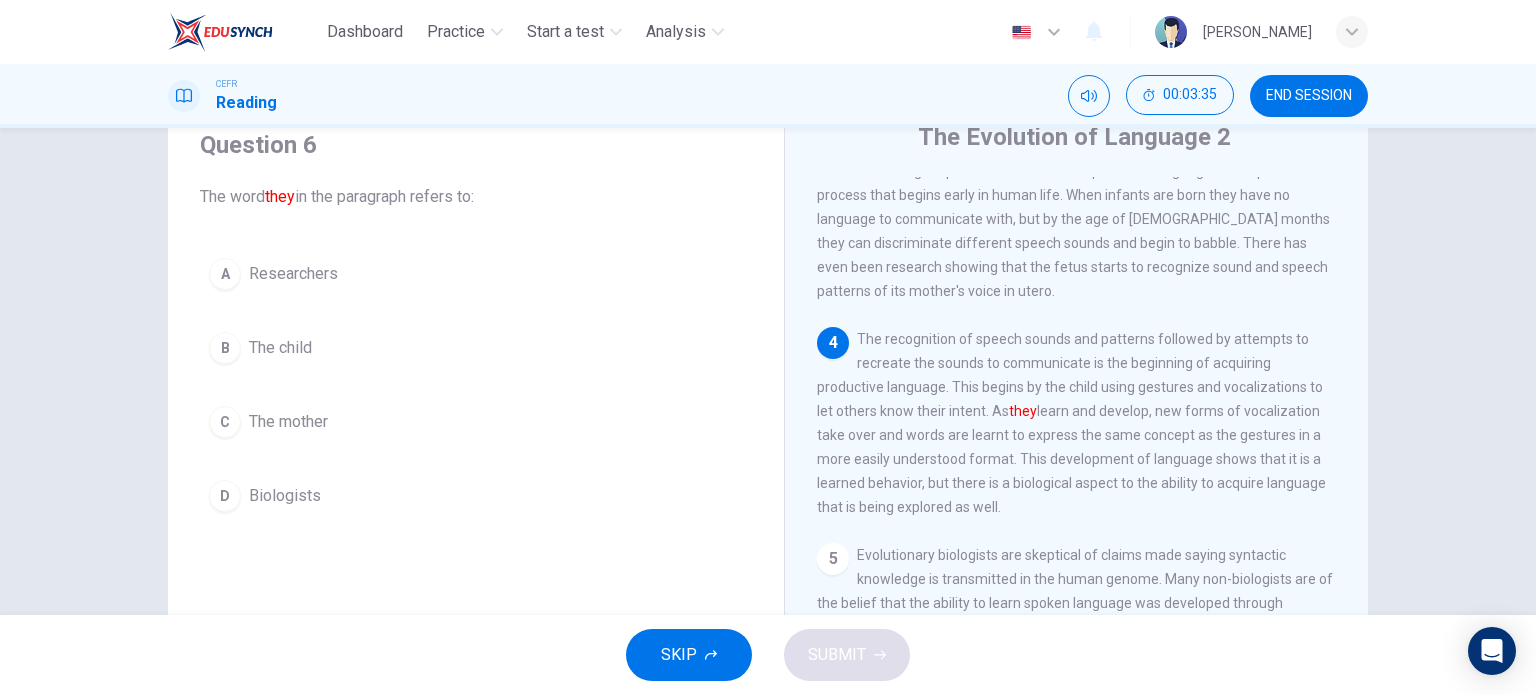scroll, scrollTop: 476, scrollLeft: 0, axis: vertical 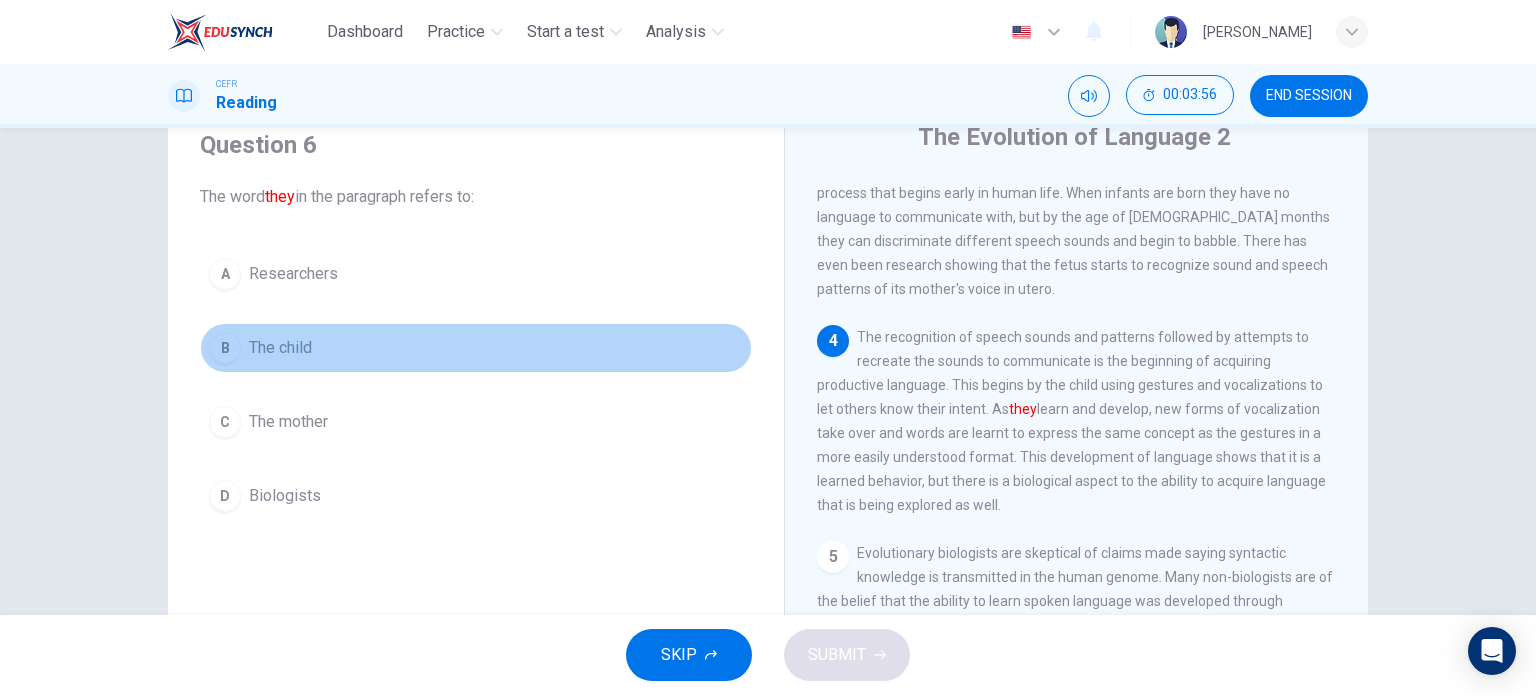 click on "The child" at bounding box center (280, 348) 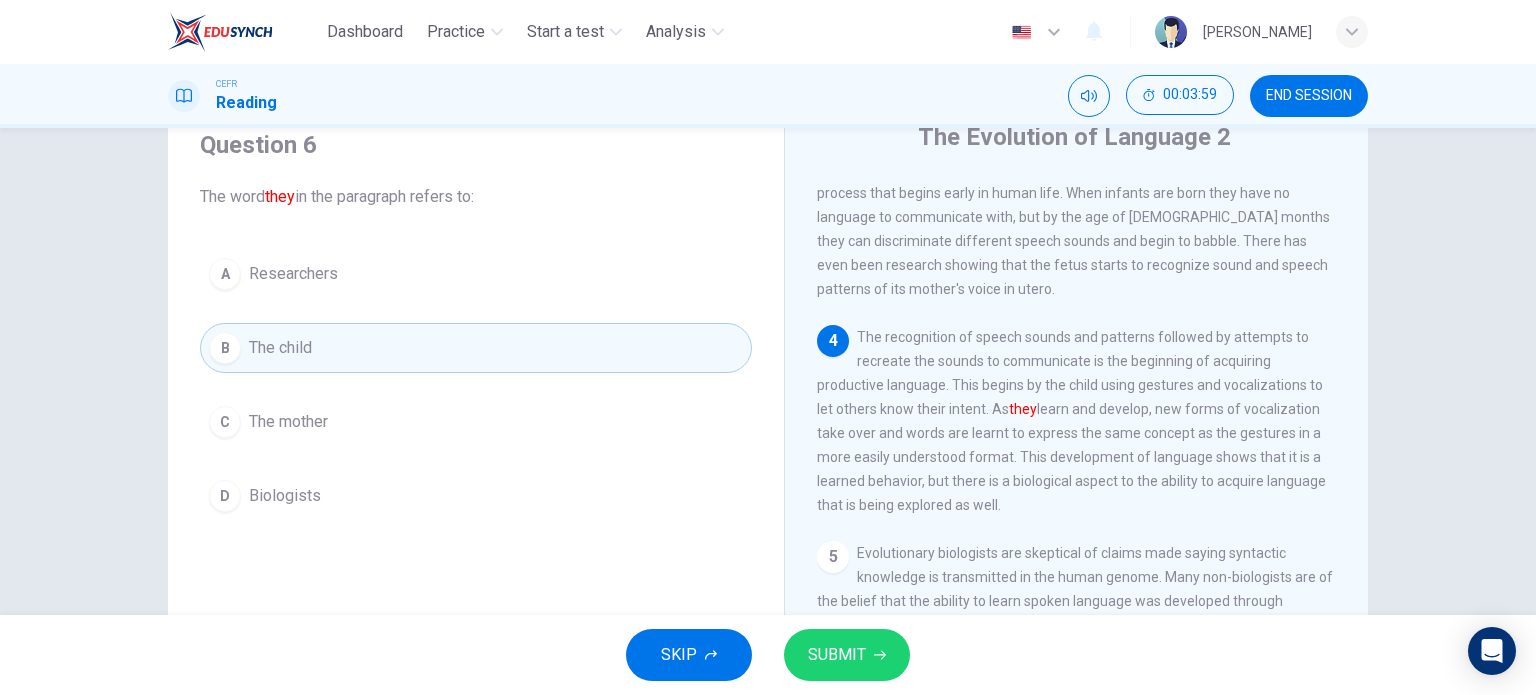 click on "SUBMIT" at bounding box center (847, 655) 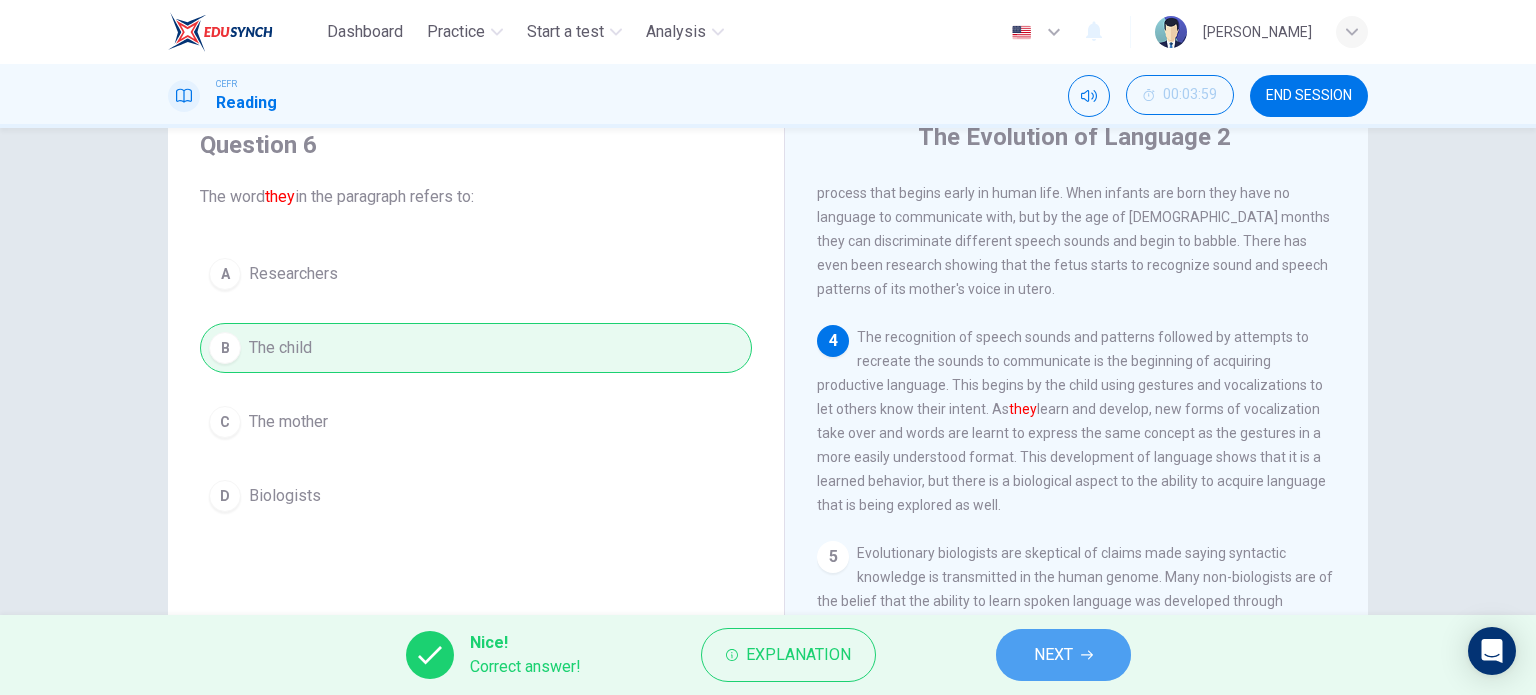 click on "NEXT" at bounding box center [1053, 655] 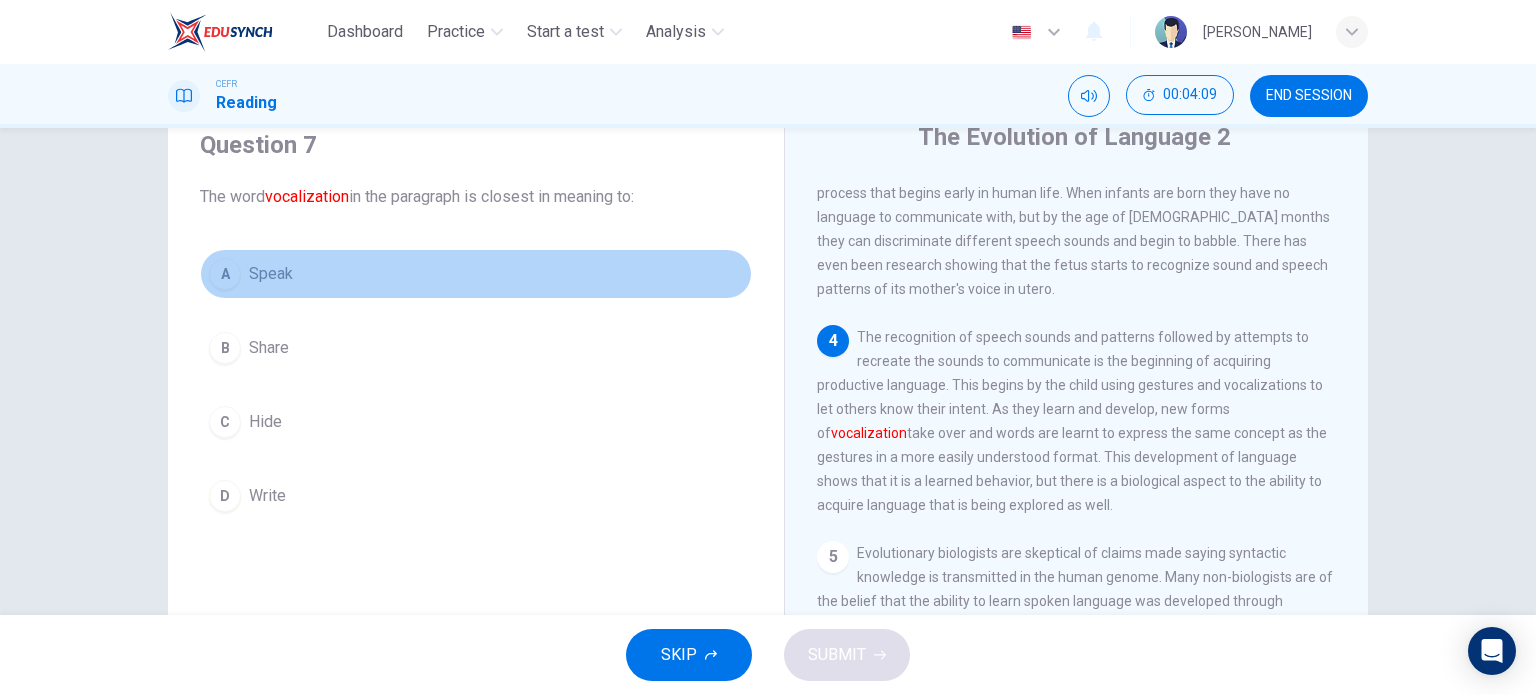click on "A Speak" at bounding box center (476, 274) 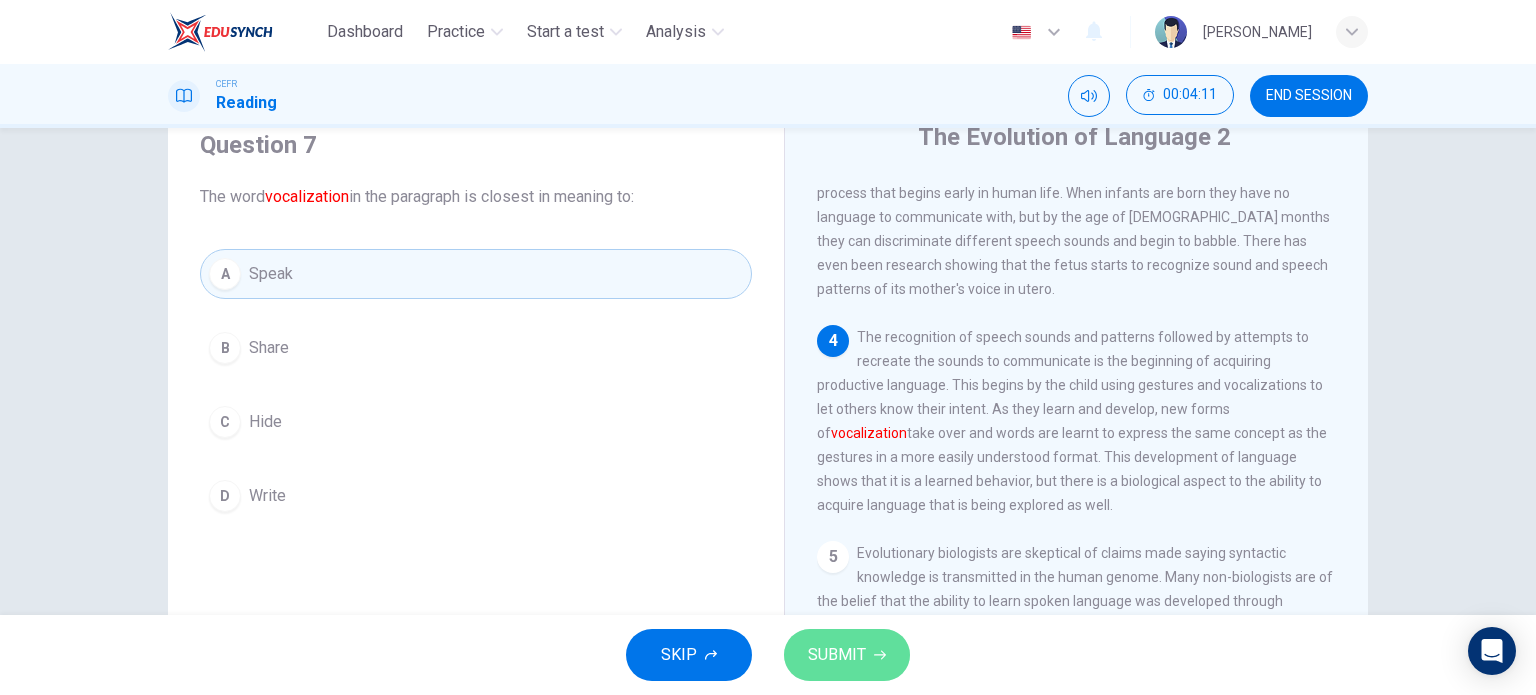 click on "SUBMIT" at bounding box center (837, 655) 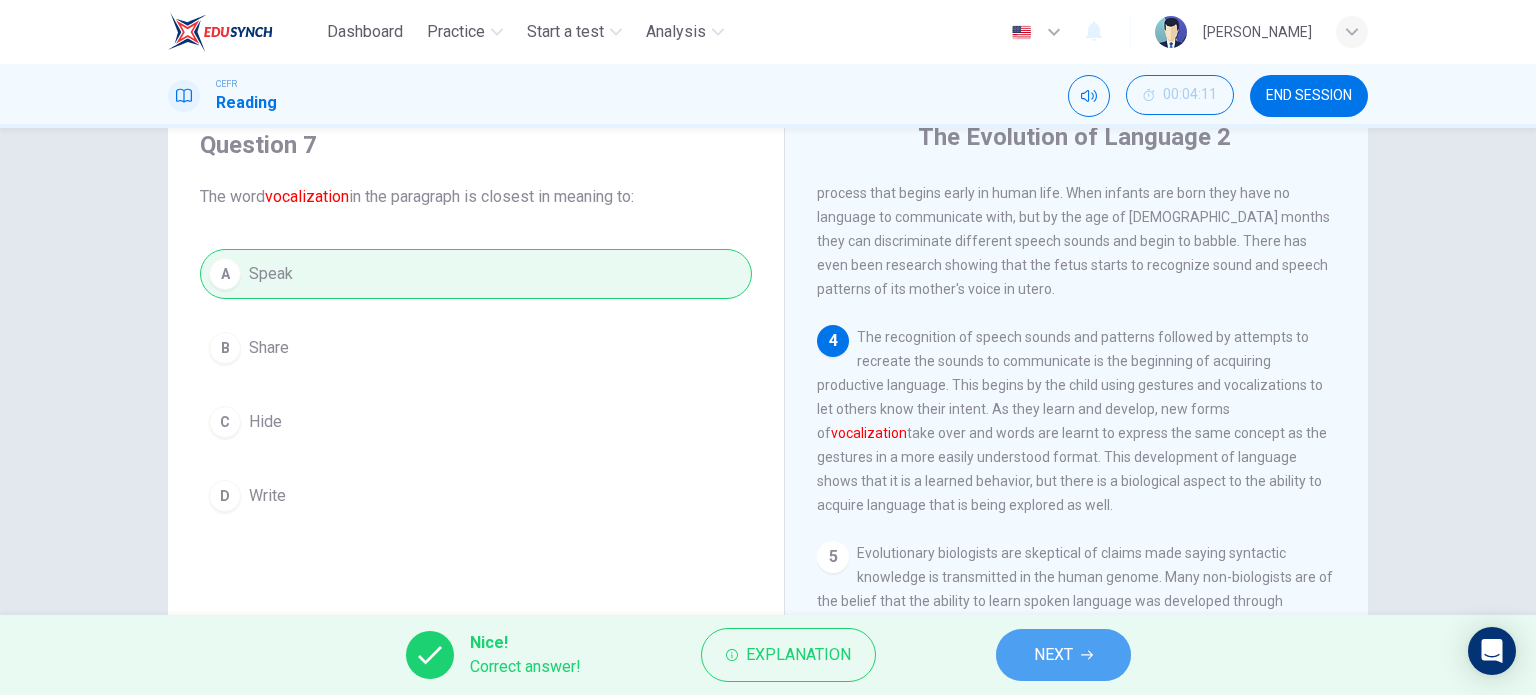 click on "NEXT" at bounding box center [1063, 655] 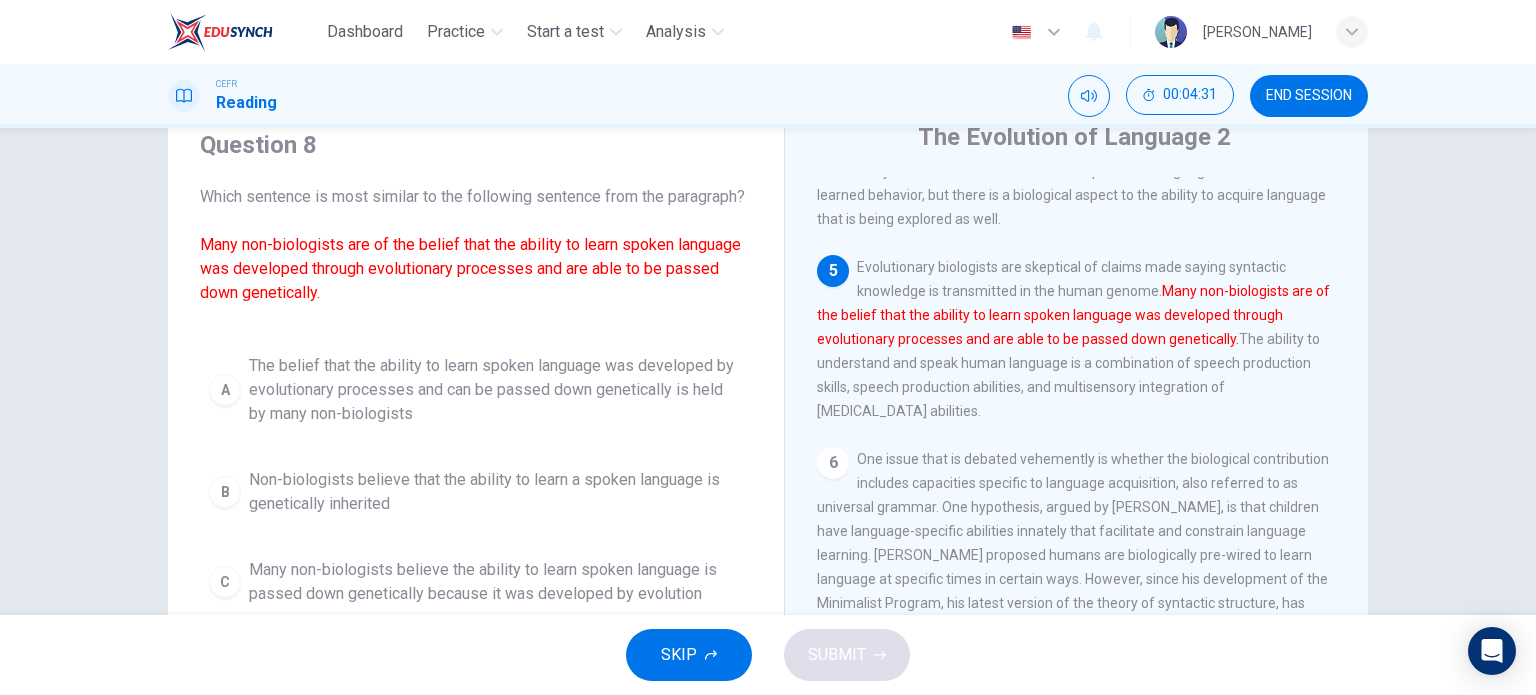scroll, scrollTop: 764, scrollLeft: 0, axis: vertical 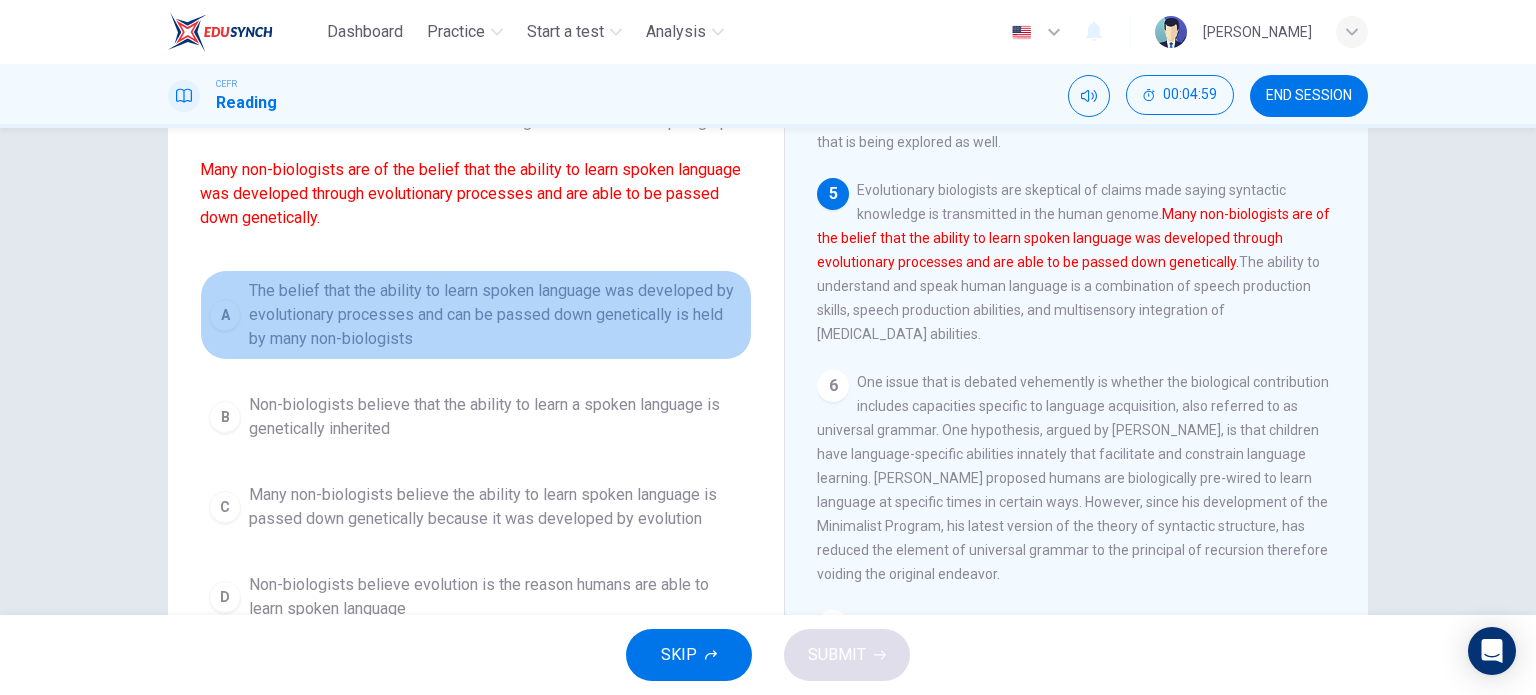 click on "The belief that the ability to learn spoken language was developed by evolutionary processes and can be passed down genetically is held by many non-biologists" at bounding box center [496, 315] 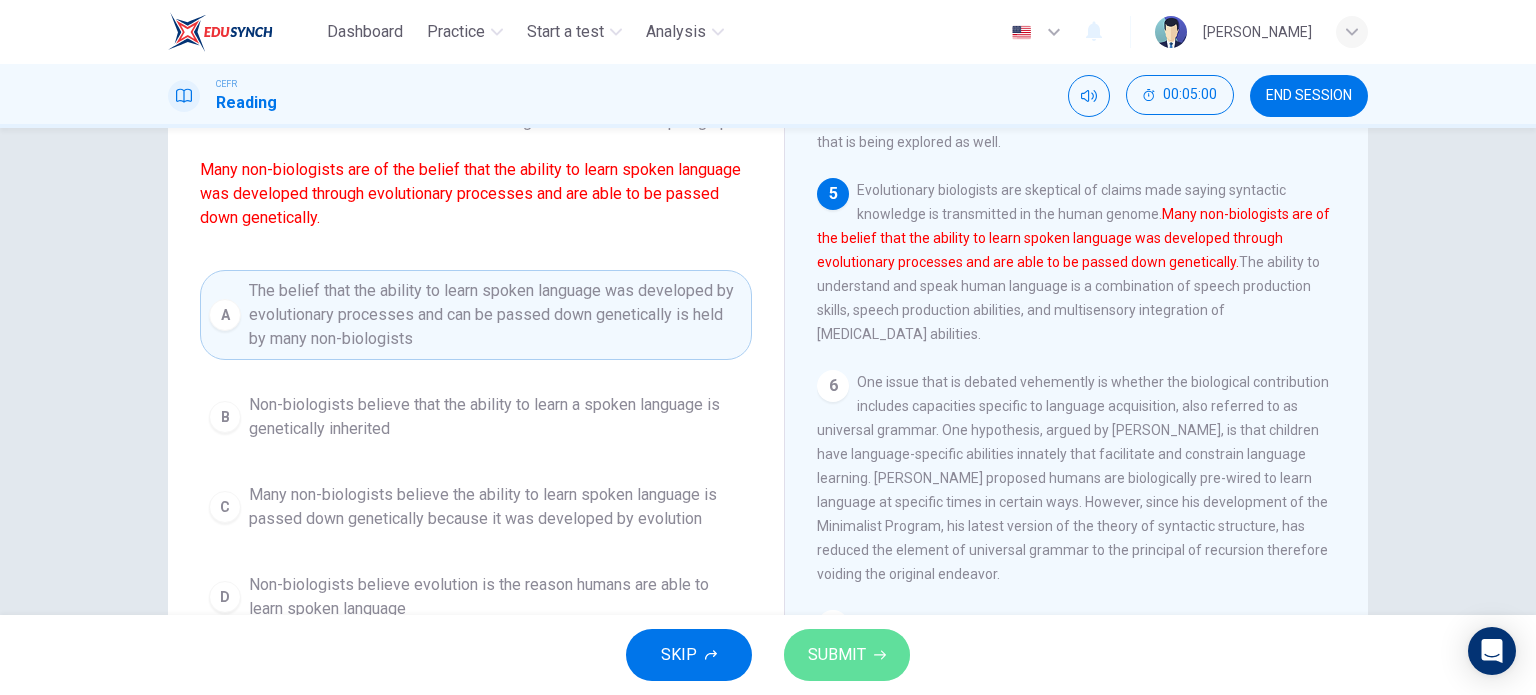 click on "SUBMIT" at bounding box center [847, 655] 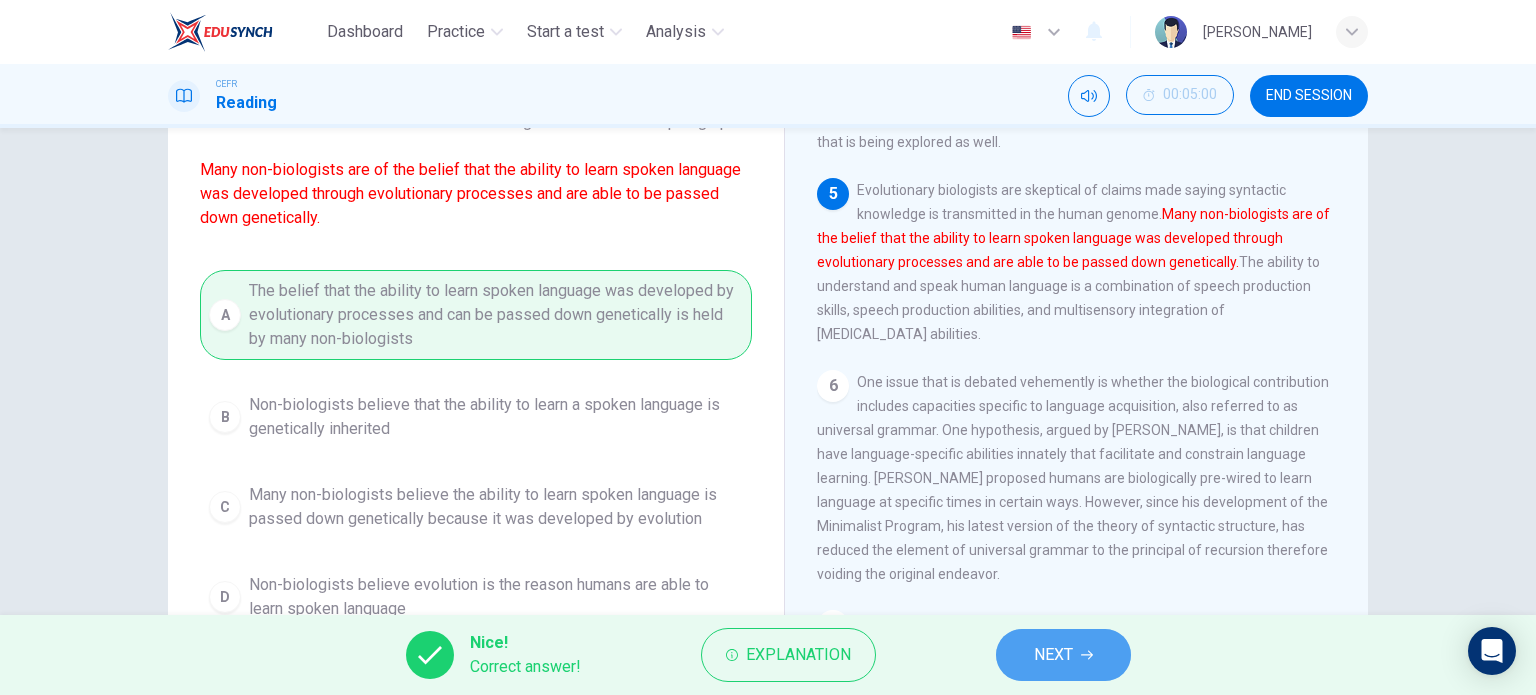 click on "NEXT" at bounding box center [1063, 655] 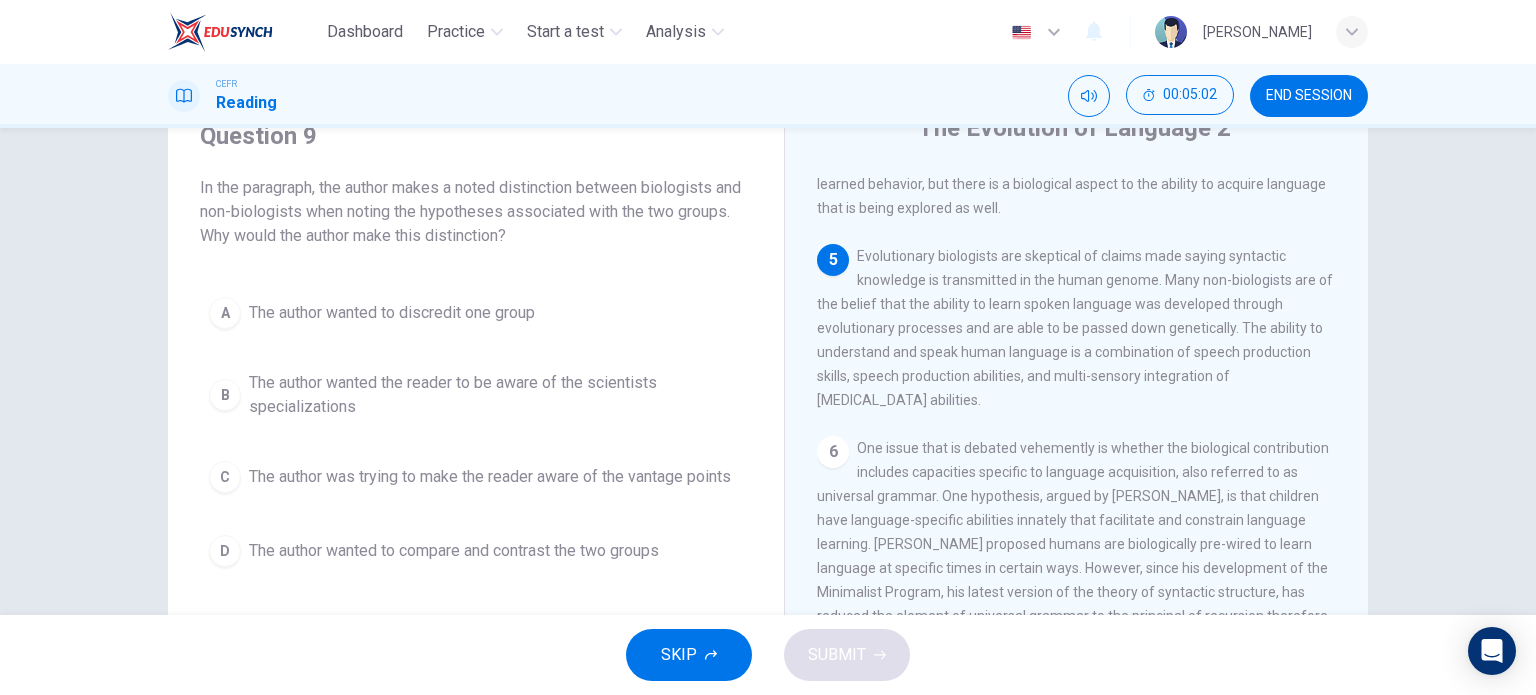 scroll, scrollTop: 80, scrollLeft: 0, axis: vertical 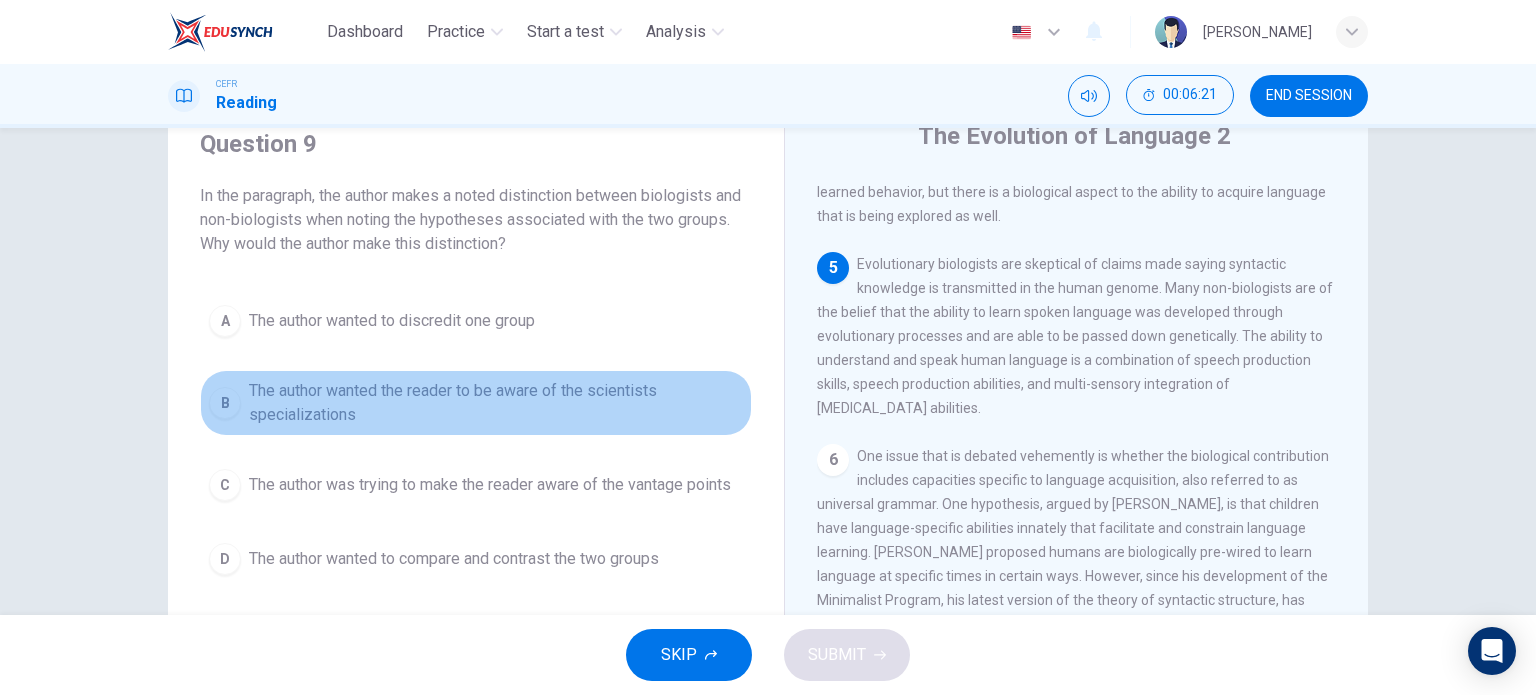 click on "The author wanted the reader to be aware of the scientists specializations" at bounding box center (496, 403) 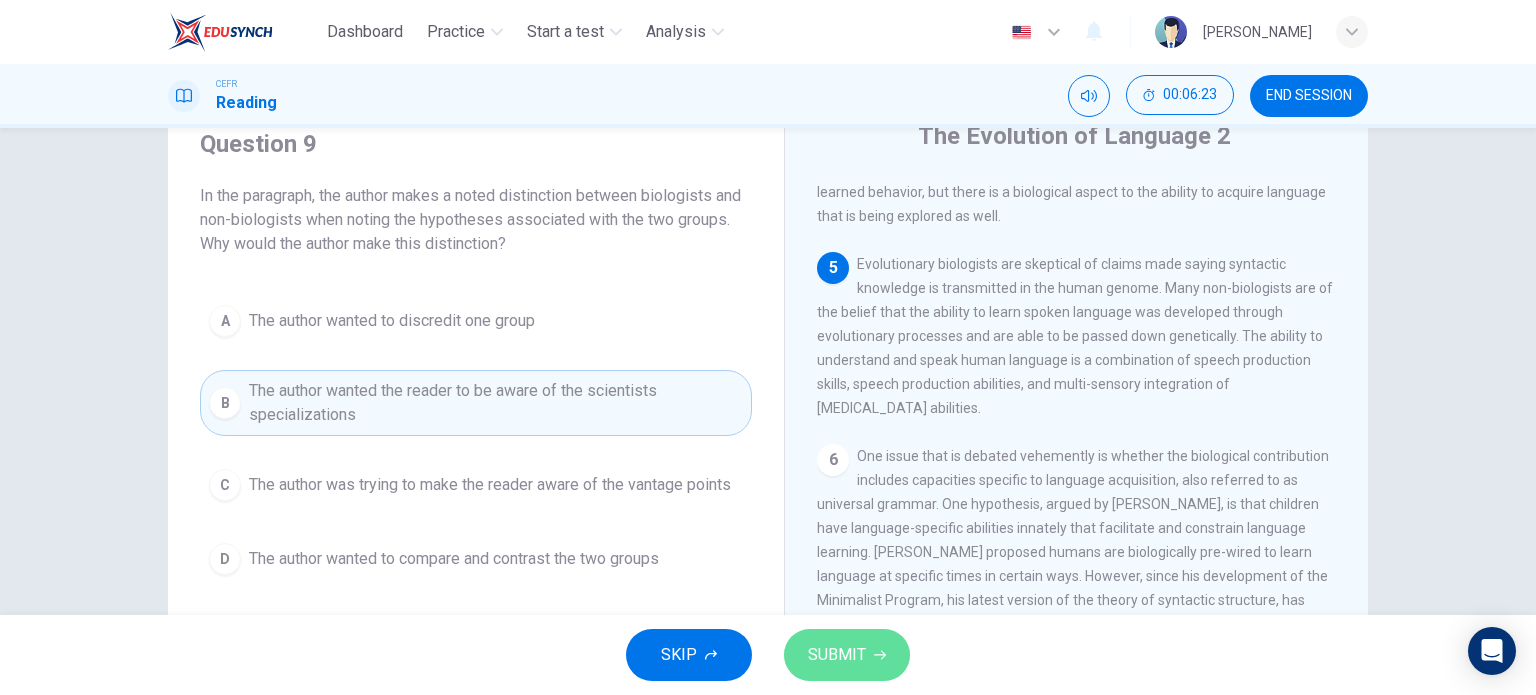 click on "SUBMIT" at bounding box center [837, 655] 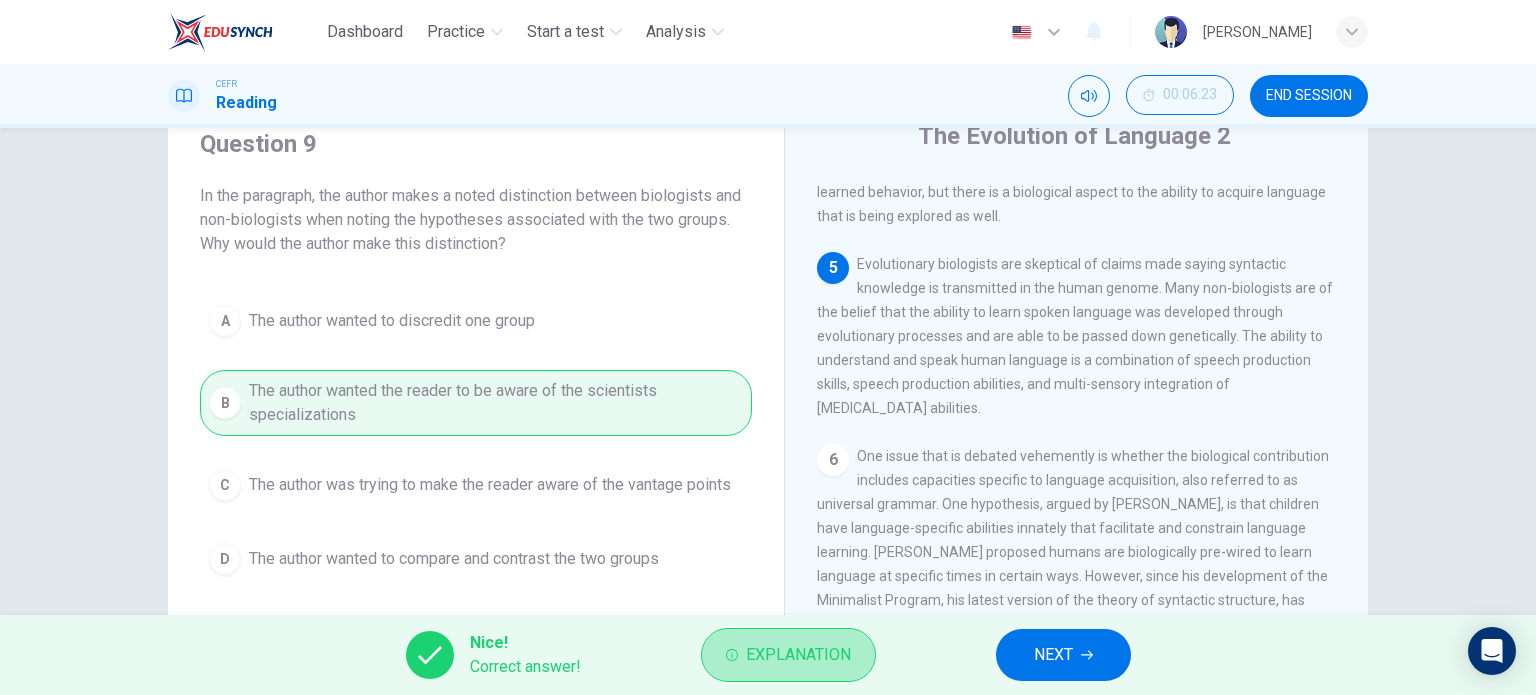 click on "Explanation" at bounding box center [788, 655] 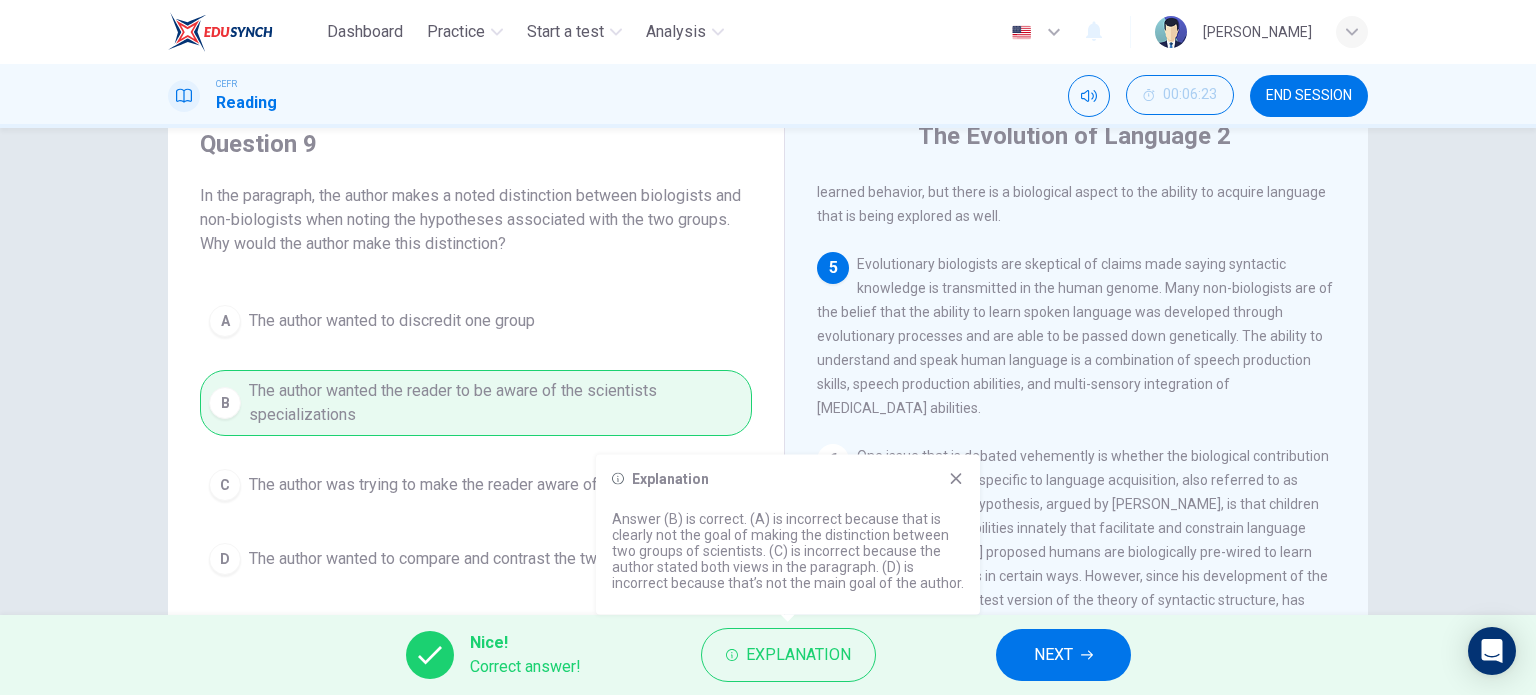 click on "Explanation" at bounding box center (788, 479) 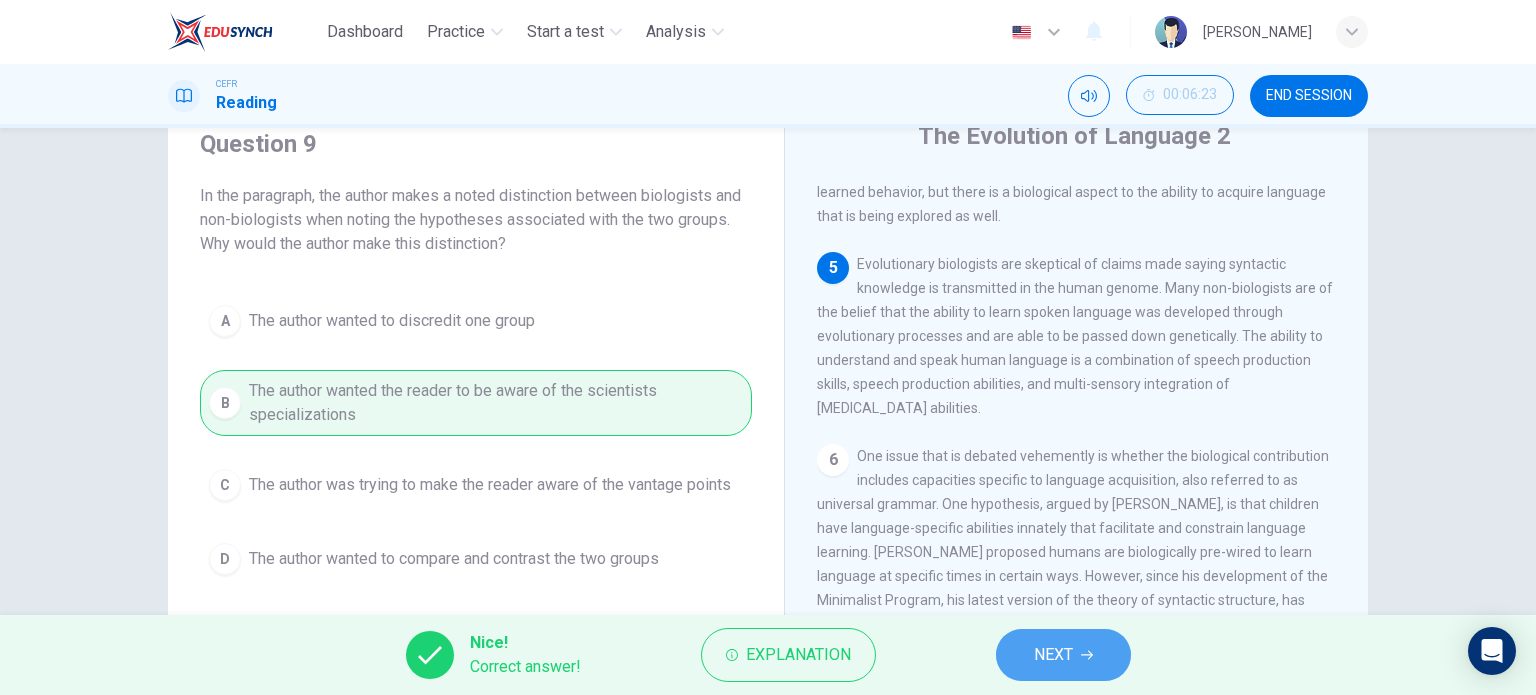 click on "NEXT" at bounding box center (1063, 655) 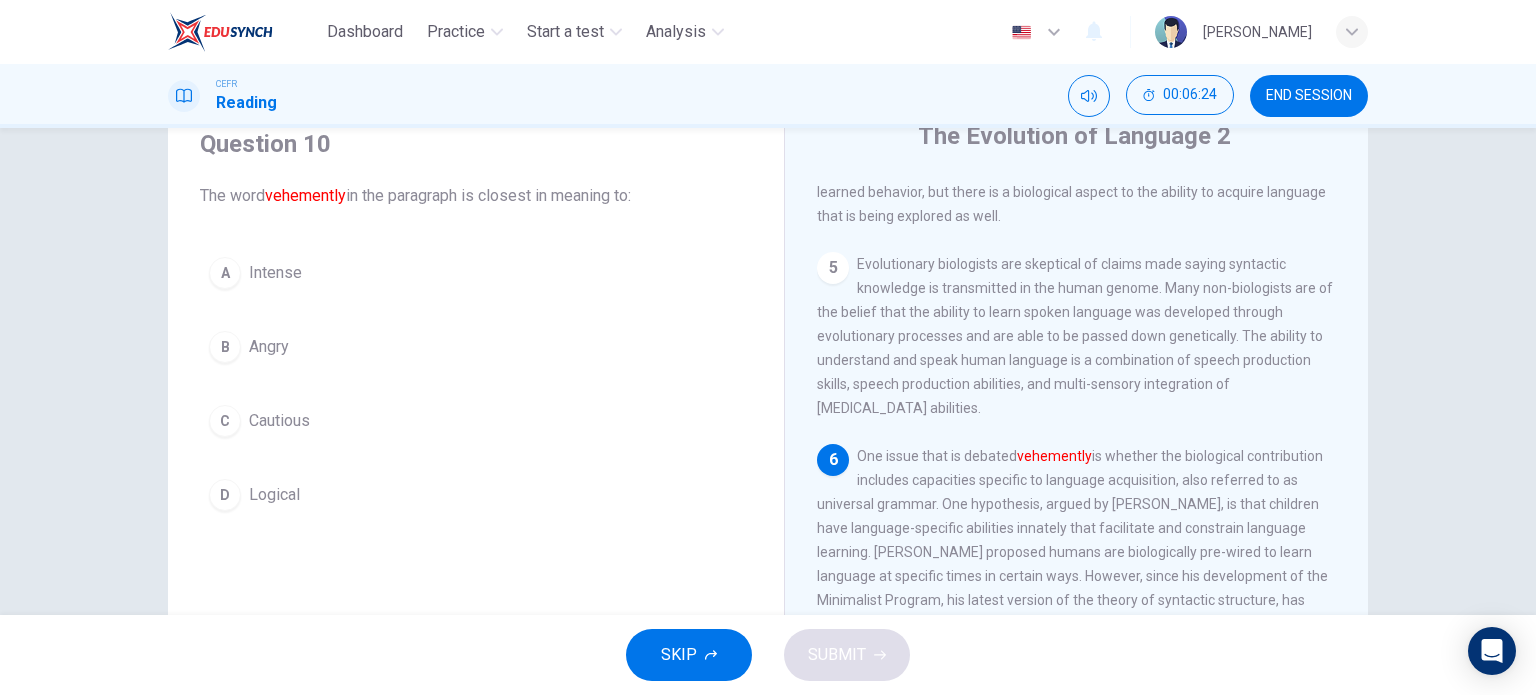 scroll, scrollTop: 850, scrollLeft: 0, axis: vertical 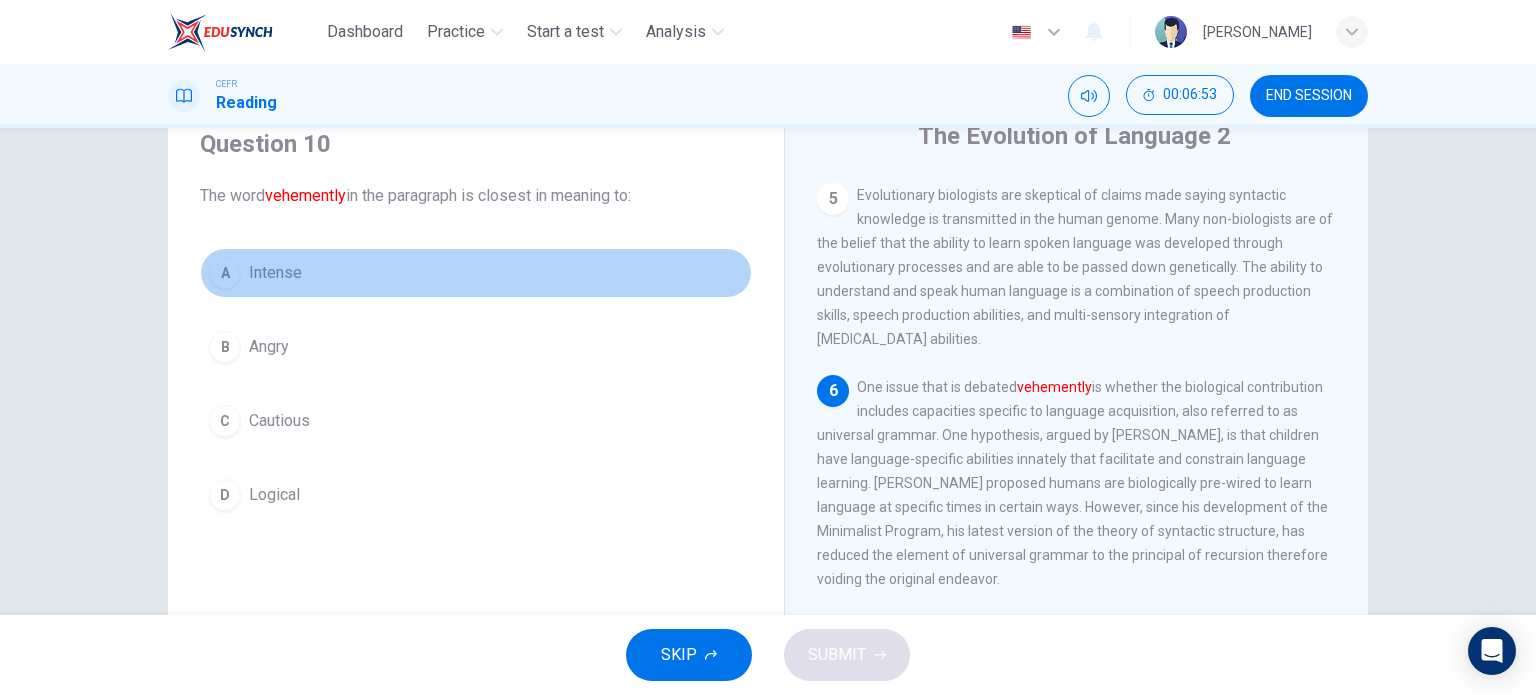 click on "A Intense" at bounding box center [476, 273] 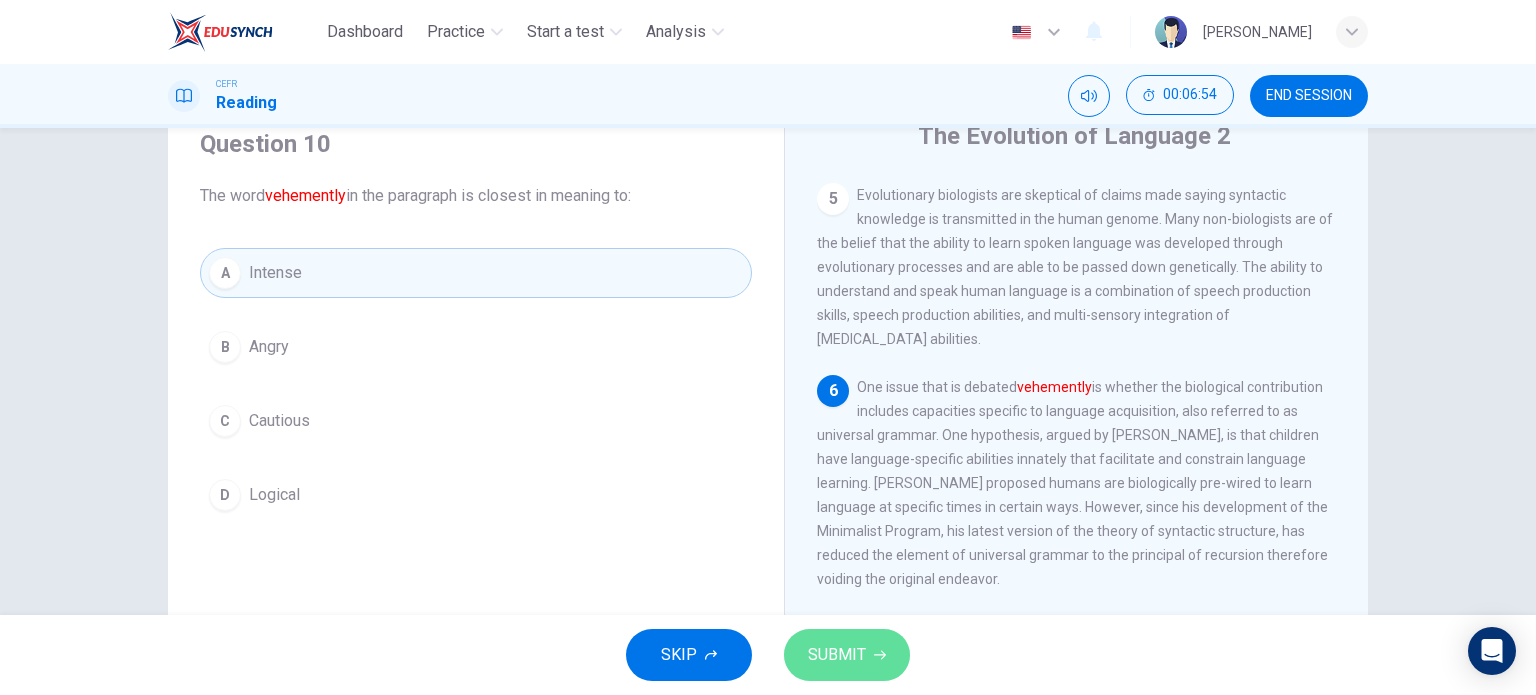 click 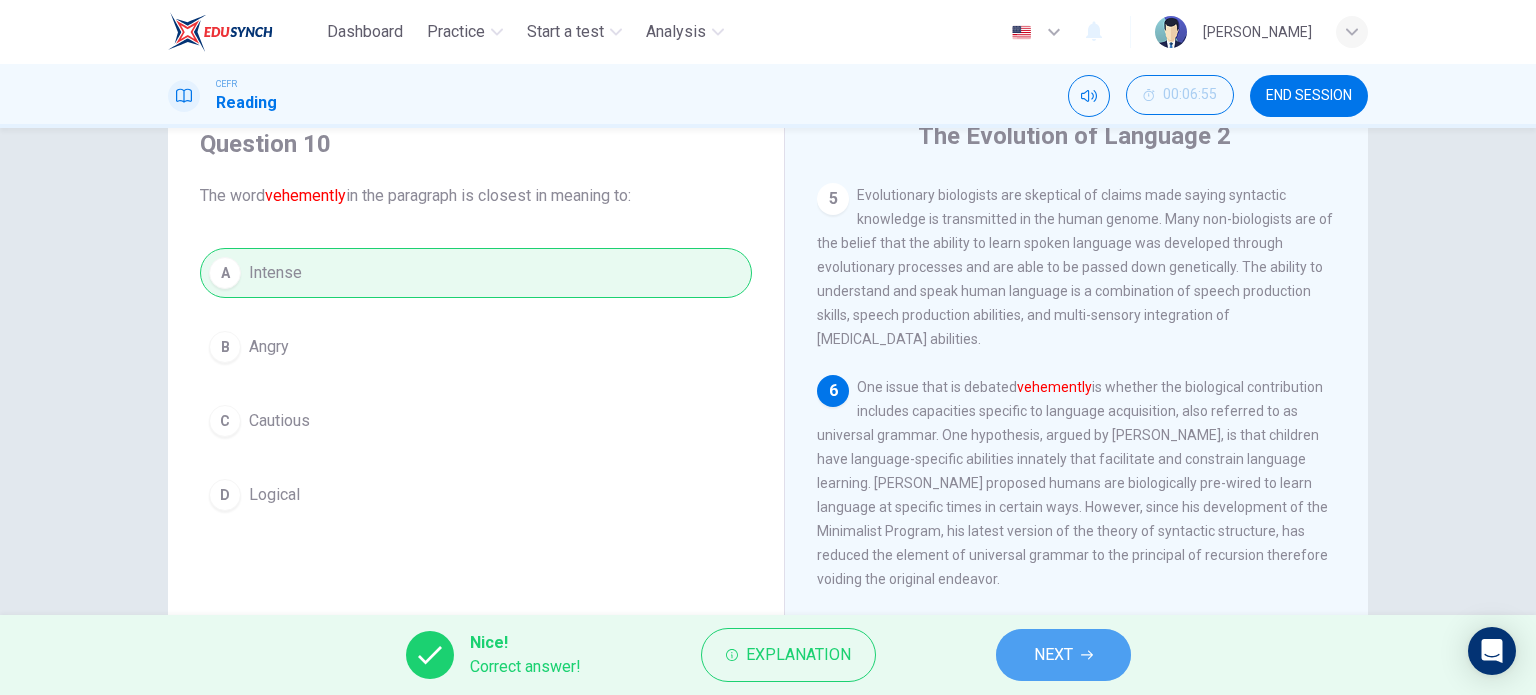 click on "NEXT" at bounding box center [1053, 655] 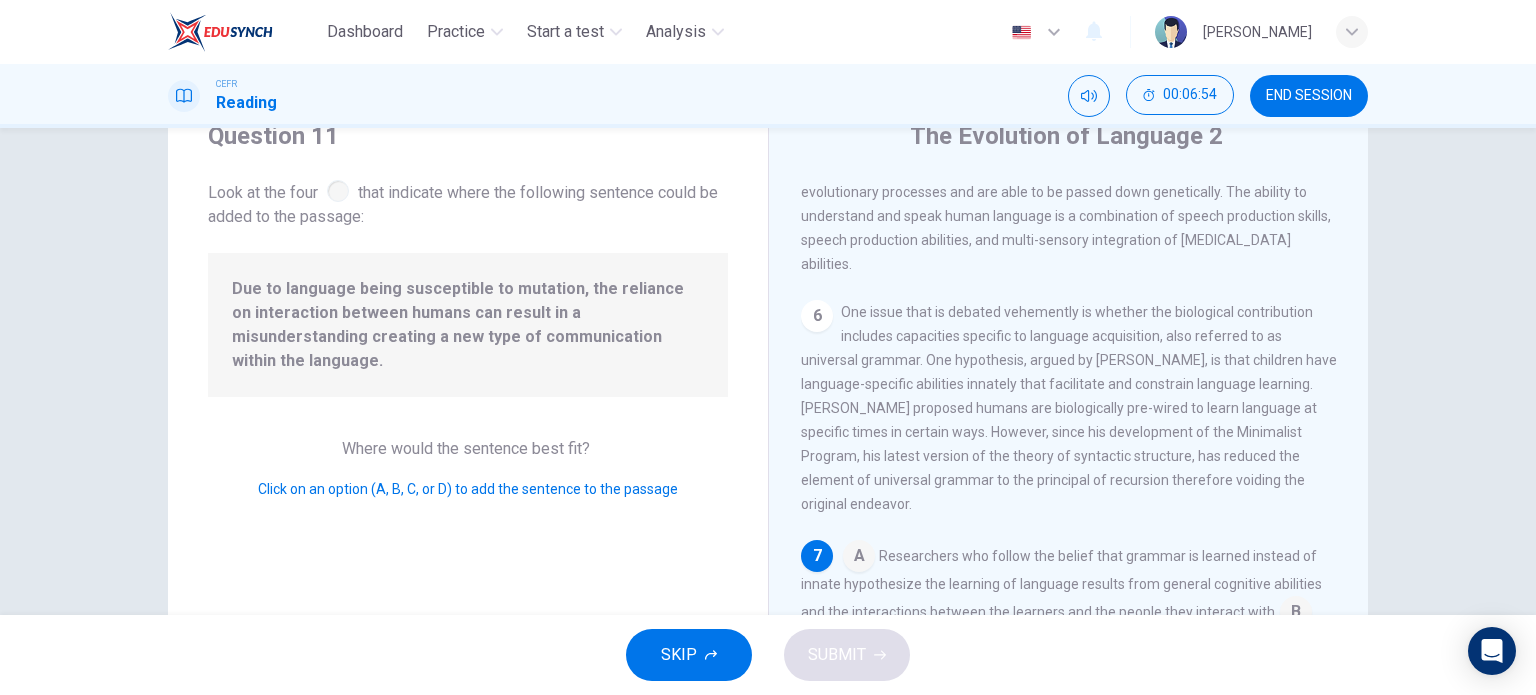 scroll, scrollTop: 958, scrollLeft: 0, axis: vertical 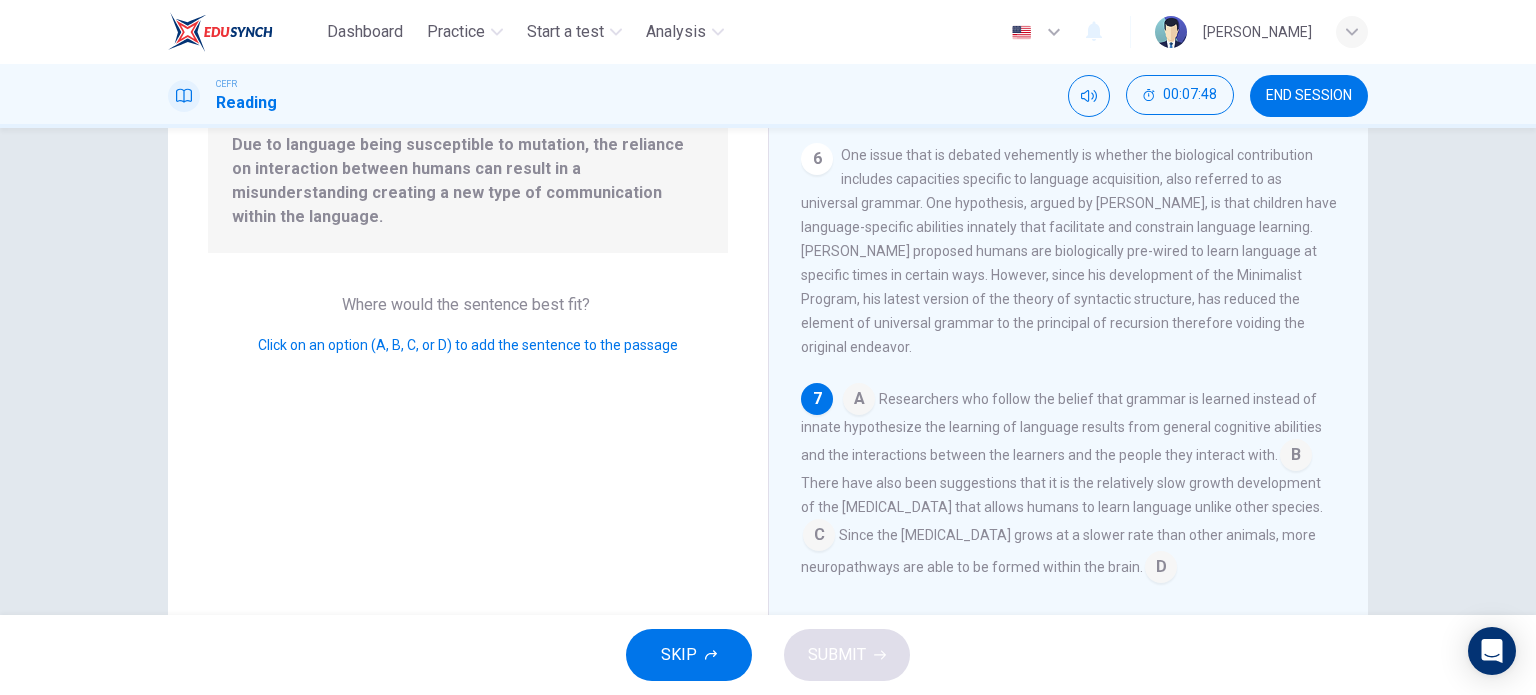 click at bounding box center [1161, 569] 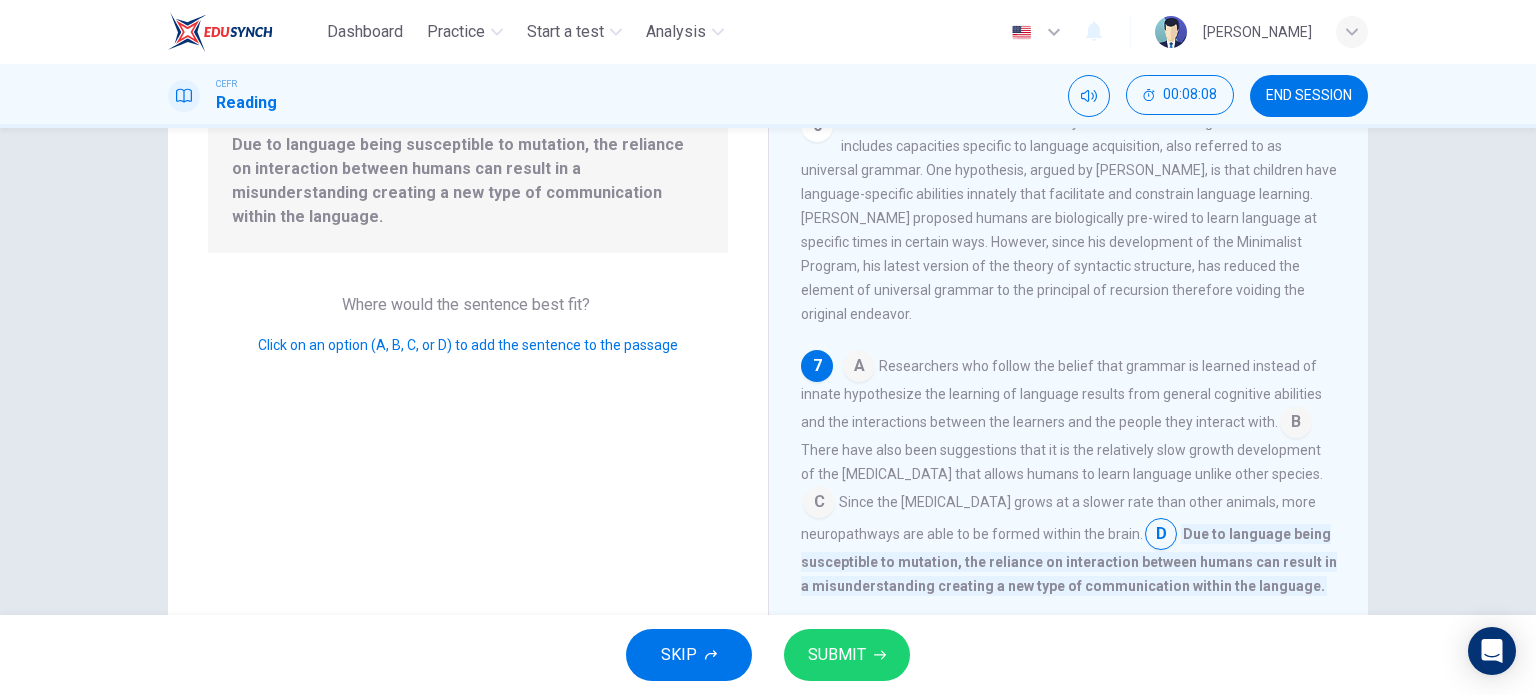 click at bounding box center (859, 368) 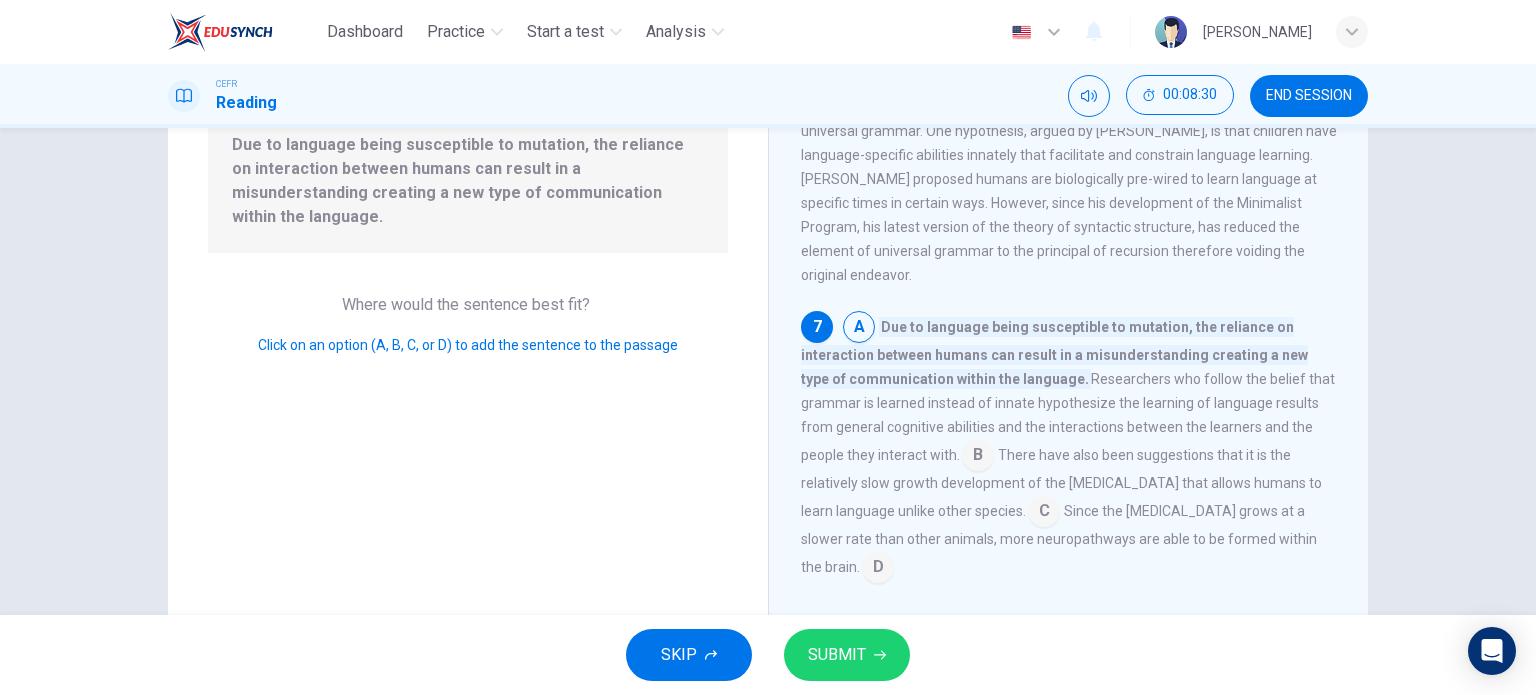 scroll, scrollTop: 1012, scrollLeft: 0, axis: vertical 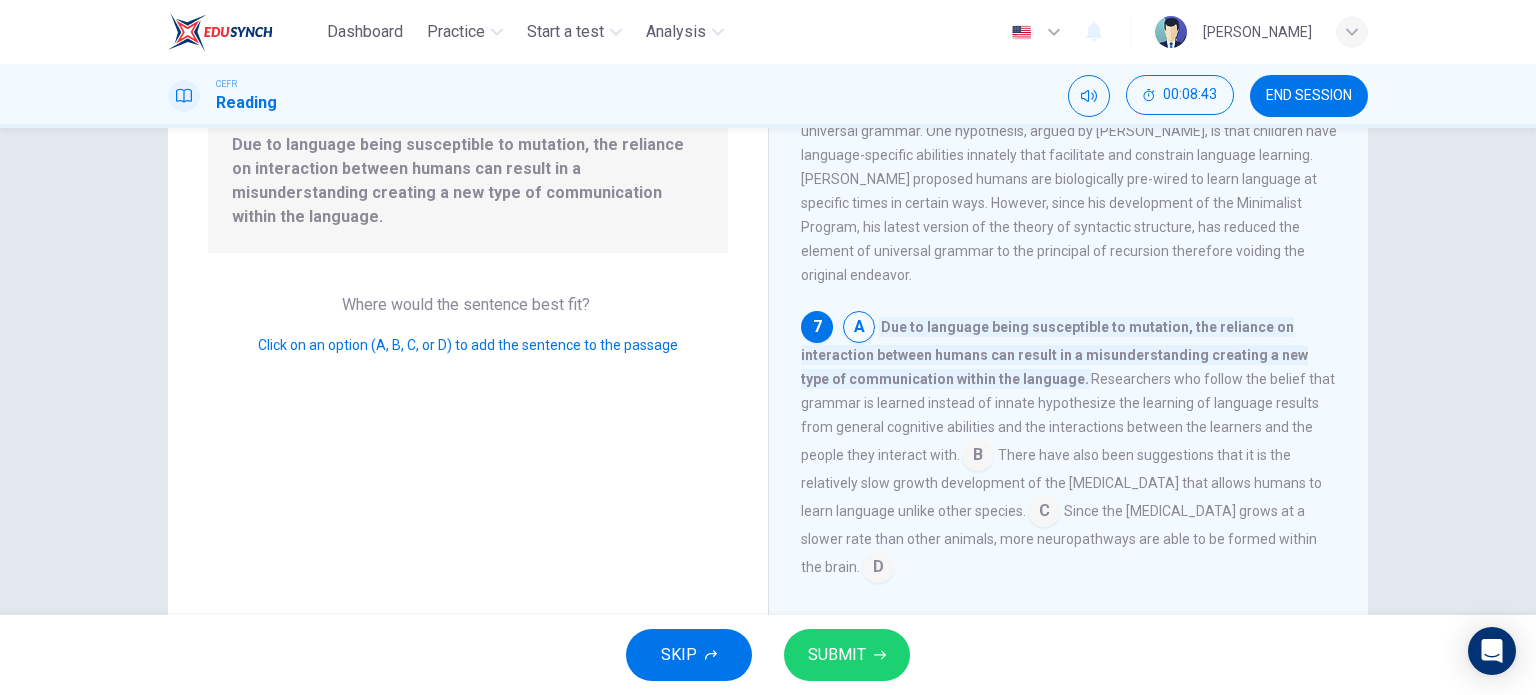 click at bounding box center (878, 569) 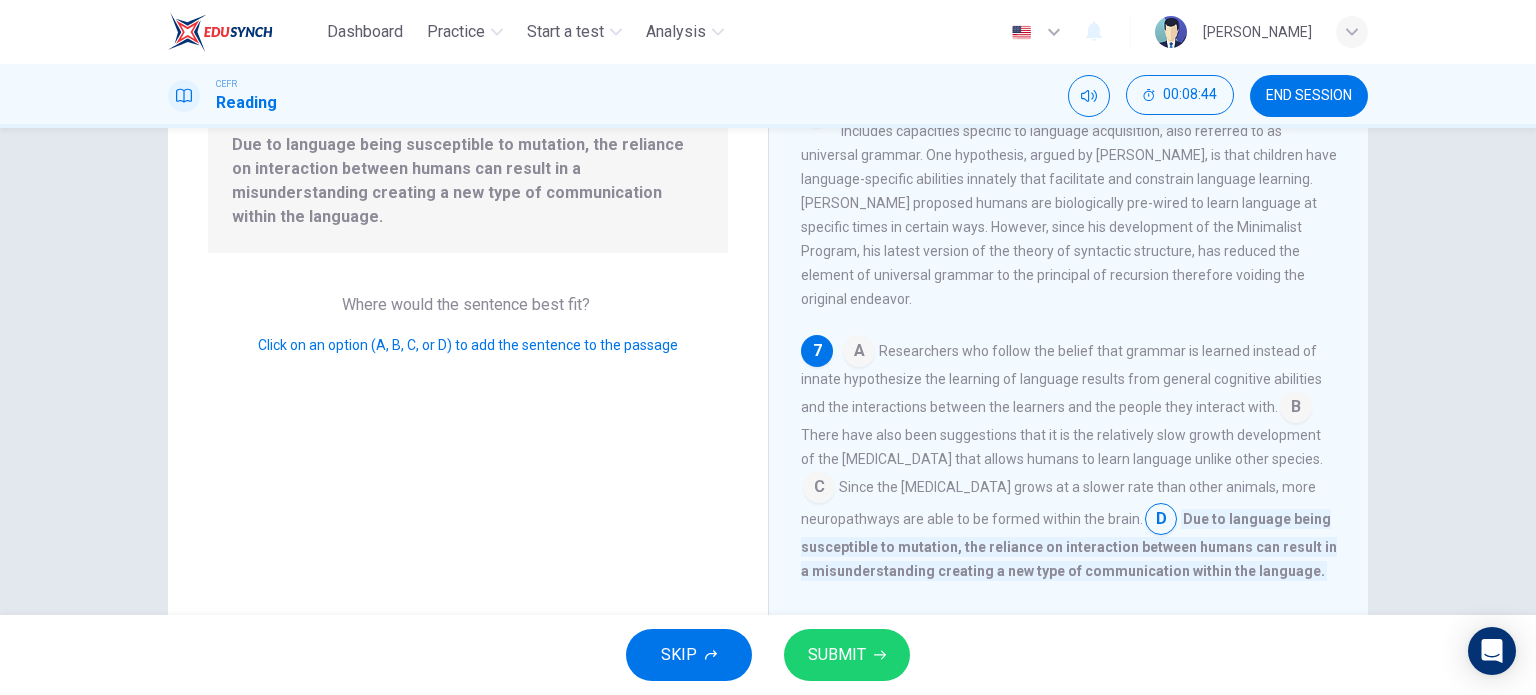 scroll, scrollTop: 1006, scrollLeft: 0, axis: vertical 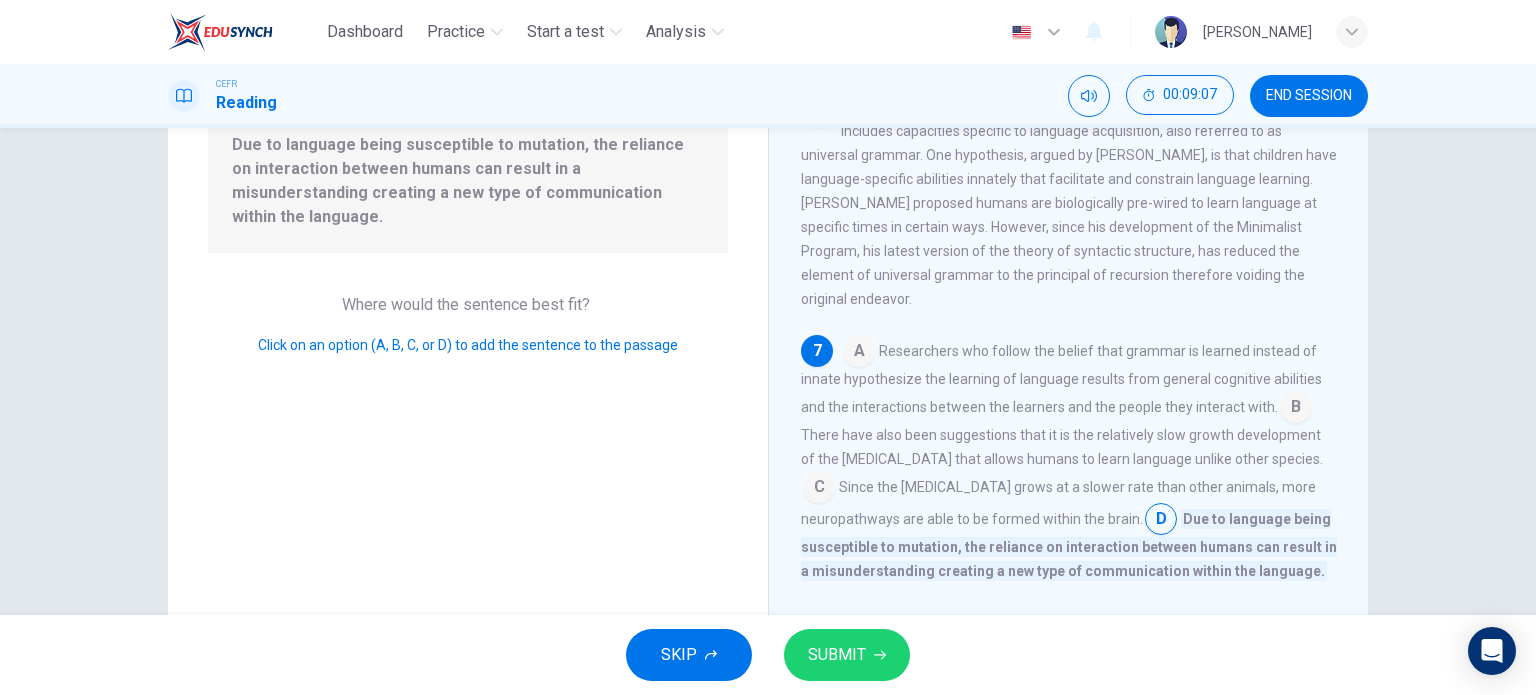 click at bounding box center (1296, 409) 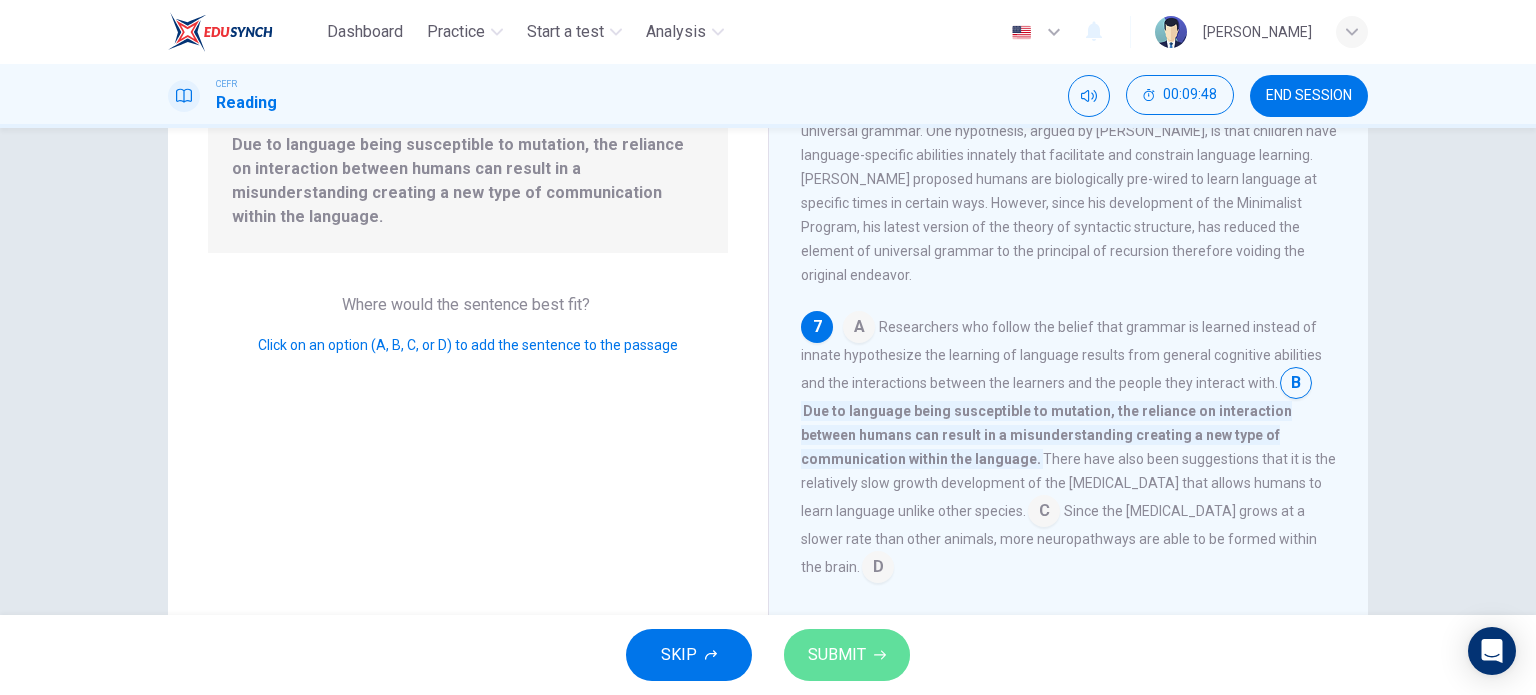 click on "SUBMIT" at bounding box center (837, 655) 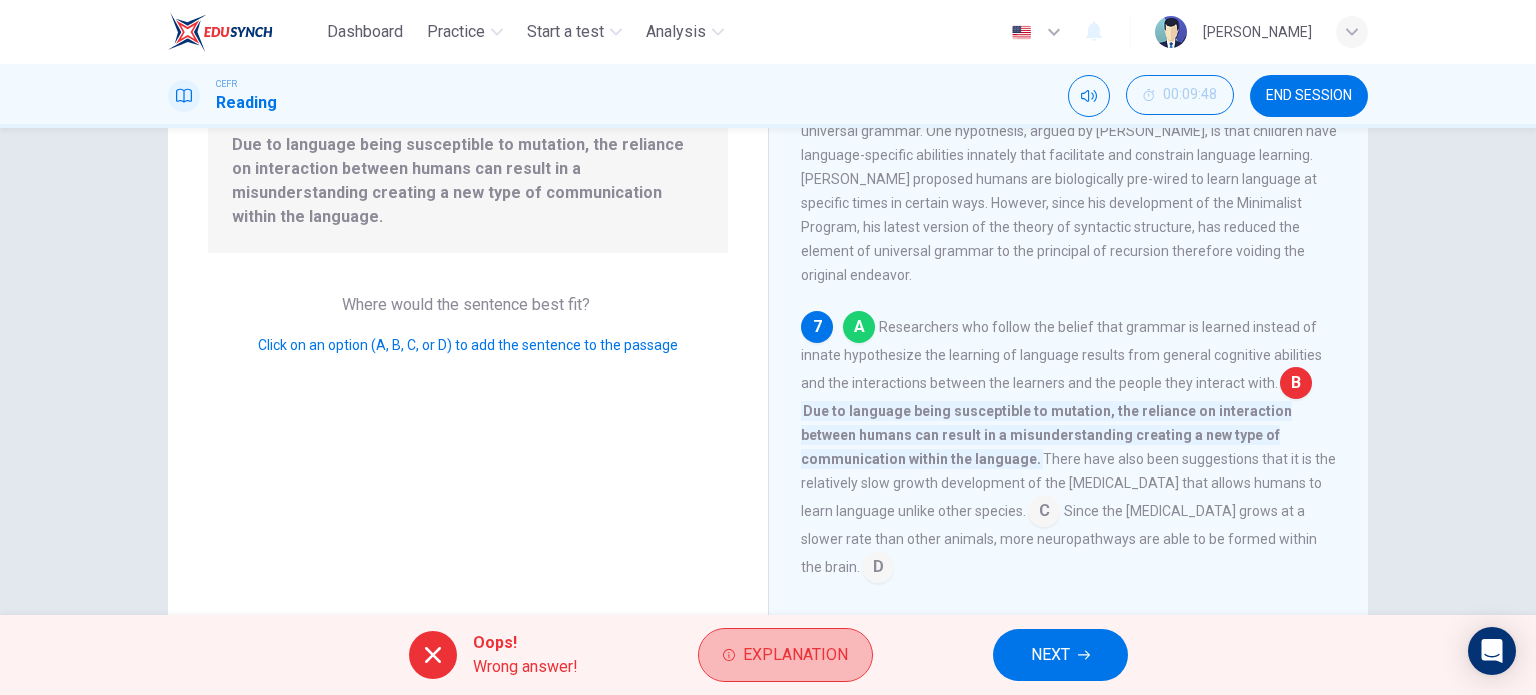 click on "Explanation" at bounding box center [795, 655] 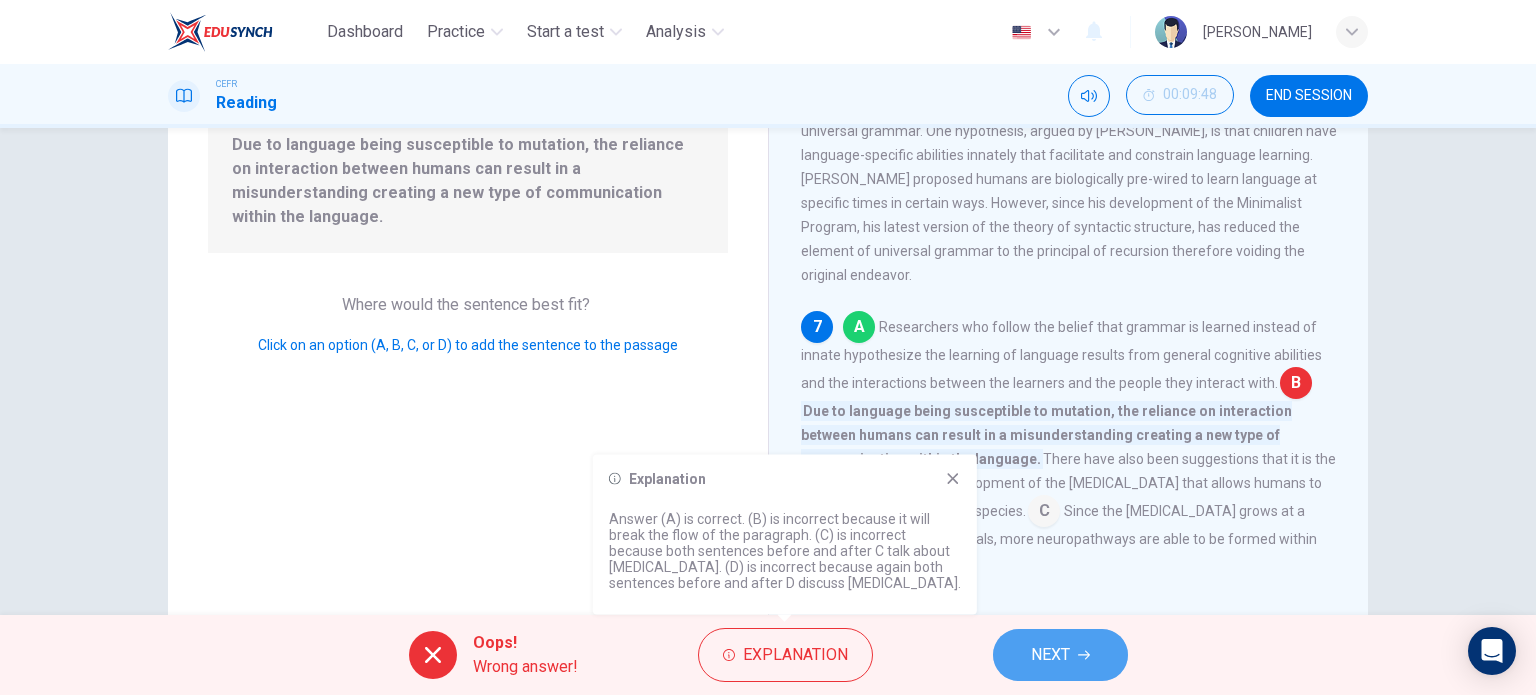 click on "NEXT" at bounding box center [1060, 655] 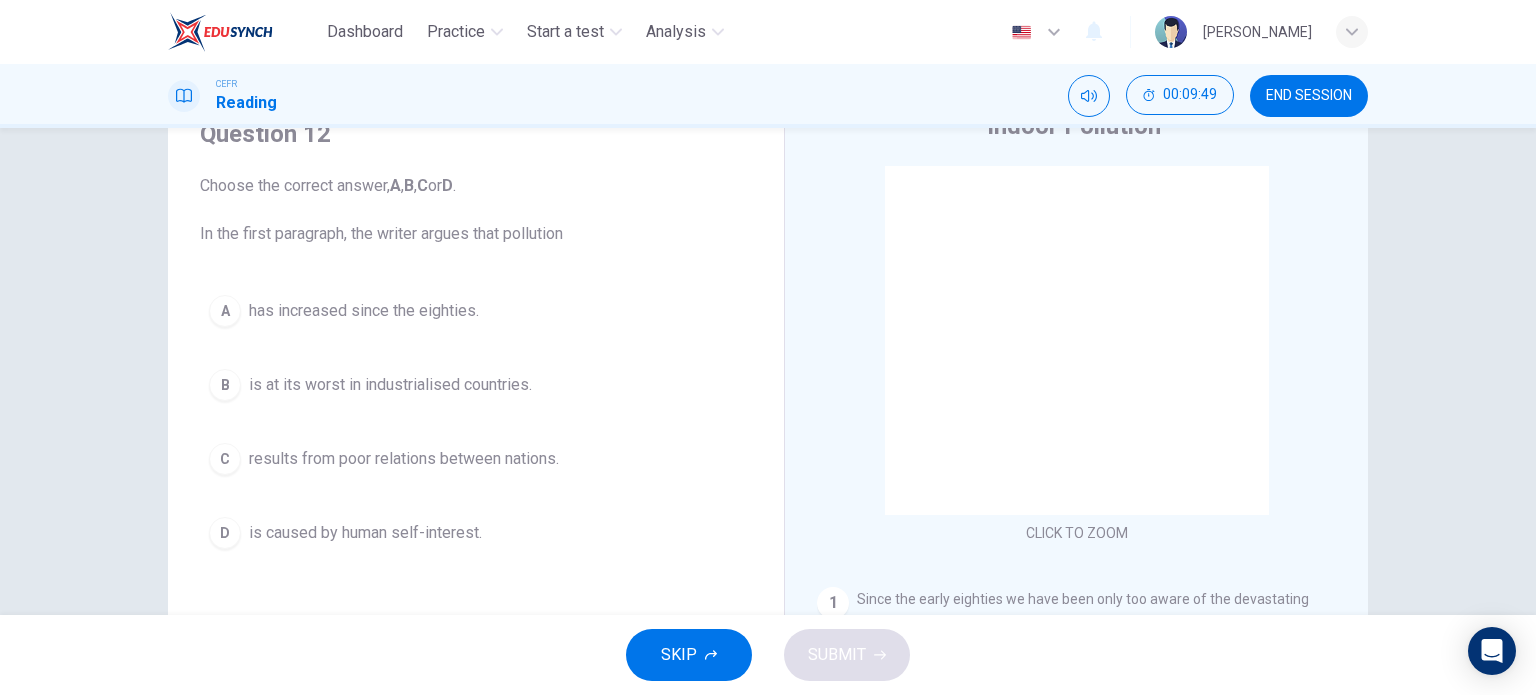 scroll, scrollTop: 100, scrollLeft: 0, axis: vertical 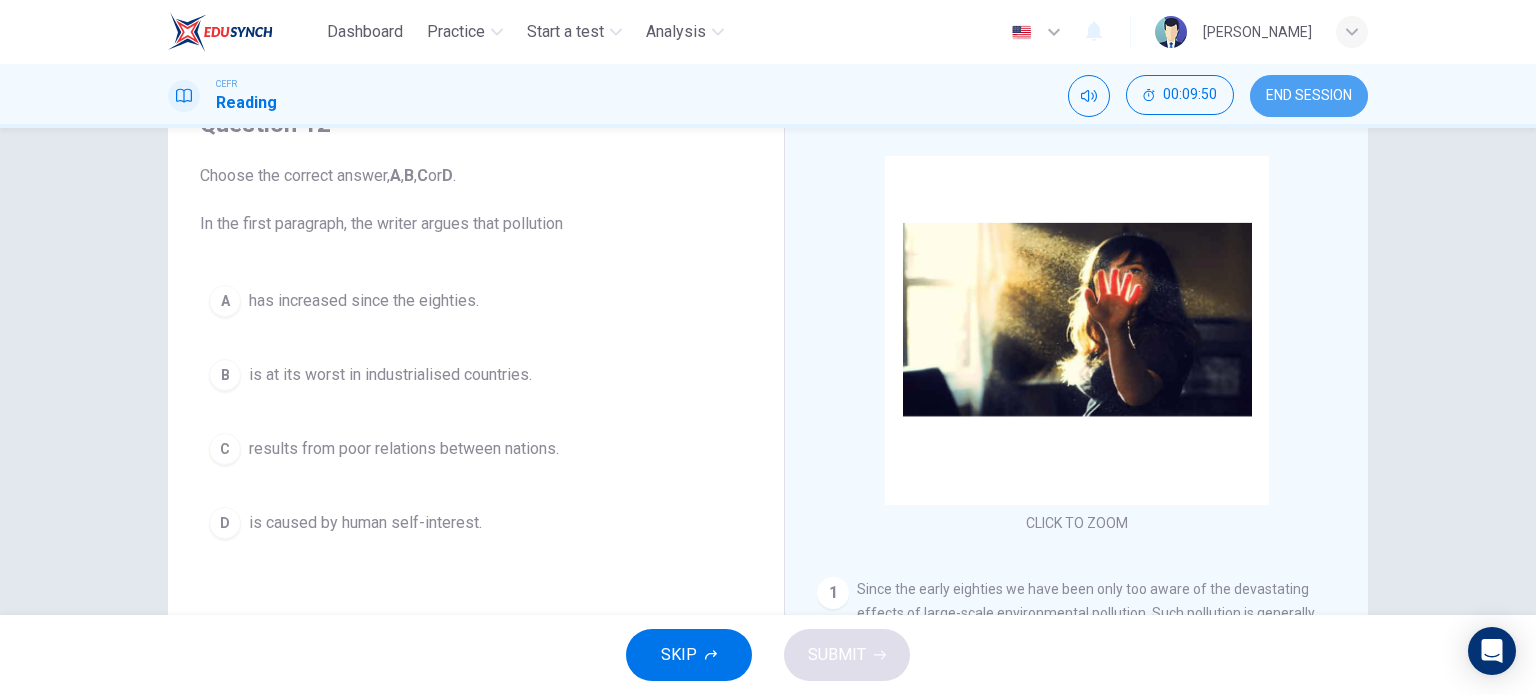 click on "END SESSION" at bounding box center [1309, 96] 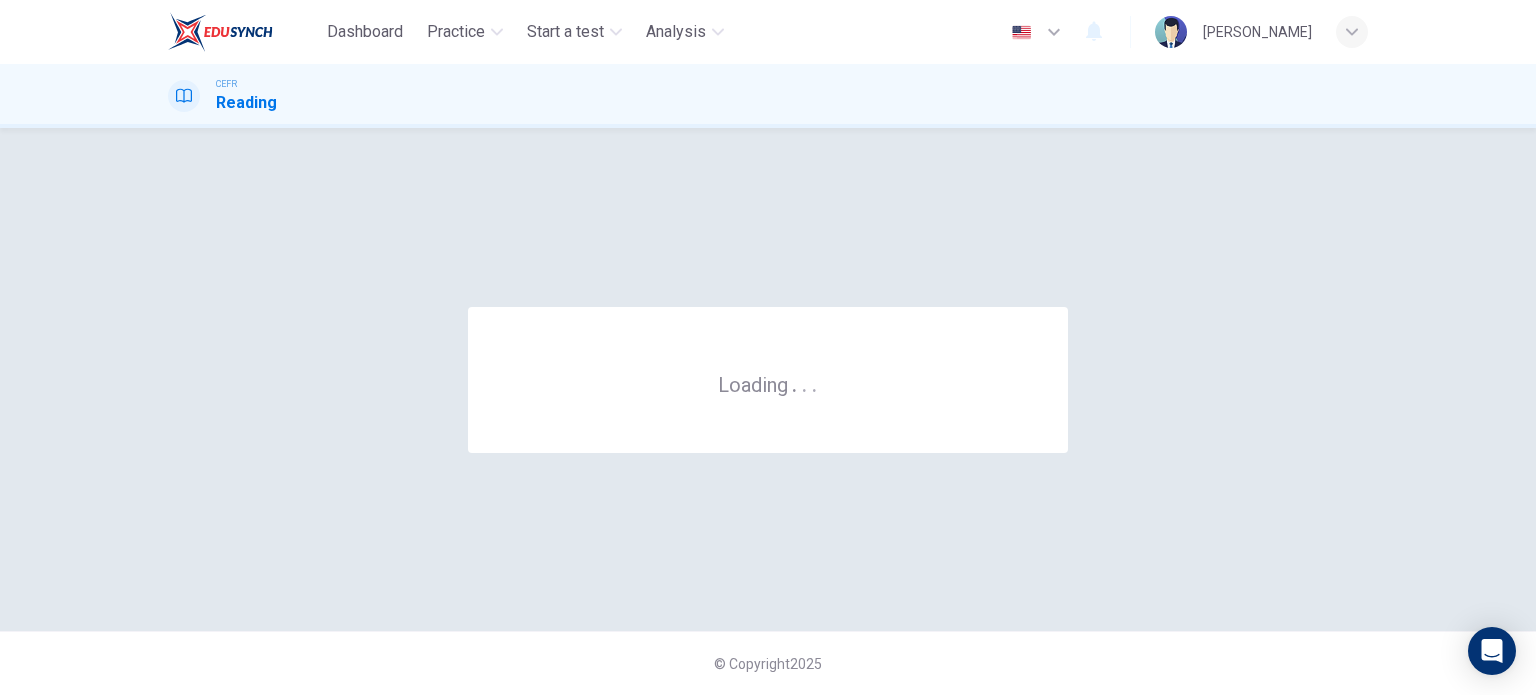 scroll, scrollTop: 0, scrollLeft: 0, axis: both 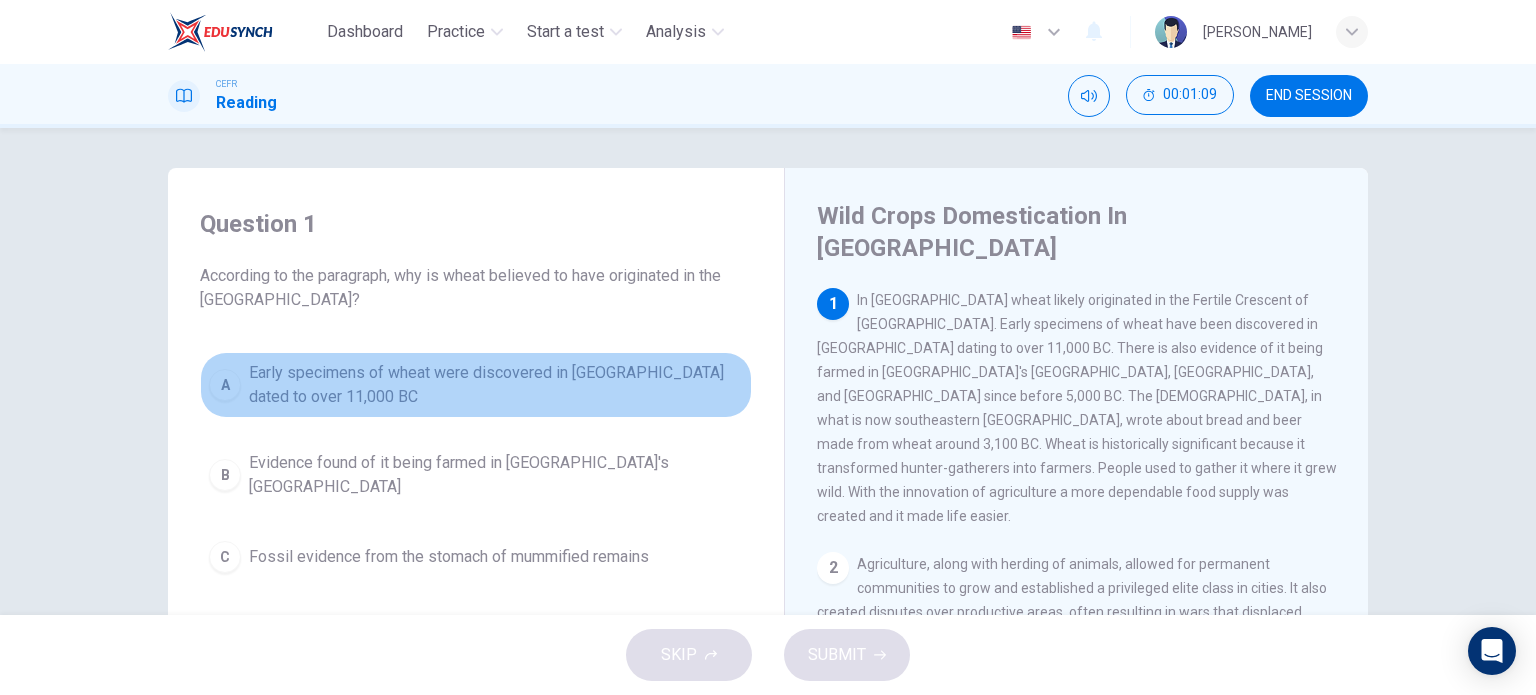 click on "Early specimens of wheat were discovered in [GEOGRAPHIC_DATA] dated to over 11,000 BC" at bounding box center [496, 385] 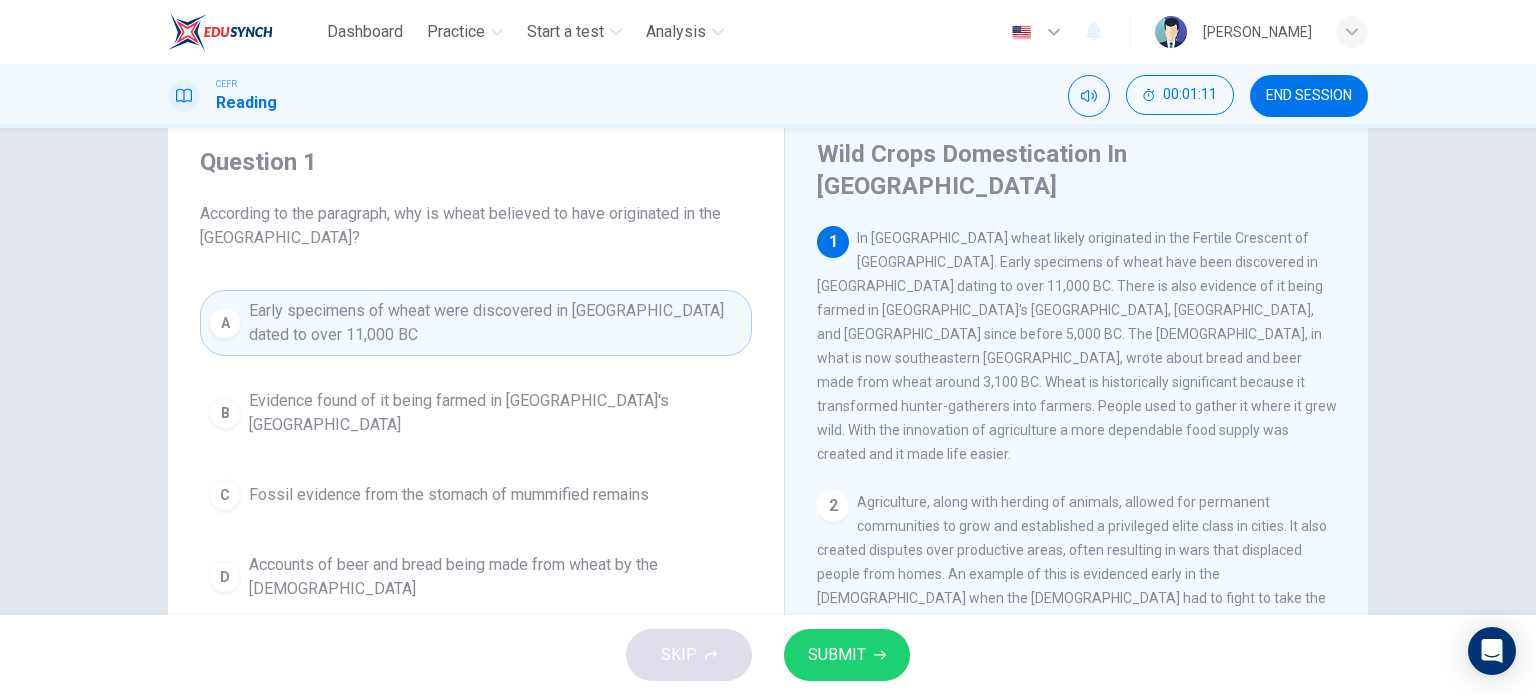 scroll, scrollTop: 63, scrollLeft: 0, axis: vertical 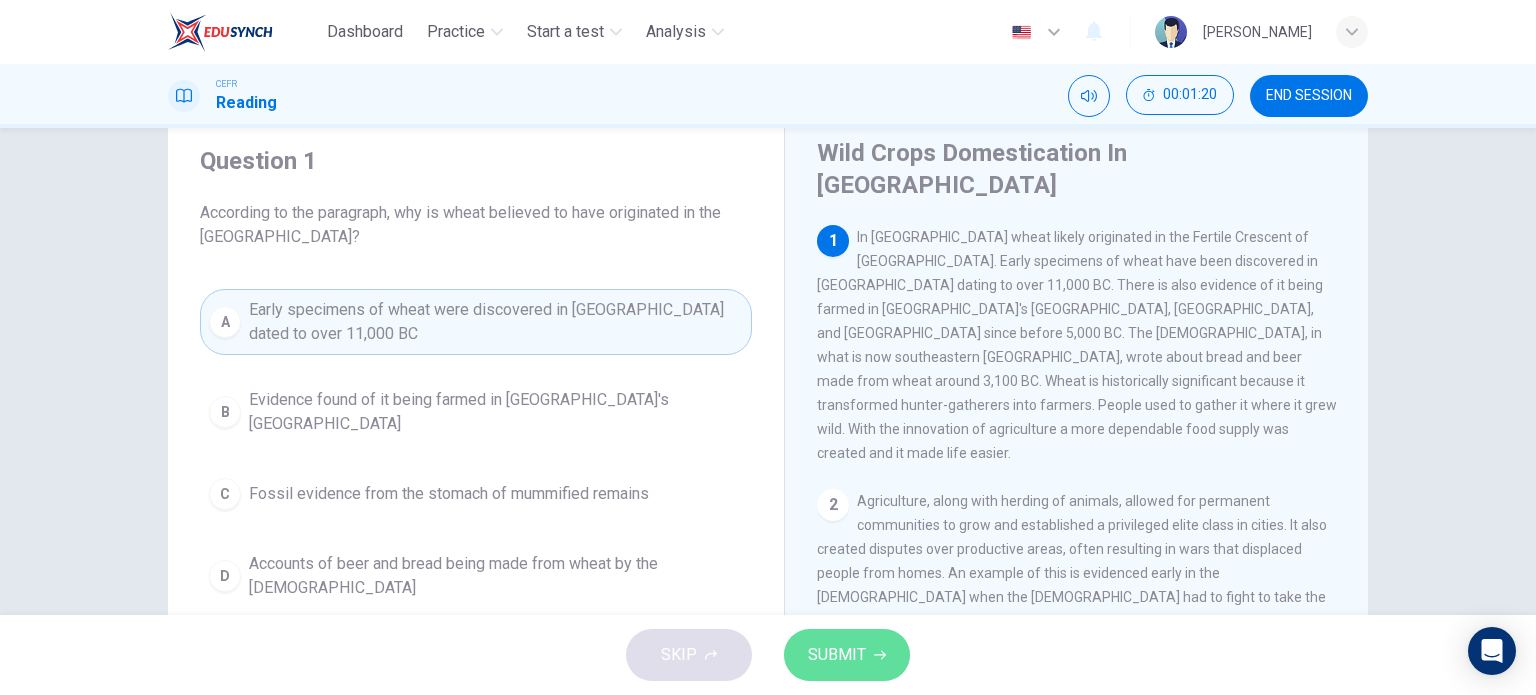 click on "SUBMIT" at bounding box center (837, 655) 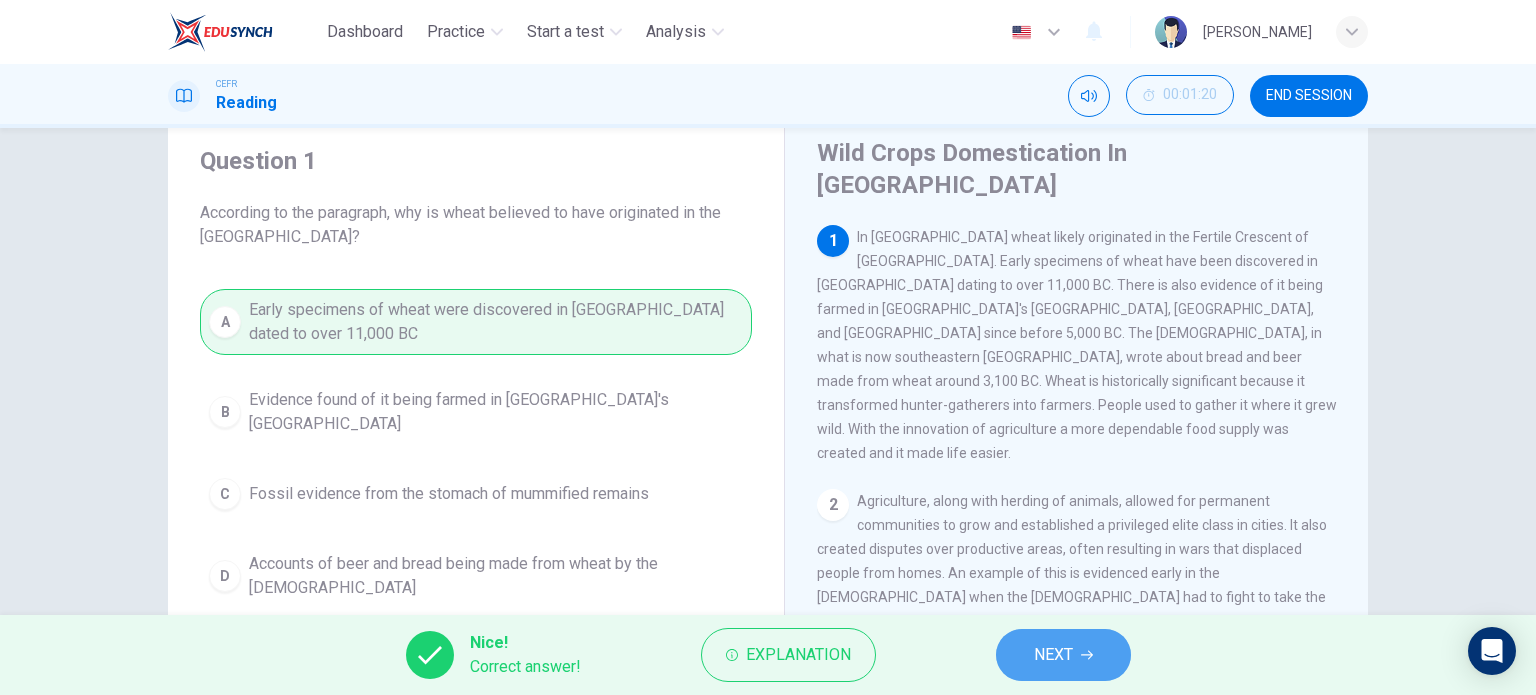click on "NEXT" at bounding box center [1053, 655] 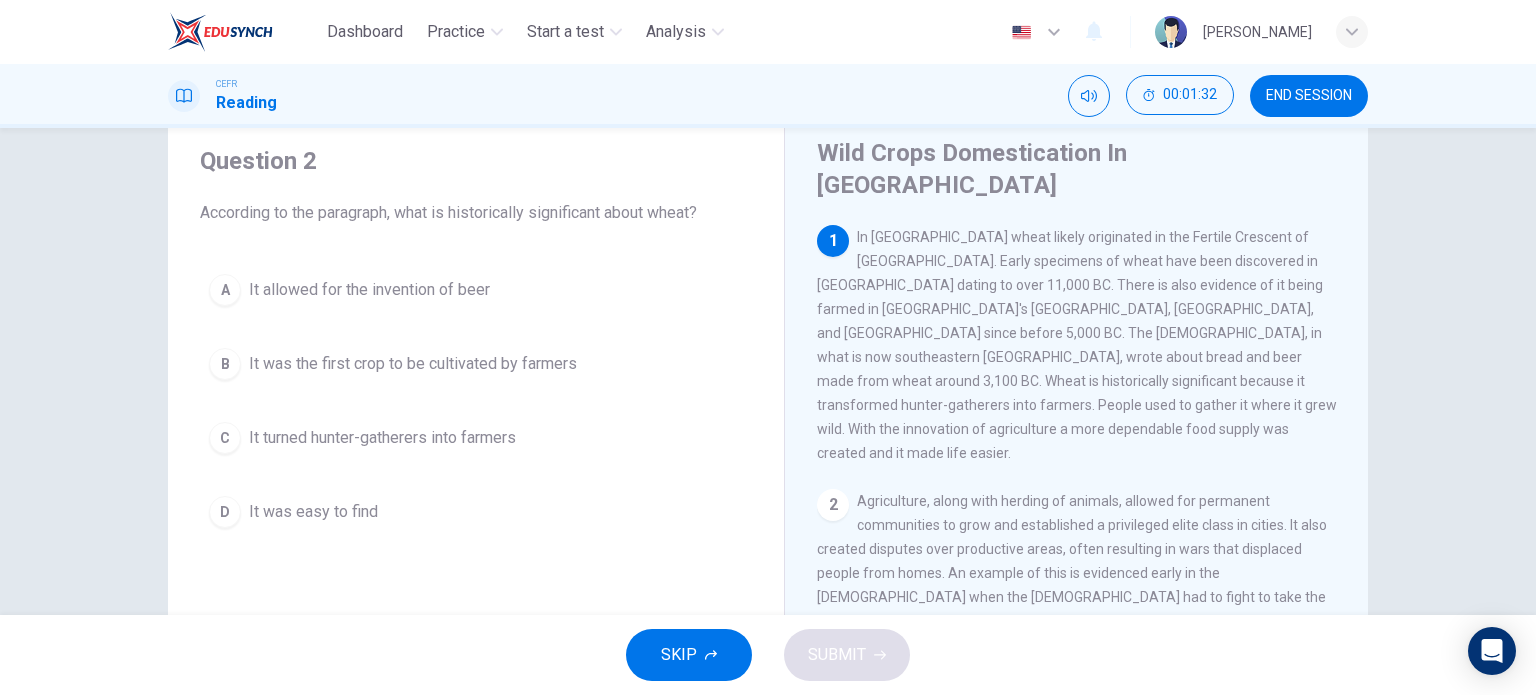 click on "It turned hunter-gatherers into farmers" at bounding box center [382, 438] 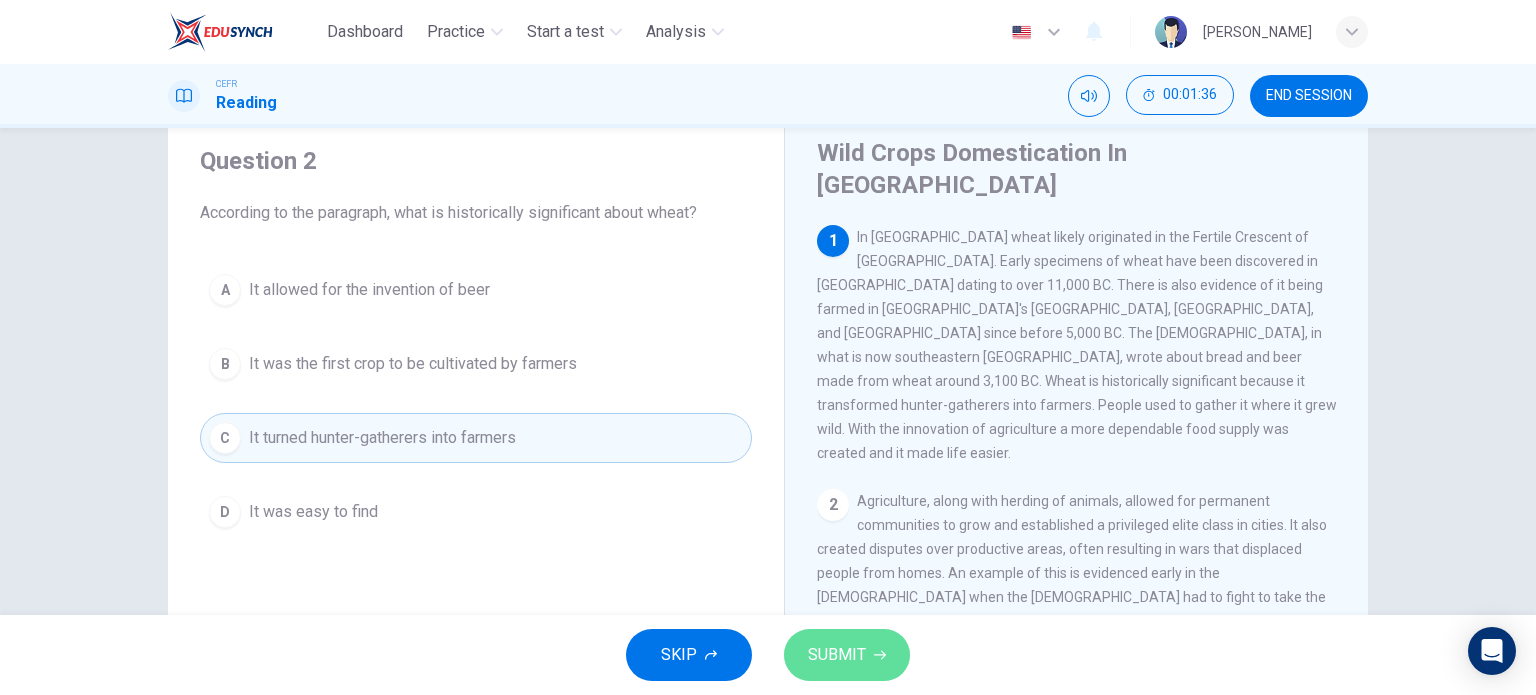 click on "SUBMIT" at bounding box center [847, 655] 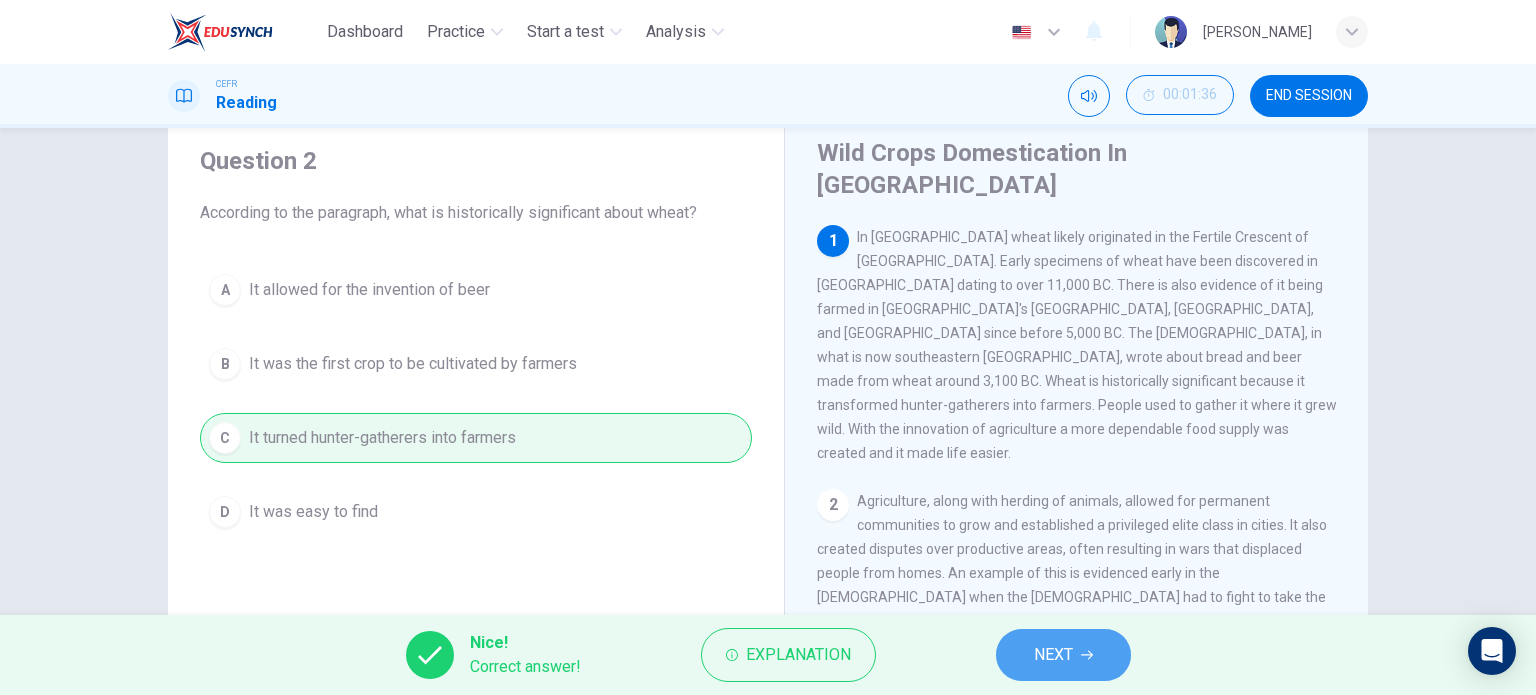 click on "NEXT" at bounding box center (1053, 655) 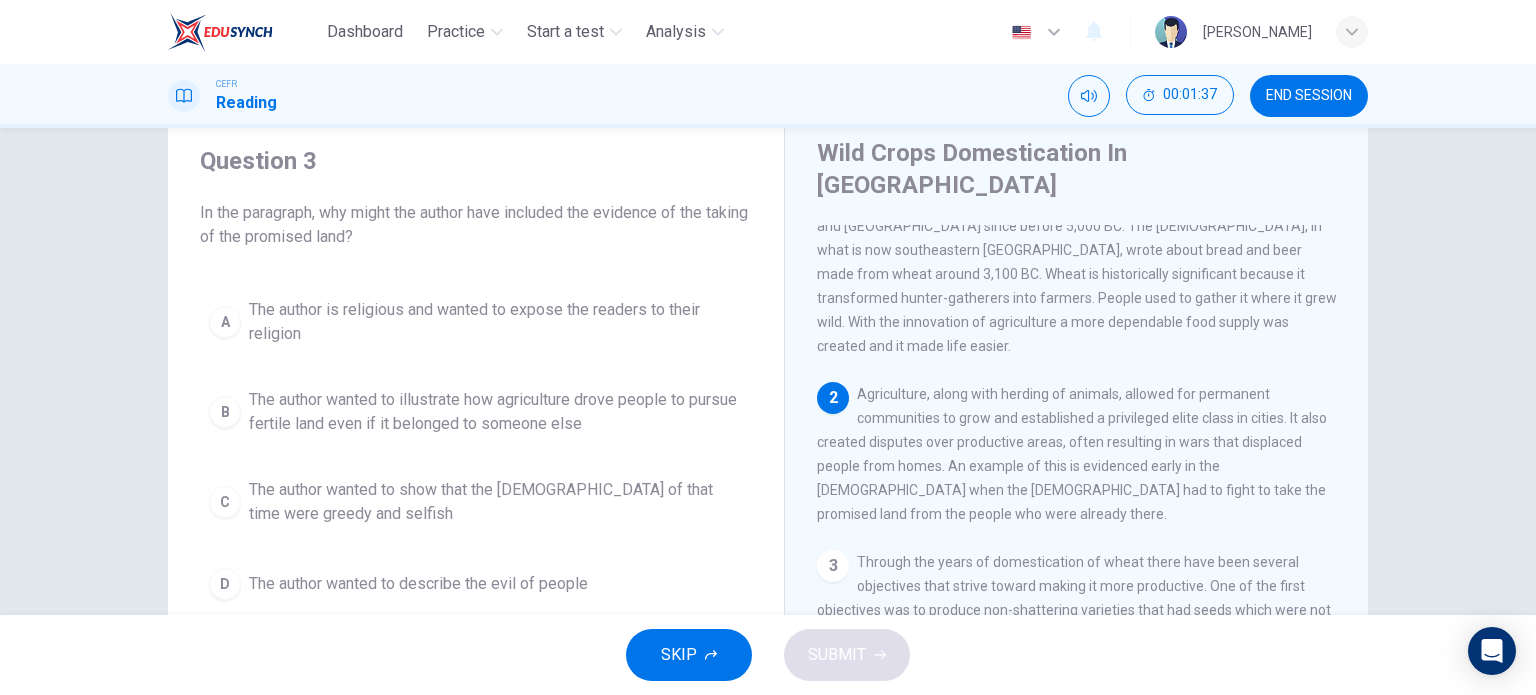 scroll, scrollTop: 108, scrollLeft: 0, axis: vertical 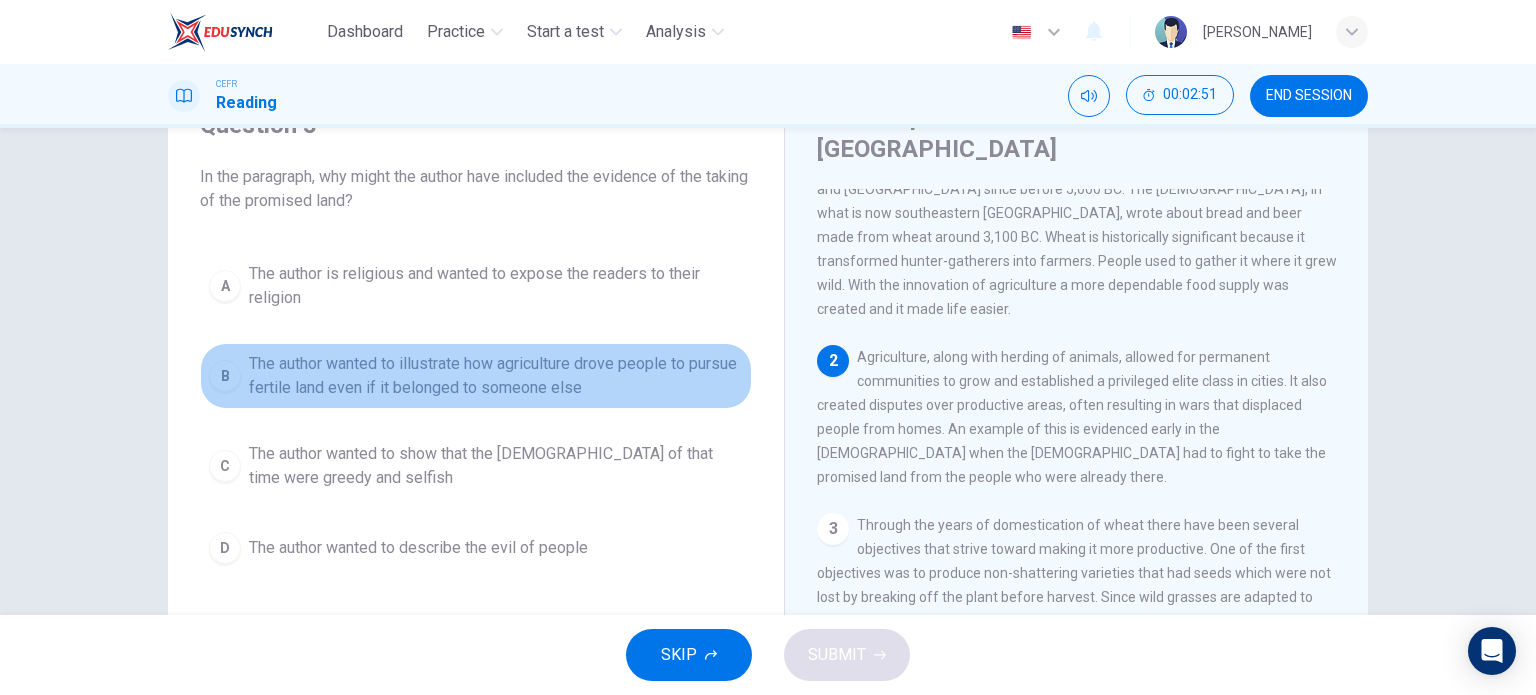 click on "The author wanted to illustrate how agriculture drove people to pursue fertile land even if it belonged to someone else" at bounding box center (496, 376) 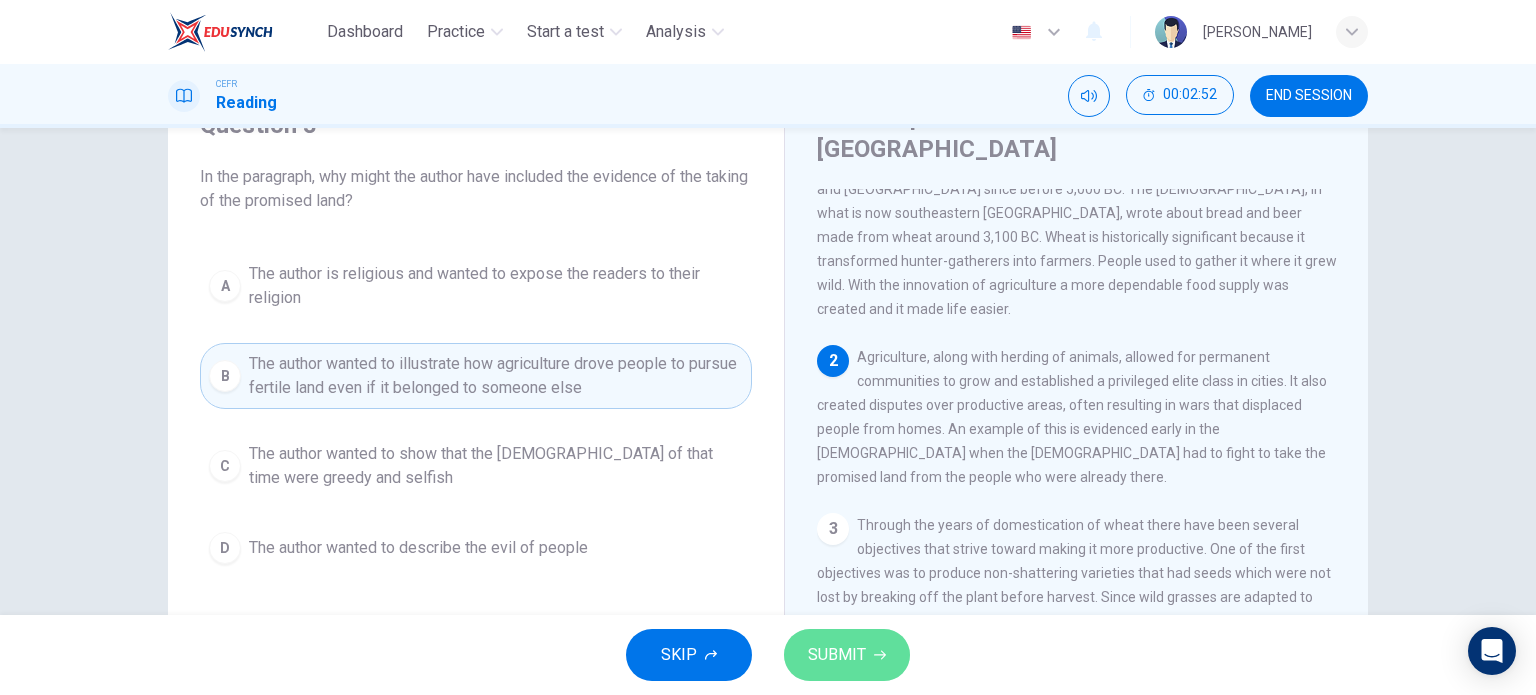 click on "SUBMIT" at bounding box center (847, 655) 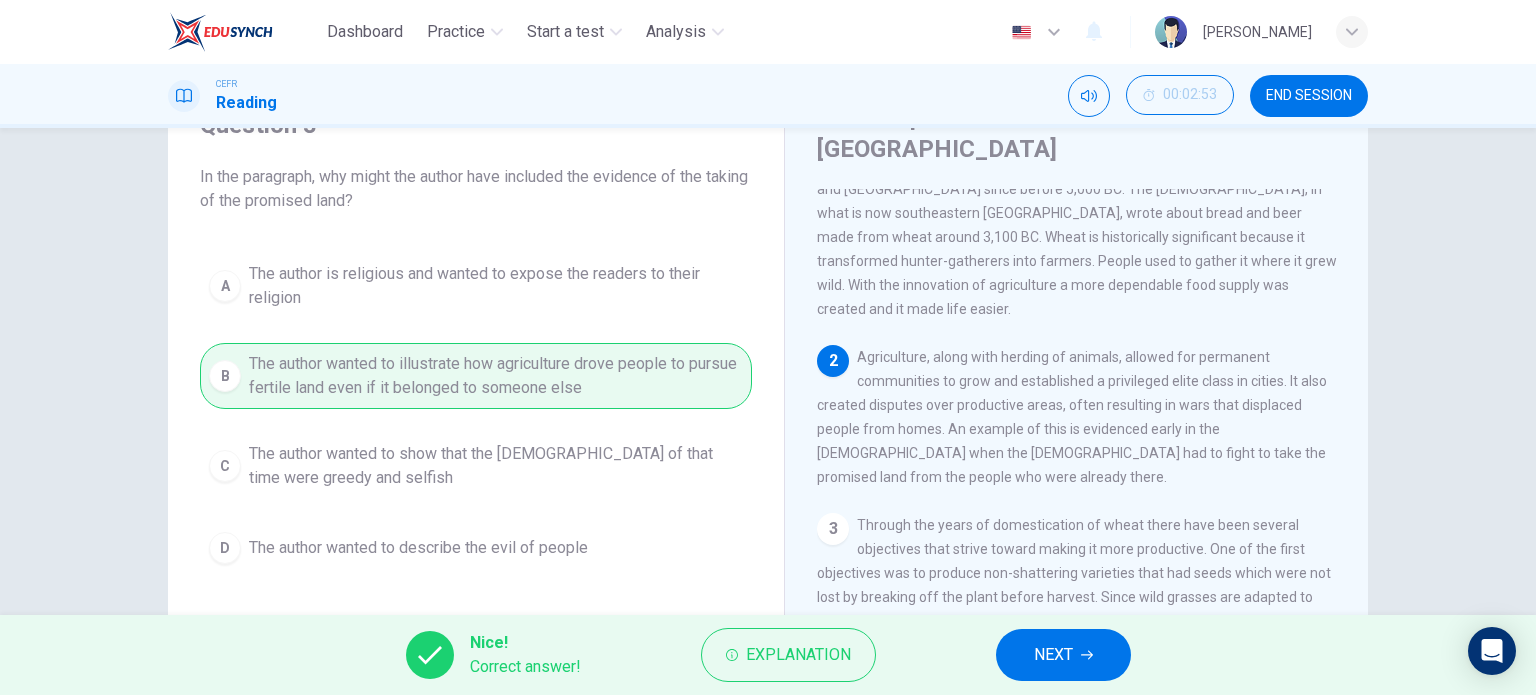 click on "NEXT" at bounding box center (1053, 655) 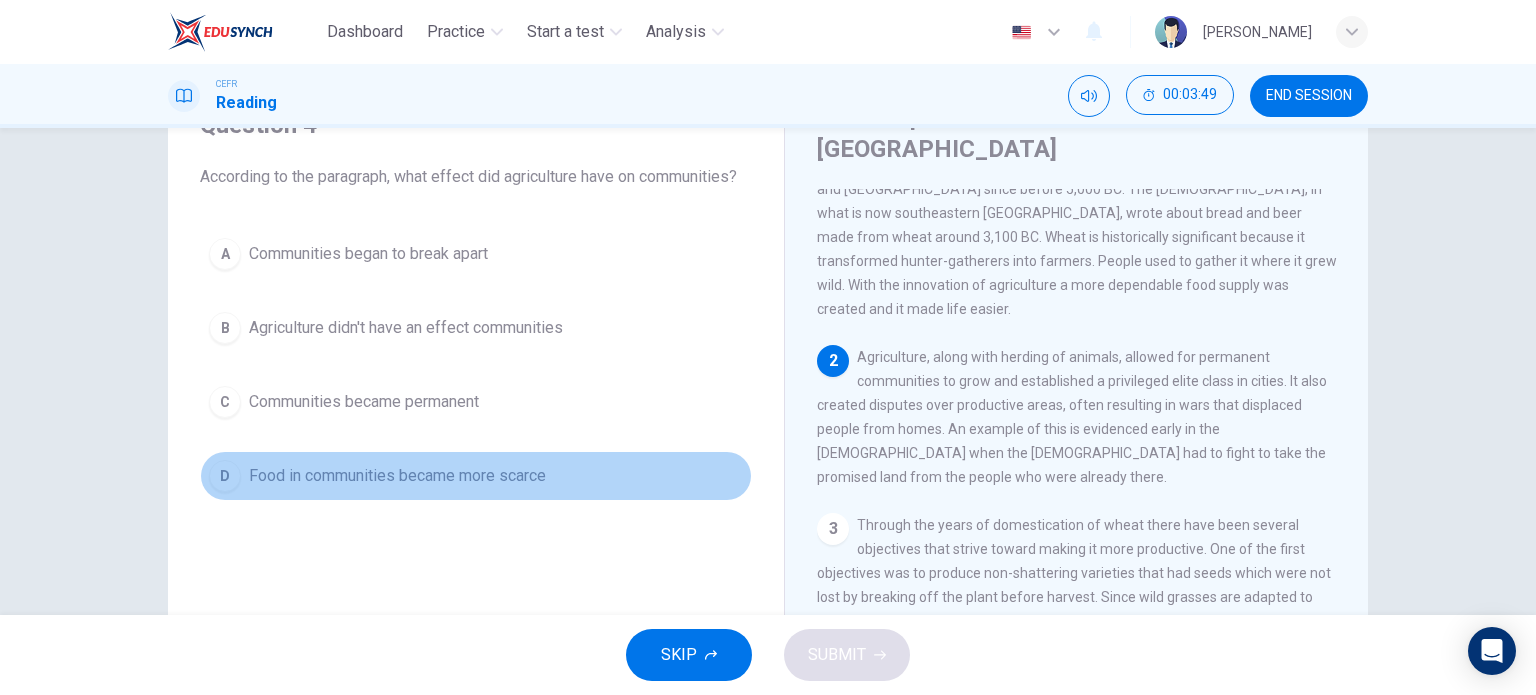 click on "Food in communities became more scarce" at bounding box center [397, 476] 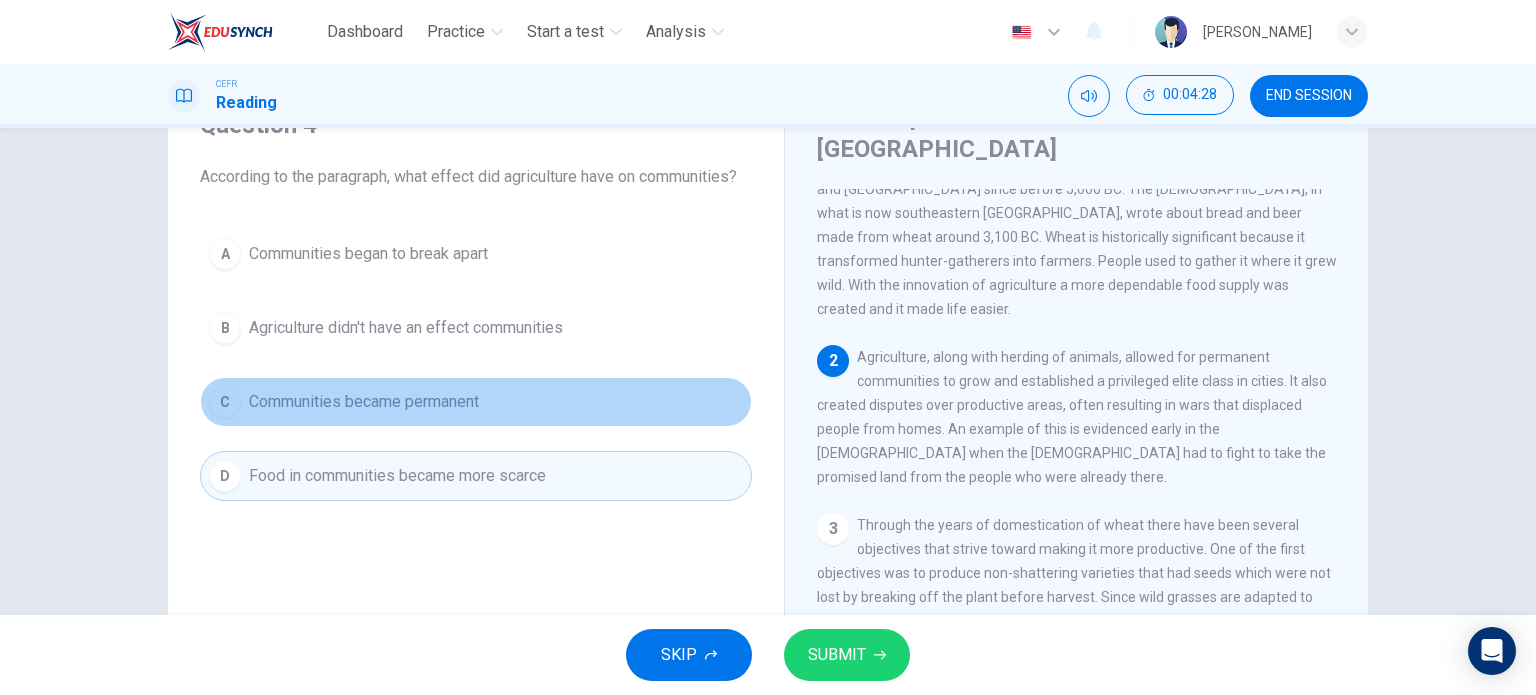 click on "Communities became permanent" at bounding box center (364, 402) 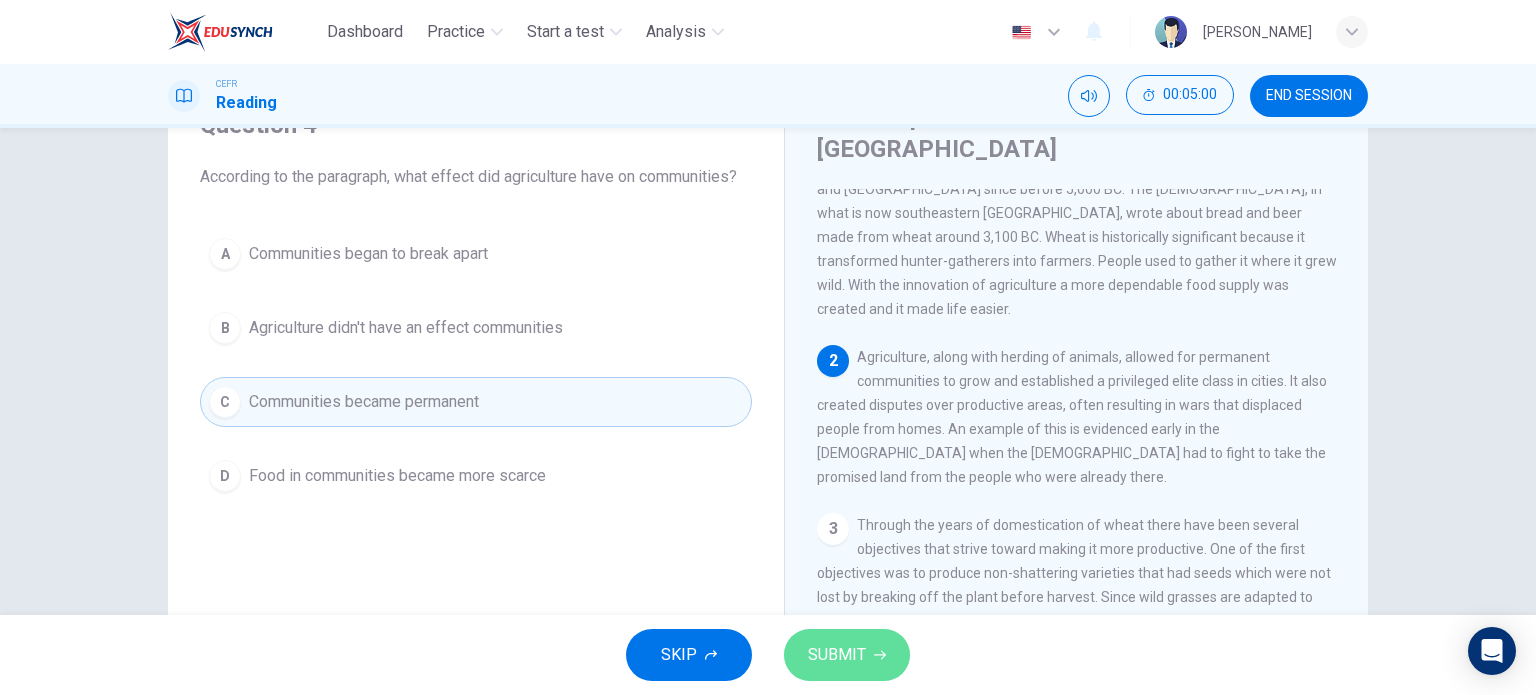 click on "SUBMIT" at bounding box center (837, 655) 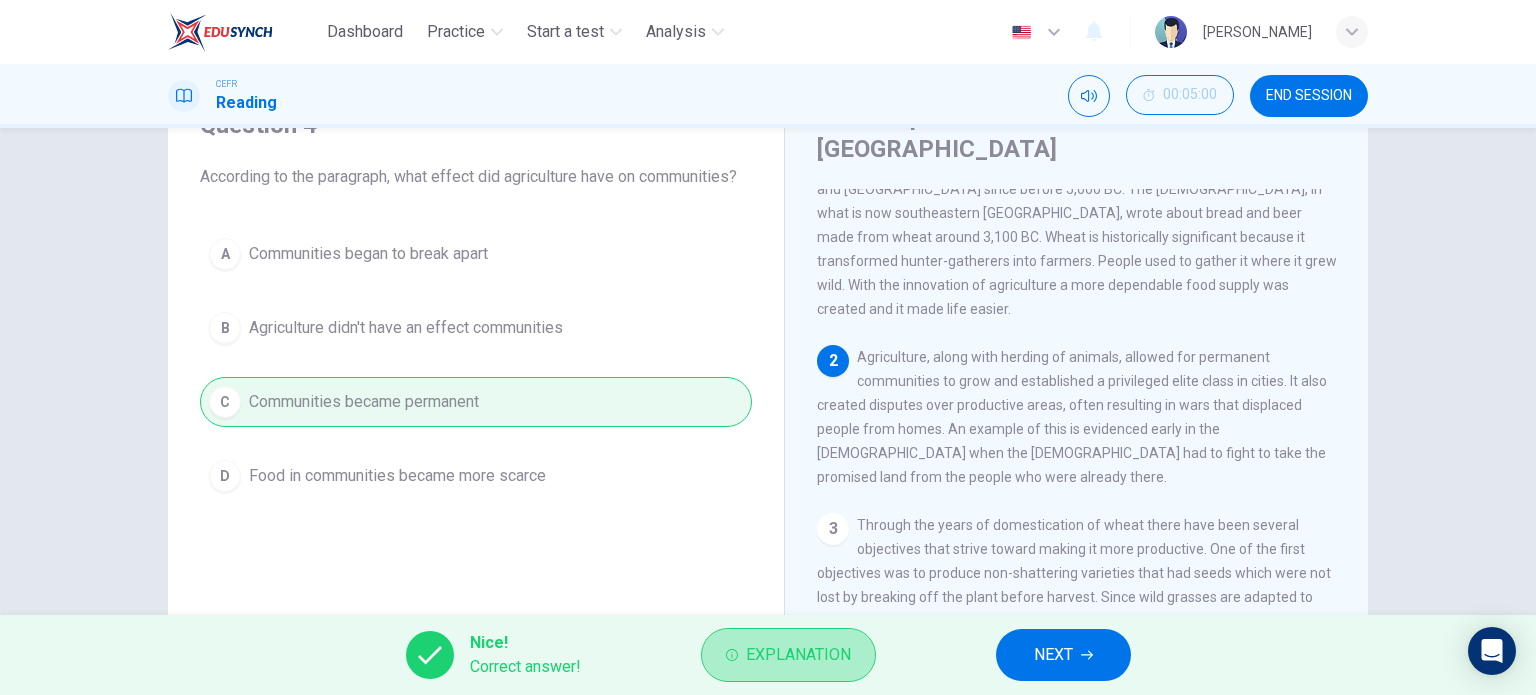 click on "Explanation" at bounding box center (798, 655) 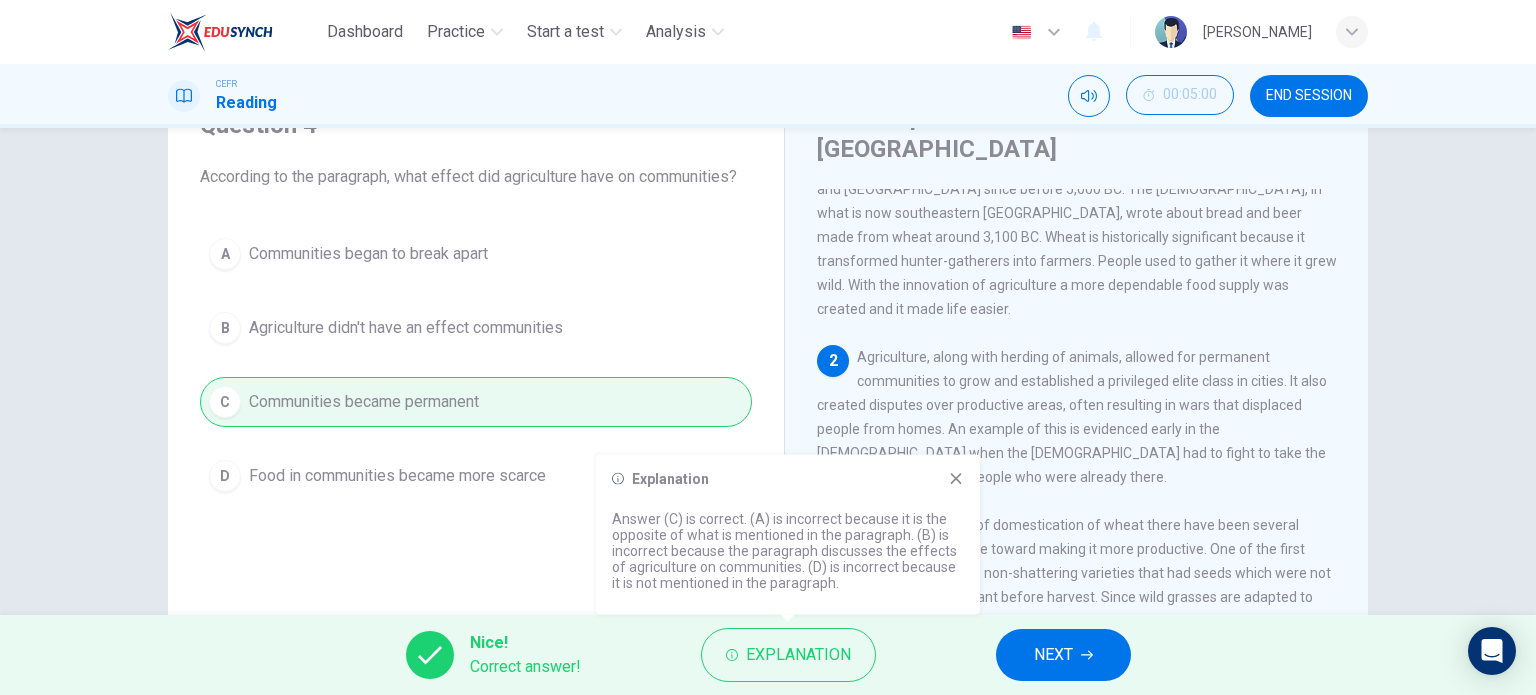 click 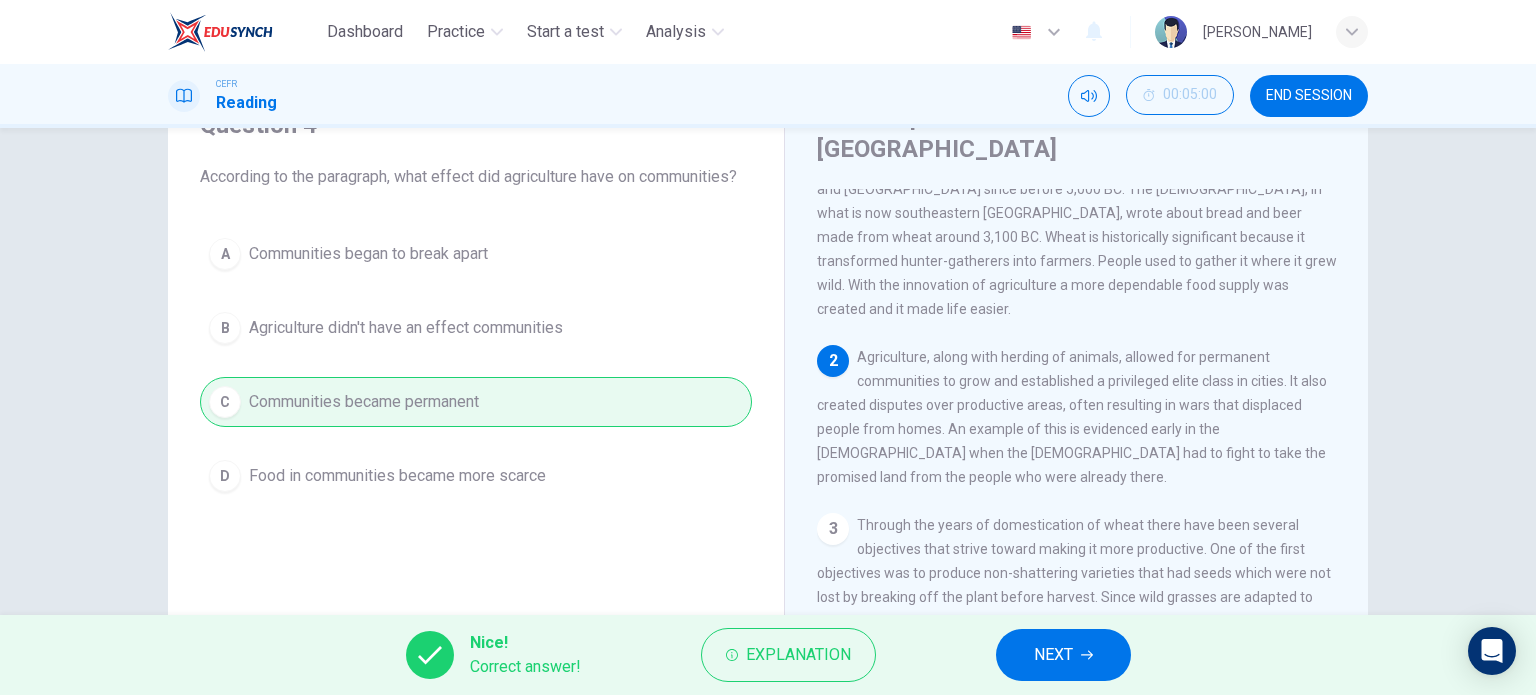 click on "NEXT" at bounding box center (1063, 655) 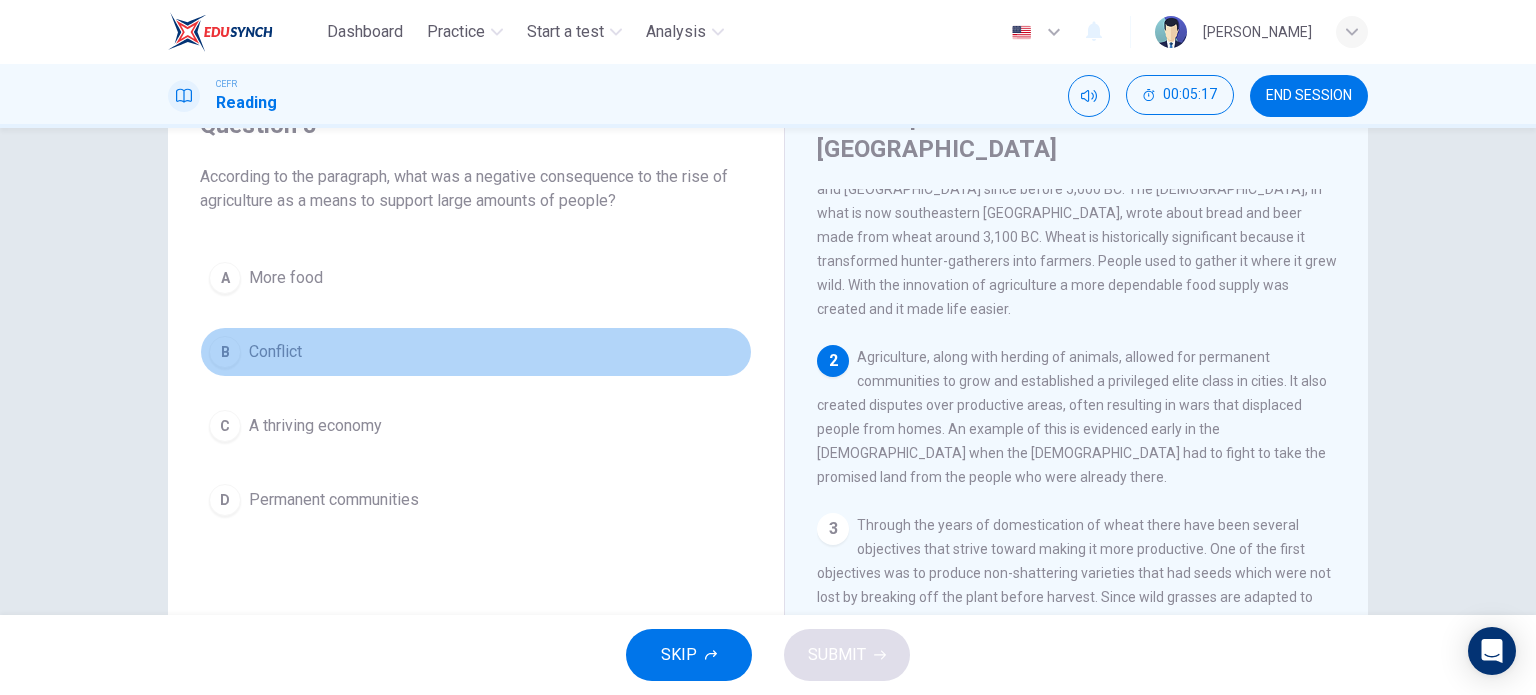 click on "Conflict" at bounding box center [275, 352] 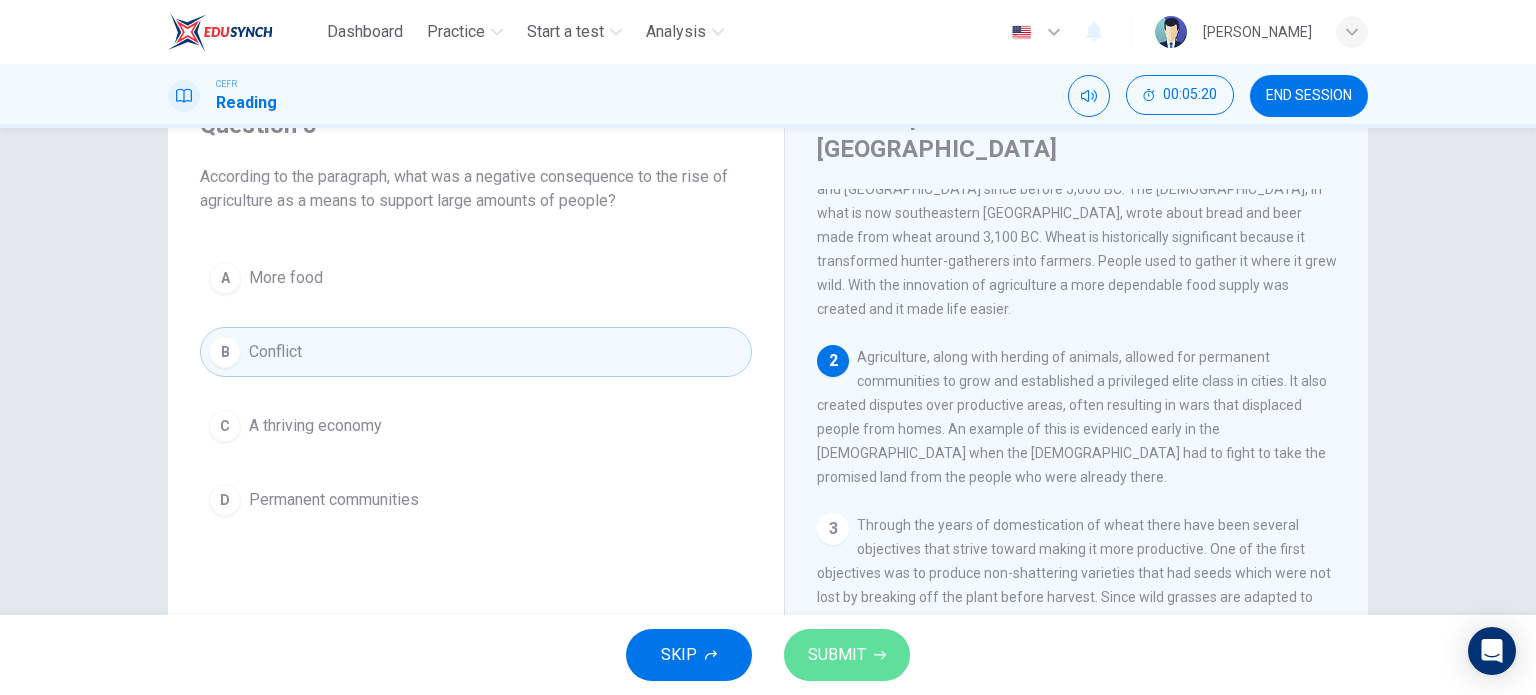 click on "SUBMIT" at bounding box center (837, 655) 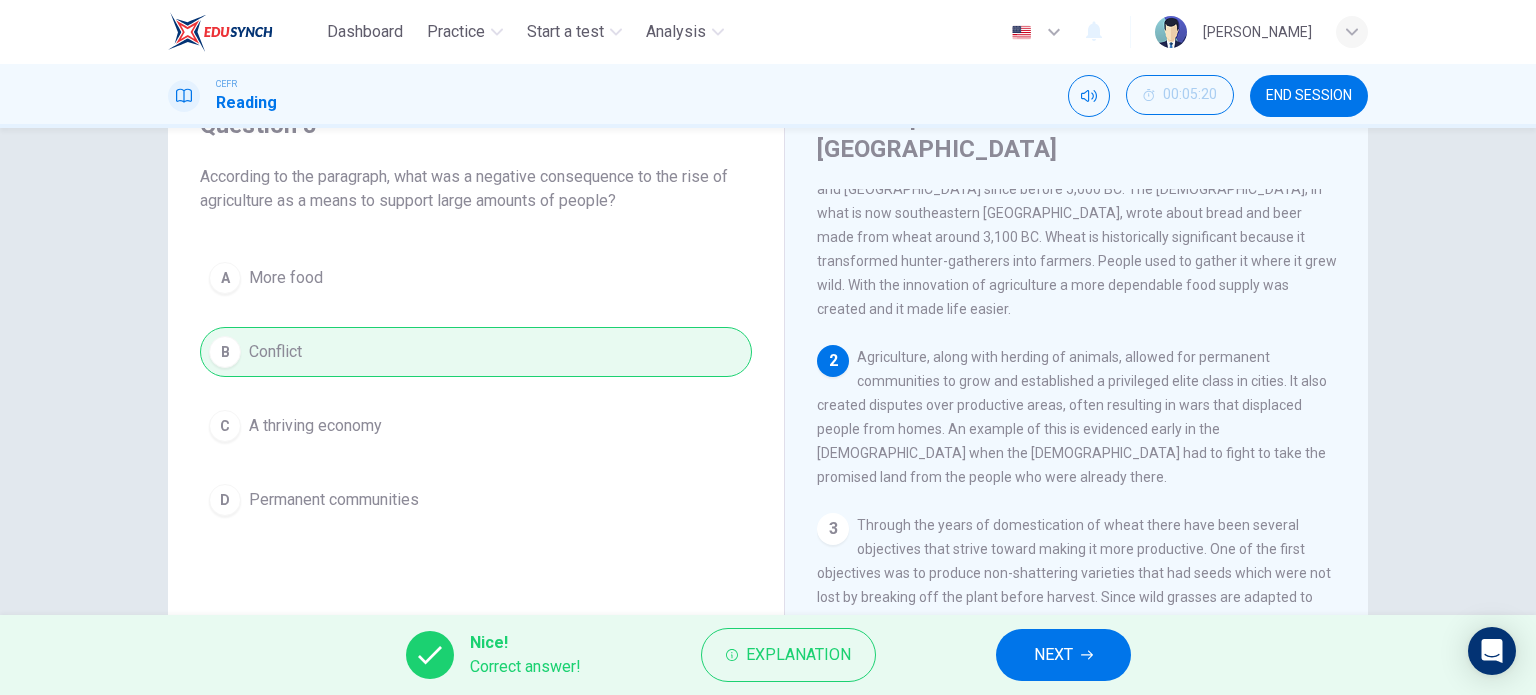 click on "NEXT" at bounding box center [1053, 655] 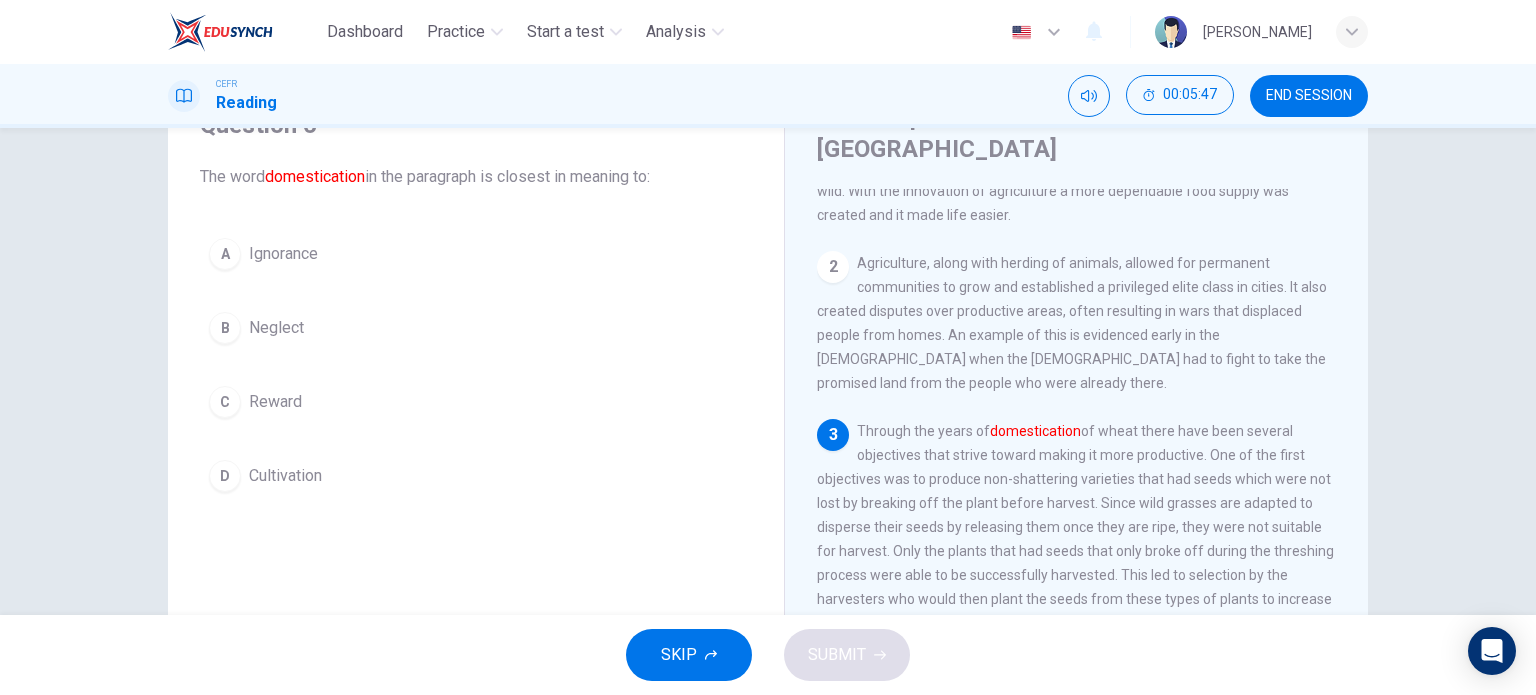 scroll, scrollTop: 206, scrollLeft: 0, axis: vertical 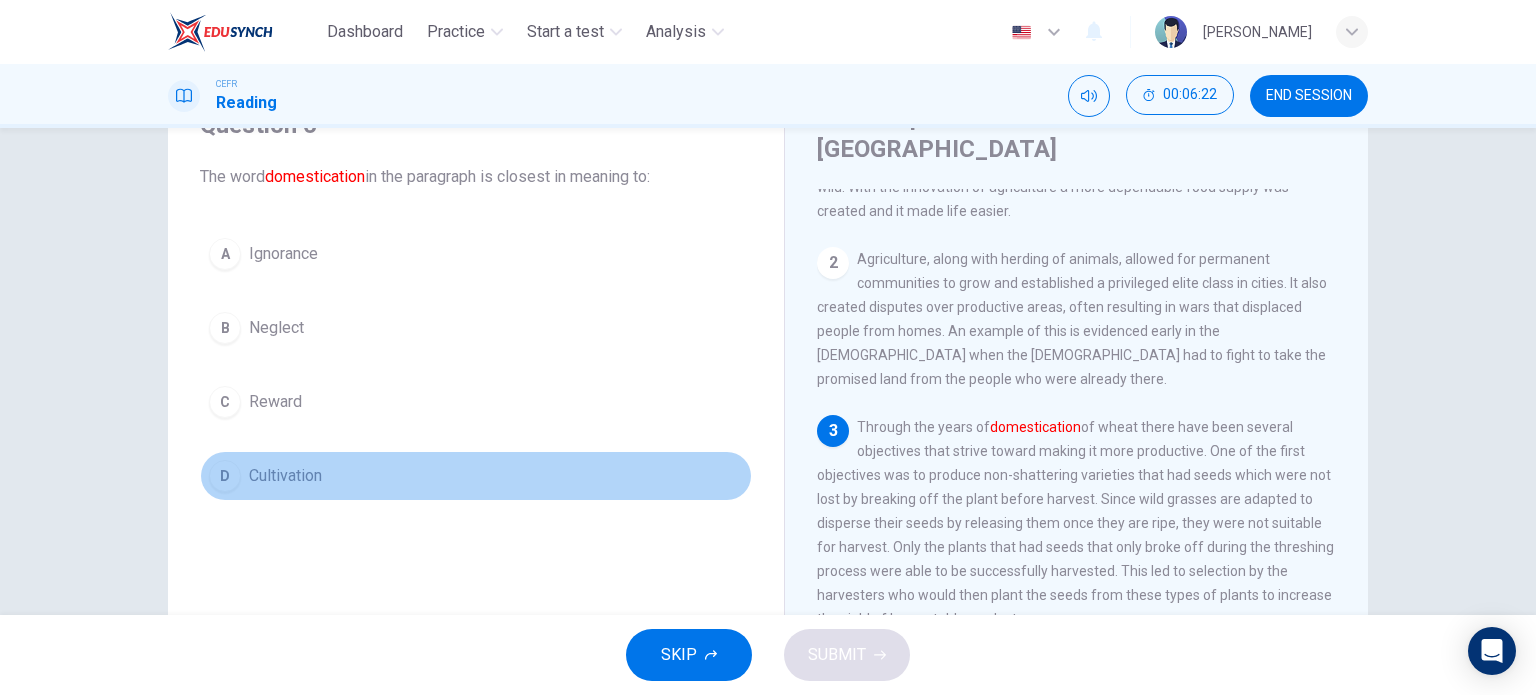 click on "D Cultivation" at bounding box center [476, 476] 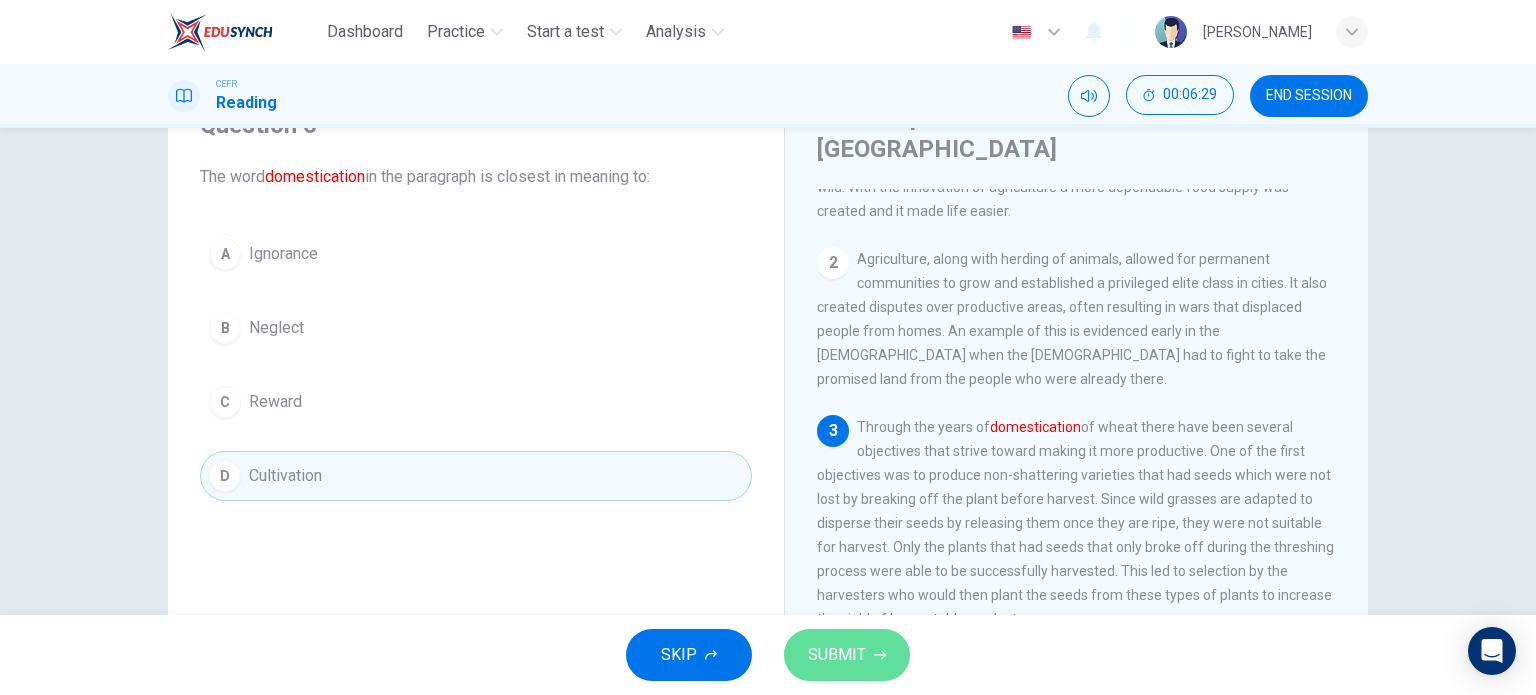 click on "SUBMIT" at bounding box center (837, 655) 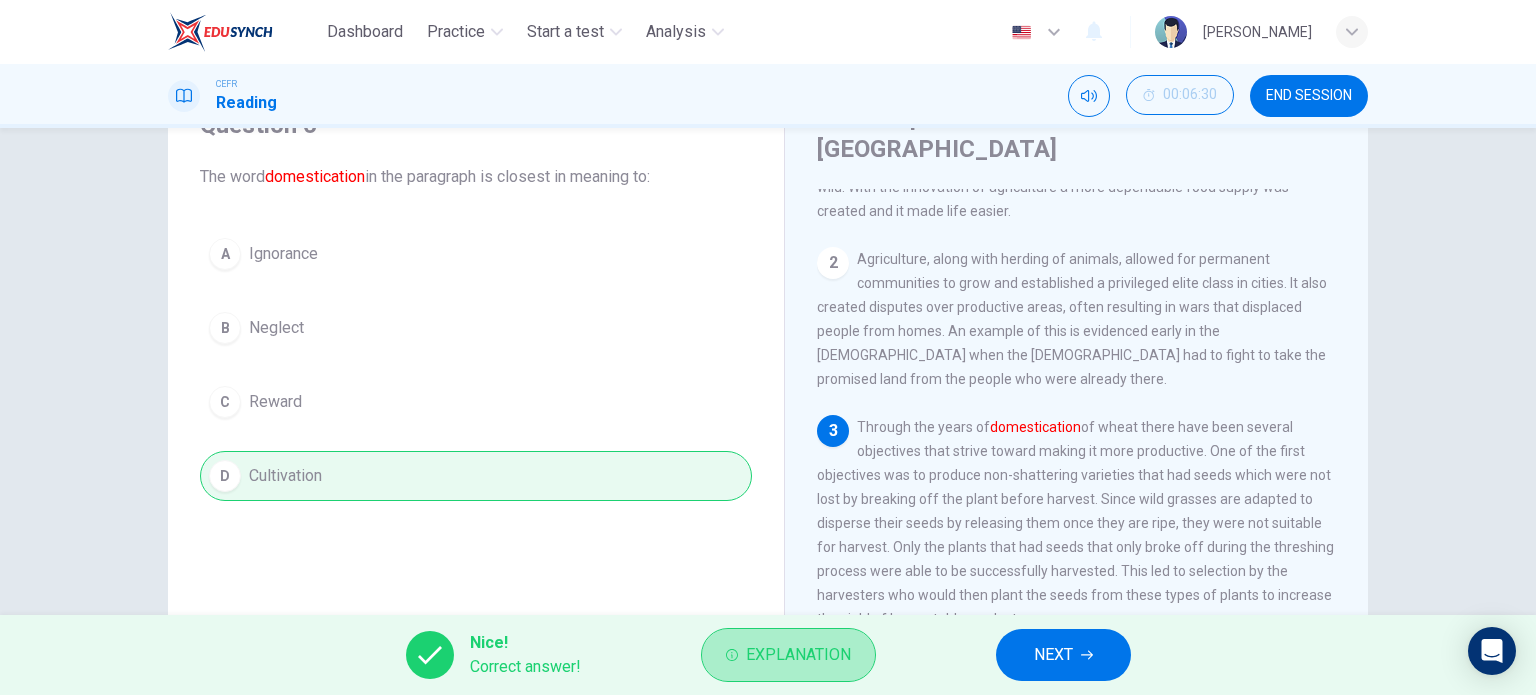 click on "Explanation" at bounding box center (798, 655) 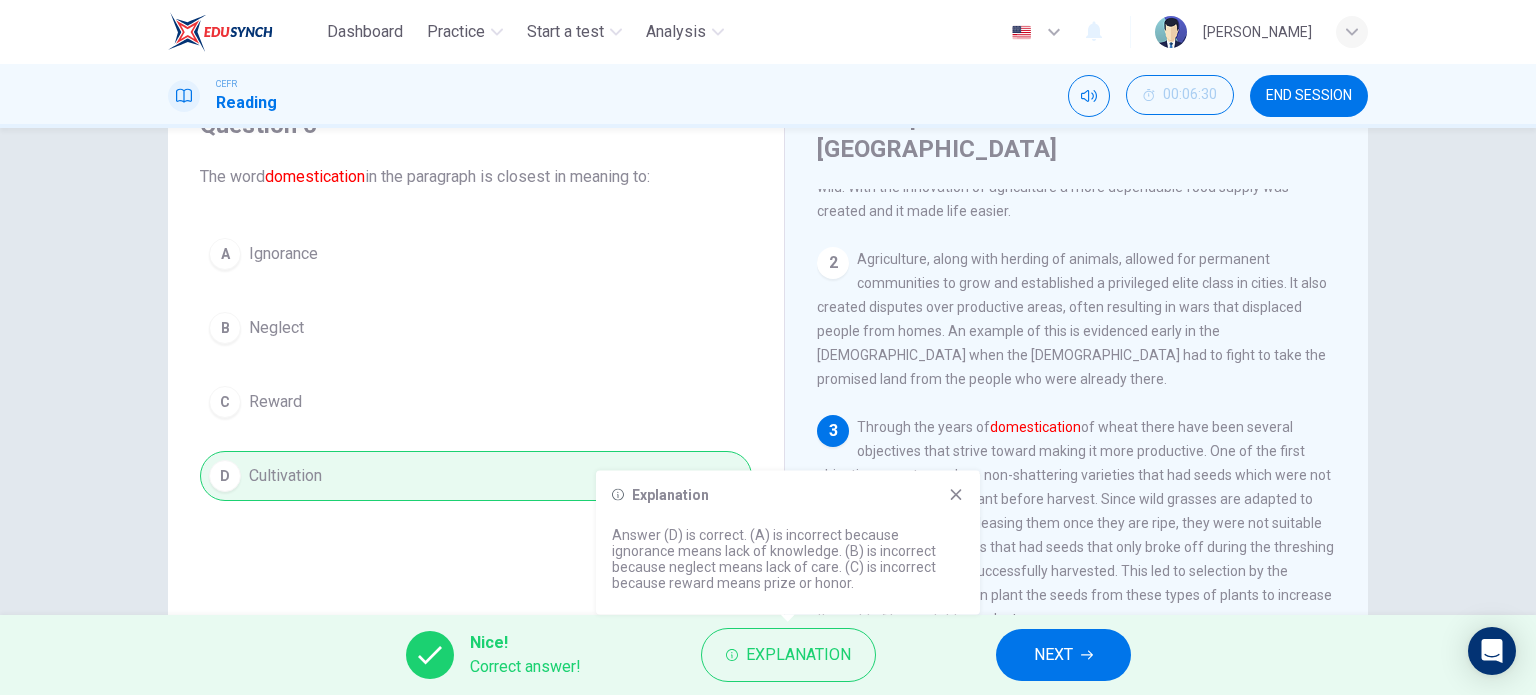 click on "Explanation" at bounding box center (788, 655) 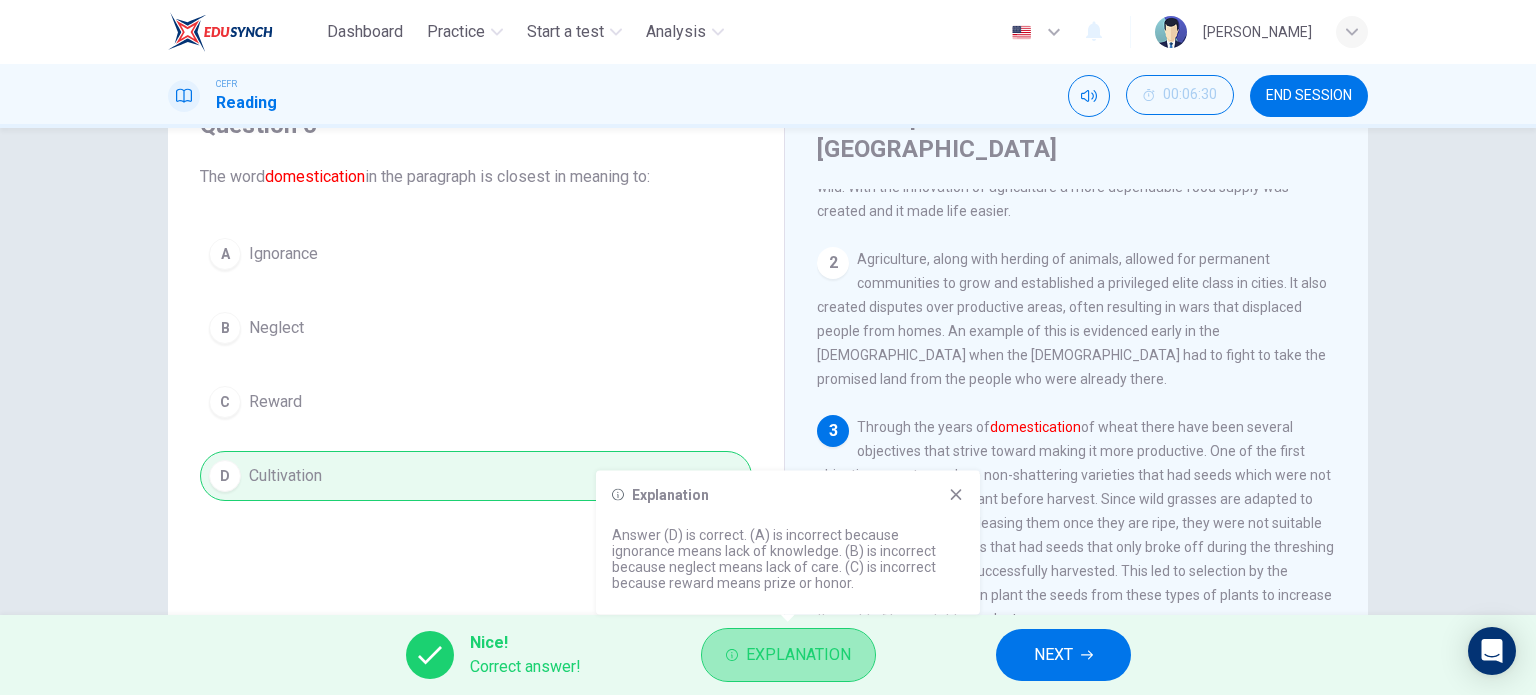 click on "Explanation" at bounding box center (798, 655) 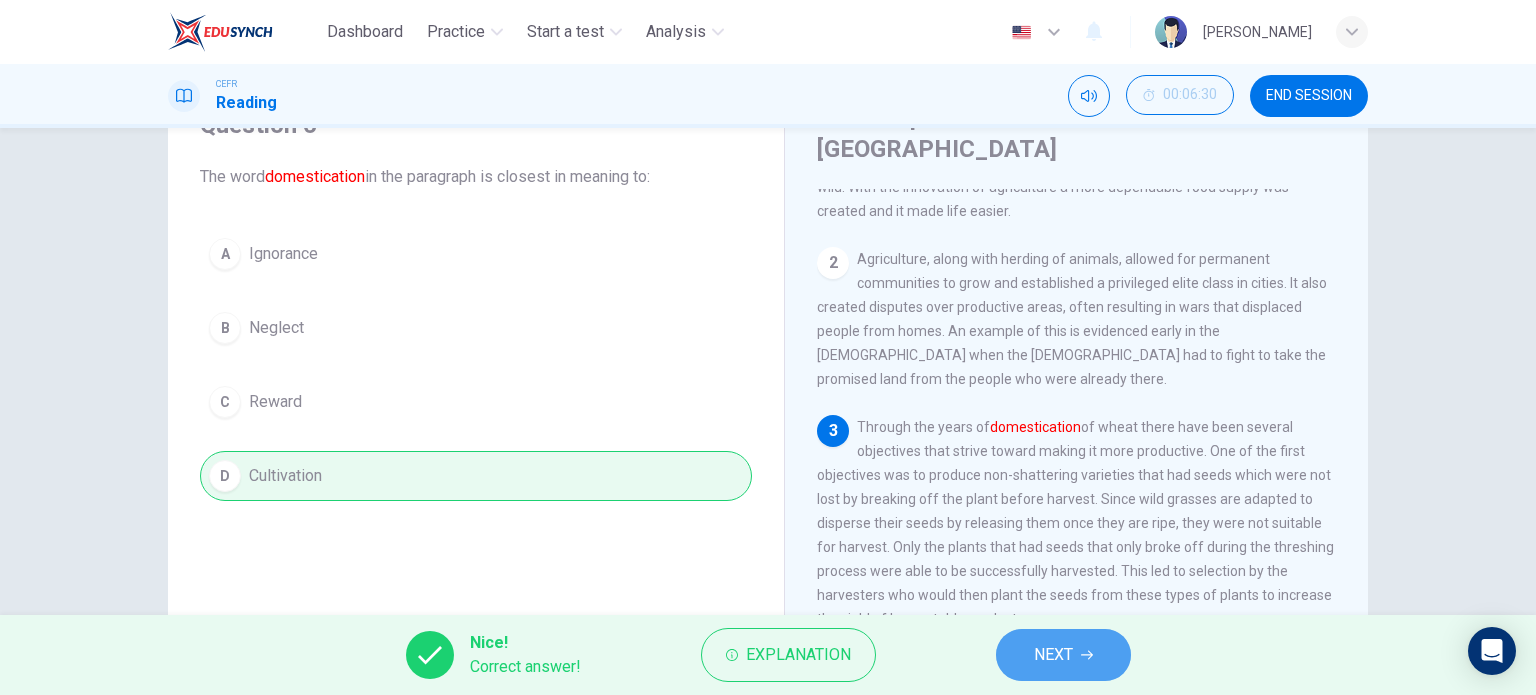 click on "NEXT" at bounding box center (1063, 655) 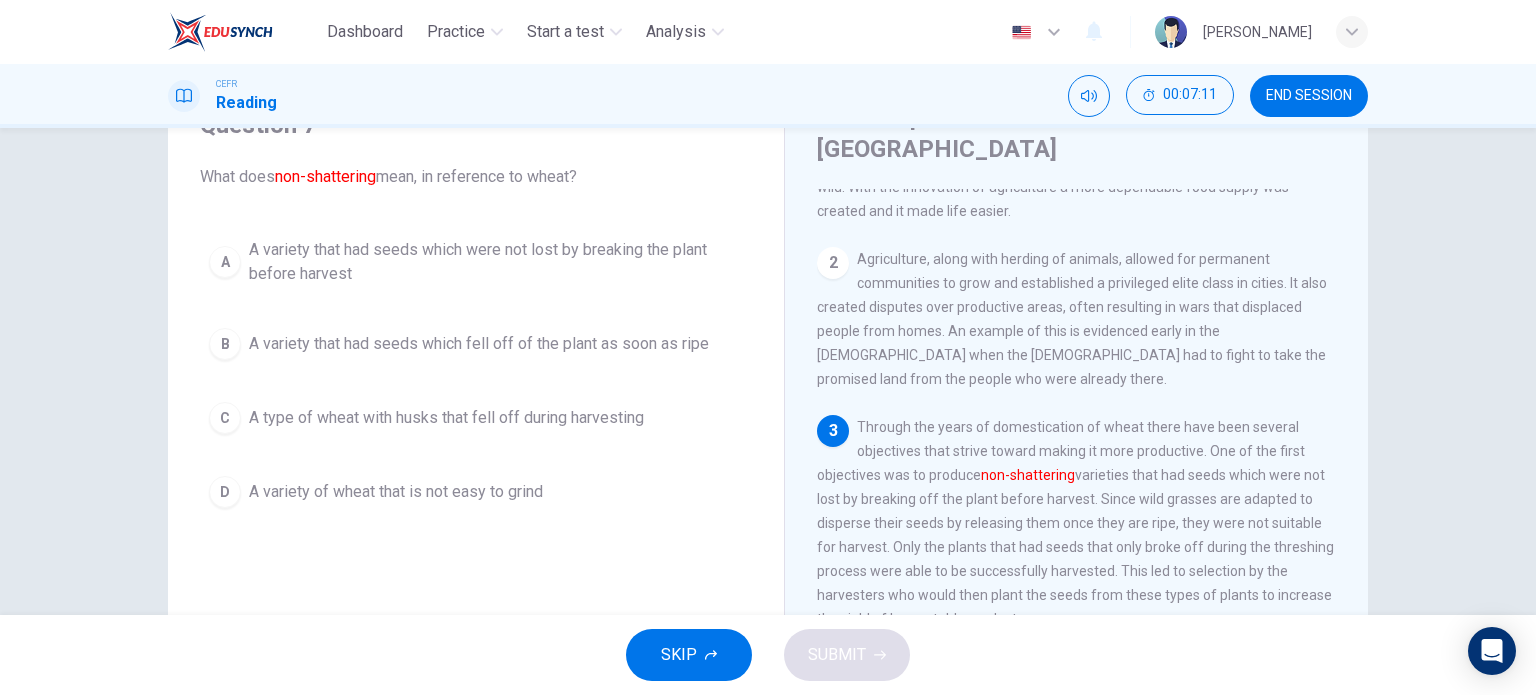 click on "A variety that had seeds which were not lost by breaking the plant before harvest" at bounding box center (496, 262) 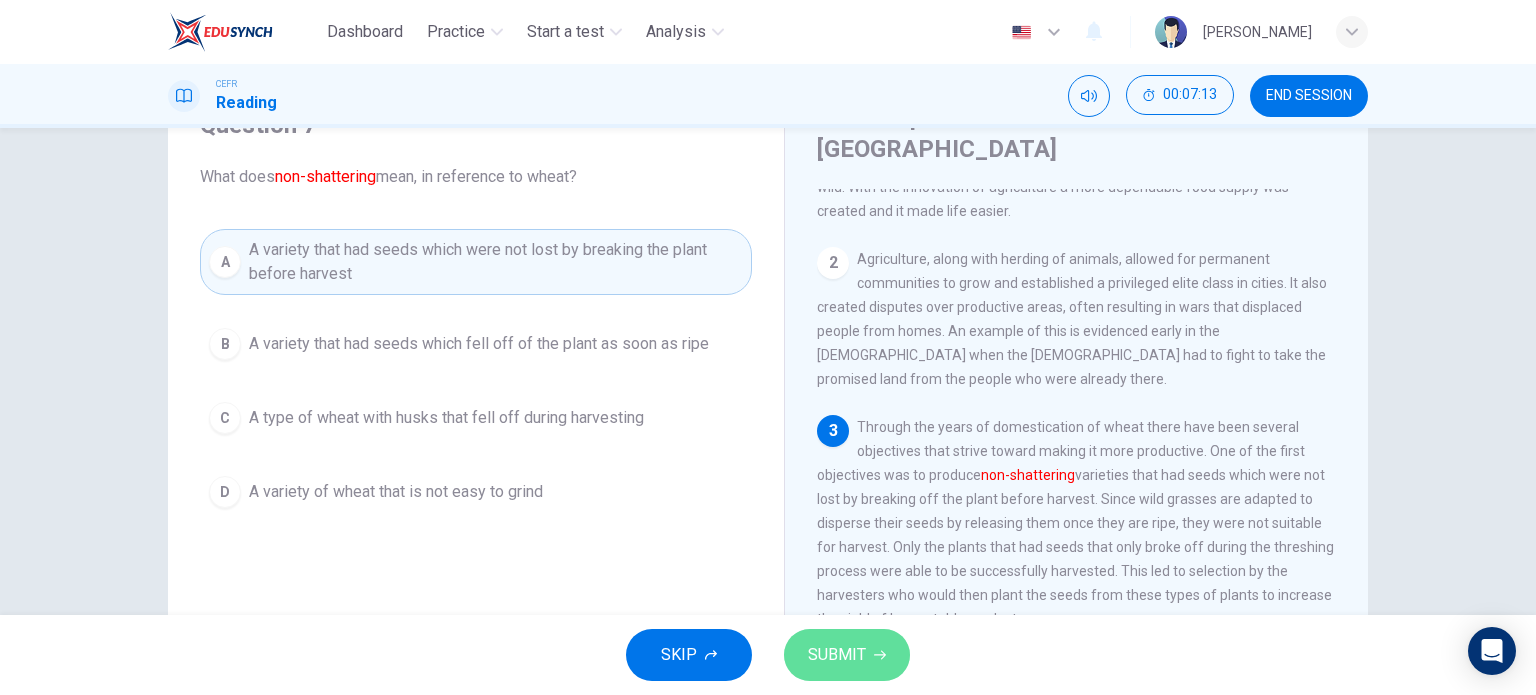 click on "SUBMIT" at bounding box center (837, 655) 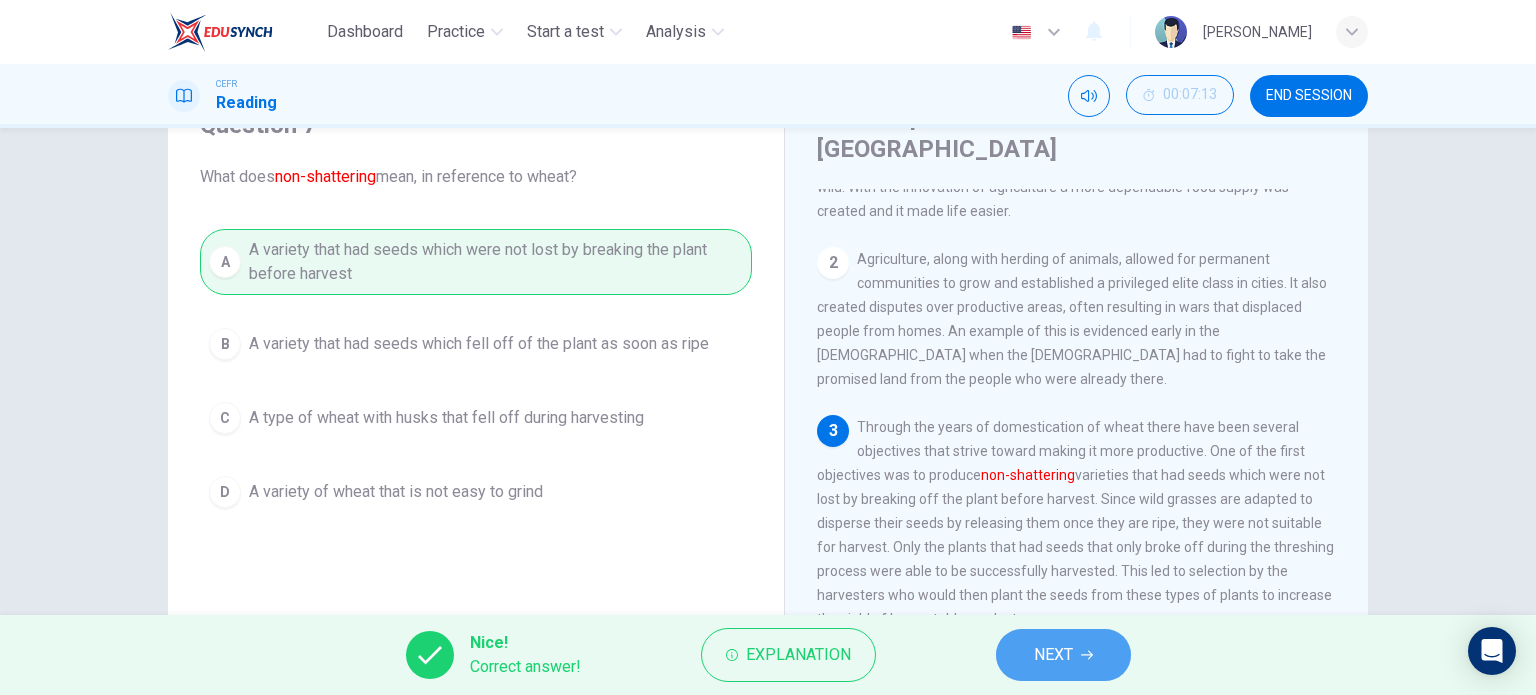 click on "NEXT" at bounding box center (1053, 655) 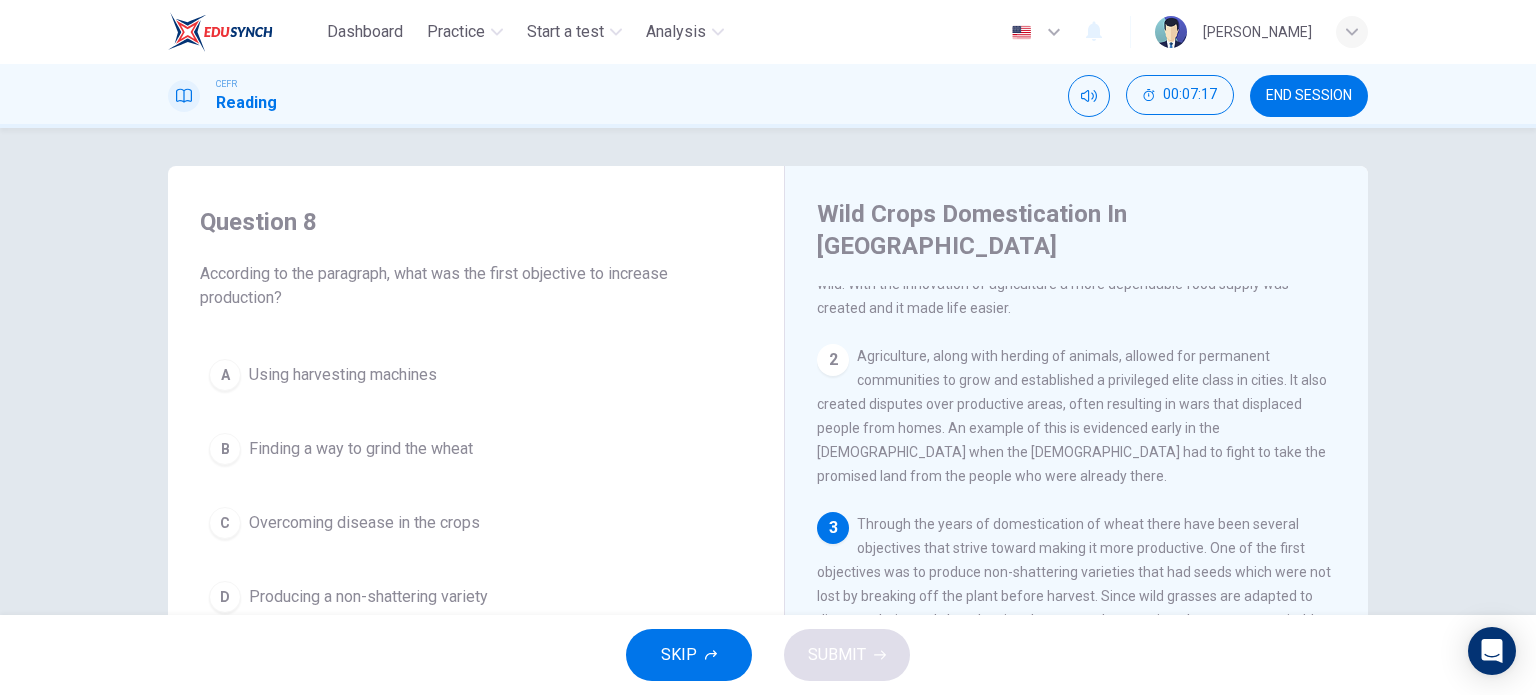 scroll, scrollTop: 0, scrollLeft: 0, axis: both 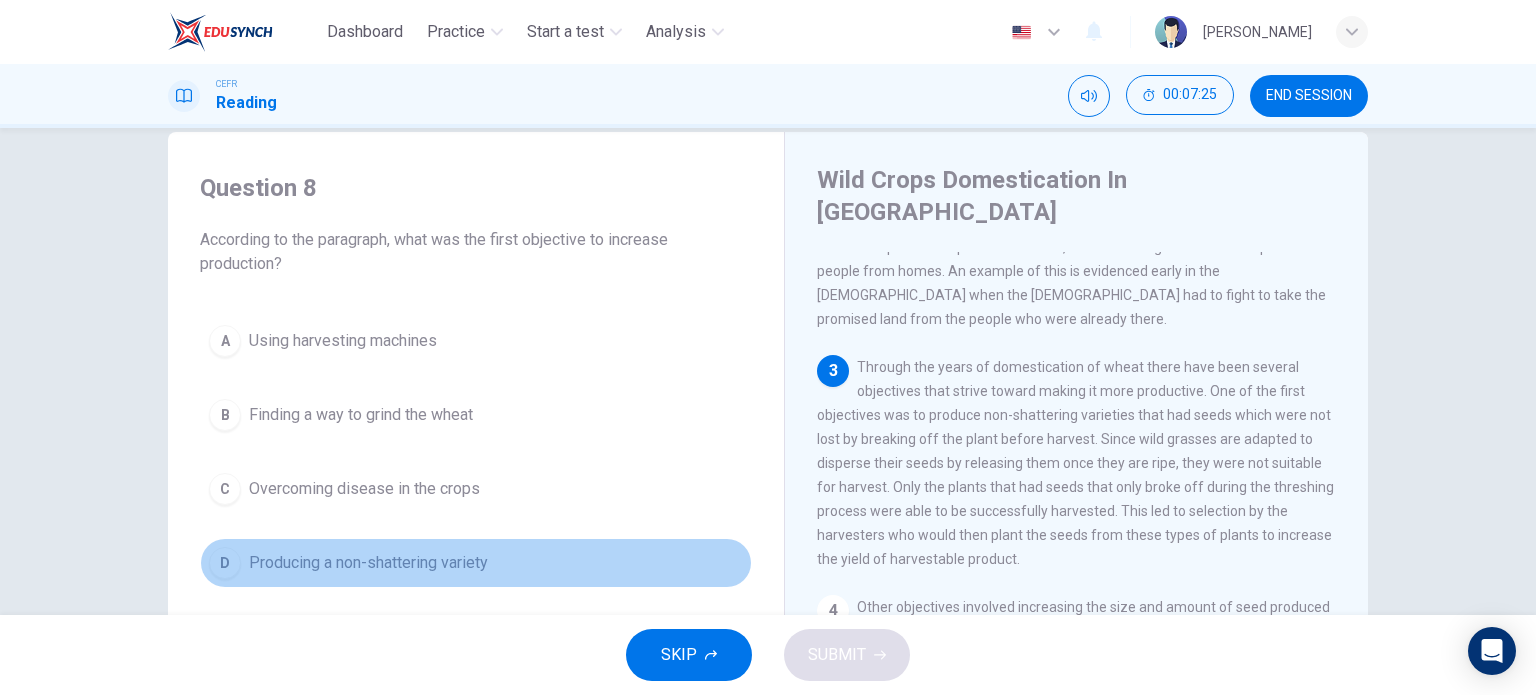 click on "Producing a non-shattering variety" at bounding box center (368, 563) 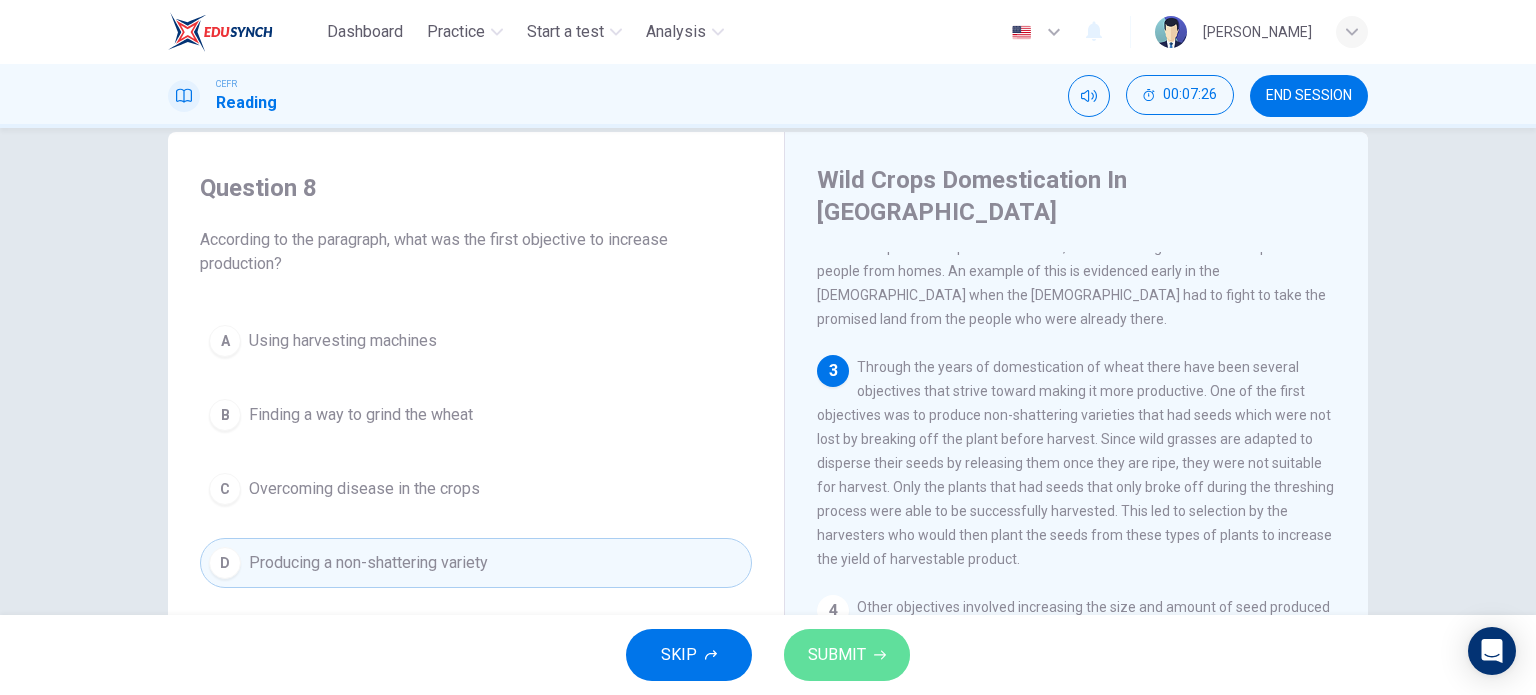 click on "SUBMIT" at bounding box center (847, 655) 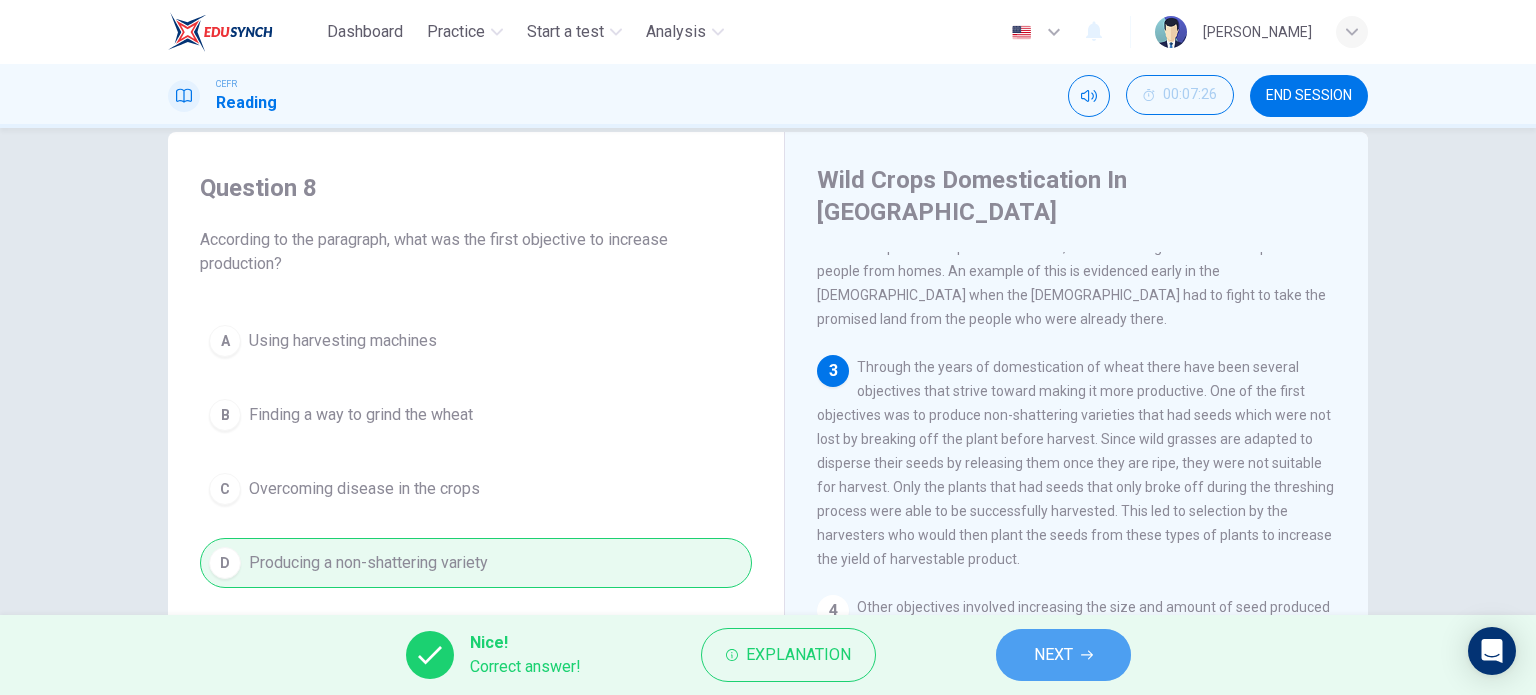click on "NEXT" at bounding box center (1063, 655) 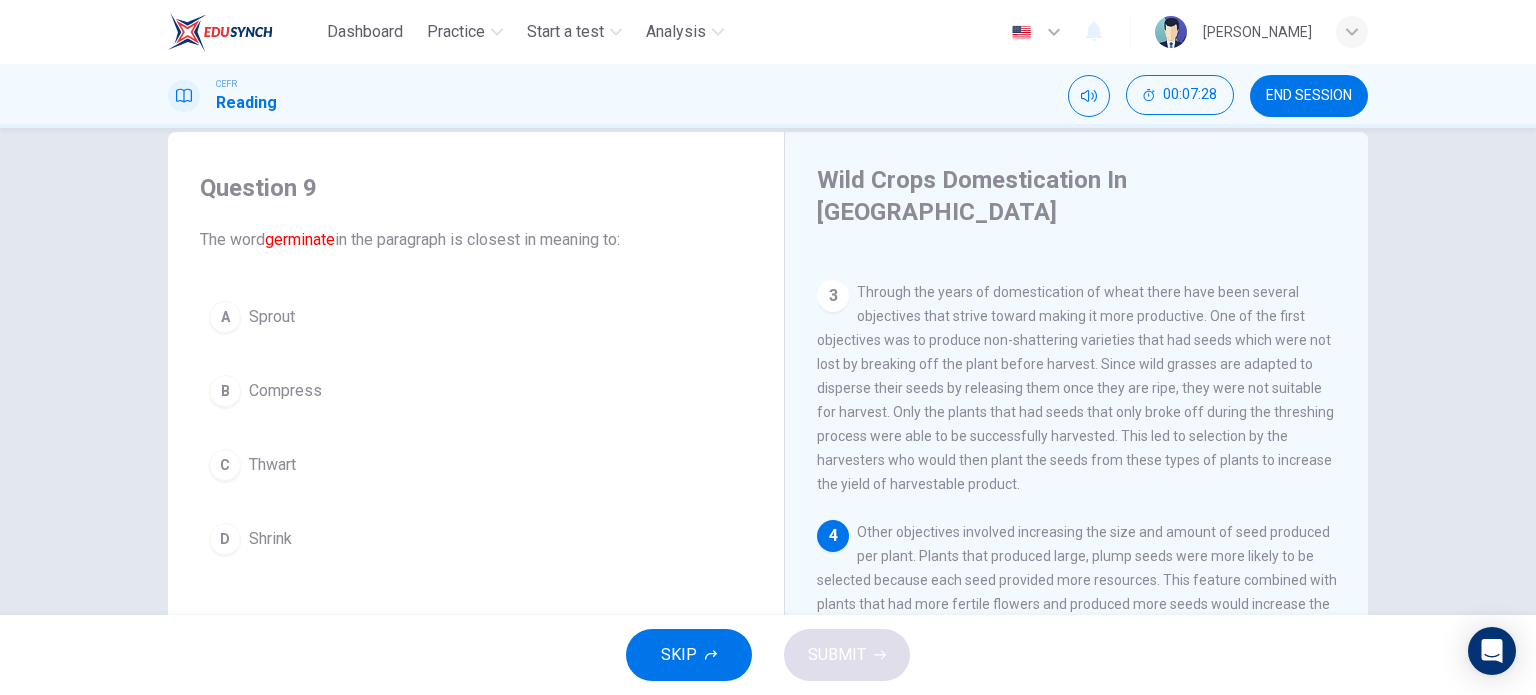 scroll, scrollTop: 405, scrollLeft: 0, axis: vertical 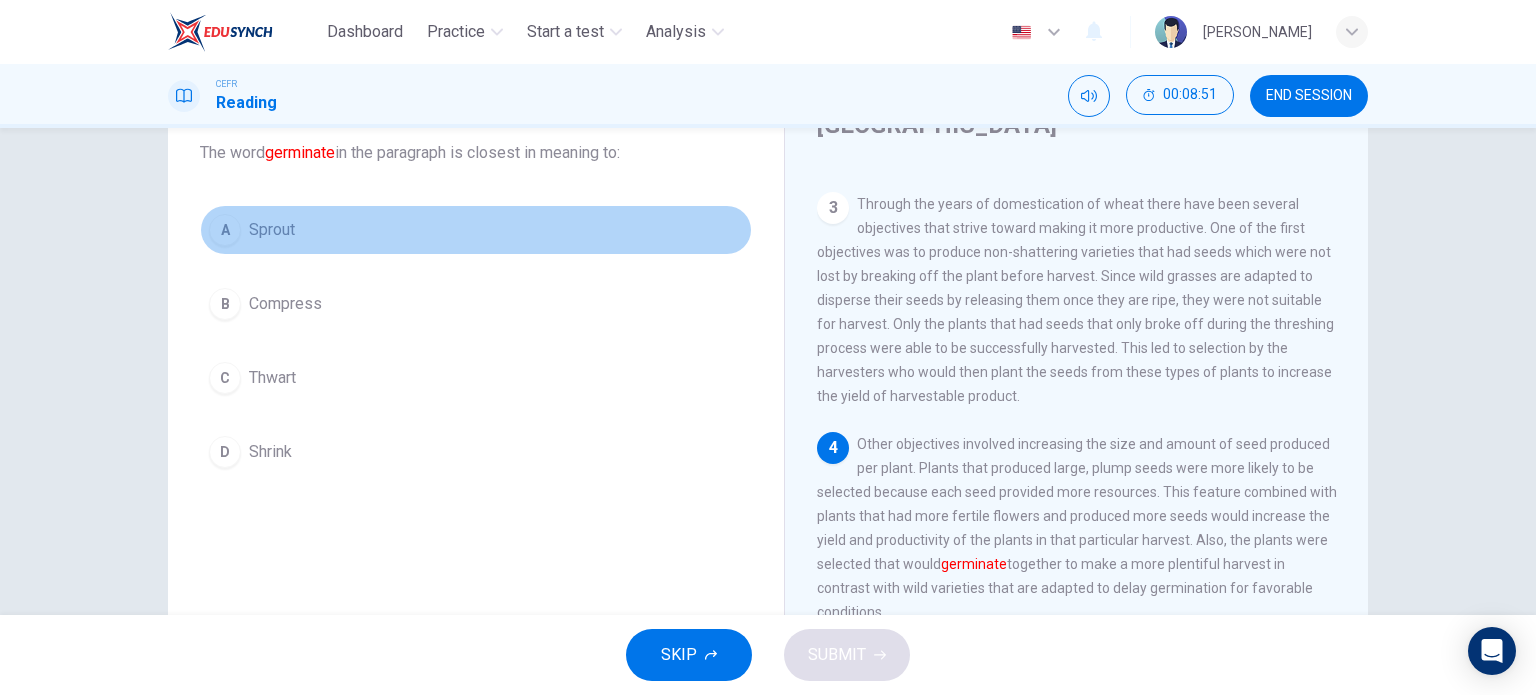 click on "A Sprout" at bounding box center (476, 230) 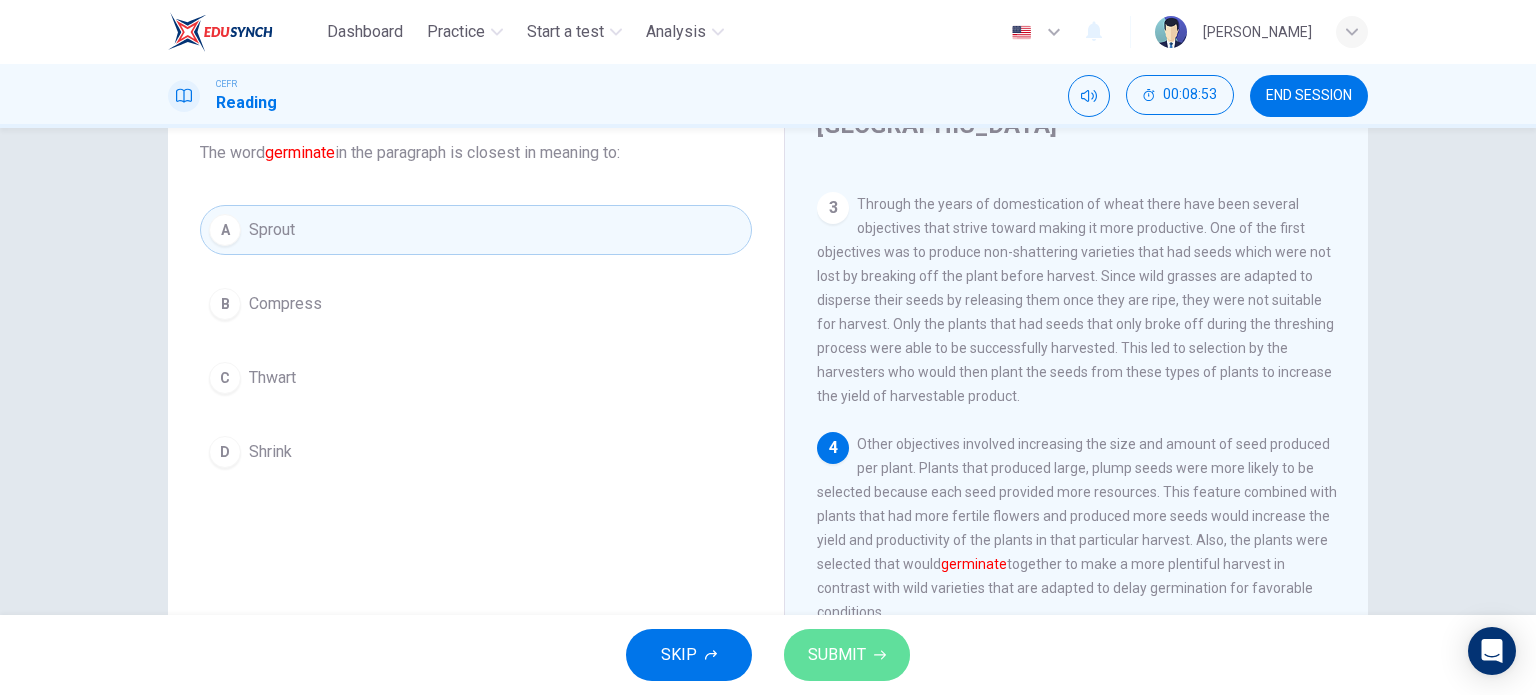 click on "SUBMIT" at bounding box center (847, 655) 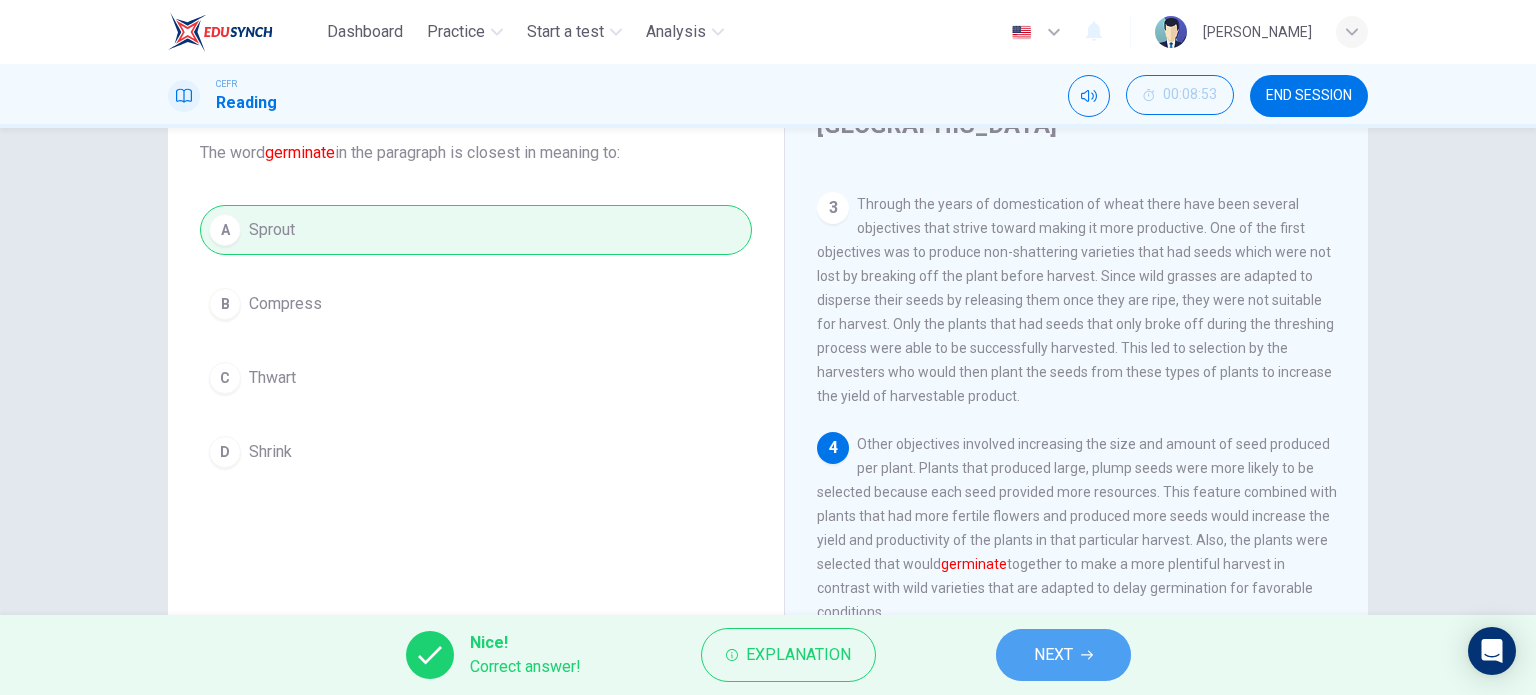 click on "NEXT" at bounding box center (1053, 655) 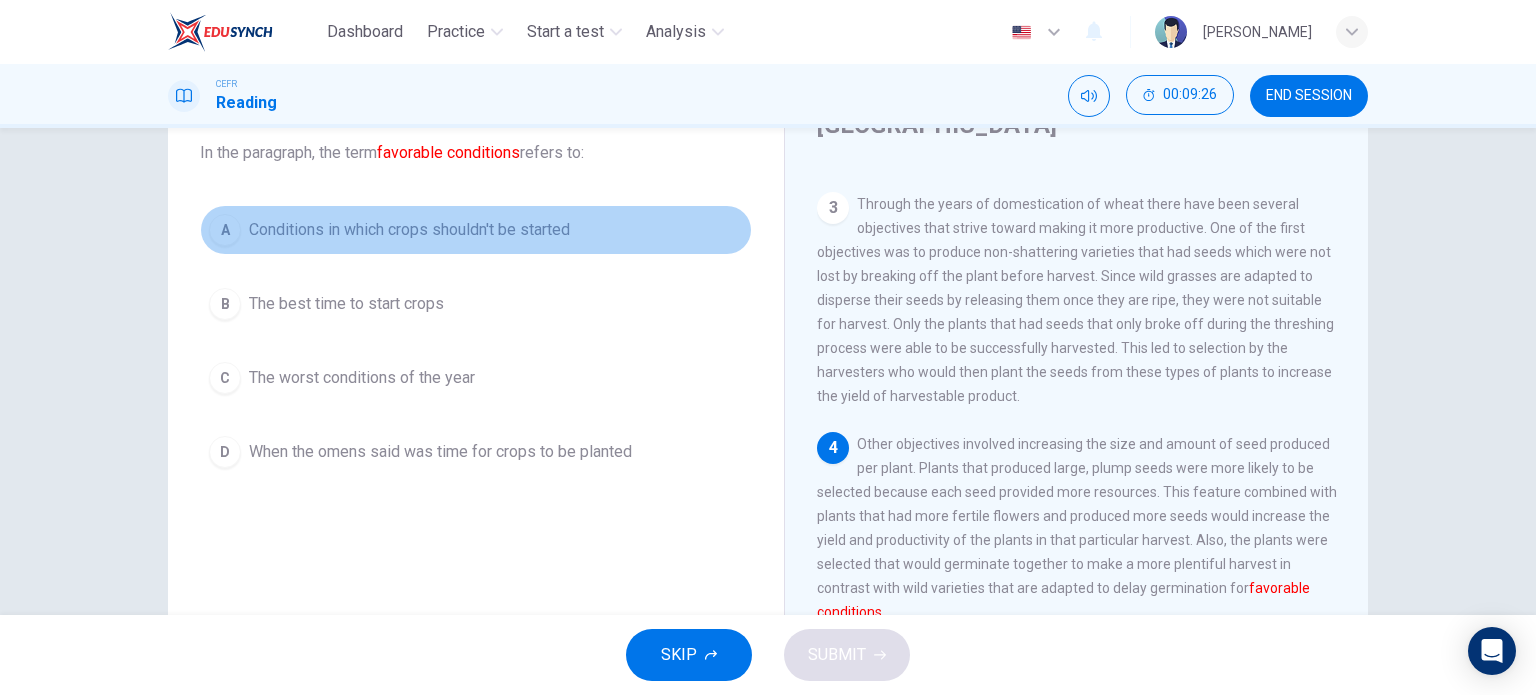 click on "Conditions in which crops shouldn't be started" at bounding box center (409, 230) 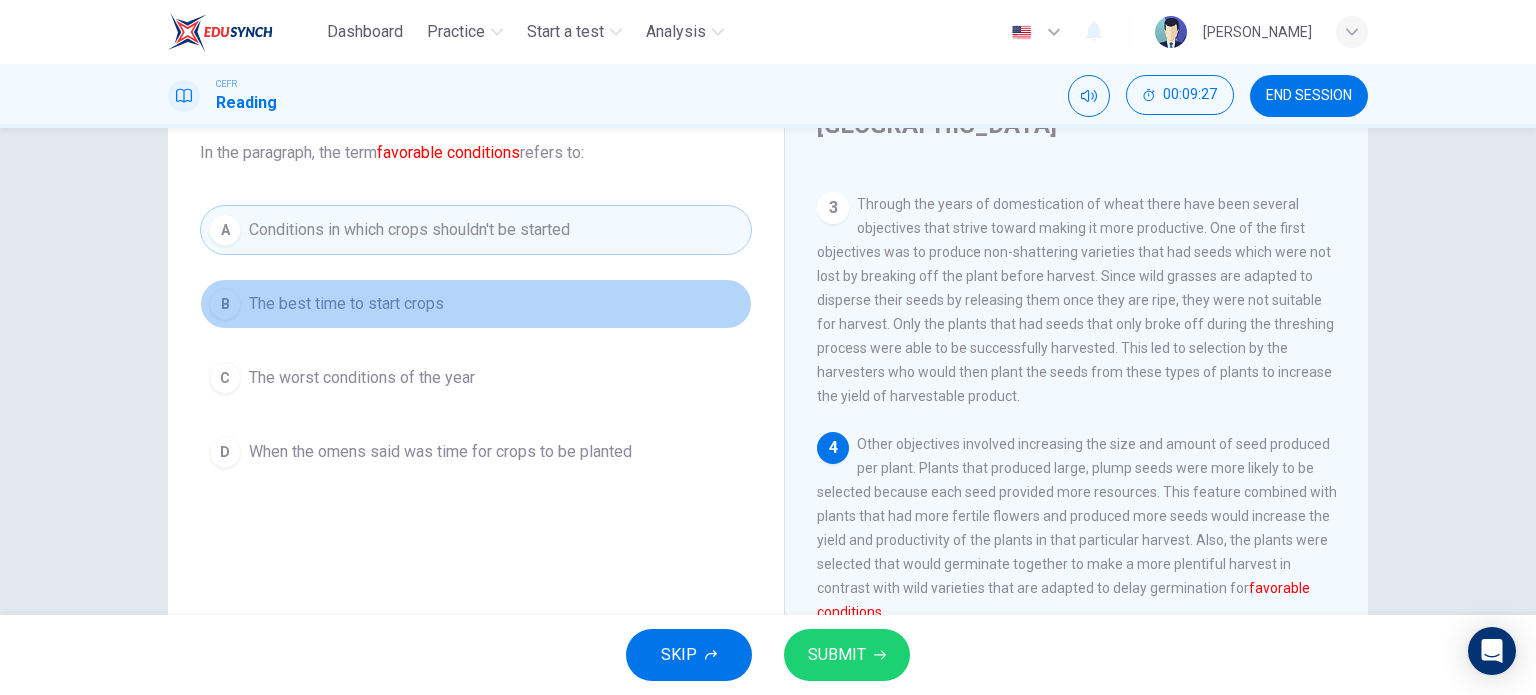 click on "The best time to start crops" at bounding box center (346, 304) 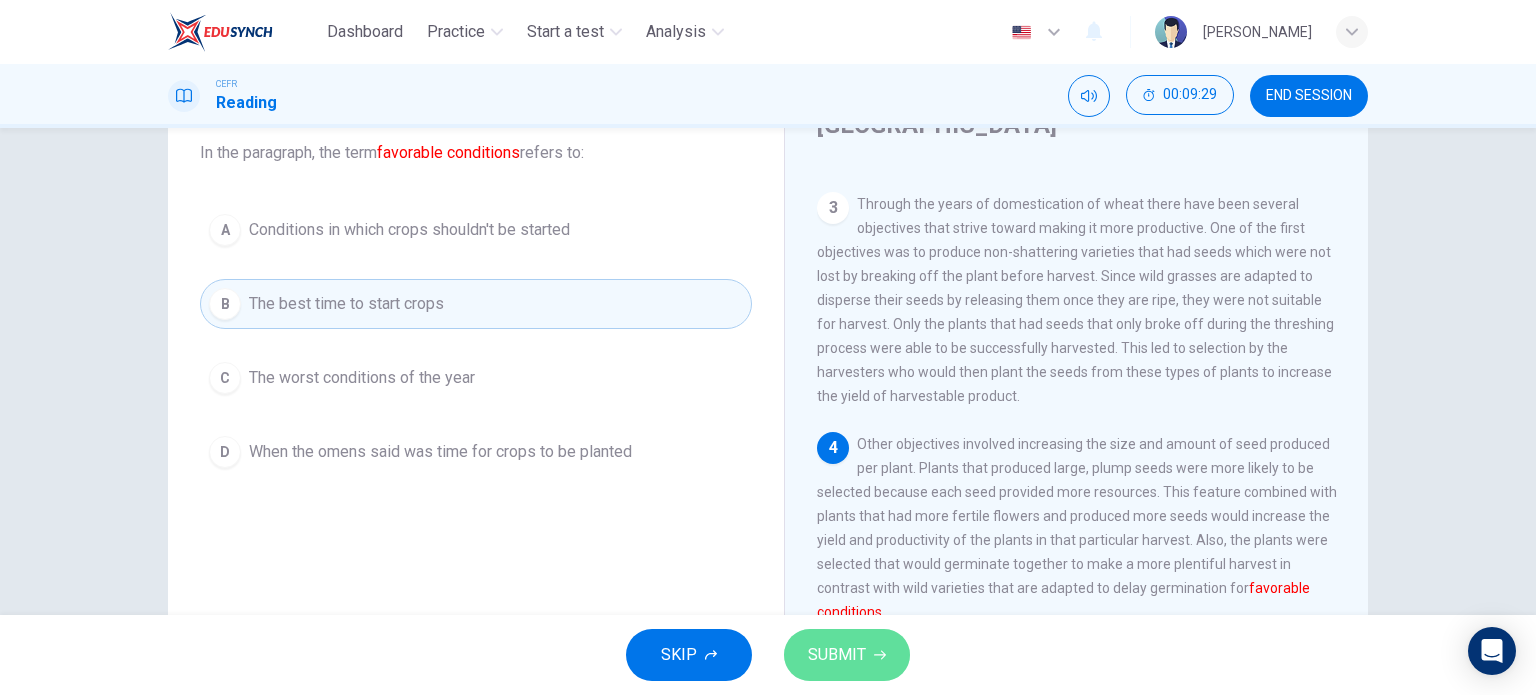 click on "SUBMIT" at bounding box center [837, 655] 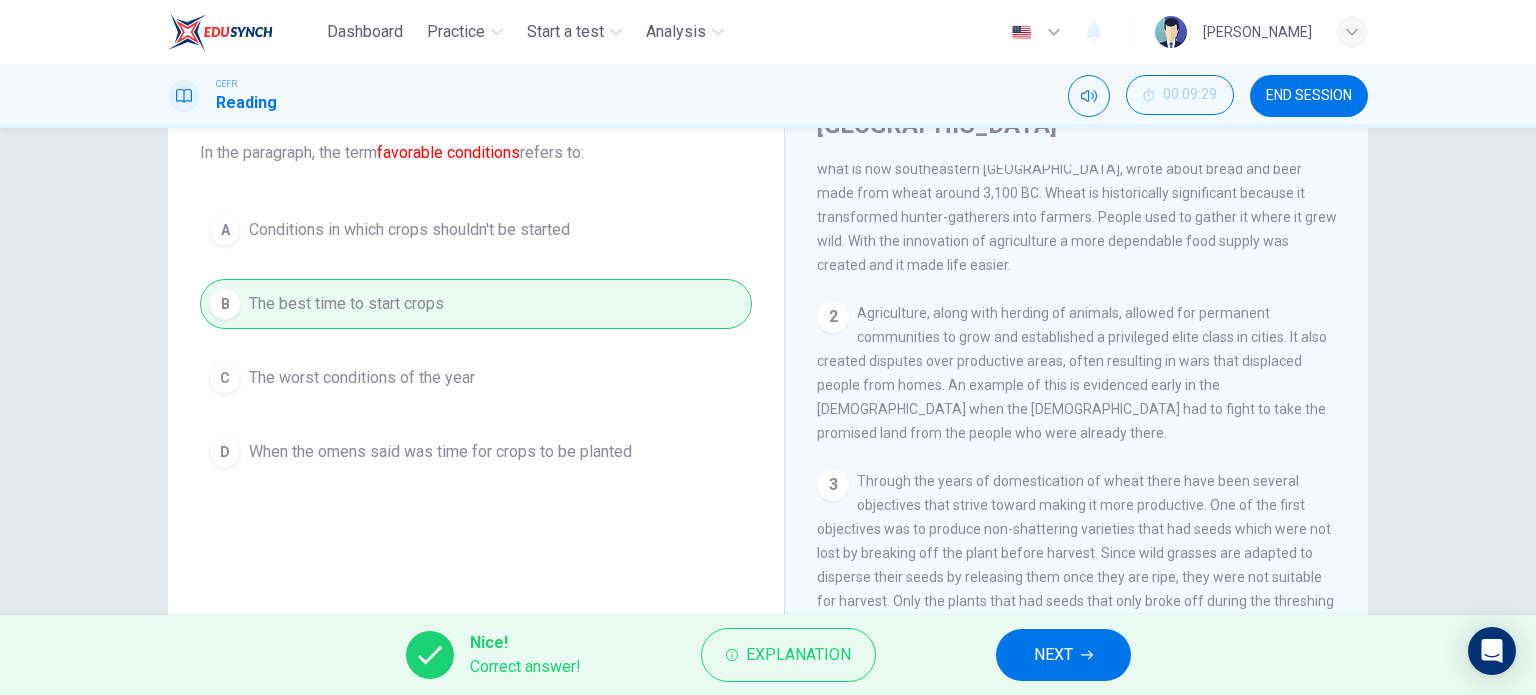 scroll, scrollTop: 129, scrollLeft: 0, axis: vertical 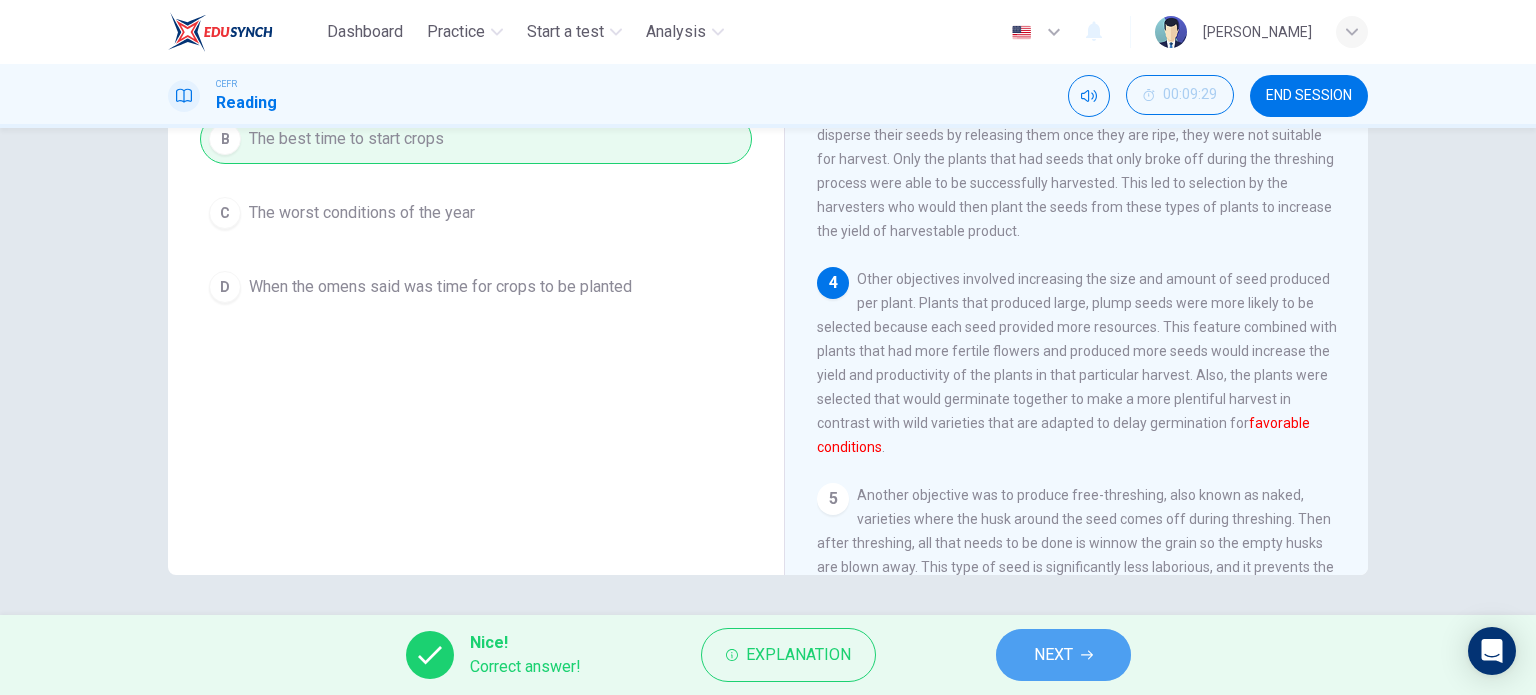 click on "NEXT" at bounding box center (1063, 655) 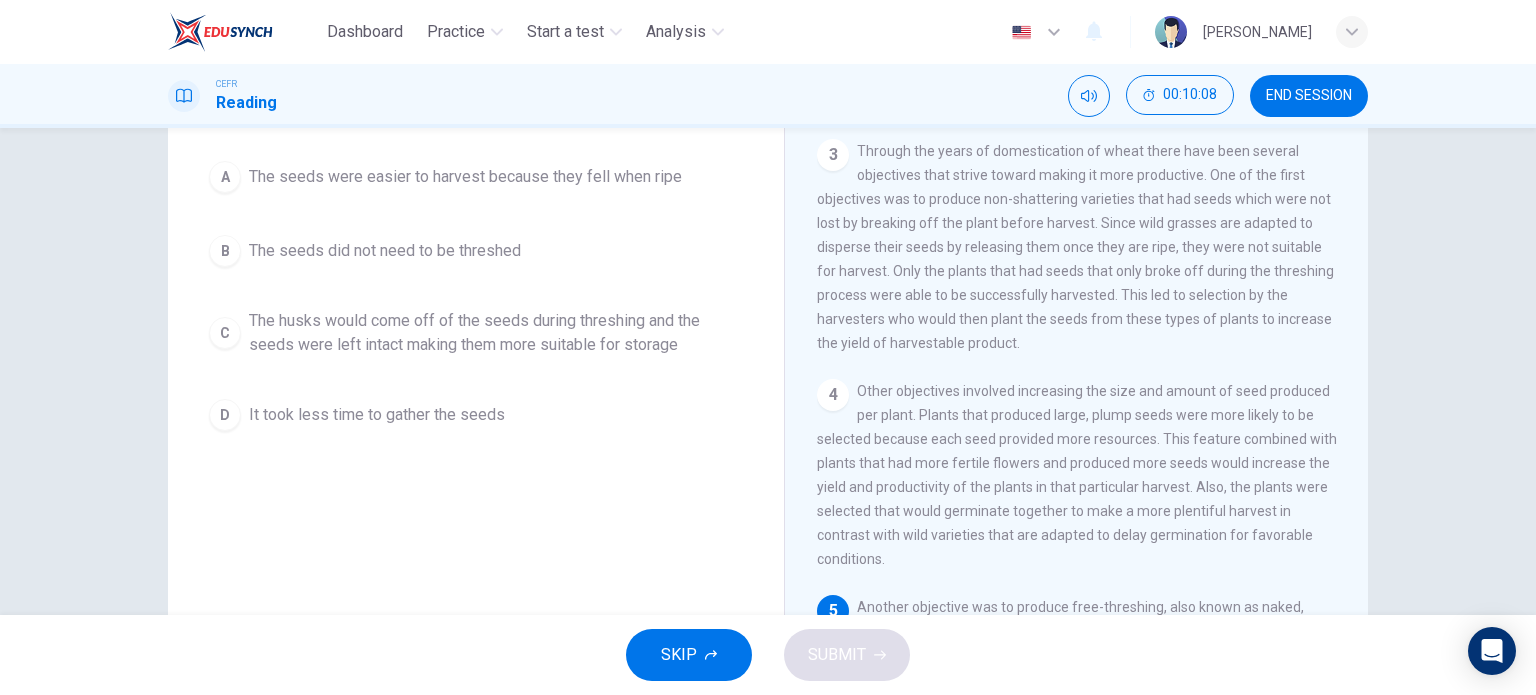 scroll, scrollTop: 178, scrollLeft: 0, axis: vertical 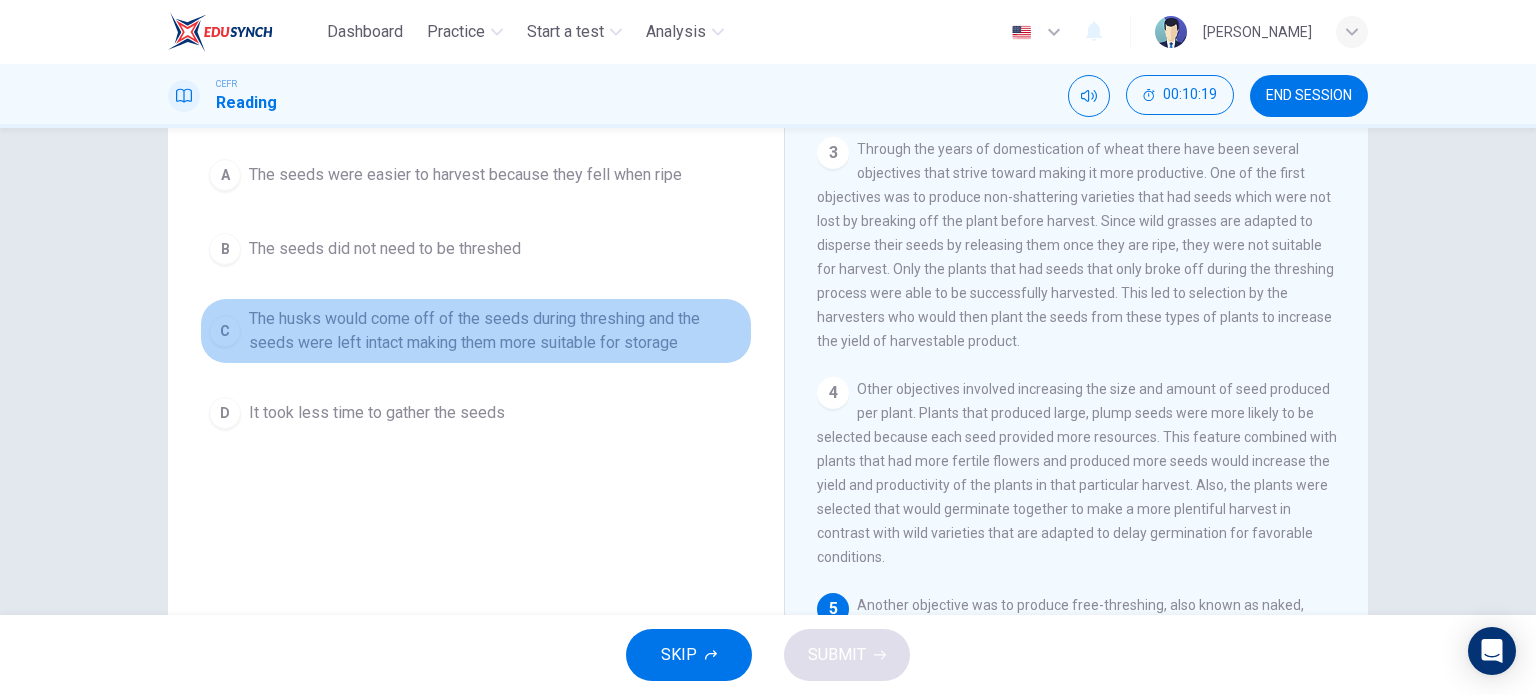 click on "The husks would come off of the seeds during threshing and the seeds were left intact making them more suitable for storage" at bounding box center (496, 331) 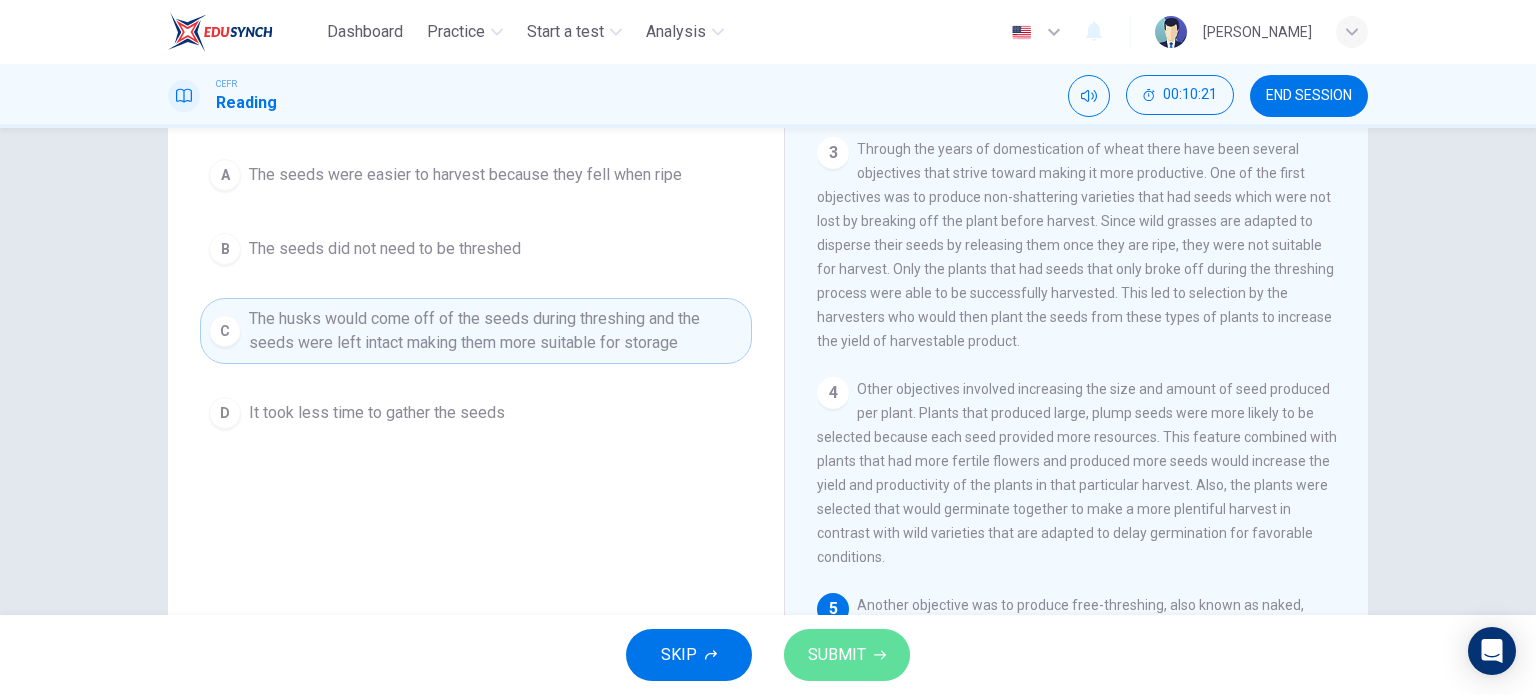 click on "SUBMIT" at bounding box center (837, 655) 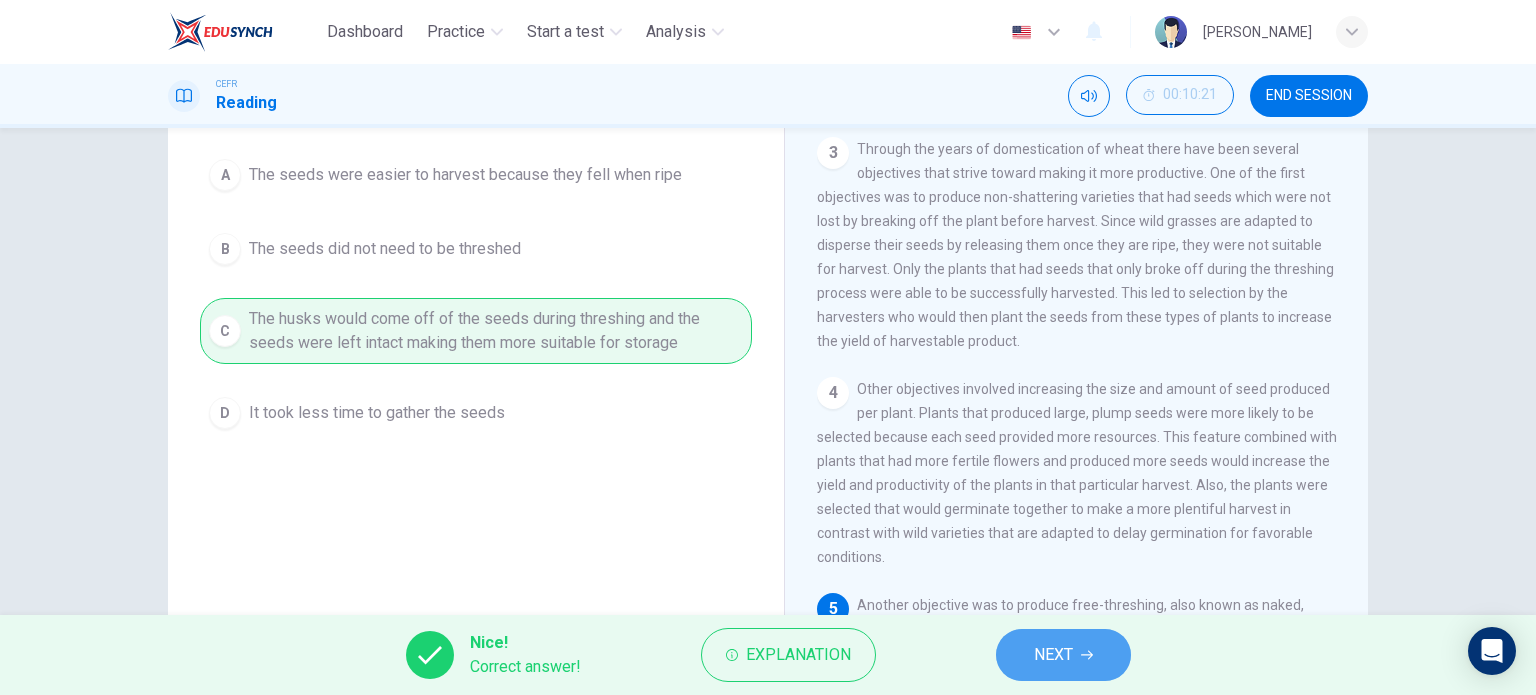 click on "NEXT" at bounding box center (1053, 655) 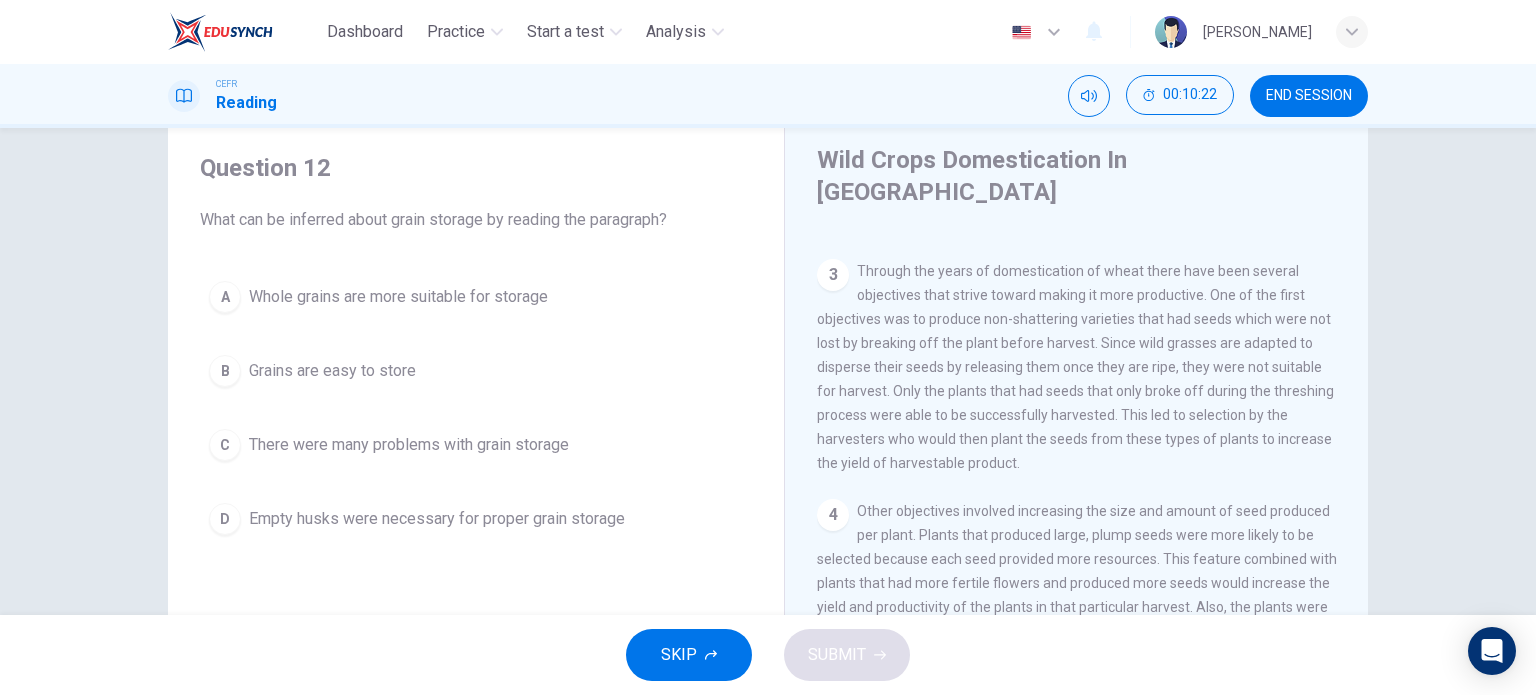 scroll, scrollTop: 54, scrollLeft: 0, axis: vertical 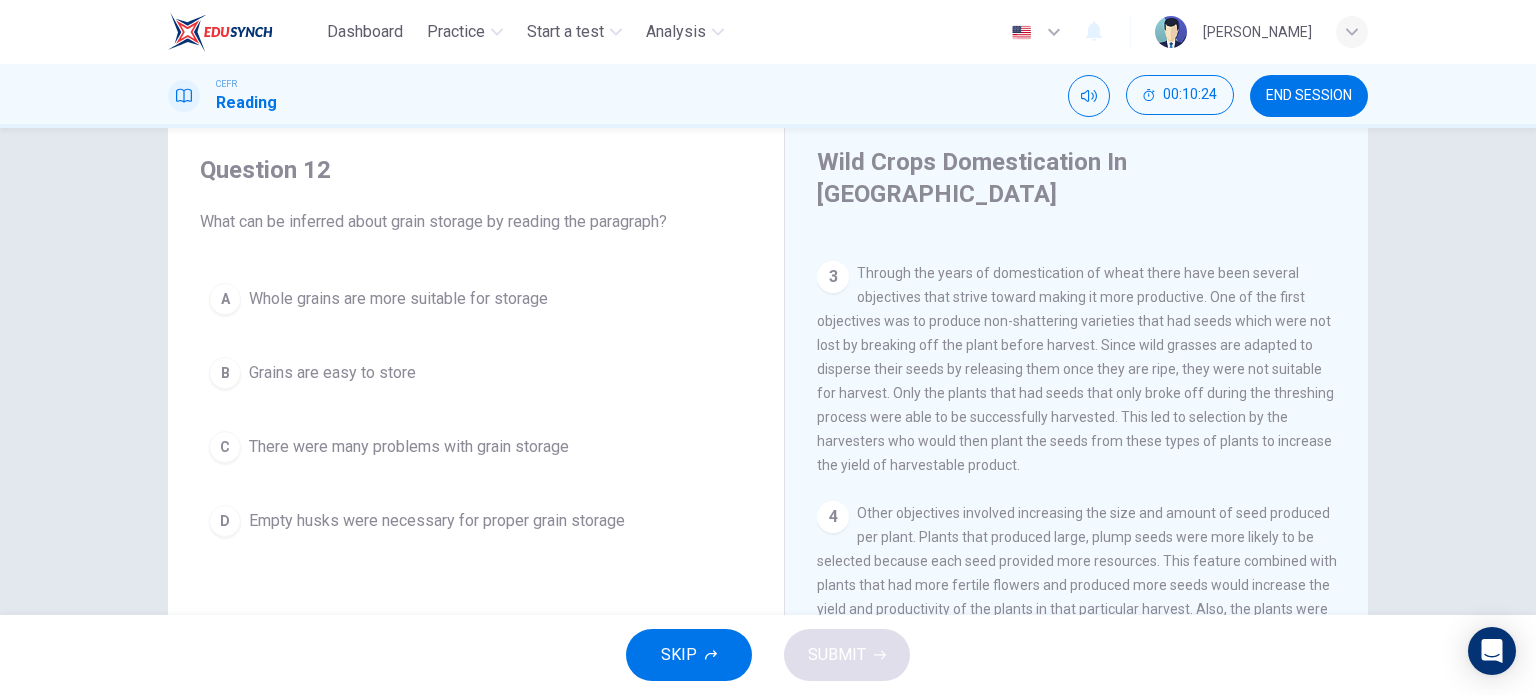 click on "What can be inferred about grain storage by reading the paragraph?" at bounding box center [476, 222] 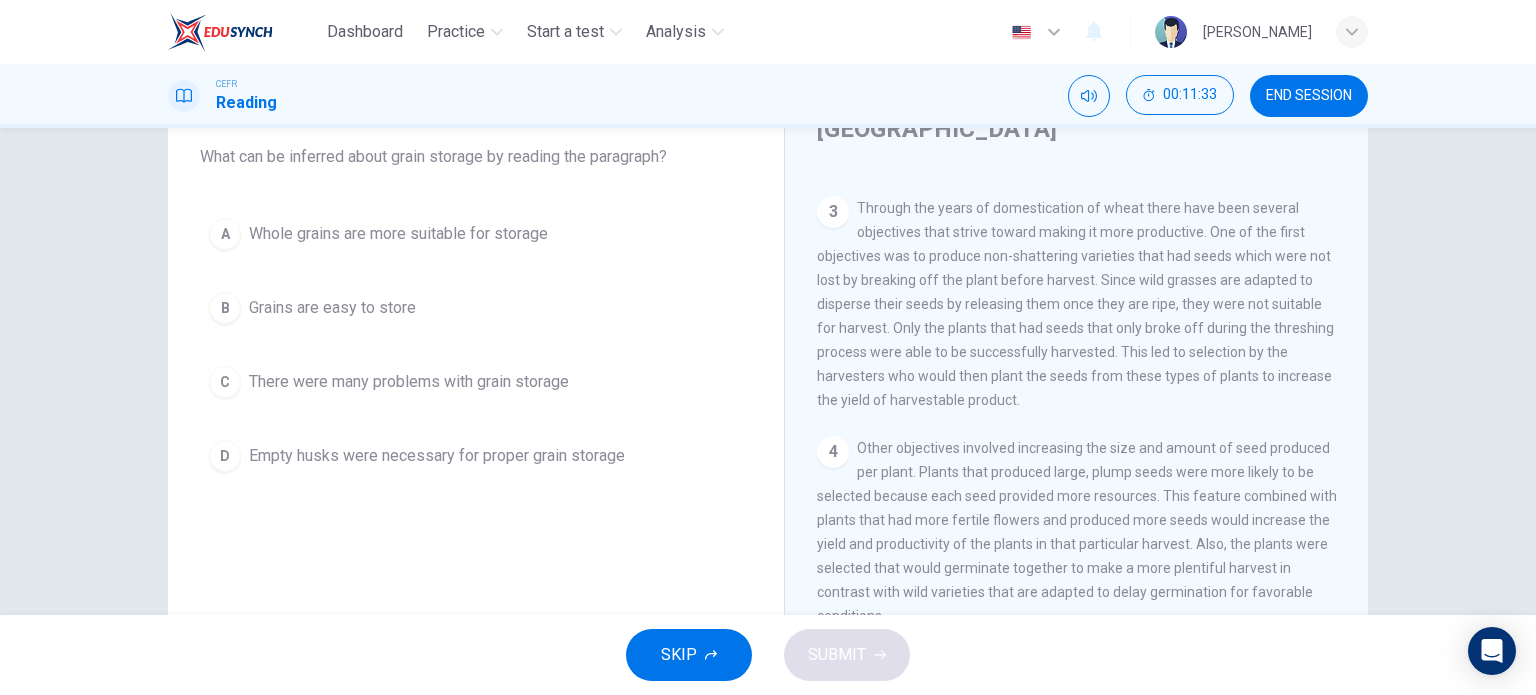 scroll, scrollTop: 116, scrollLeft: 0, axis: vertical 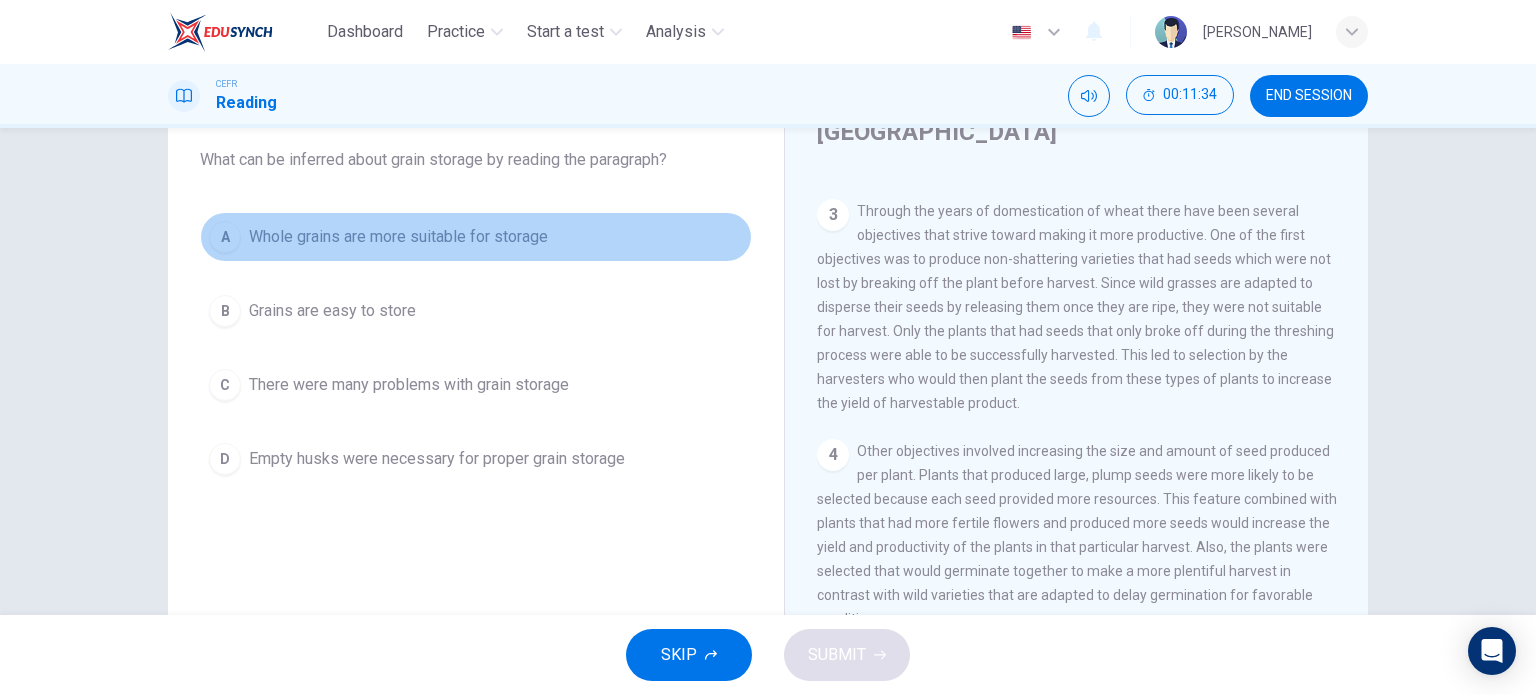 click on "Whole grains are more suitable for storage" at bounding box center [398, 237] 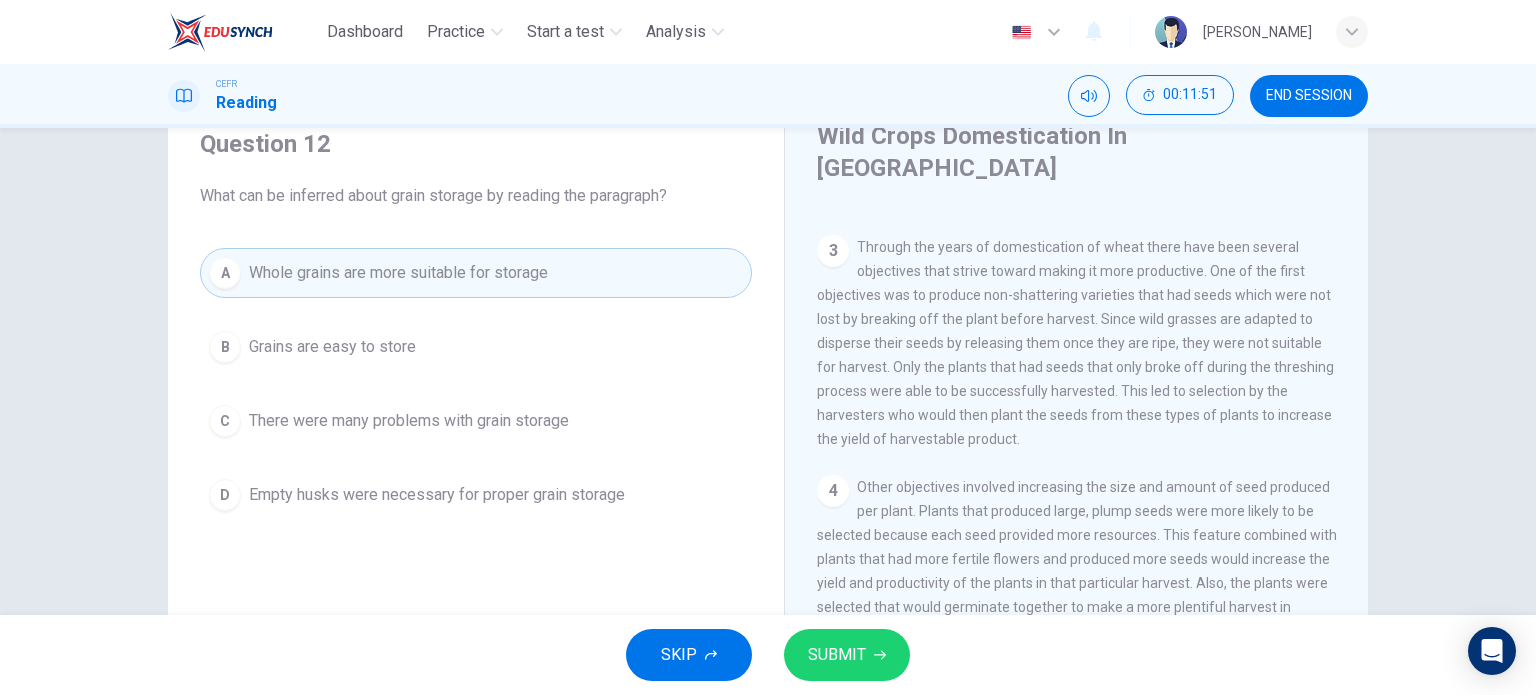 scroll, scrollTop: 84, scrollLeft: 0, axis: vertical 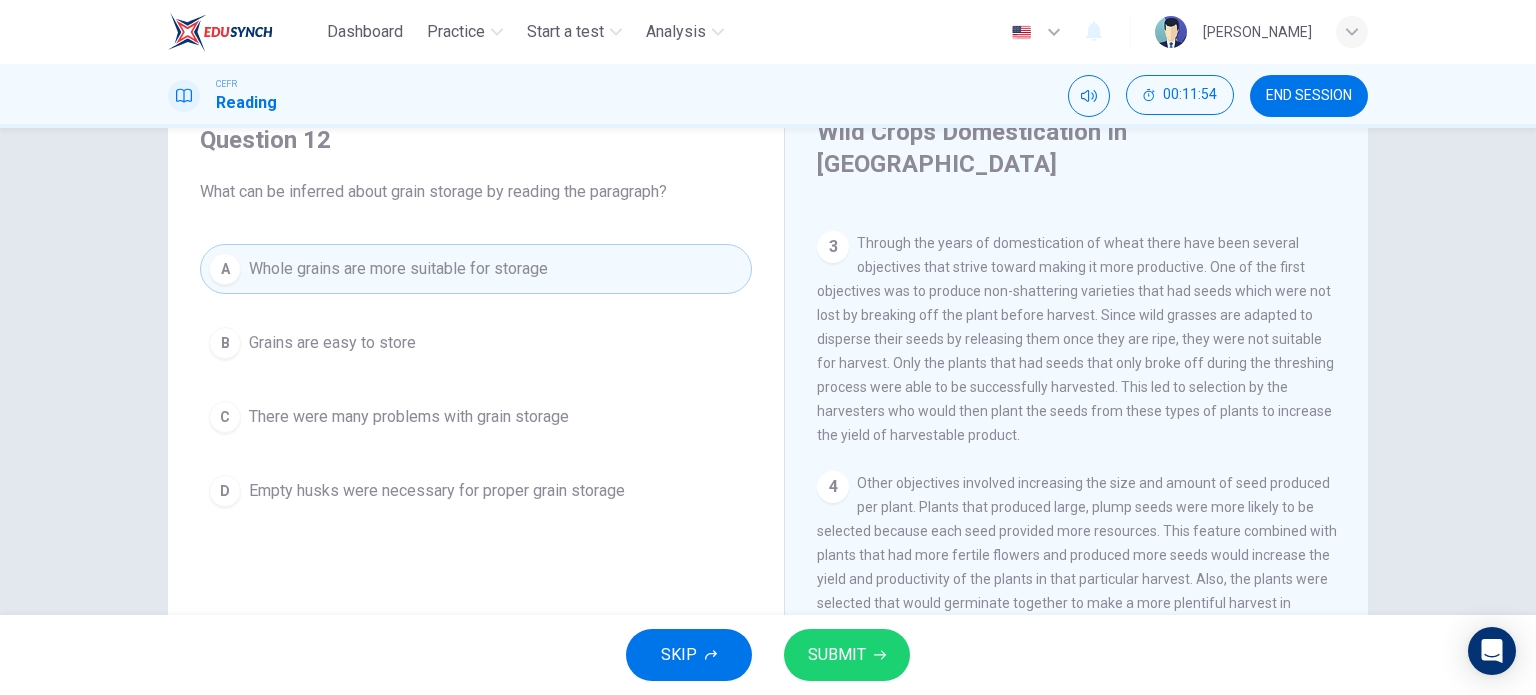 click on "SUBMIT" at bounding box center [847, 655] 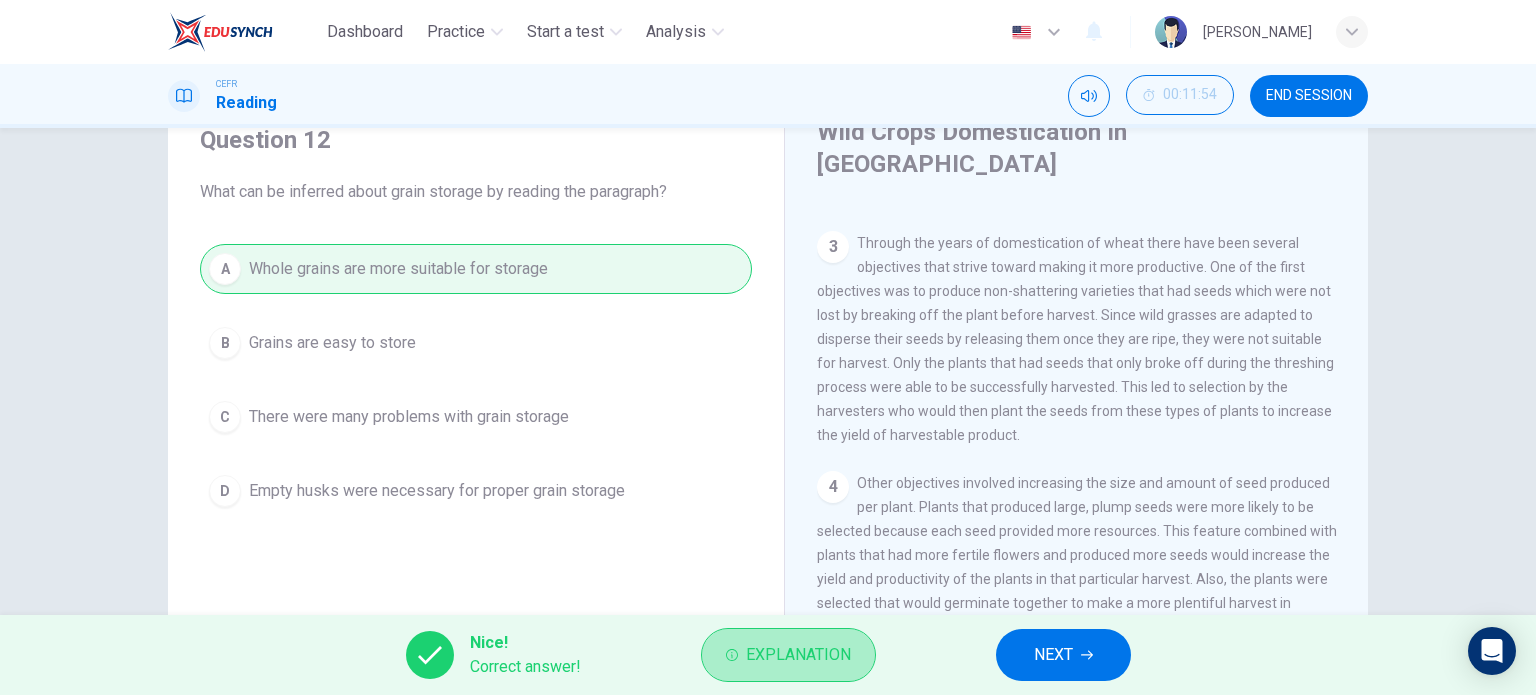 click on "Explanation" at bounding box center (788, 655) 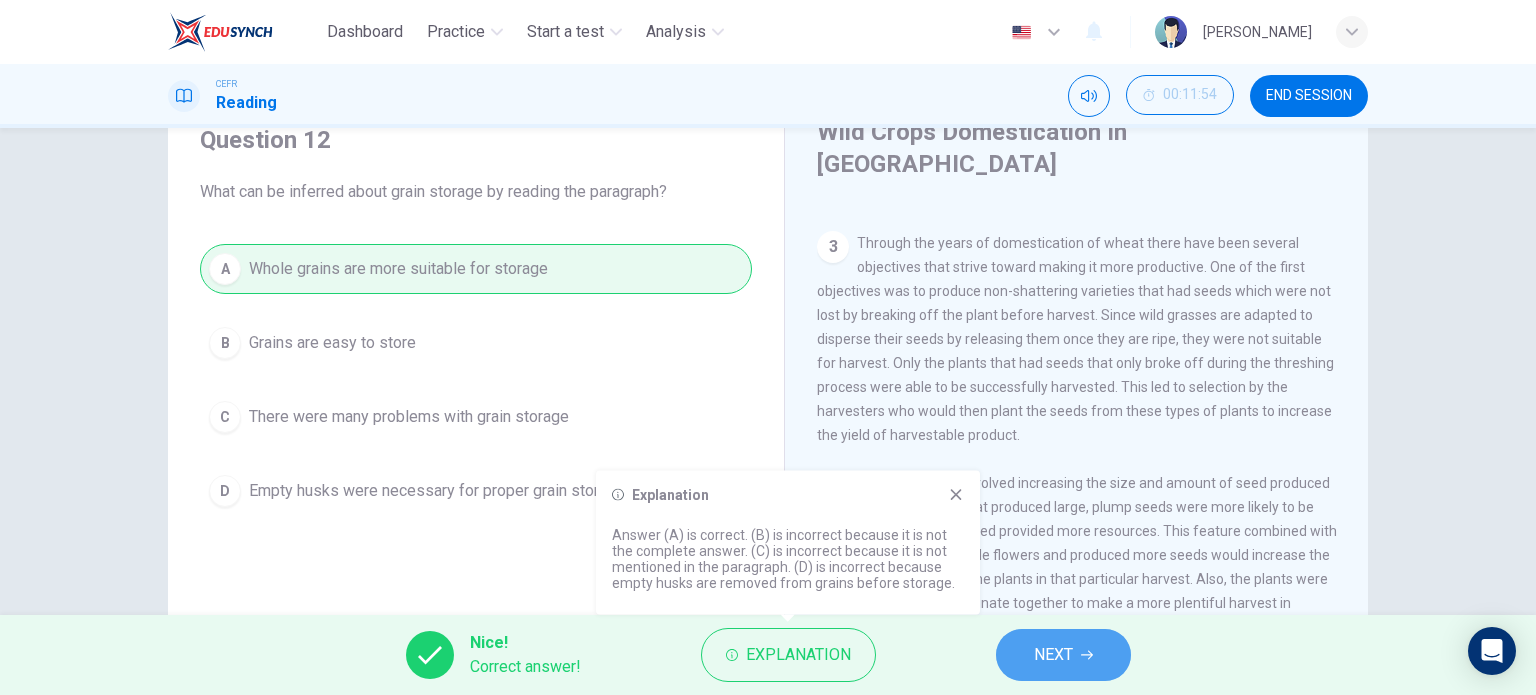 click on "NEXT" at bounding box center (1053, 655) 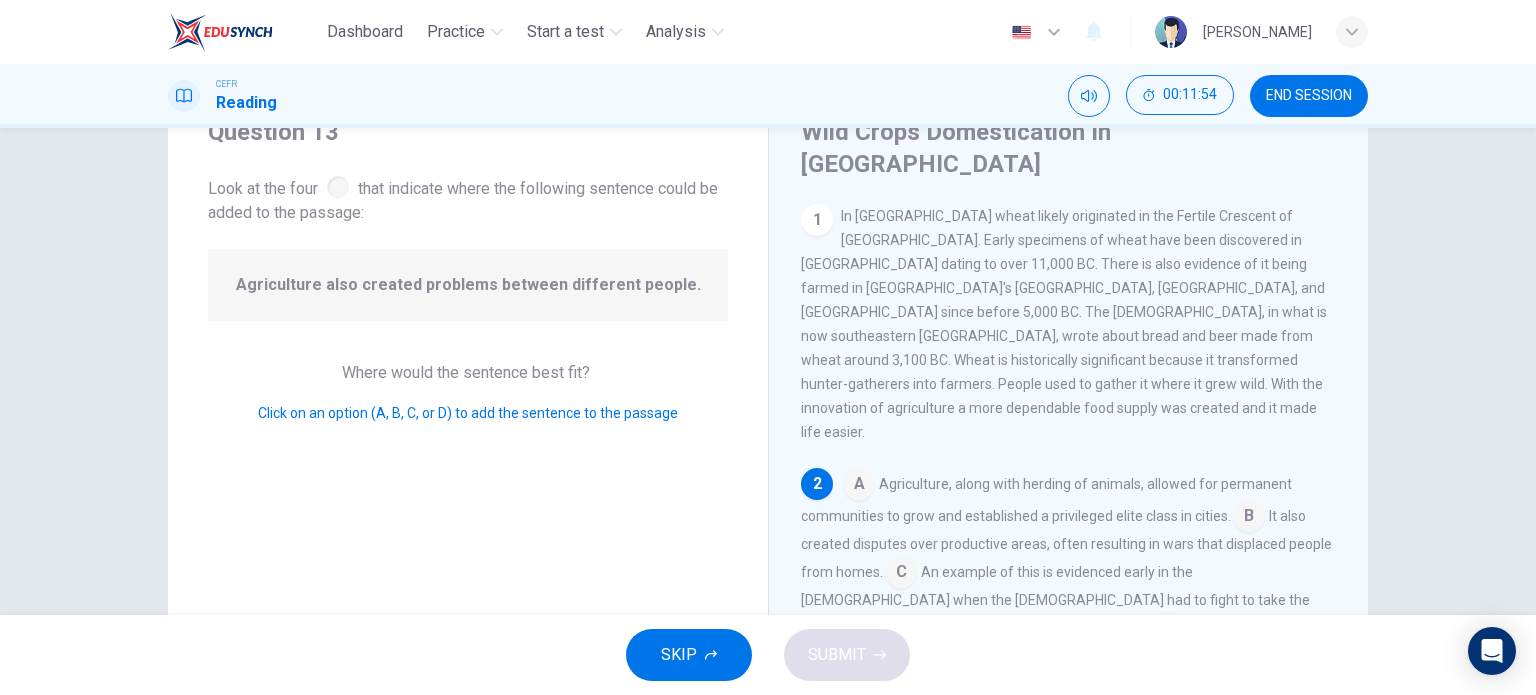 scroll, scrollTop: 23, scrollLeft: 0, axis: vertical 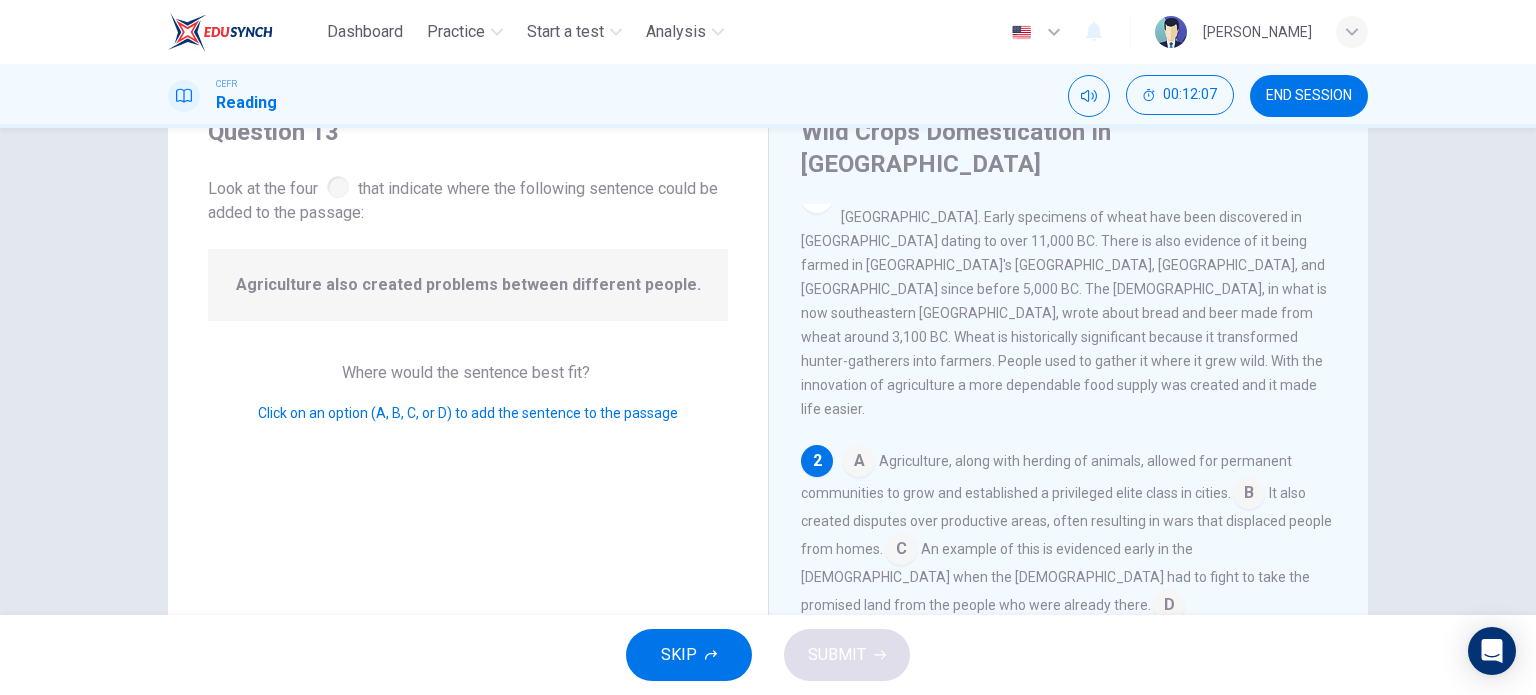 click at bounding box center [1249, 495] 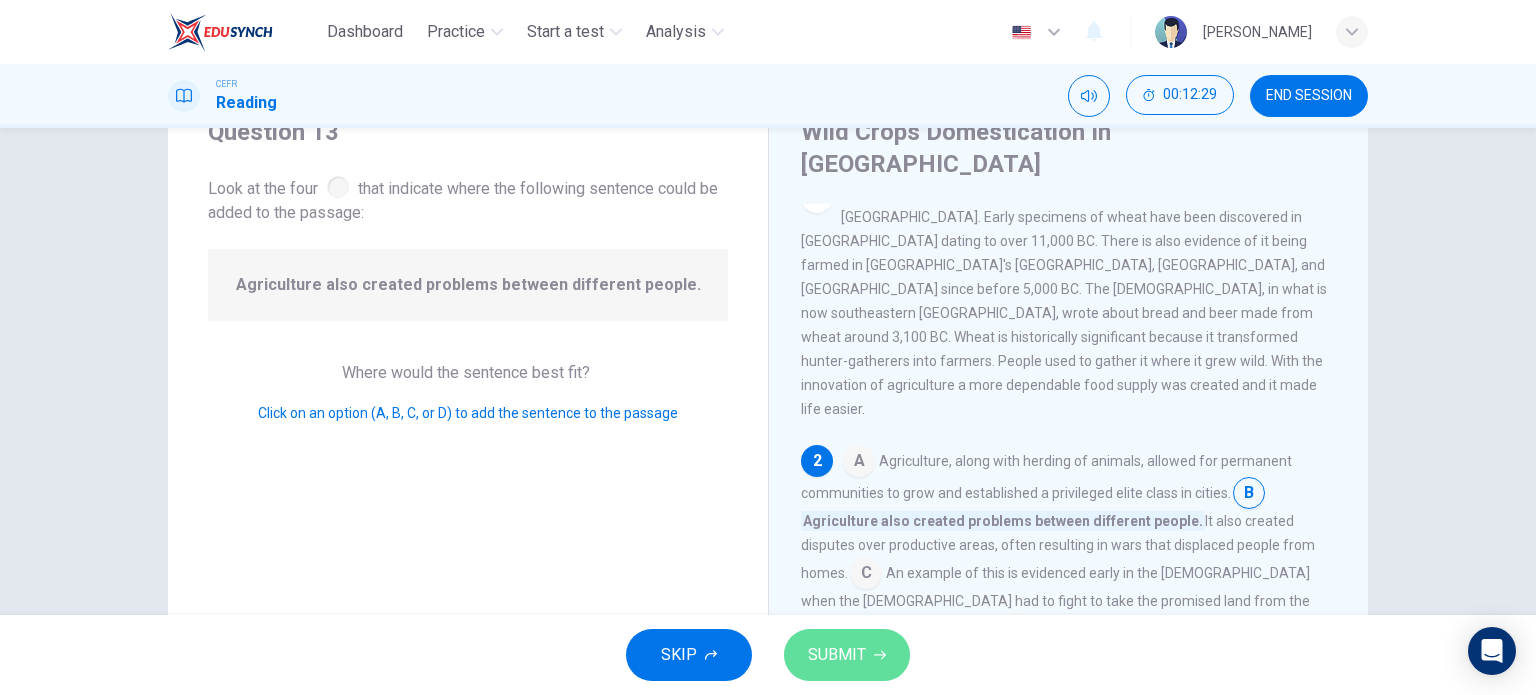 click on "SUBMIT" at bounding box center (847, 655) 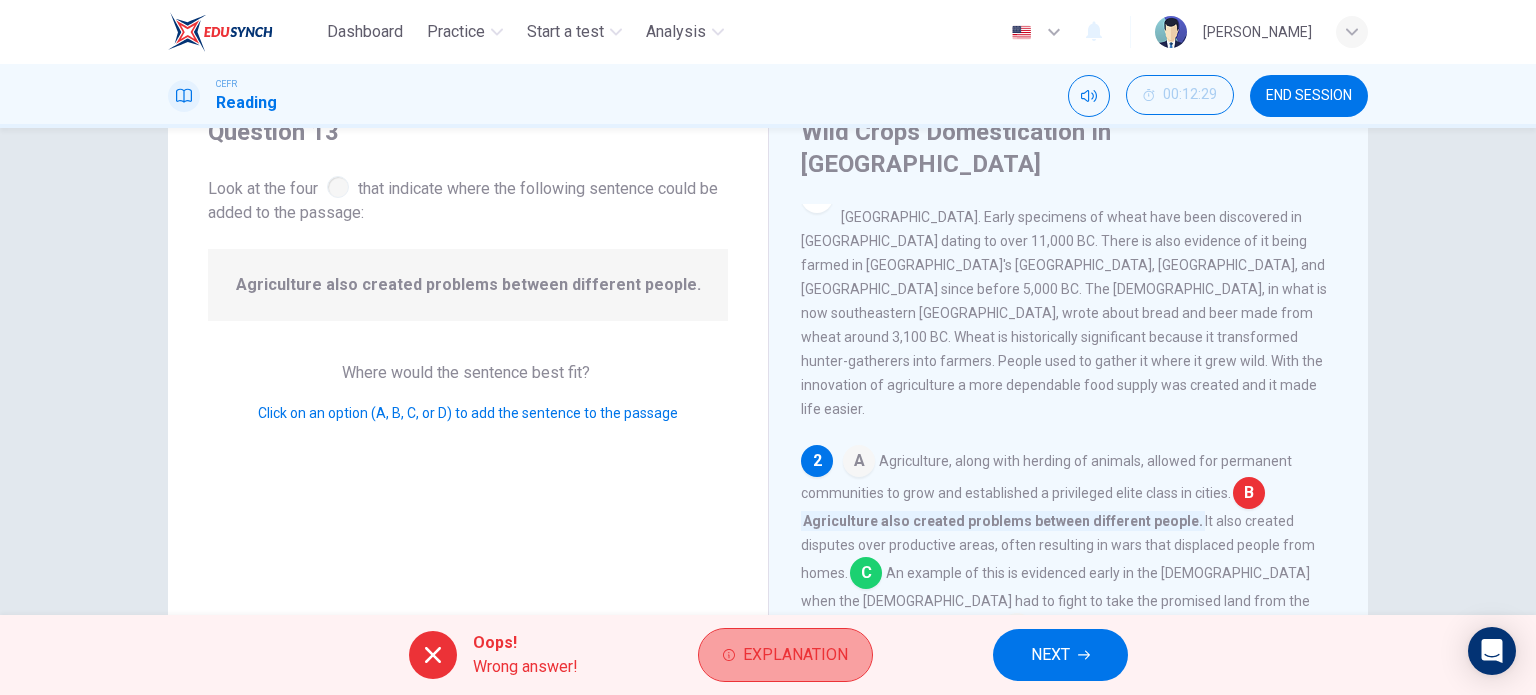 click on "Explanation" at bounding box center (785, 655) 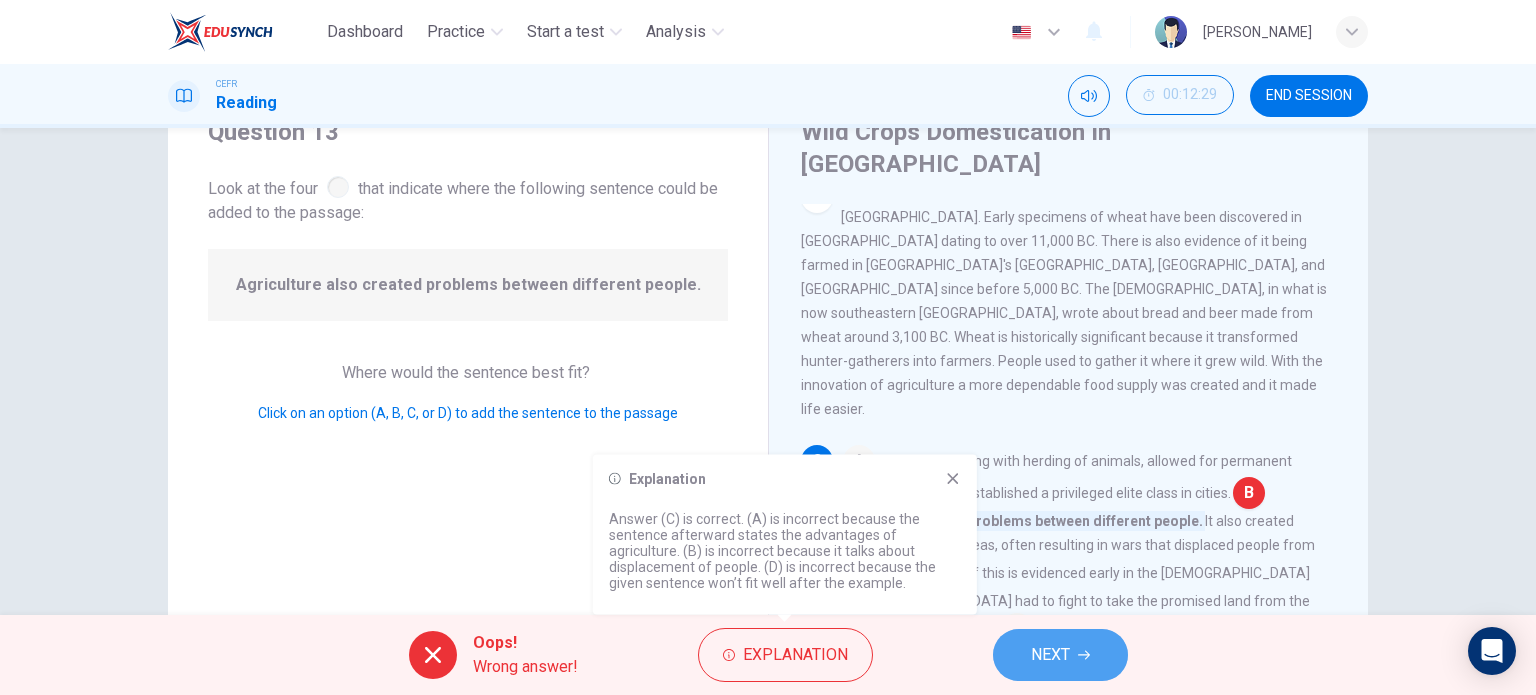 click on "NEXT" at bounding box center (1050, 655) 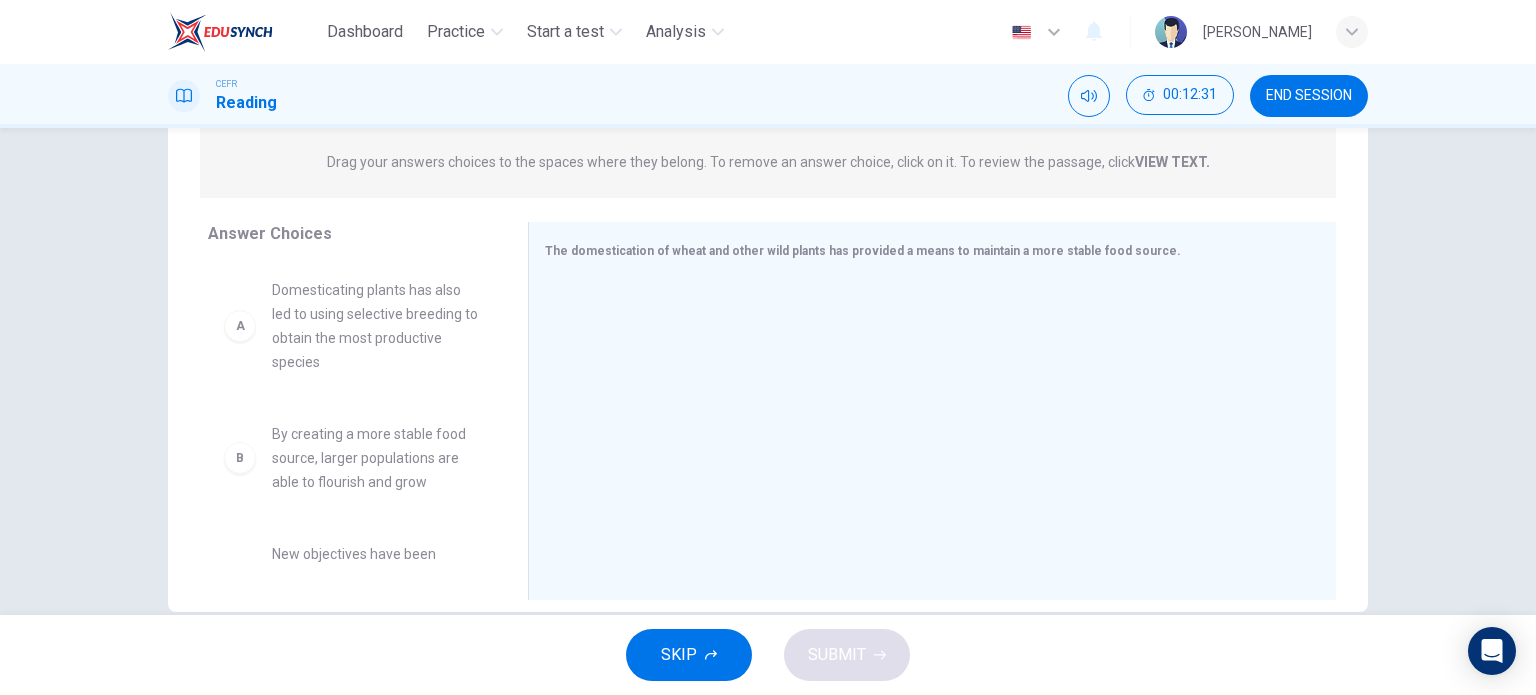 scroll, scrollTop: 252, scrollLeft: 0, axis: vertical 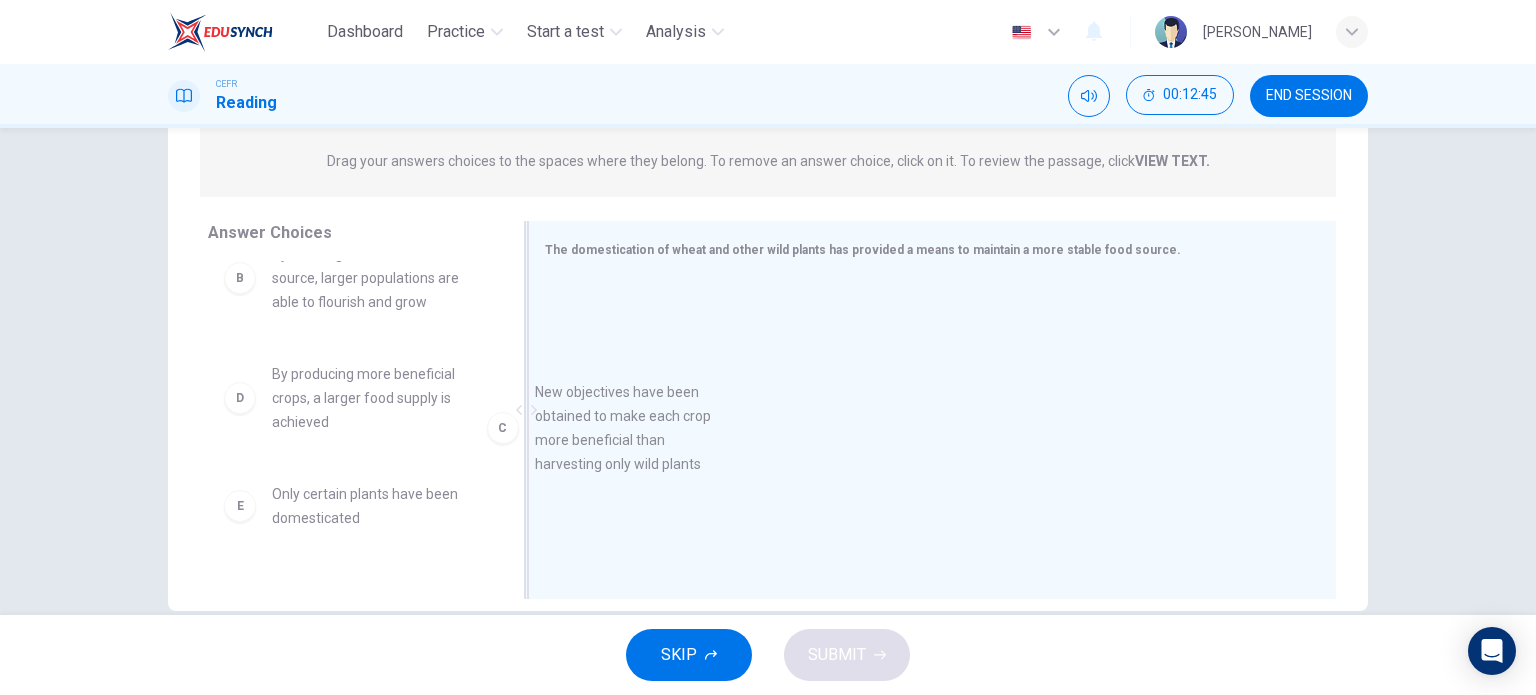 drag, startPoint x: 367, startPoint y: 515, endPoint x: 710, endPoint y: 389, distance: 365.41074 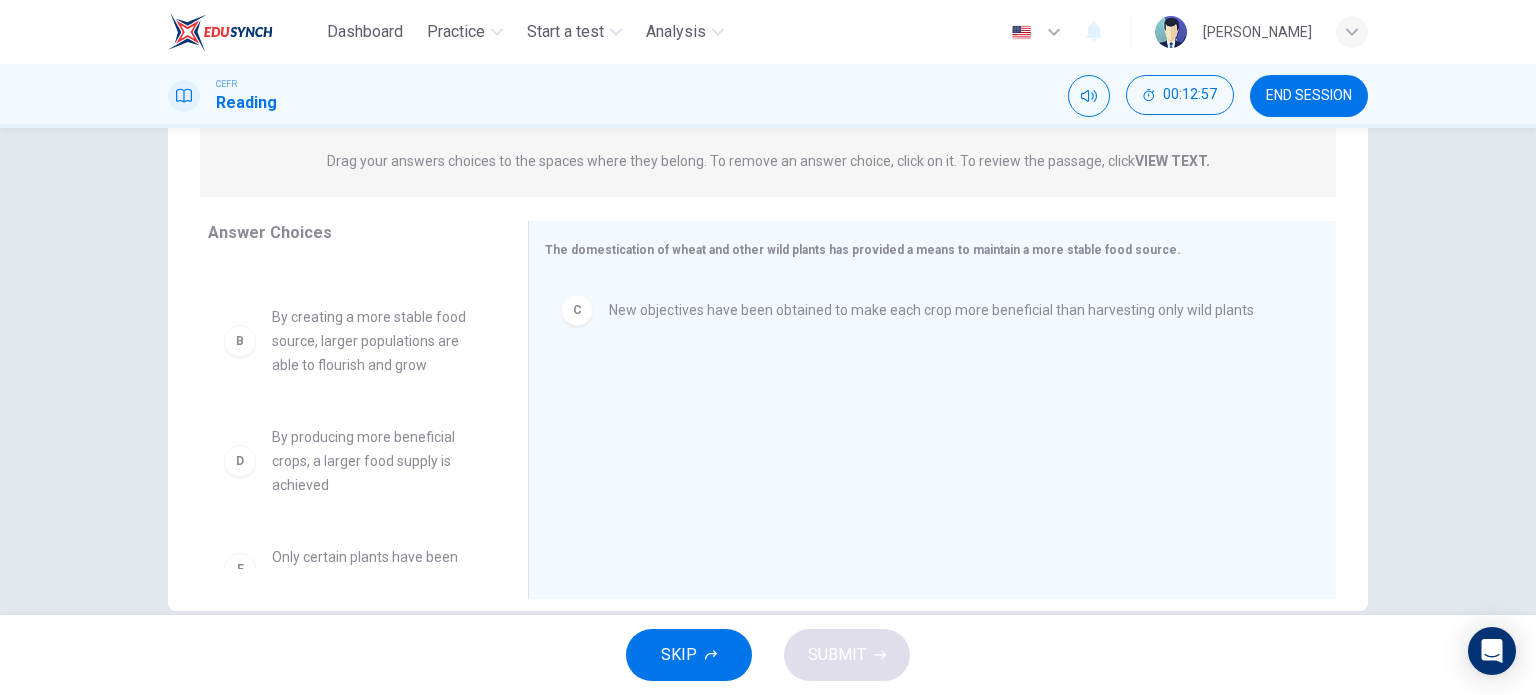 scroll, scrollTop: 0, scrollLeft: 0, axis: both 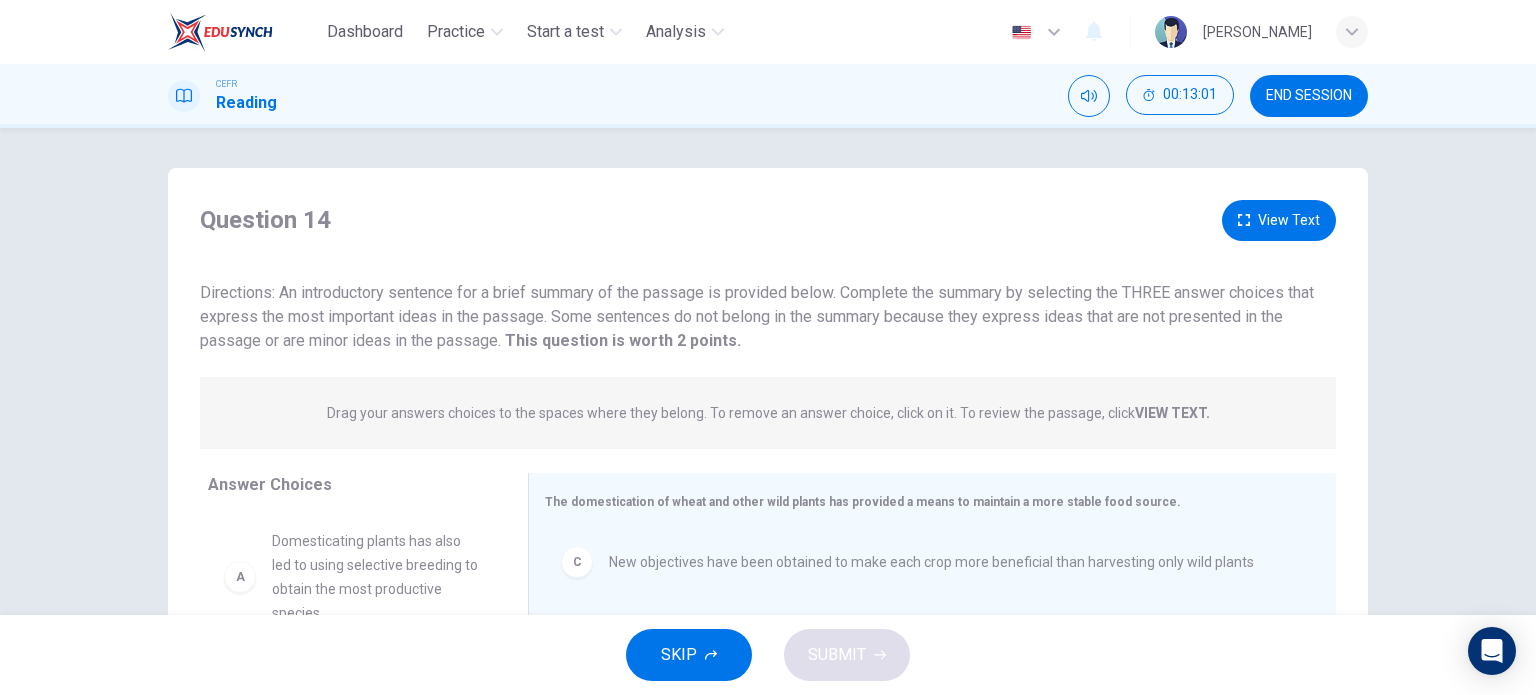 click on "View Text" at bounding box center (1279, 220) 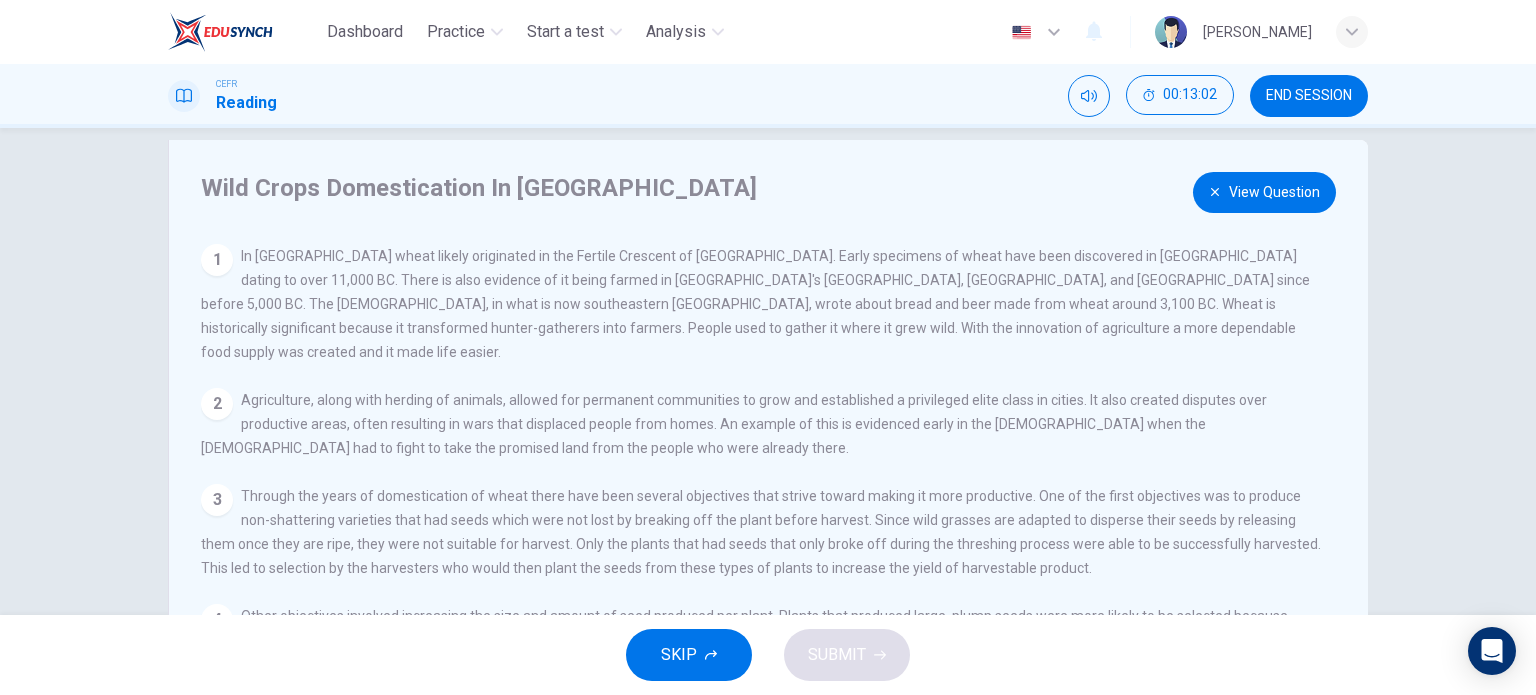 scroll, scrollTop: 32, scrollLeft: 0, axis: vertical 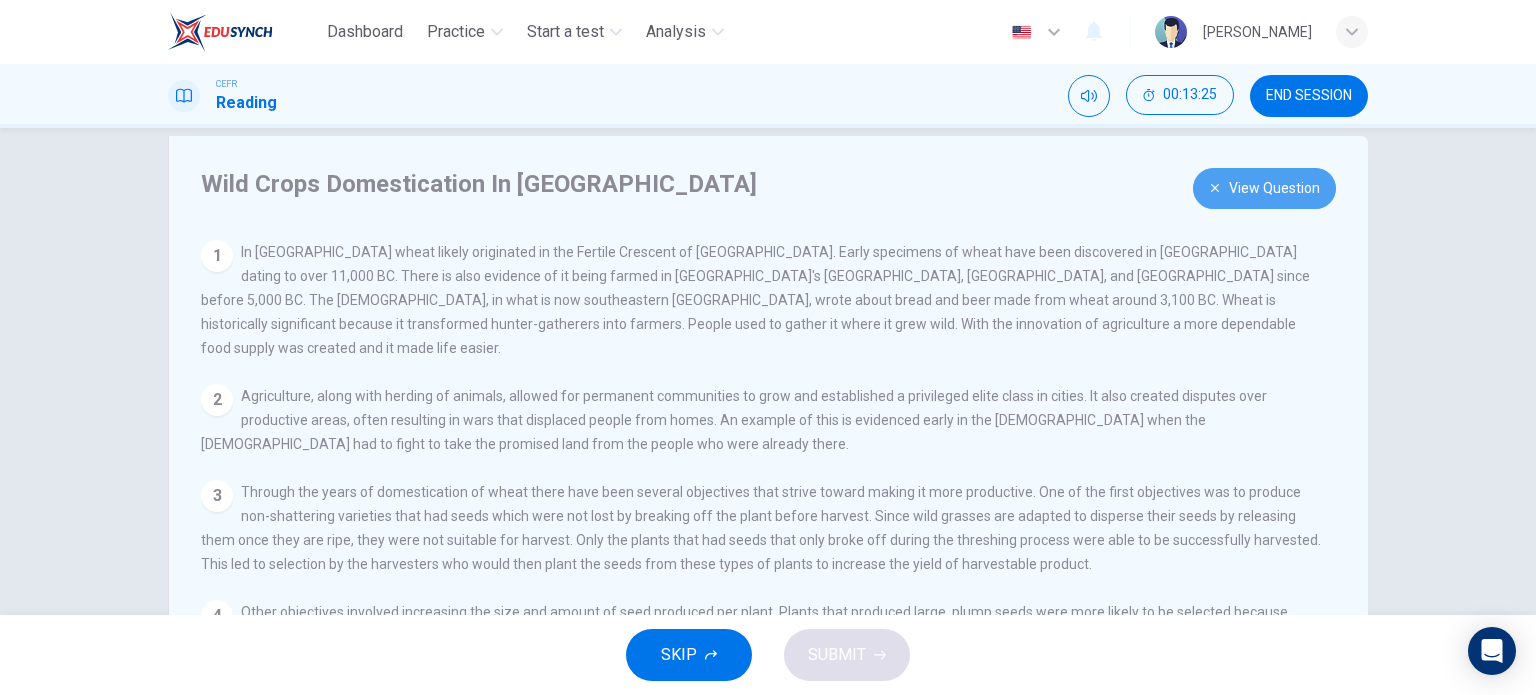 click on "View Question" at bounding box center [1264, 188] 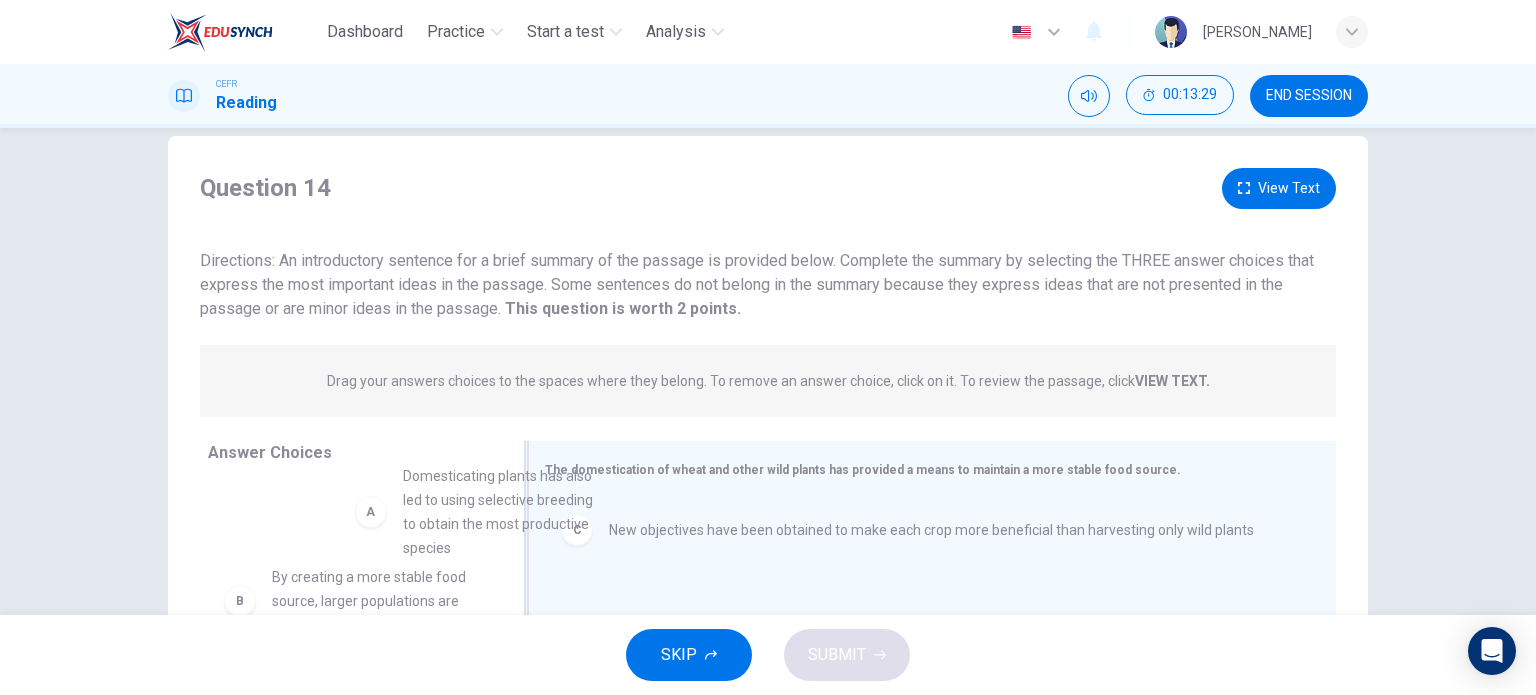 scroll, scrollTop: 57, scrollLeft: 0, axis: vertical 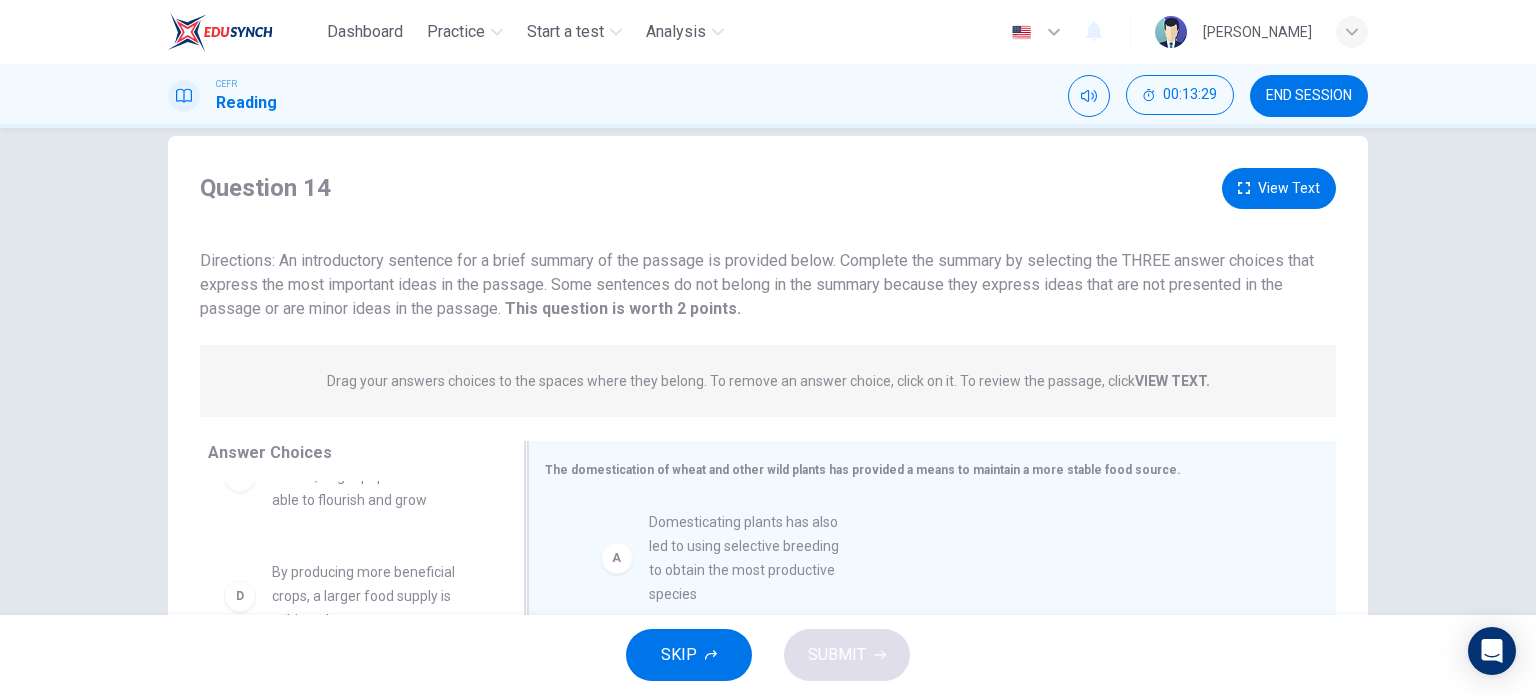 drag, startPoint x: 293, startPoint y: 509, endPoint x: 693, endPoint y: 585, distance: 407.15598 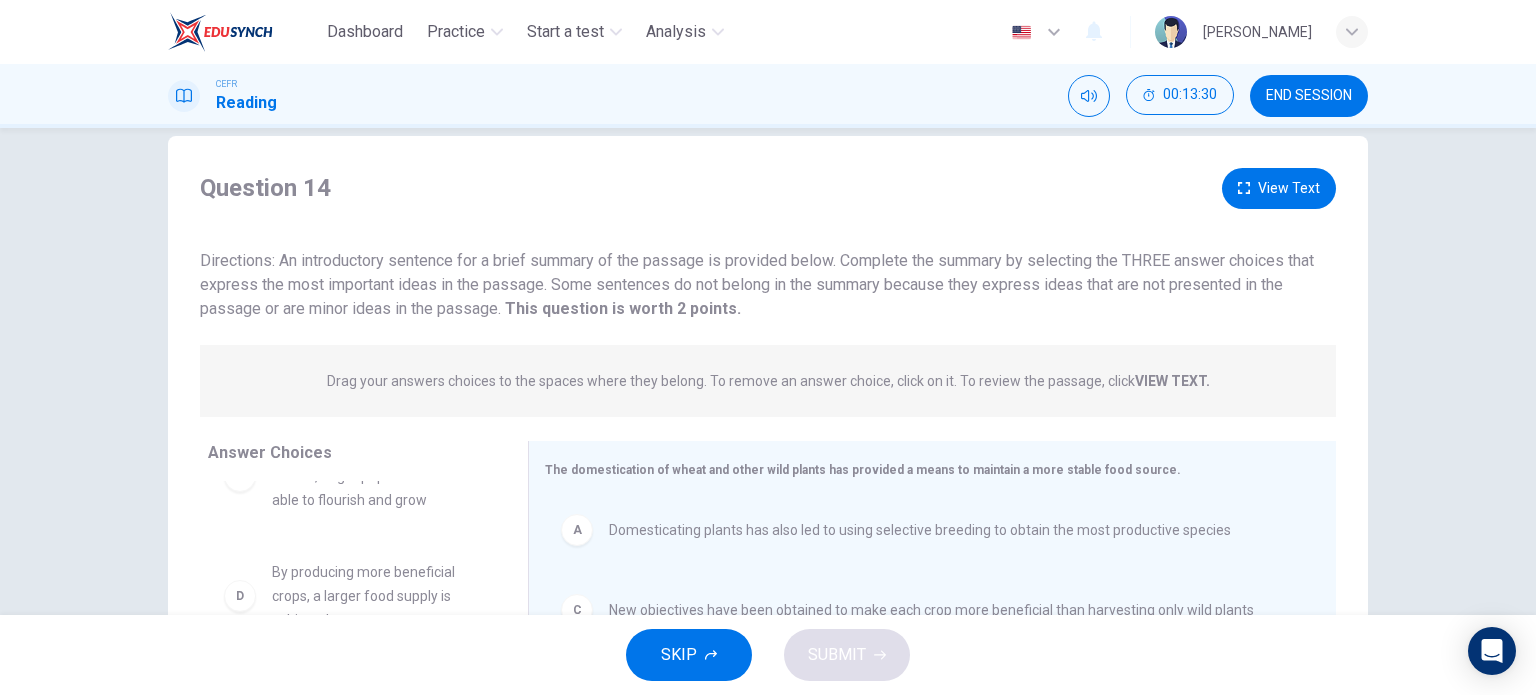 scroll, scrollTop: 108, scrollLeft: 0, axis: vertical 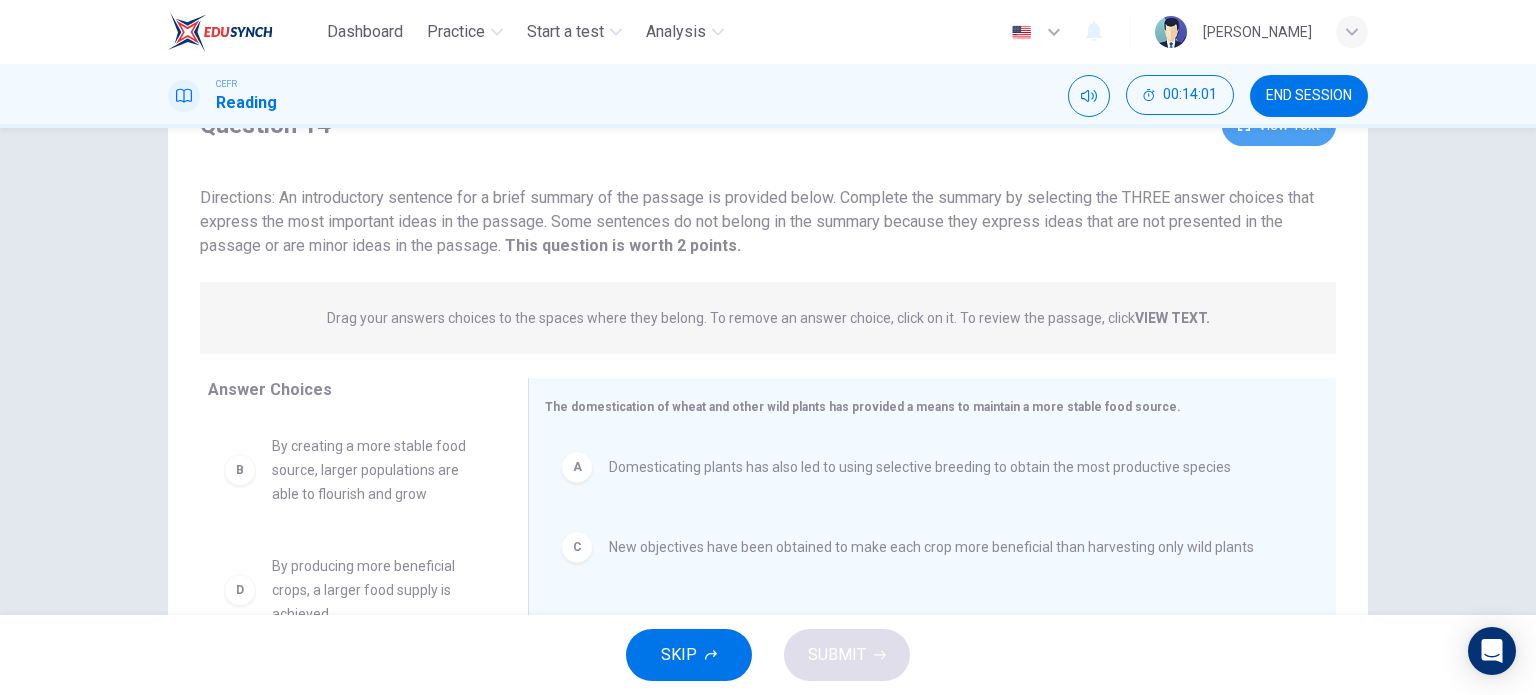click on "View Text" at bounding box center [1279, 125] 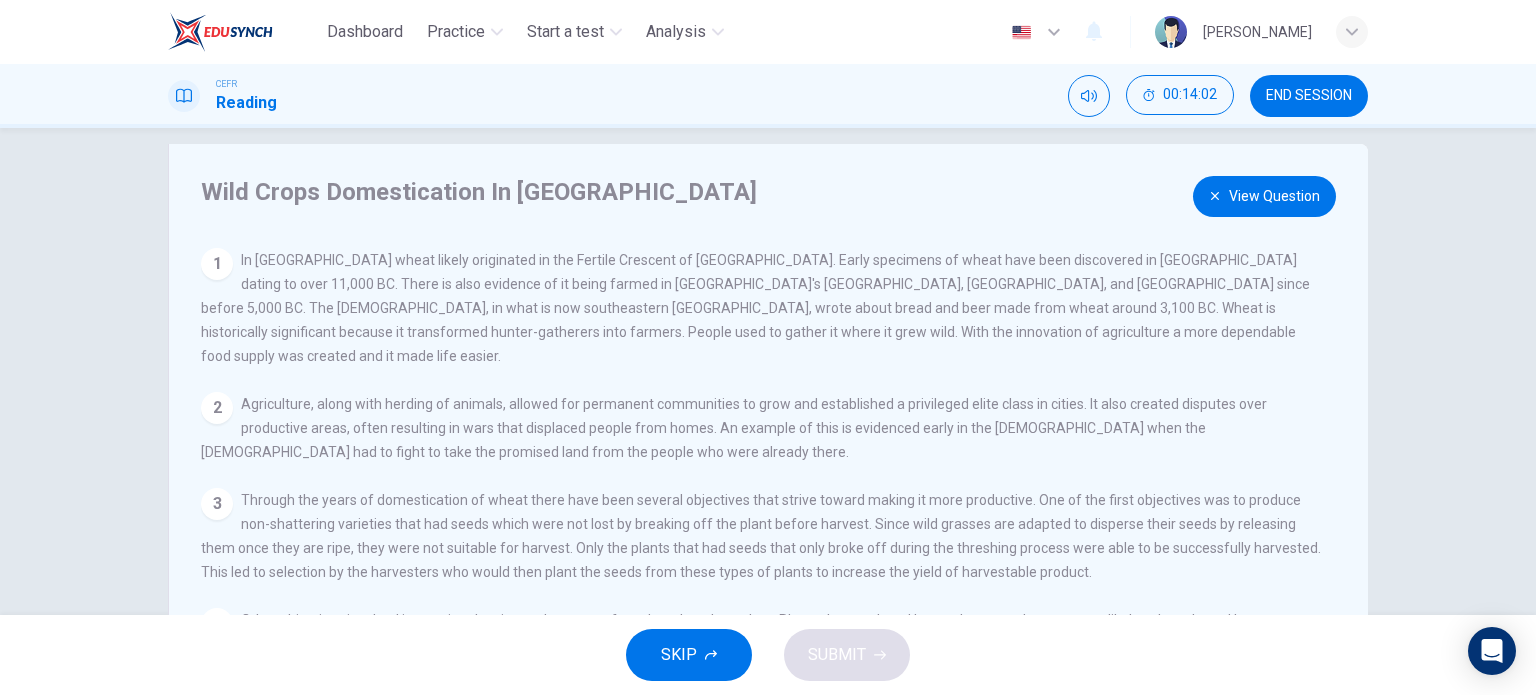 scroll, scrollTop: 23, scrollLeft: 0, axis: vertical 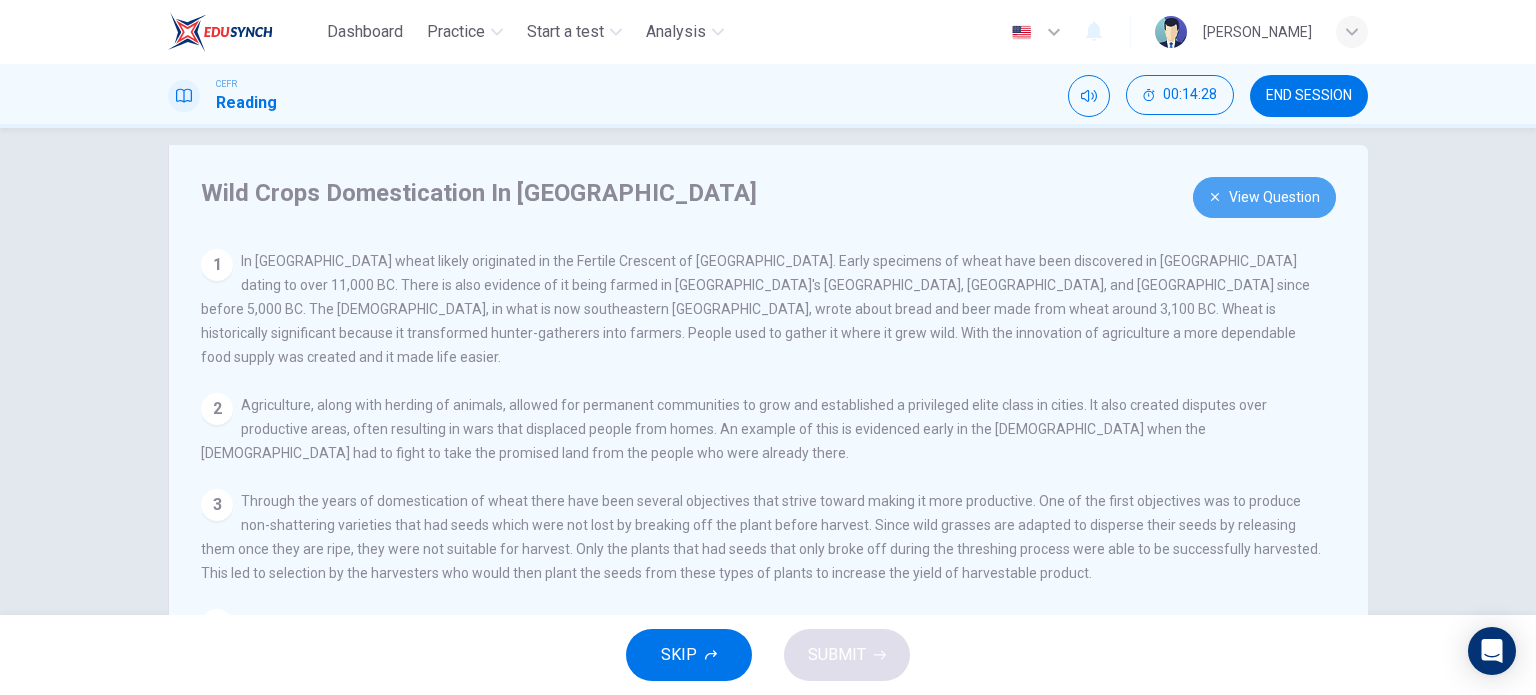 click 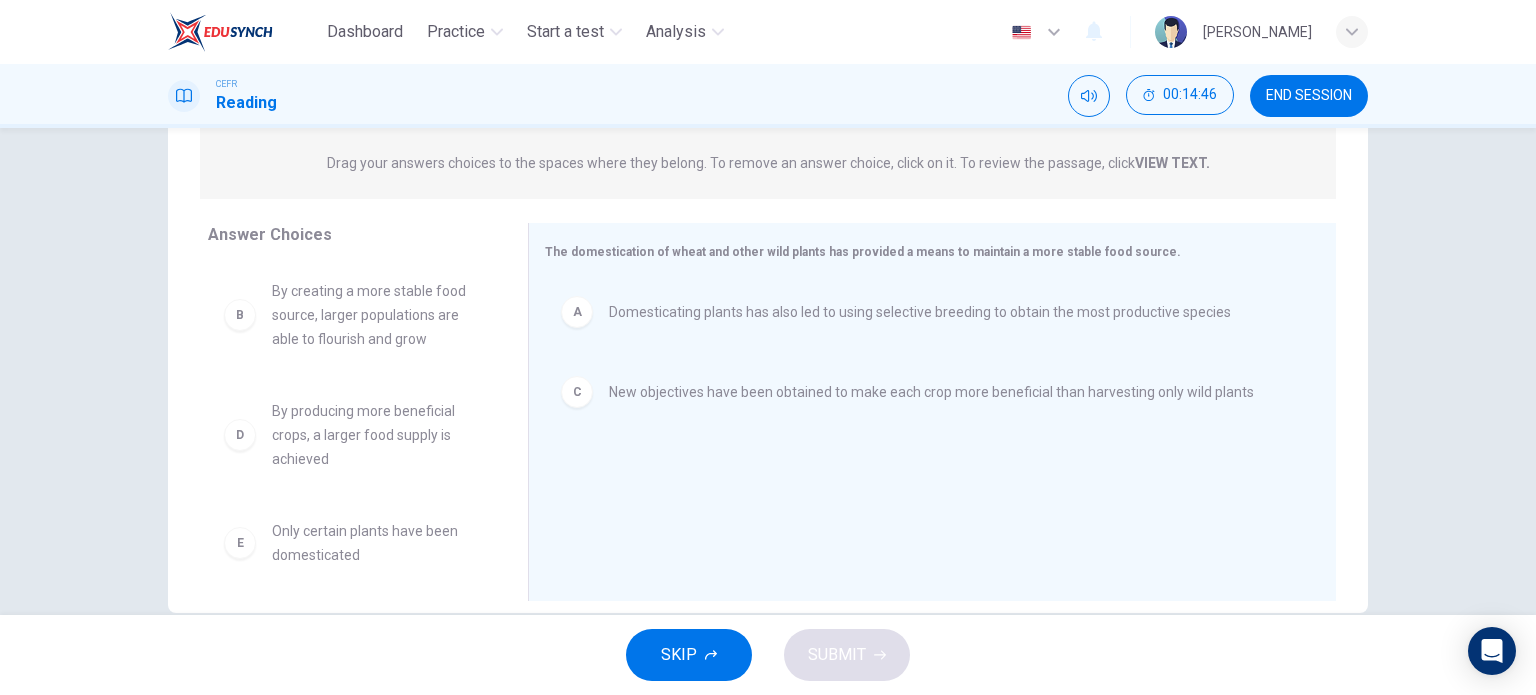 scroll, scrollTop: 251, scrollLeft: 0, axis: vertical 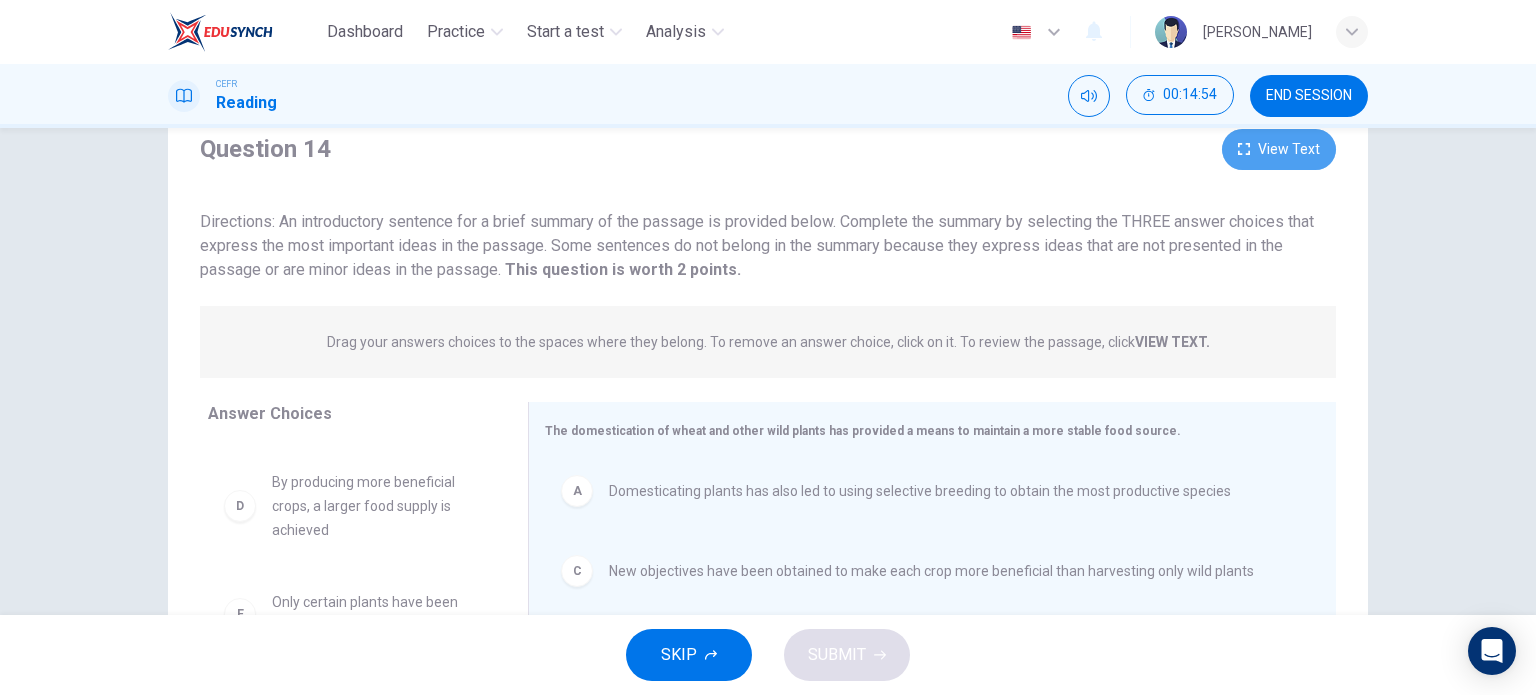 click on "View Text" at bounding box center [1279, 149] 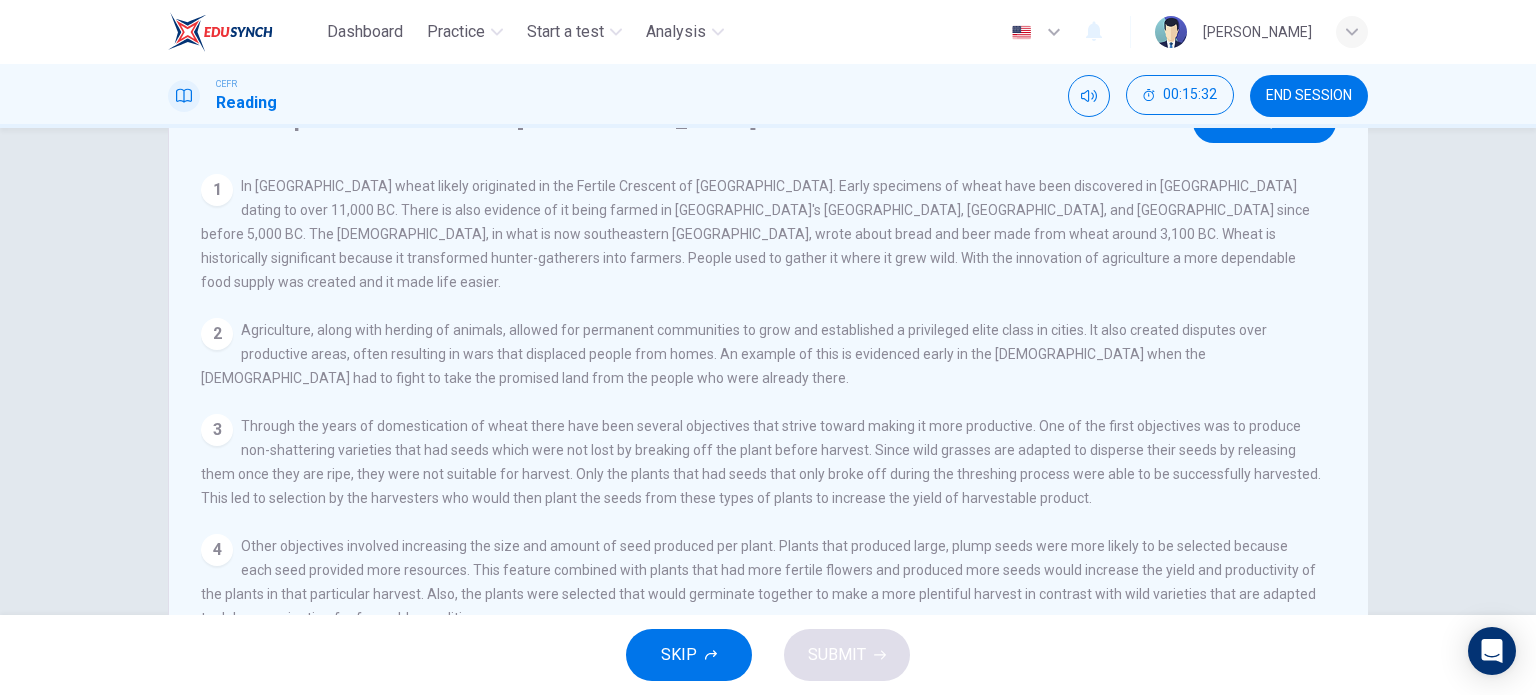 scroll, scrollTop: 94, scrollLeft: 0, axis: vertical 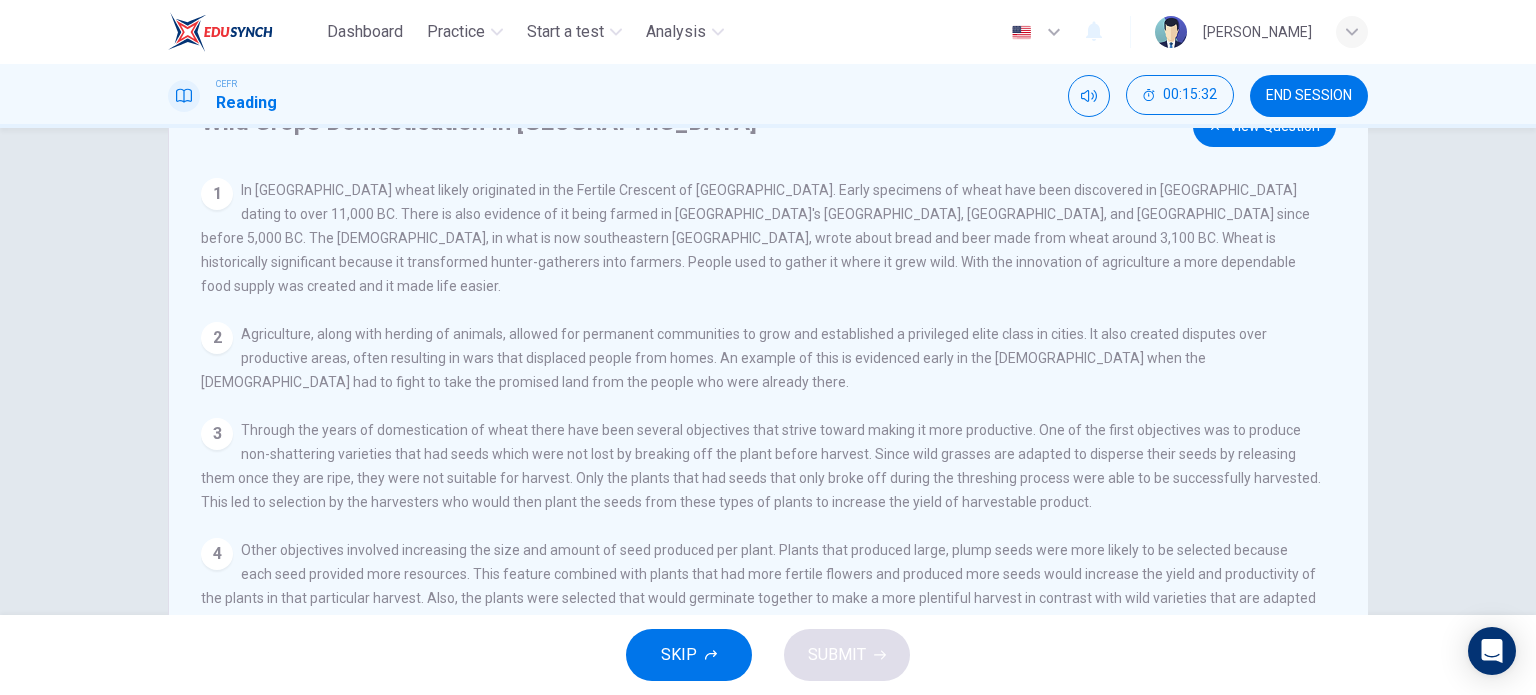 click on "View Question" at bounding box center (1264, 126) 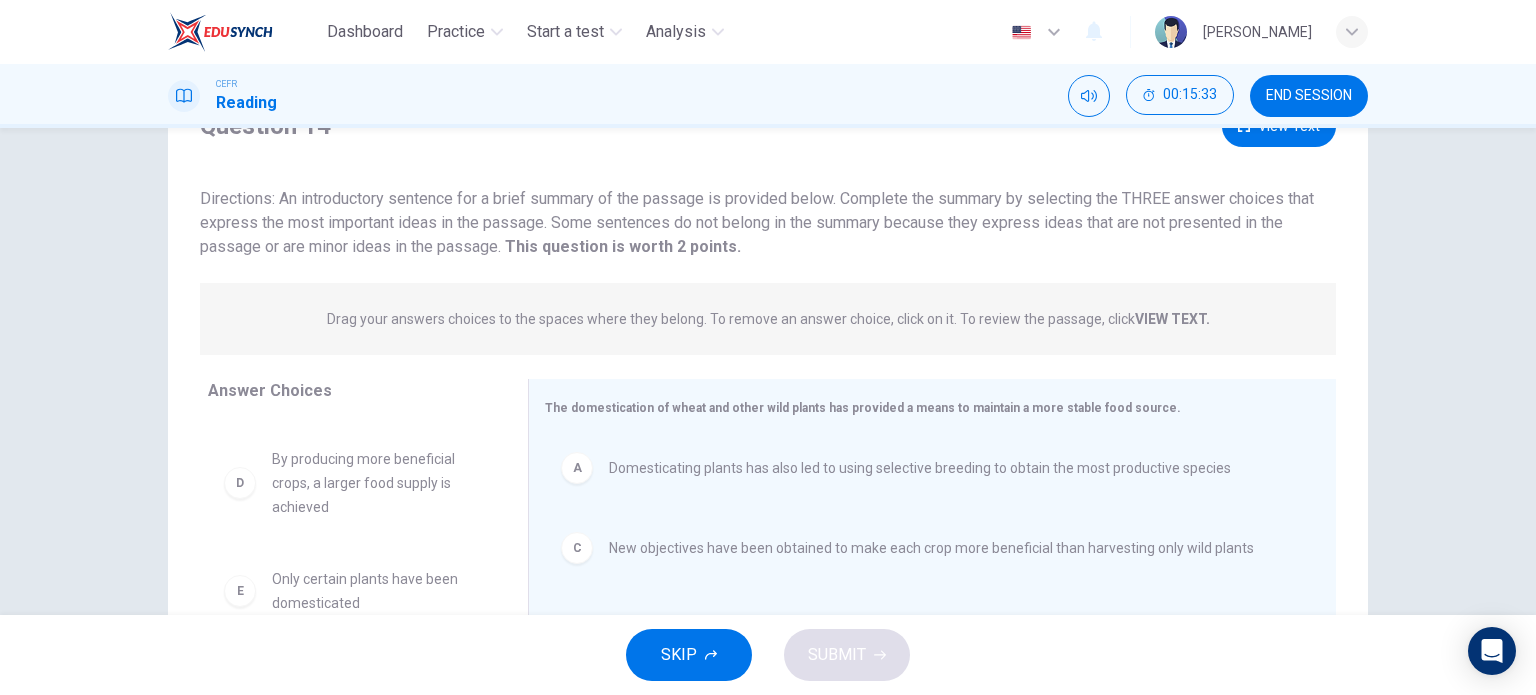 scroll, scrollTop: 288, scrollLeft: 0, axis: vertical 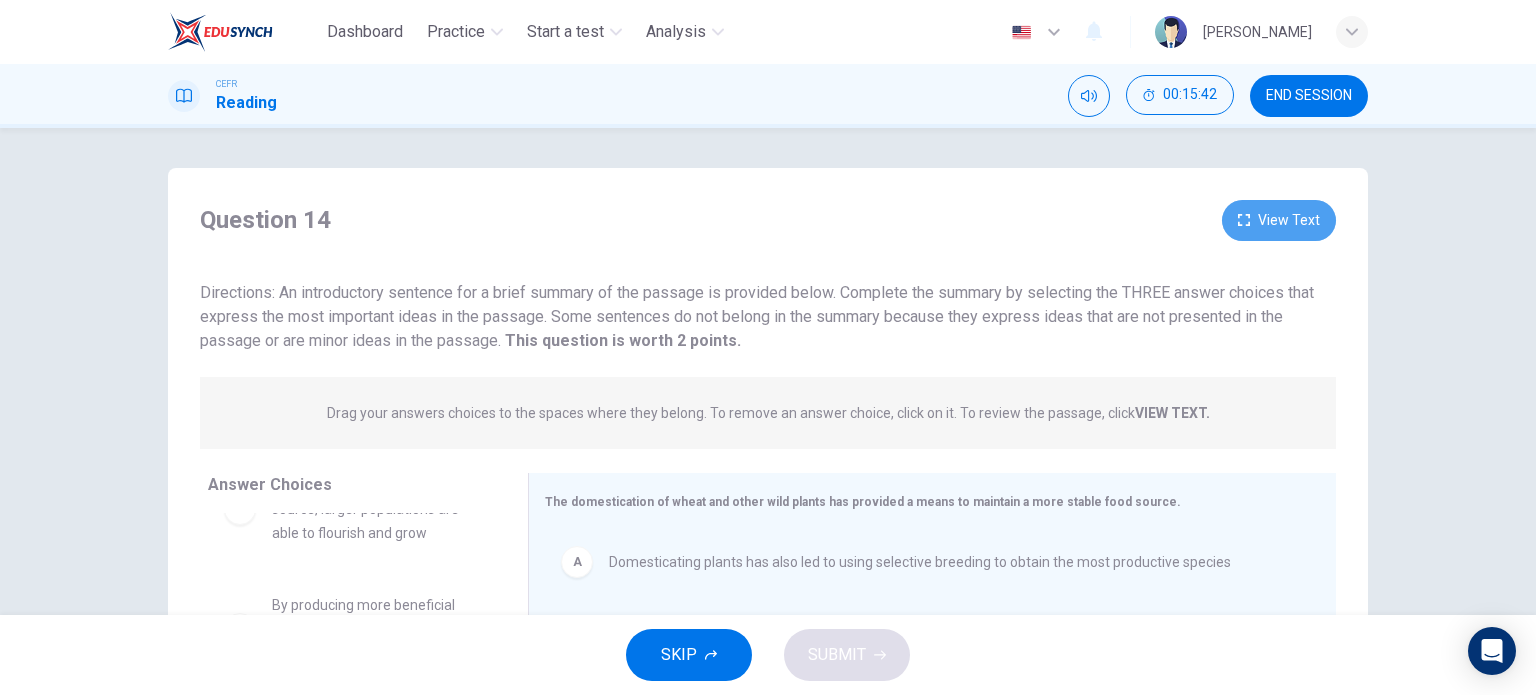 click on "View Text" at bounding box center (1279, 220) 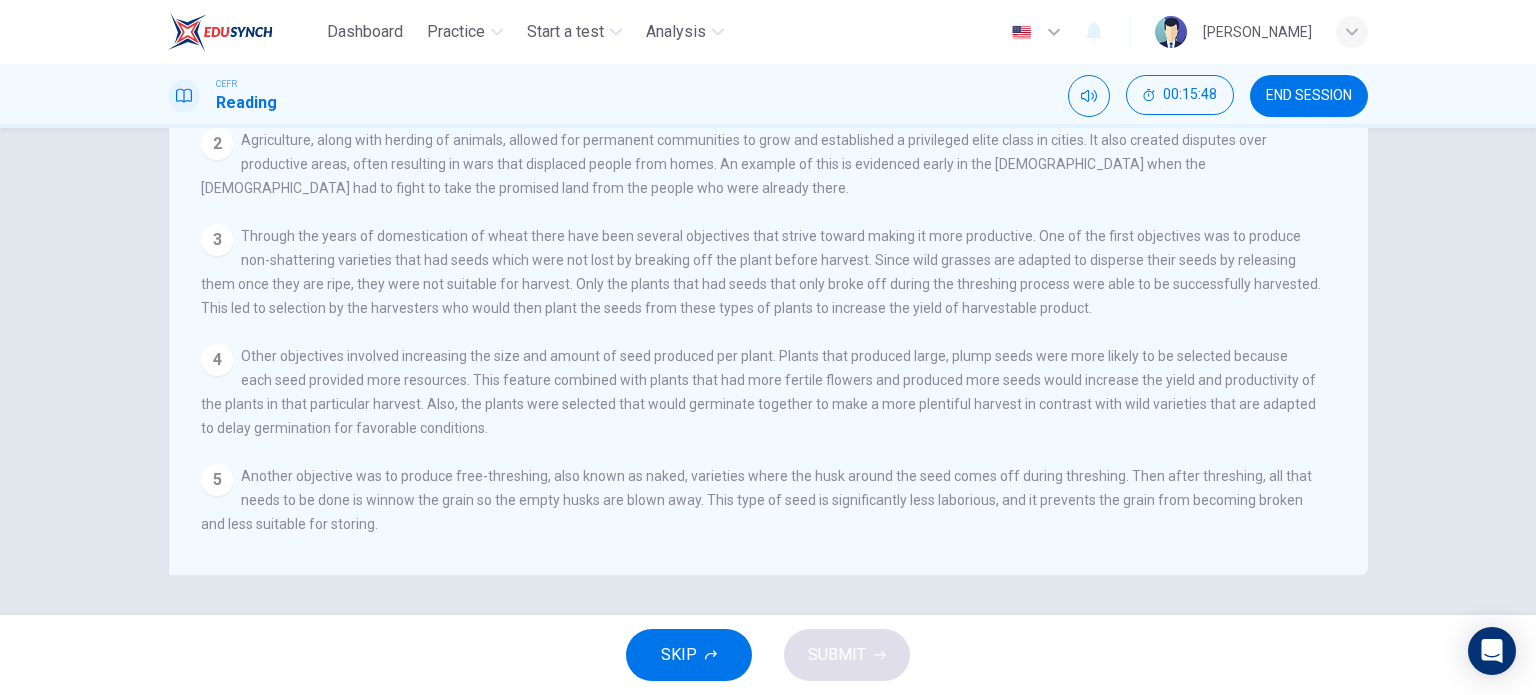 scroll, scrollTop: 0, scrollLeft: 0, axis: both 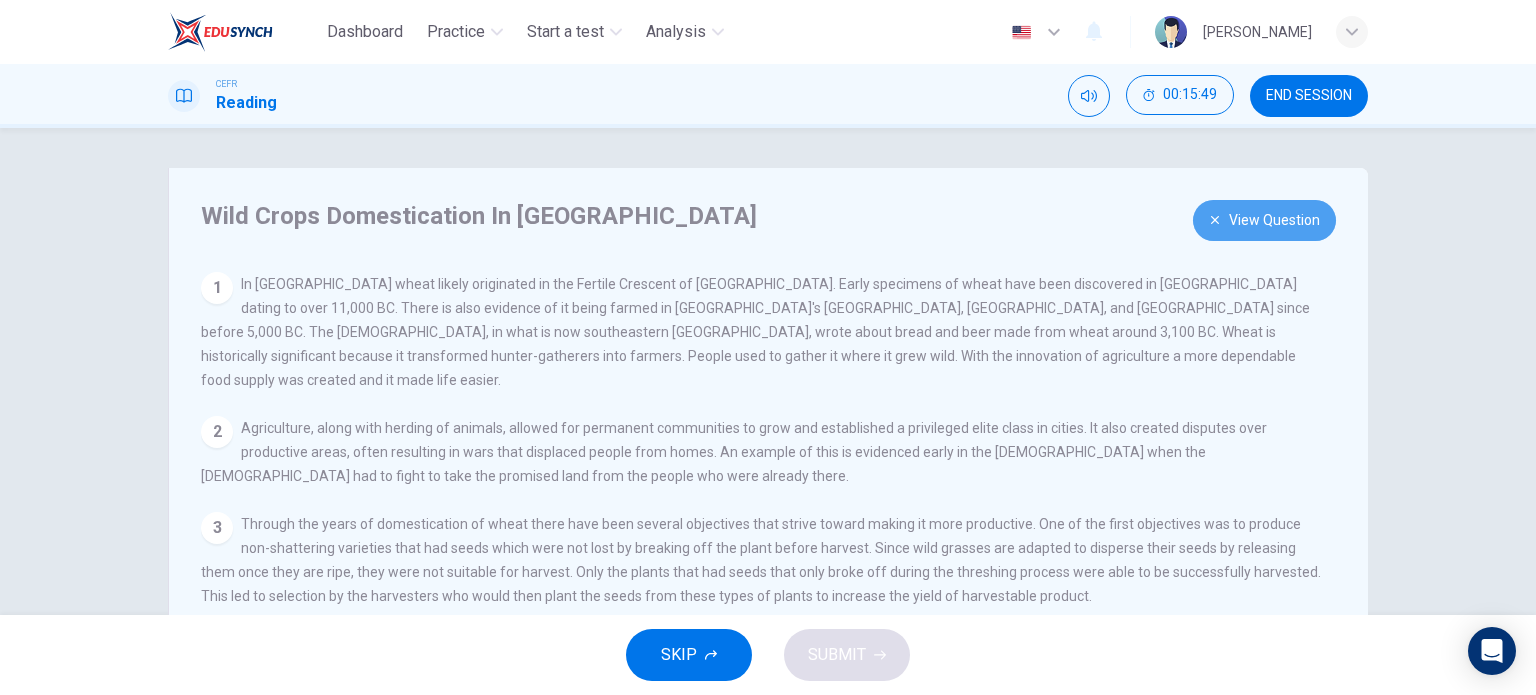 click on "View Question" at bounding box center (1264, 220) 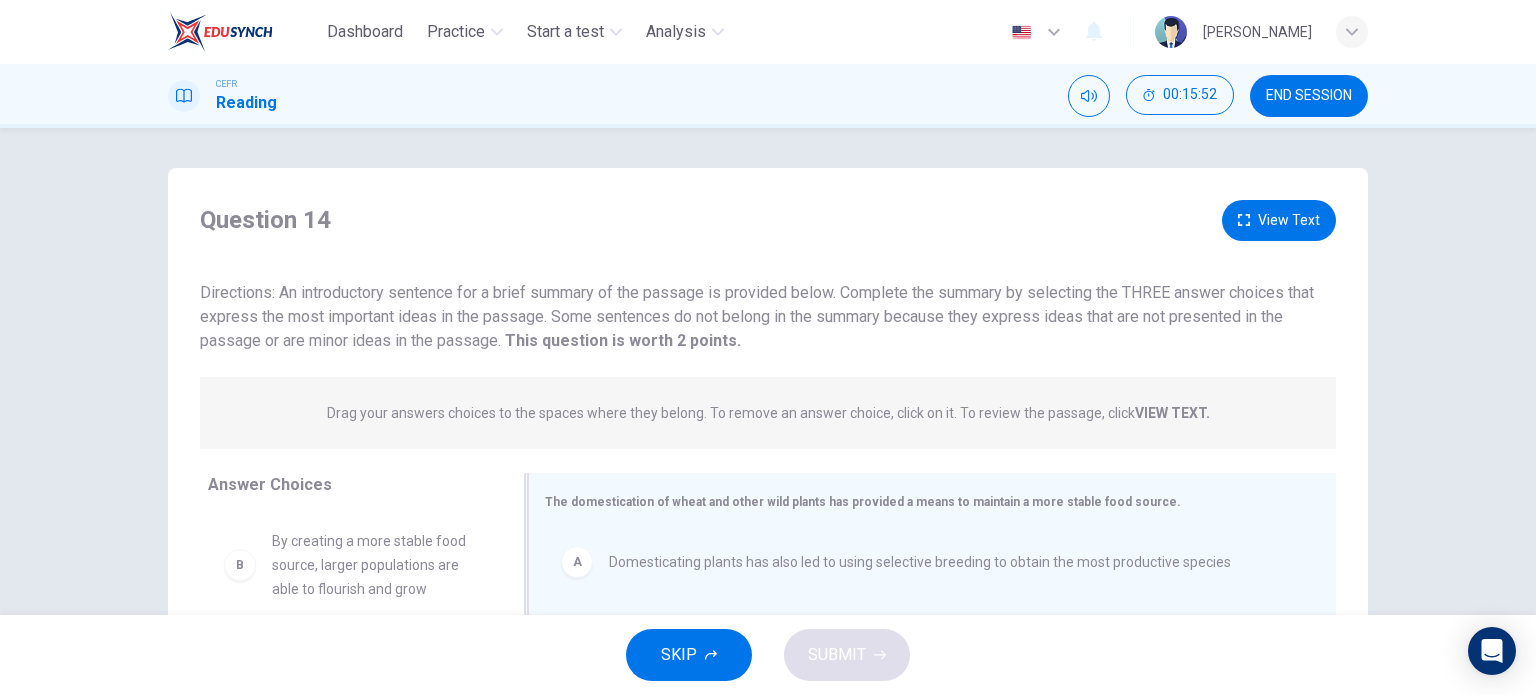 scroll, scrollTop: 0, scrollLeft: 0, axis: both 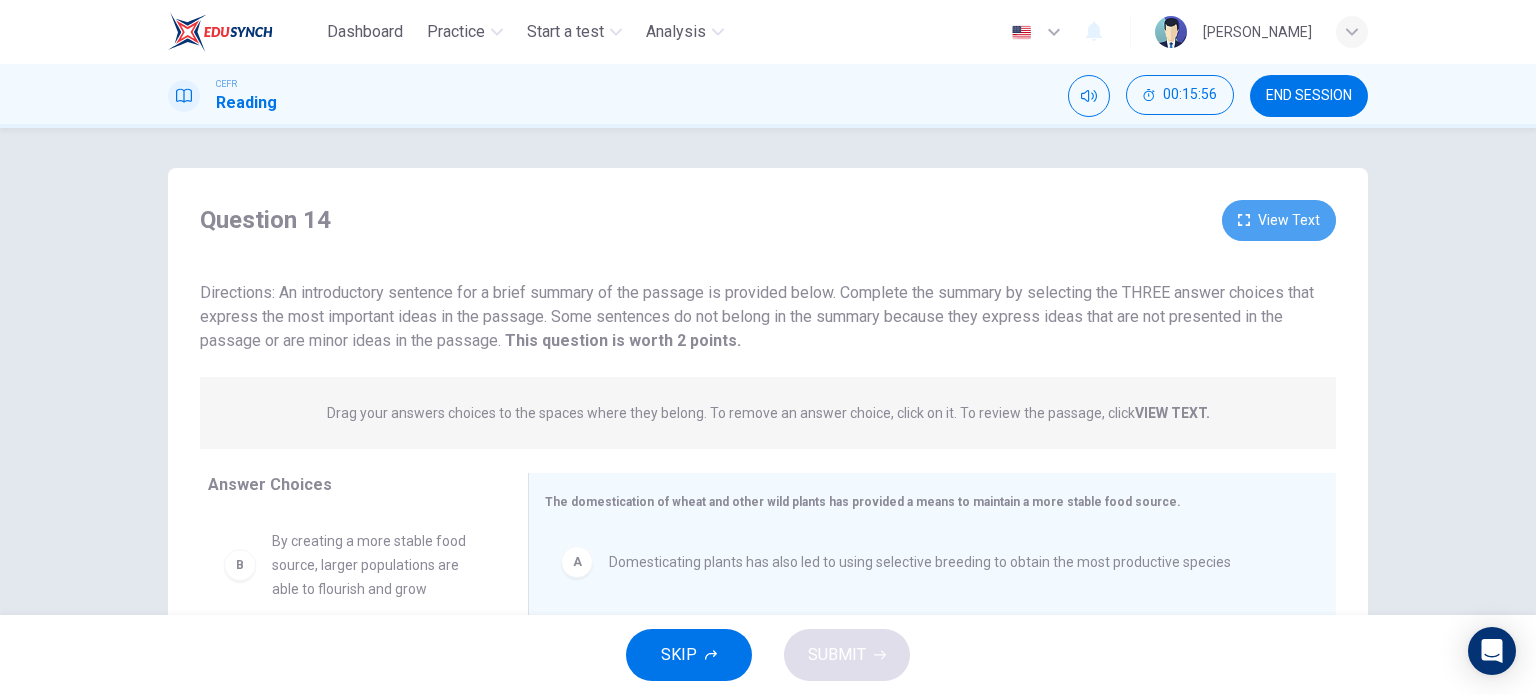click on "View Text" at bounding box center [1279, 220] 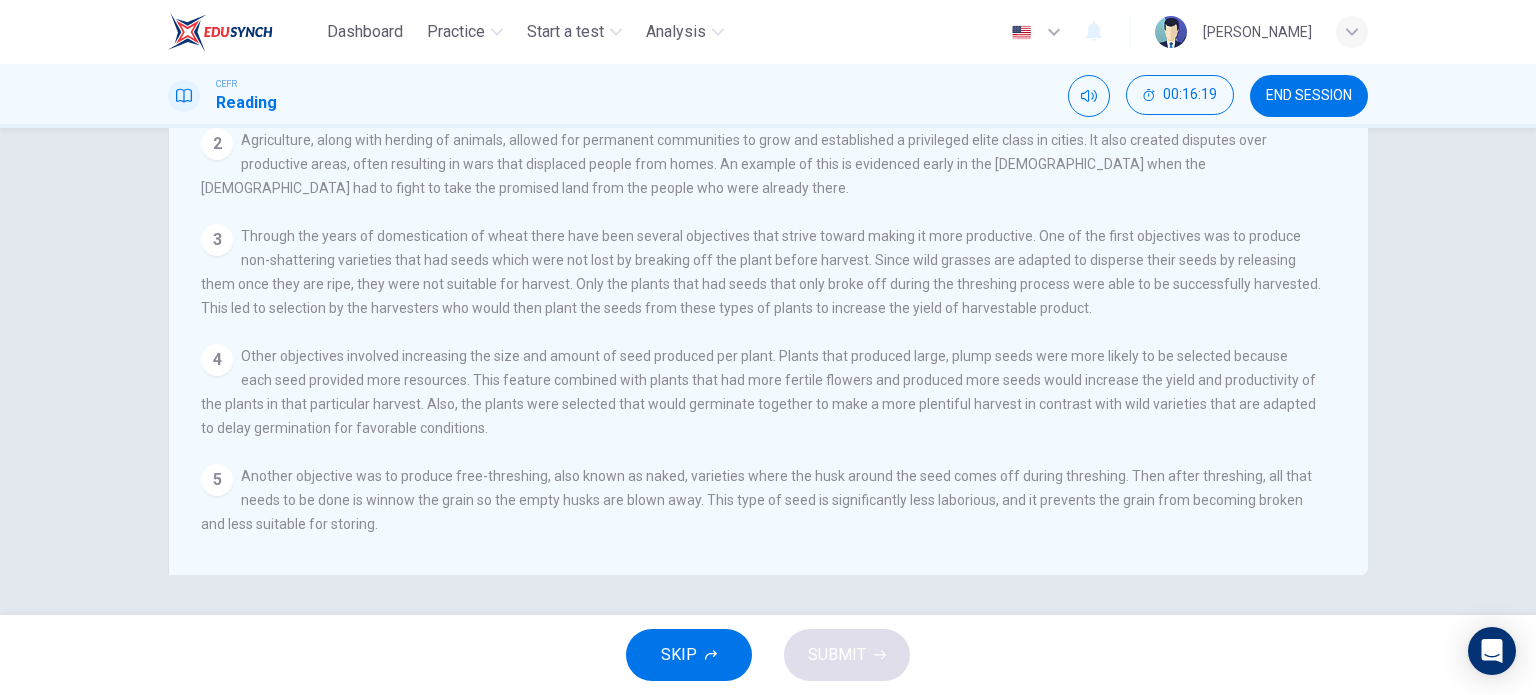 scroll, scrollTop: 0, scrollLeft: 0, axis: both 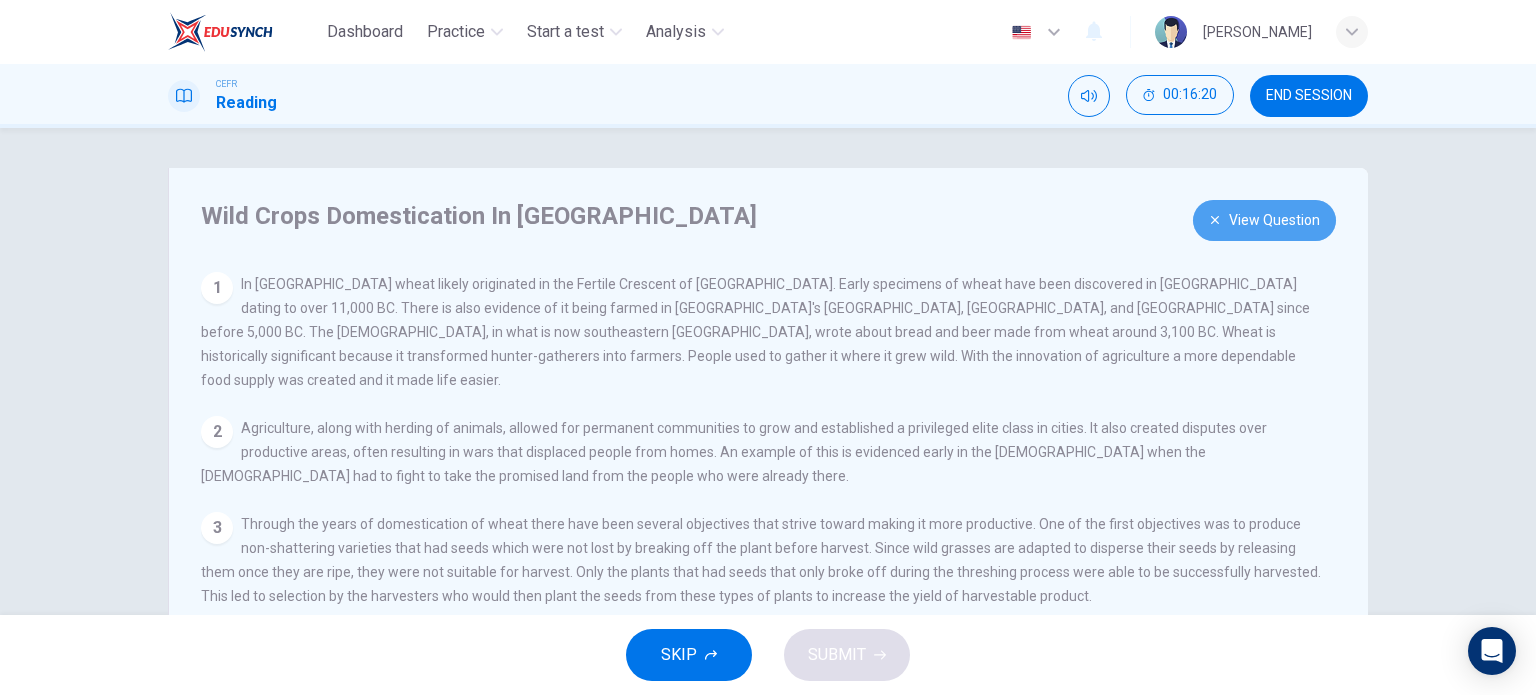 click on "View Question" at bounding box center [1264, 220] 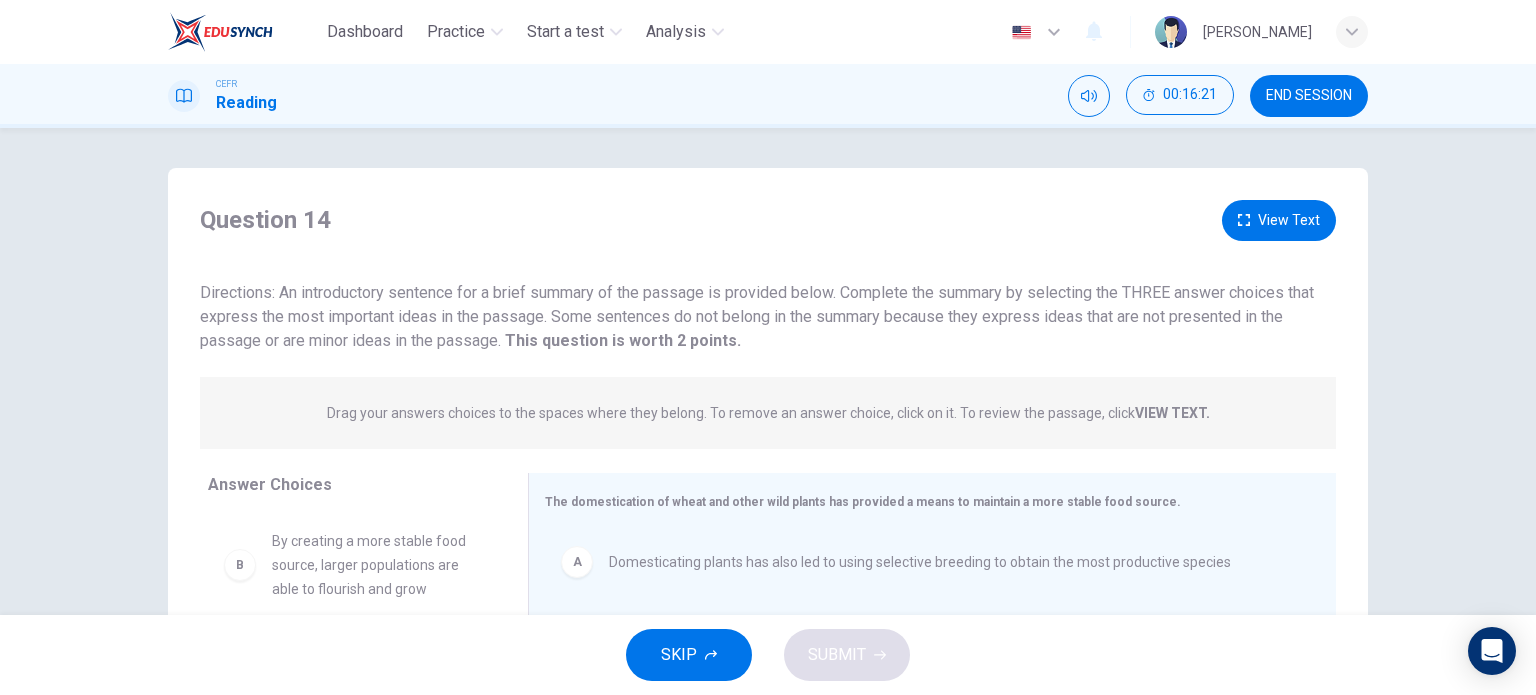 scroll, scrollTop: 288, scrollLeft: 0, axis: vertical 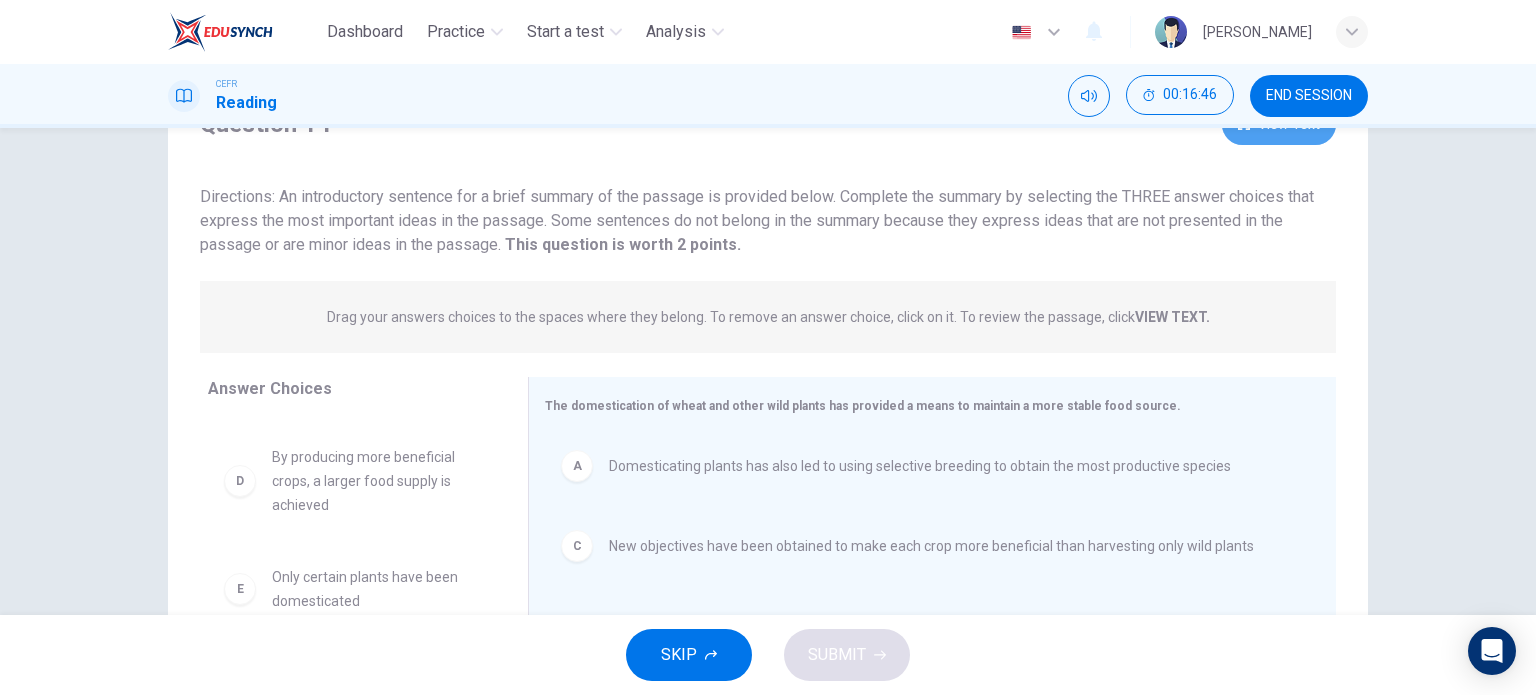 click on "View Text" at bounding box center [1279, 124] 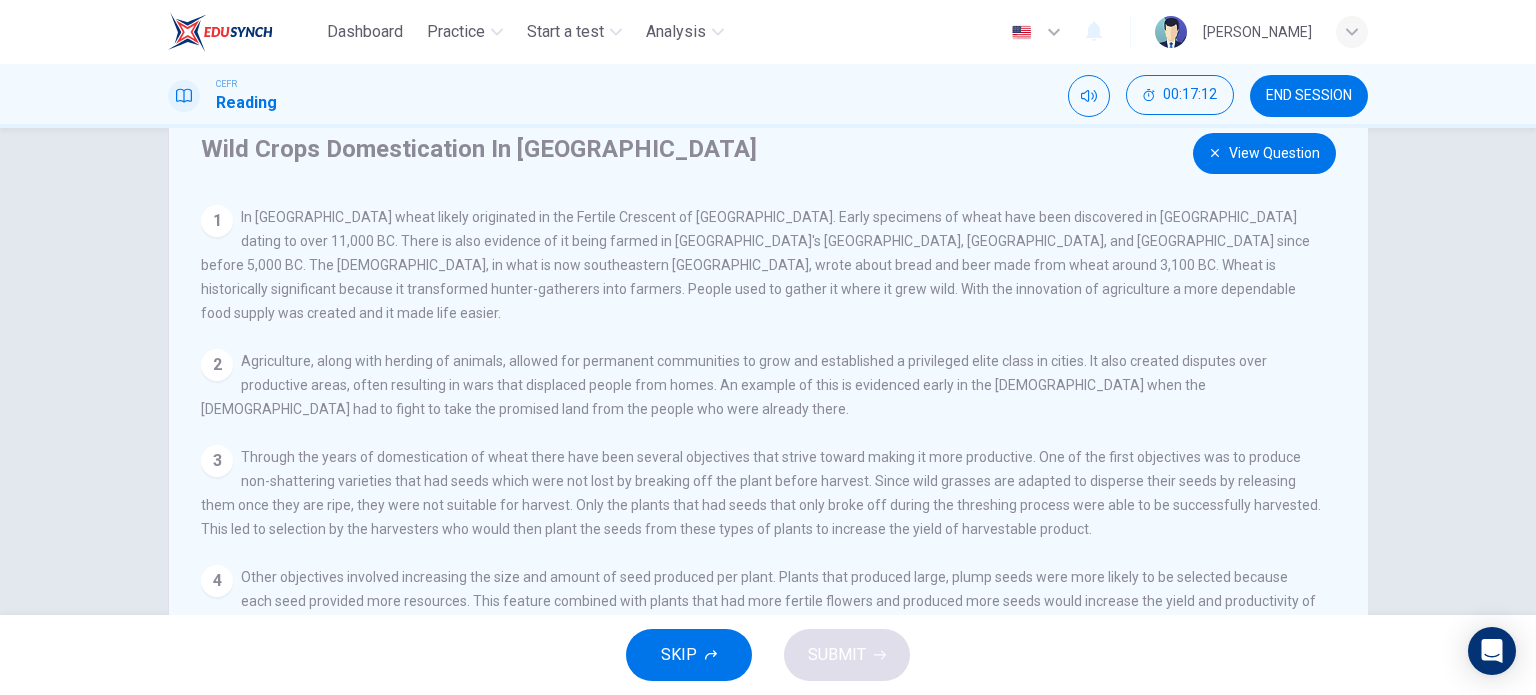 scroll, scrollTop: 38, scrollLeft: 0, axis: vertical 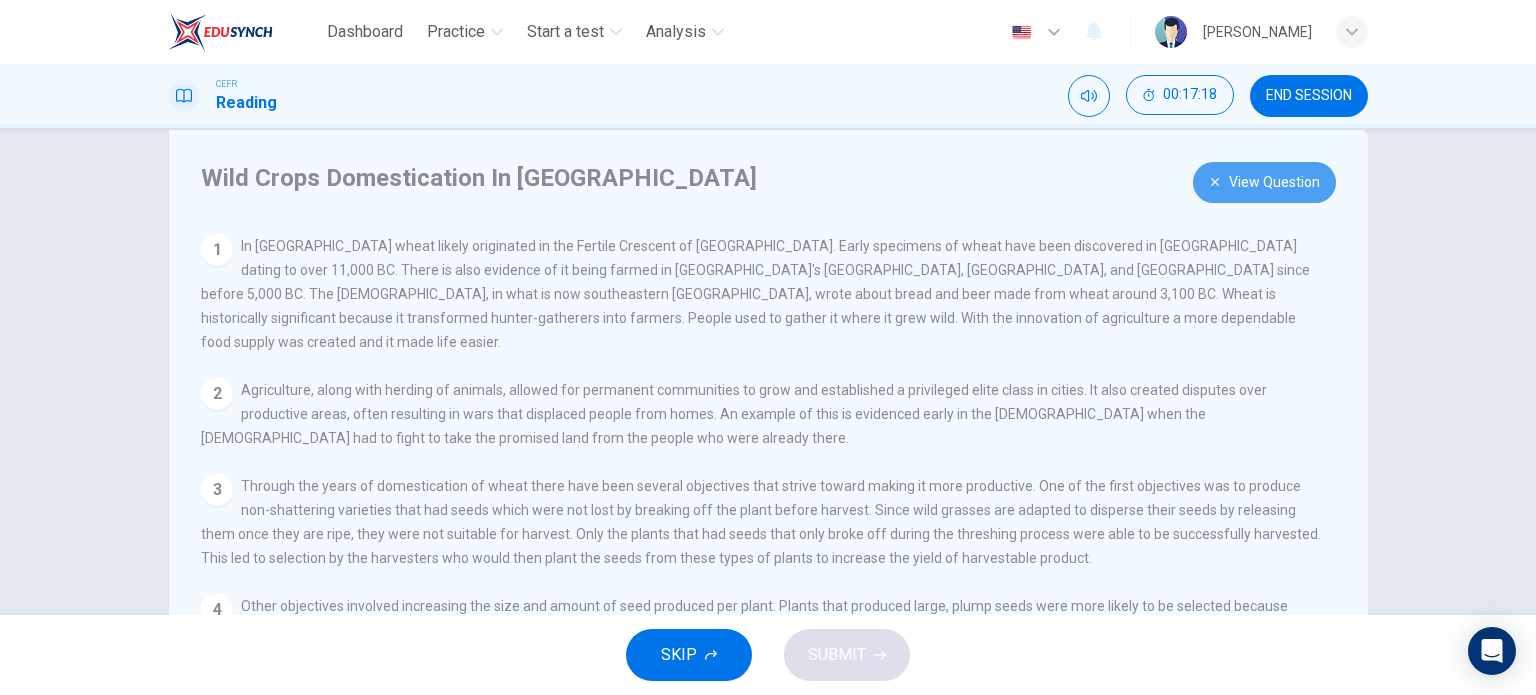 click on "View Question" at bounding box center [1264, 182] 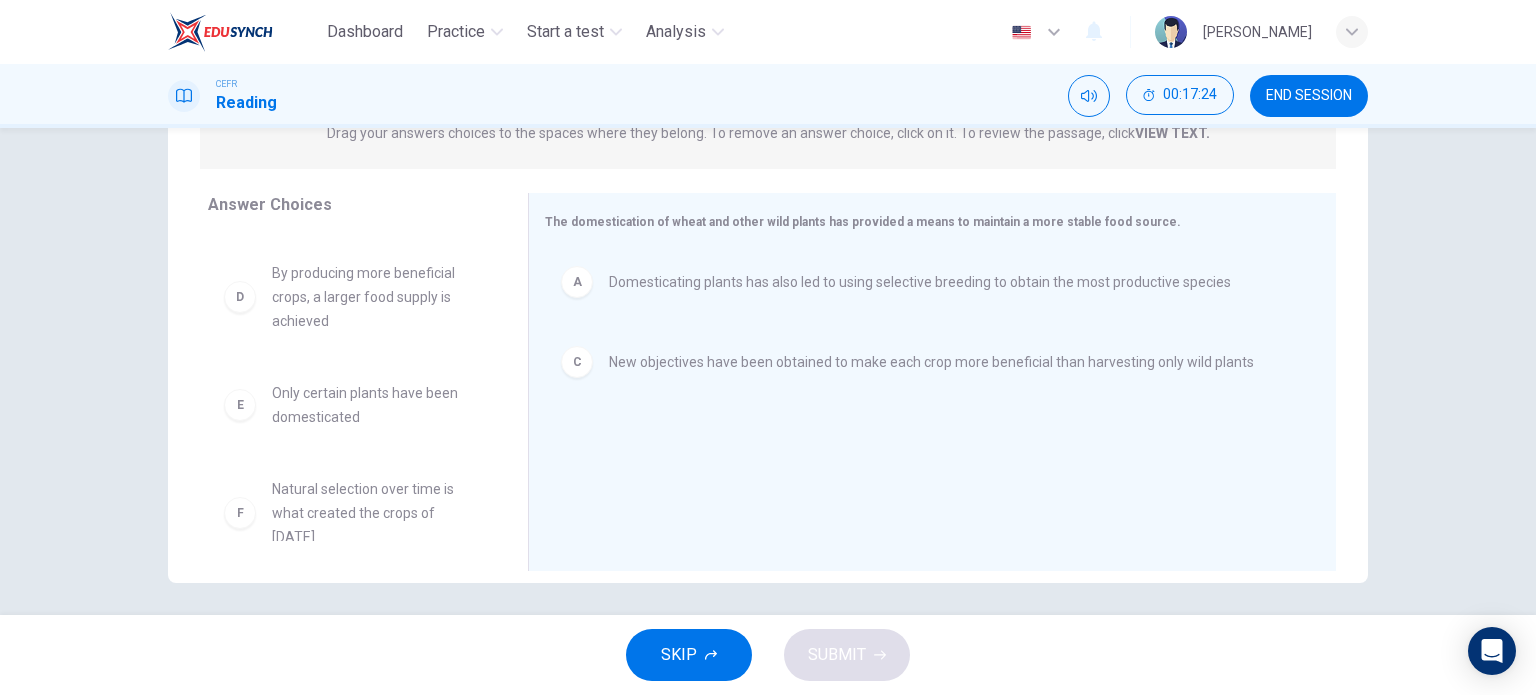 scroll, scrollTop: 288, scrollLeft: 0, axis: vertical 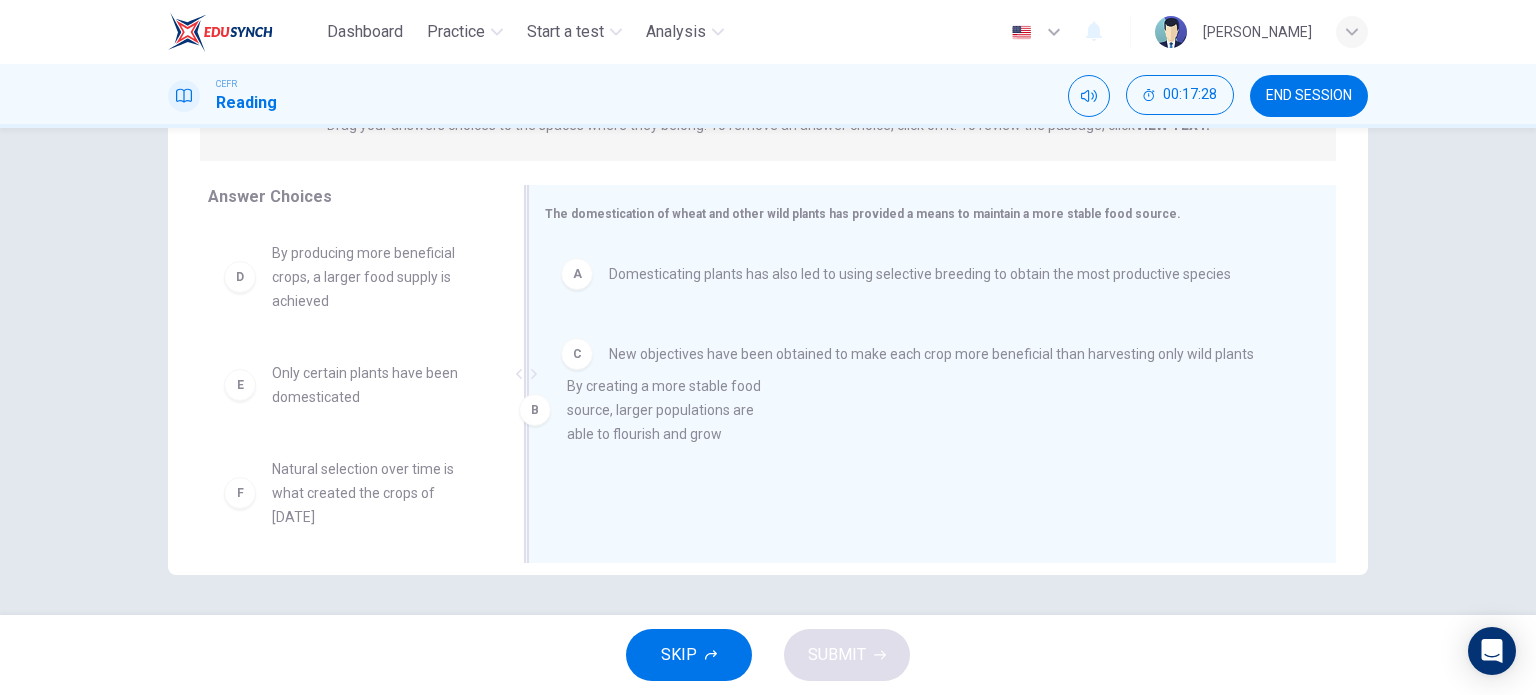 drag, startPoint x: 329, startPoint y: 270, endPoint x: 684, endPoint y: 430, distance: 389.39056 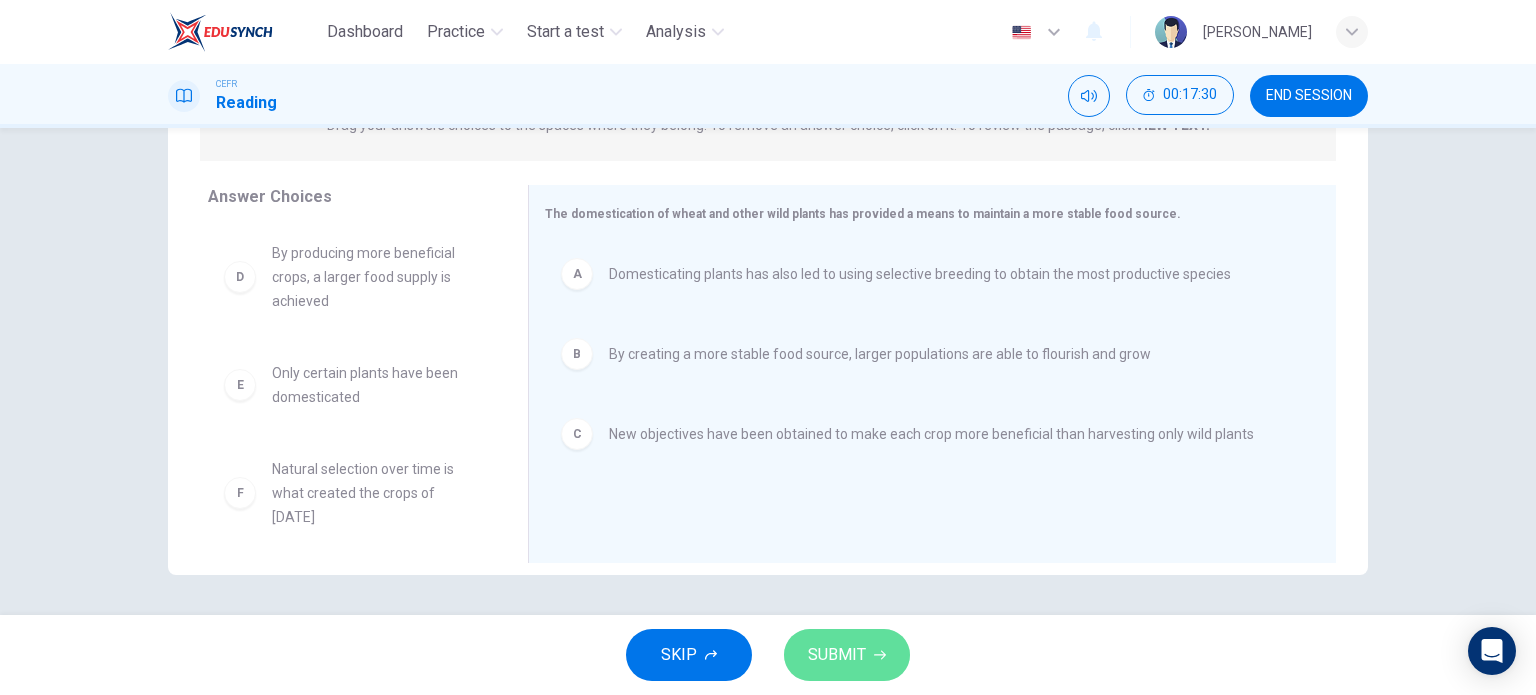 click on "SUBMIT" at bounding box center [847, 655] 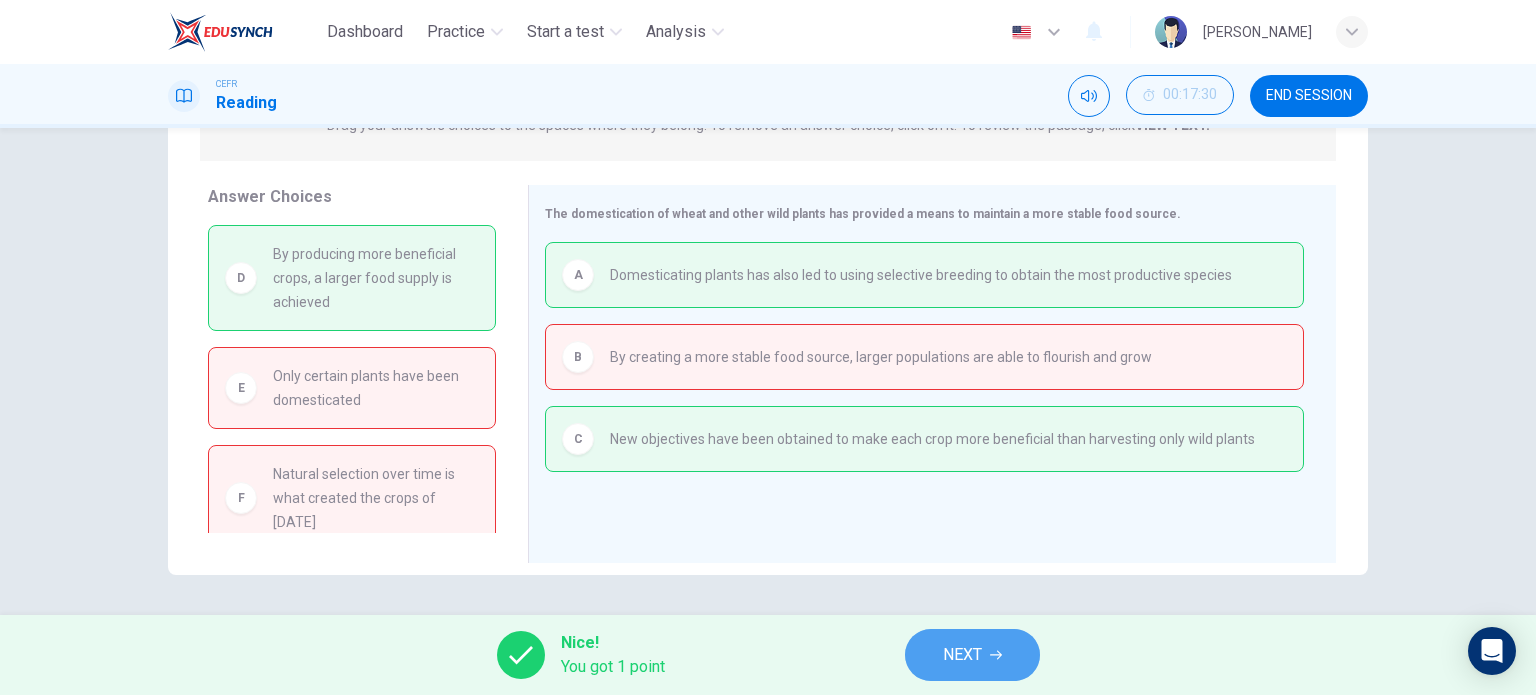 click on "NEXT" at bounding box center [972, 655] 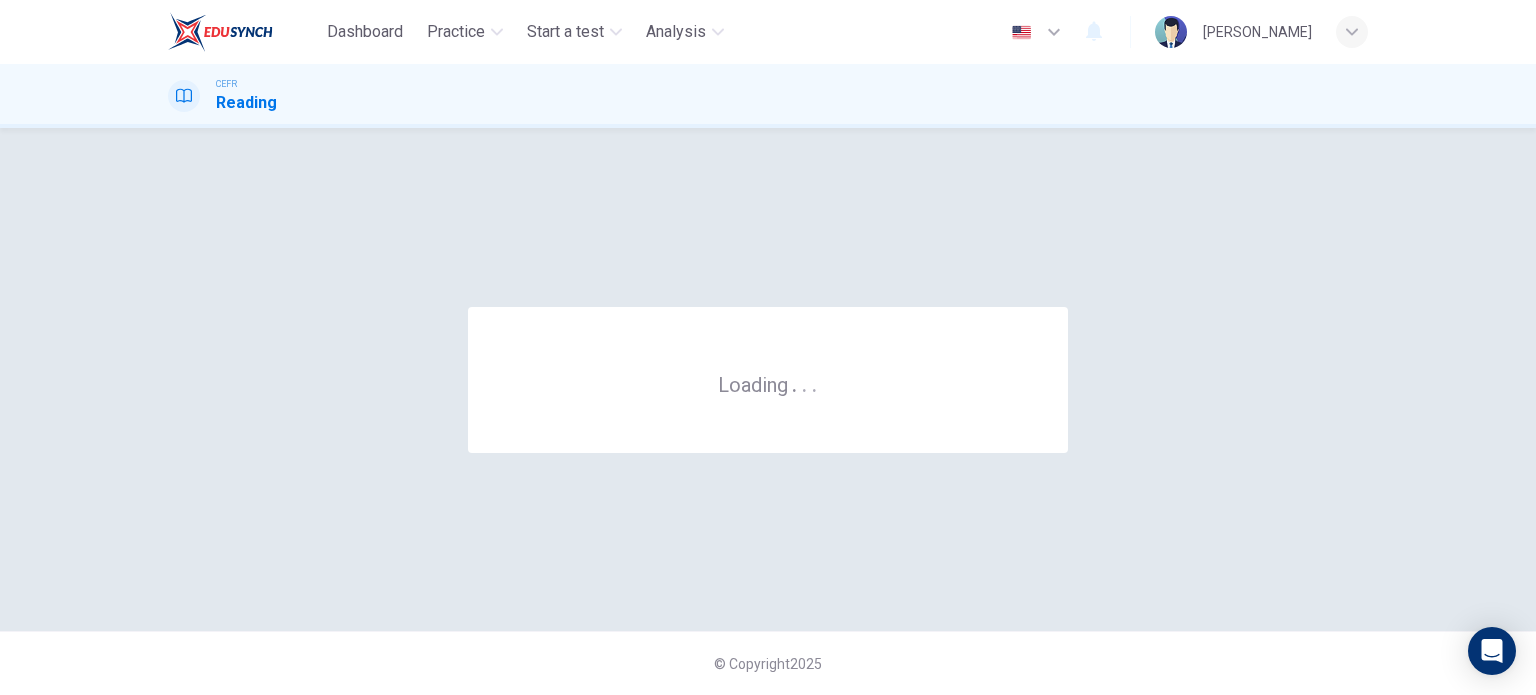 scroll, scrollTop: 0, scrollLeft: 0, axis: both 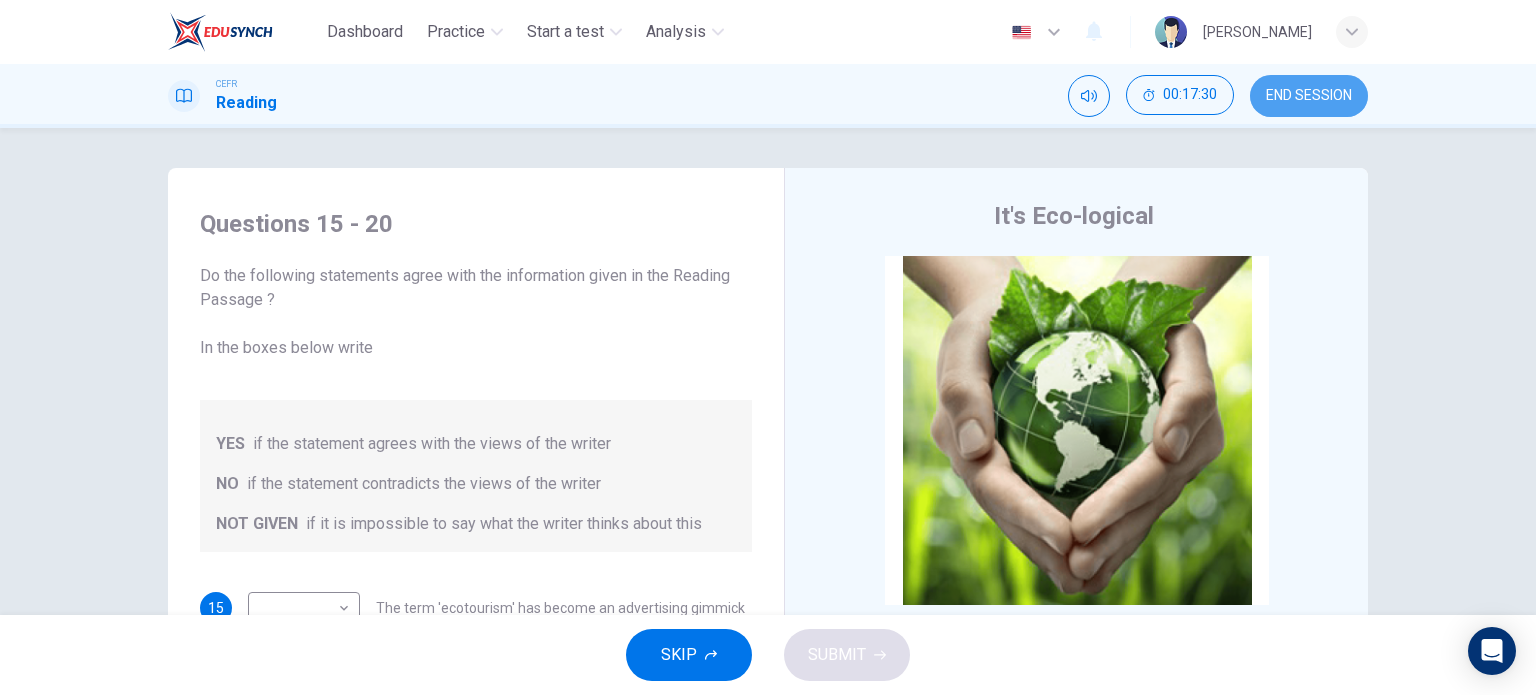 click on "END SESSION" at bounding box center (1309, 96) 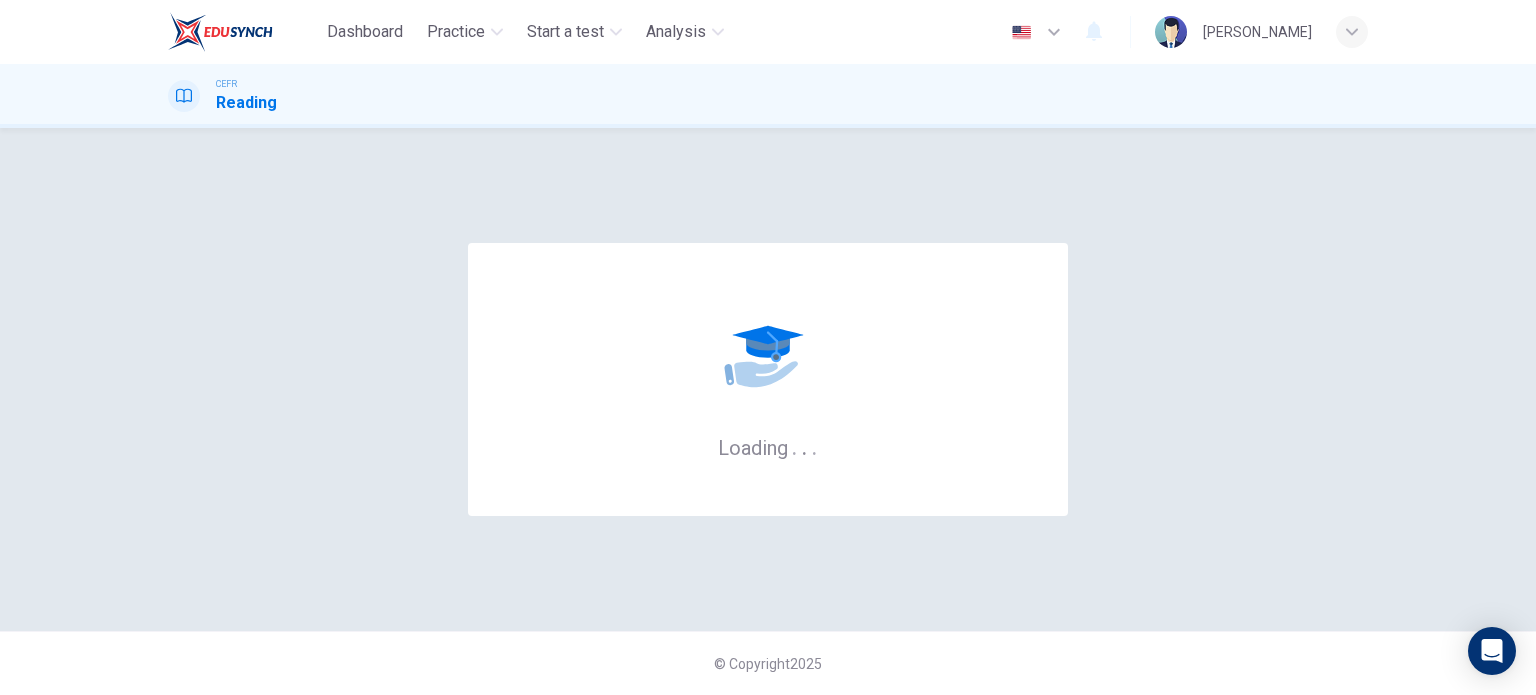 scroll, scrollTop: 0, scrollLeft: 0, axis: both 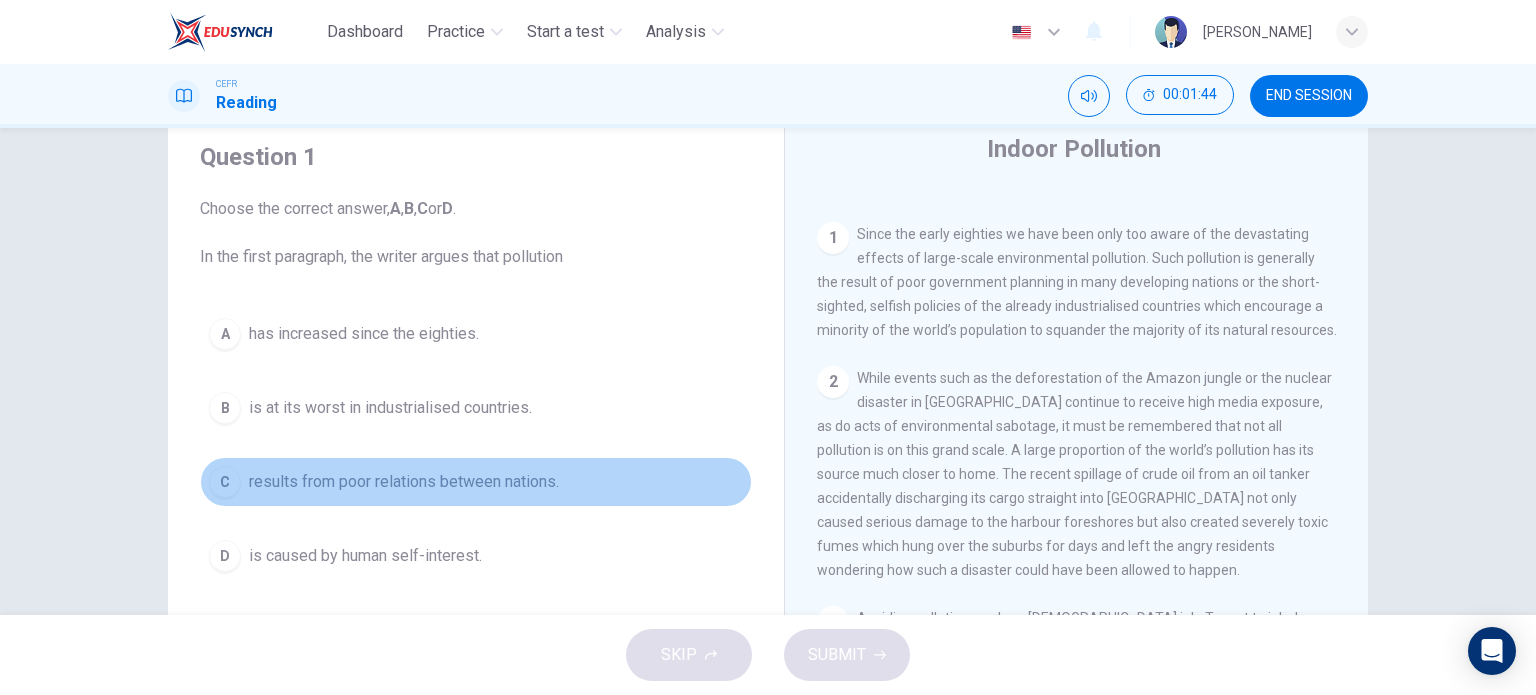 click on "results from poor relations between nations." at bounding box center (404, 482) 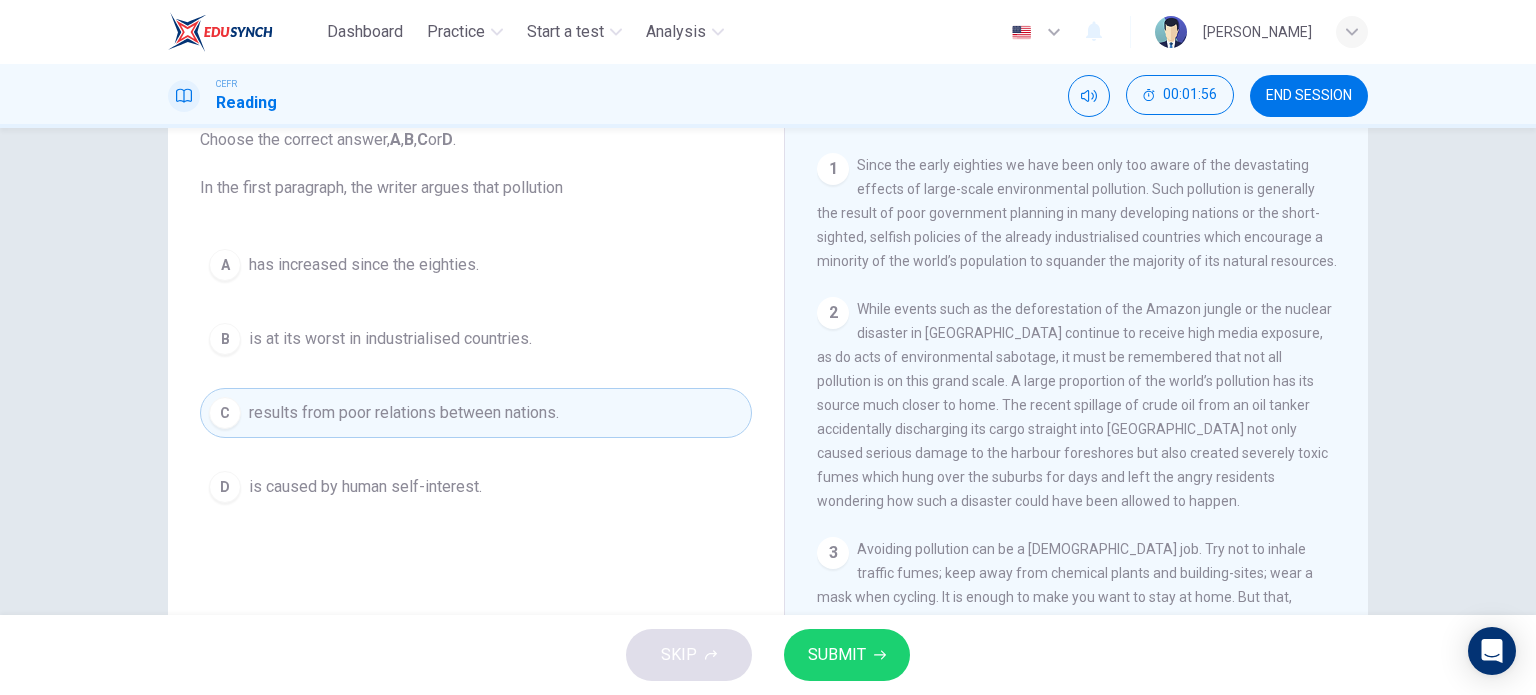 scroll, scrollTop: 140, scrollLeft: 0, axis: vertical 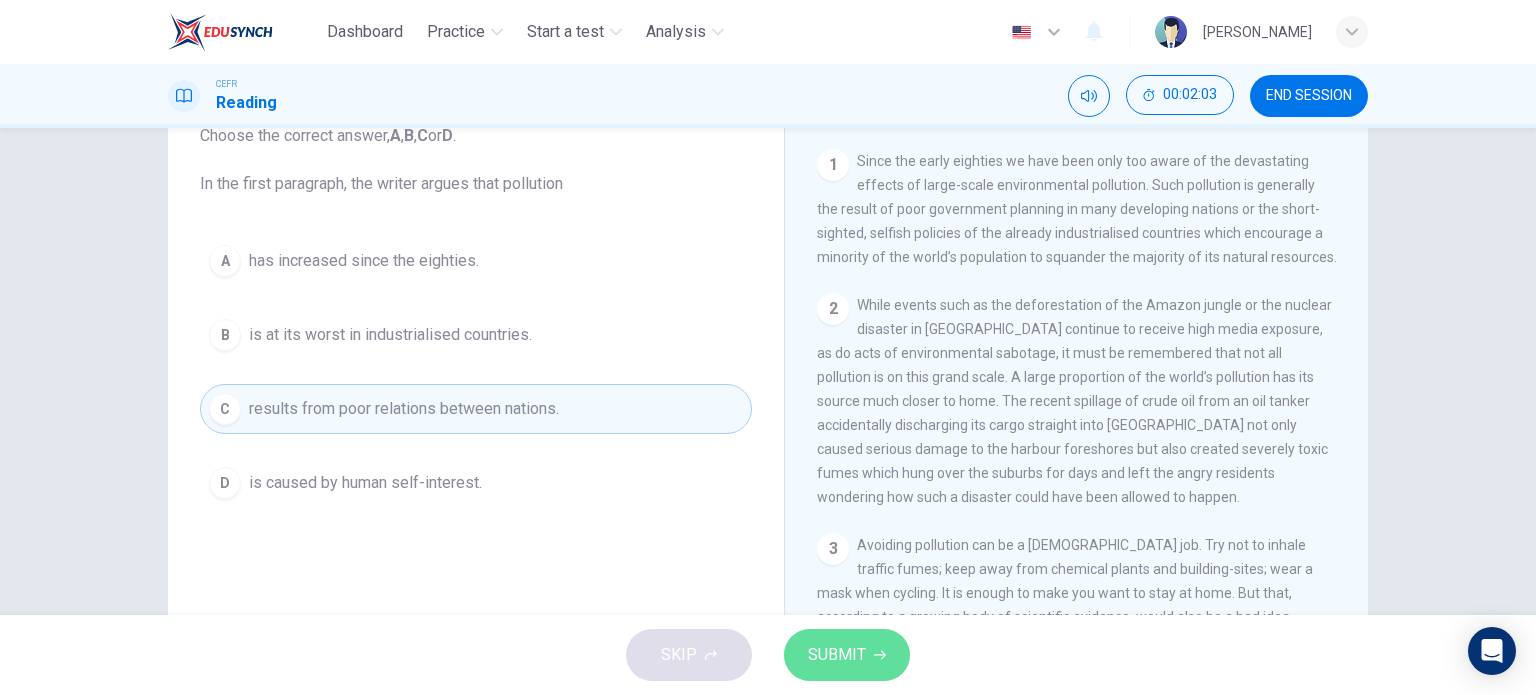 click on "SUBMIT" at bounding box center (847, 655) 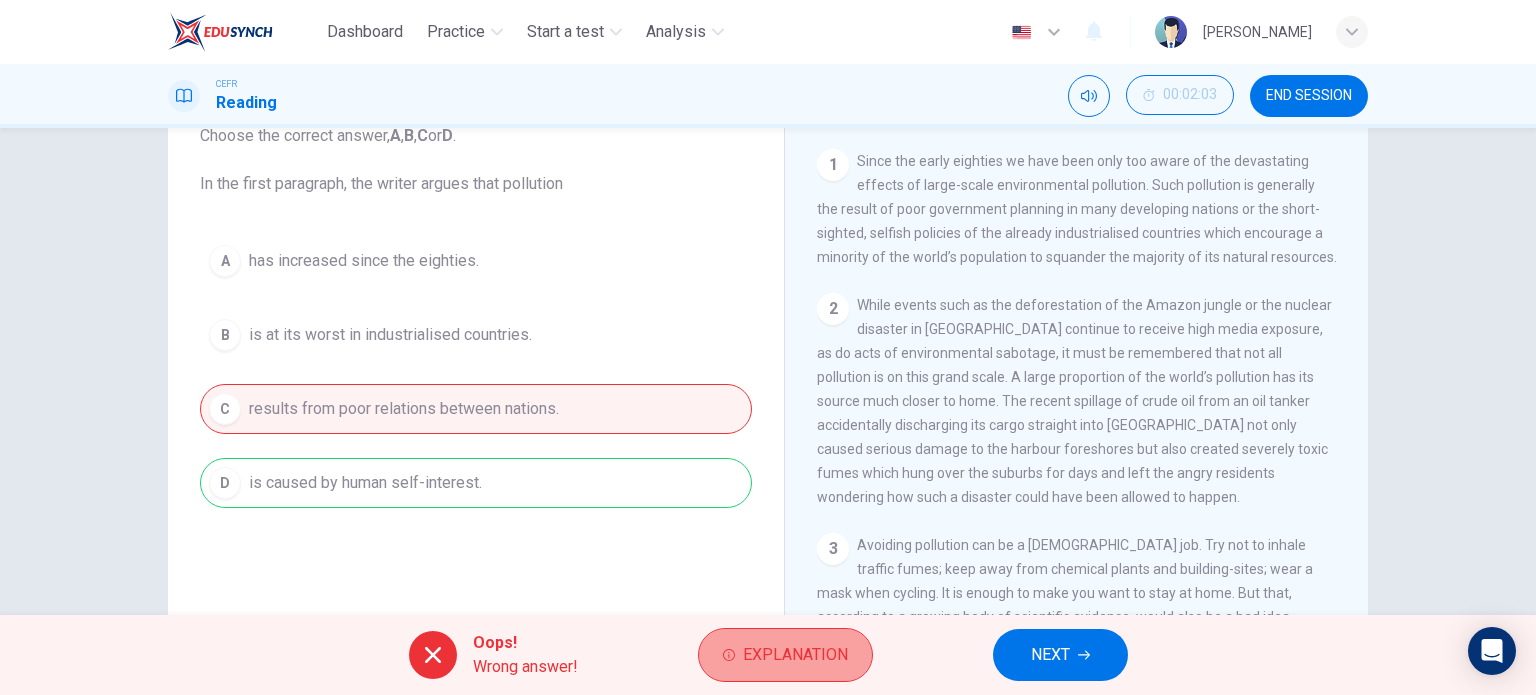 click on "Explanation" at bounding box center (795, 655) 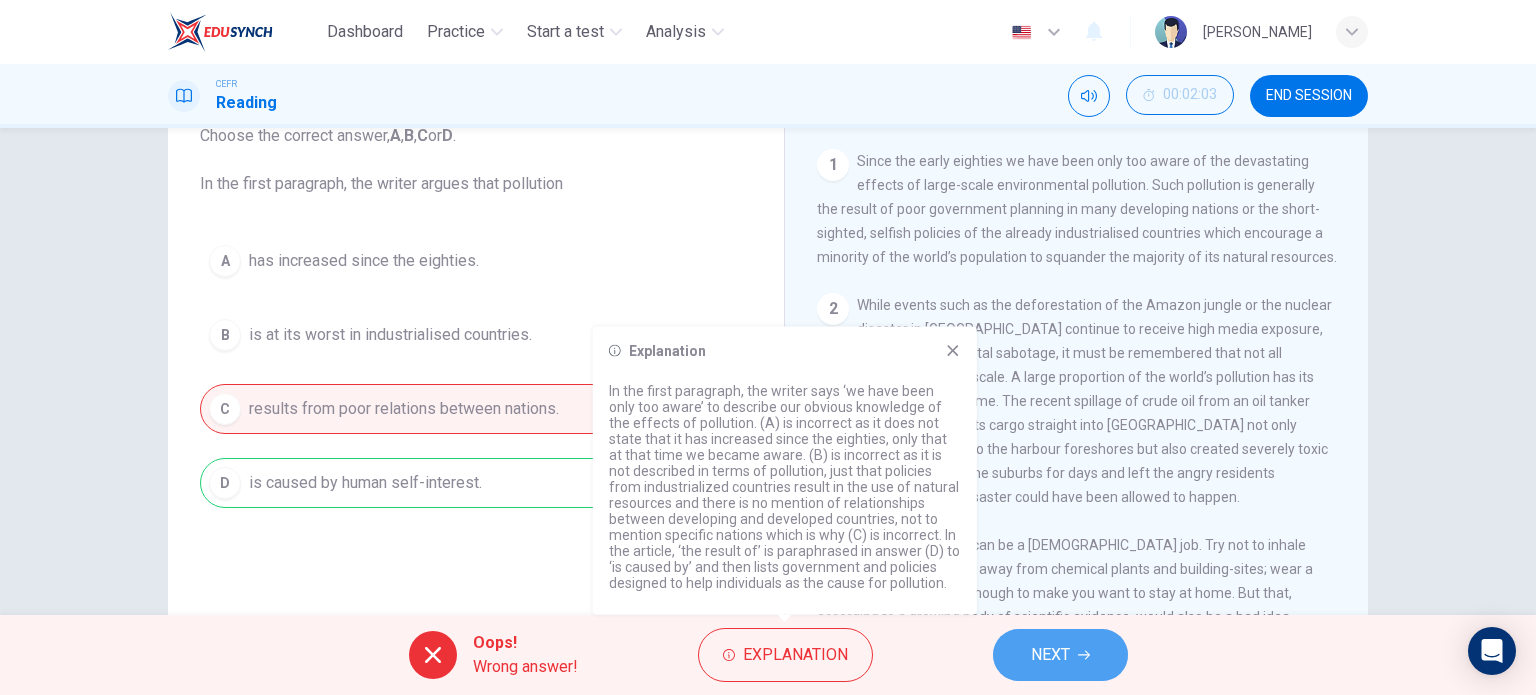 click on "NEXT" at bounding box center (1060, 655) 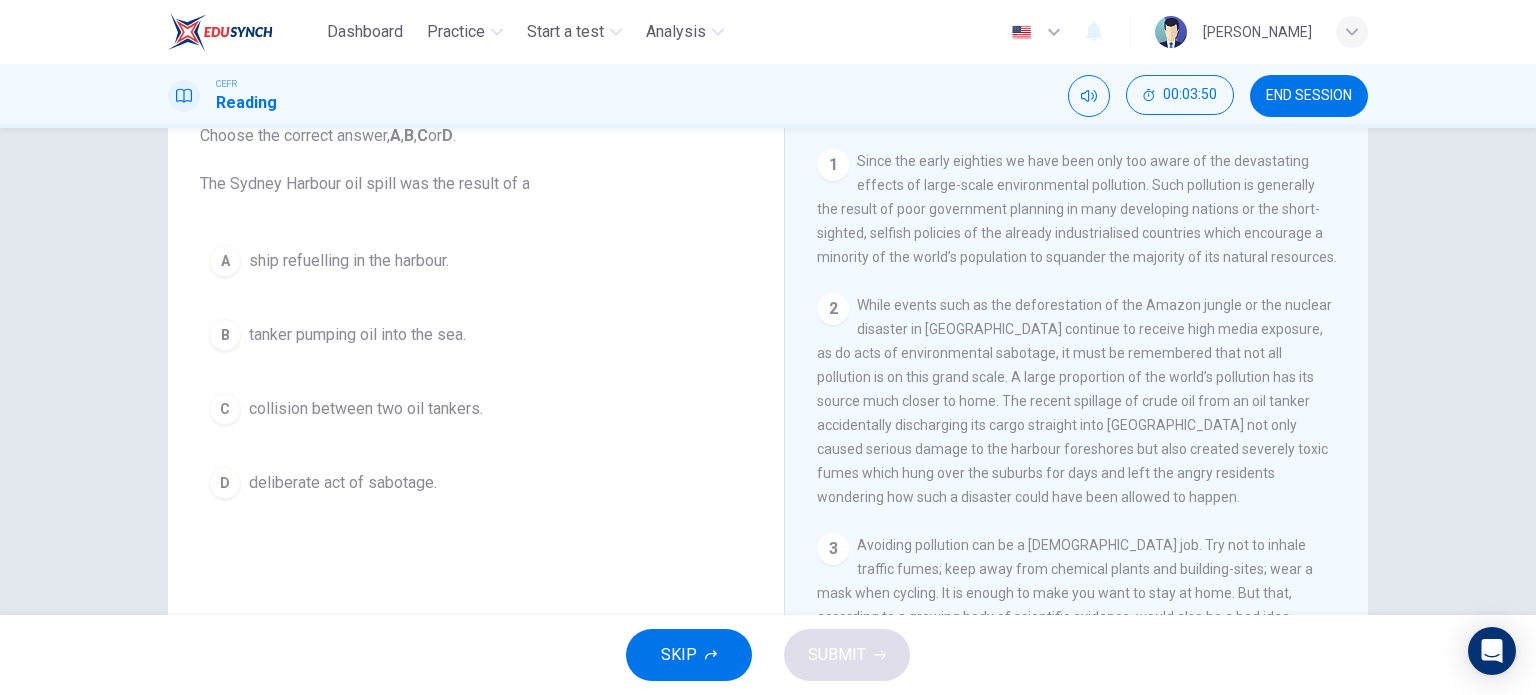 click on "tanker pumping oil into the sea." at bounding box center (357, 335) 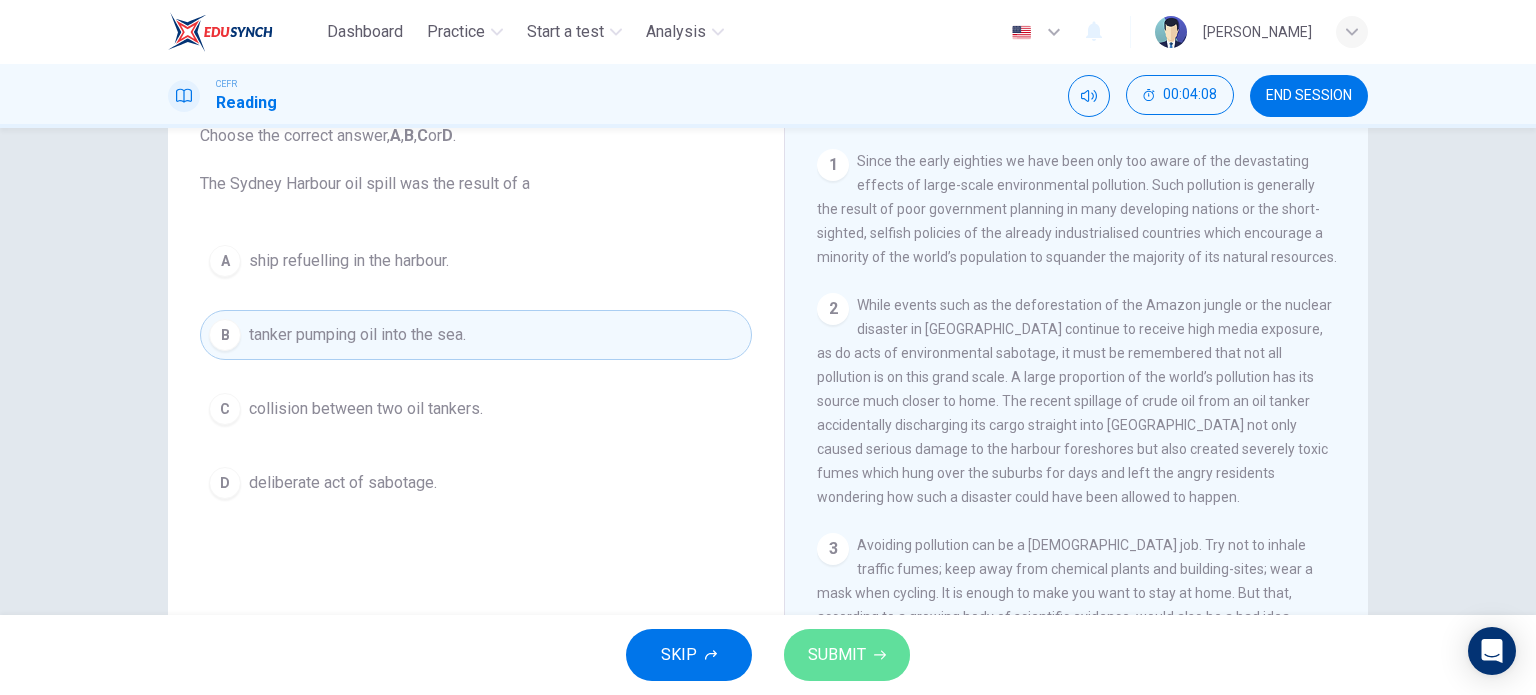 click on "SUBMIT" at bounding box center [837, 655] 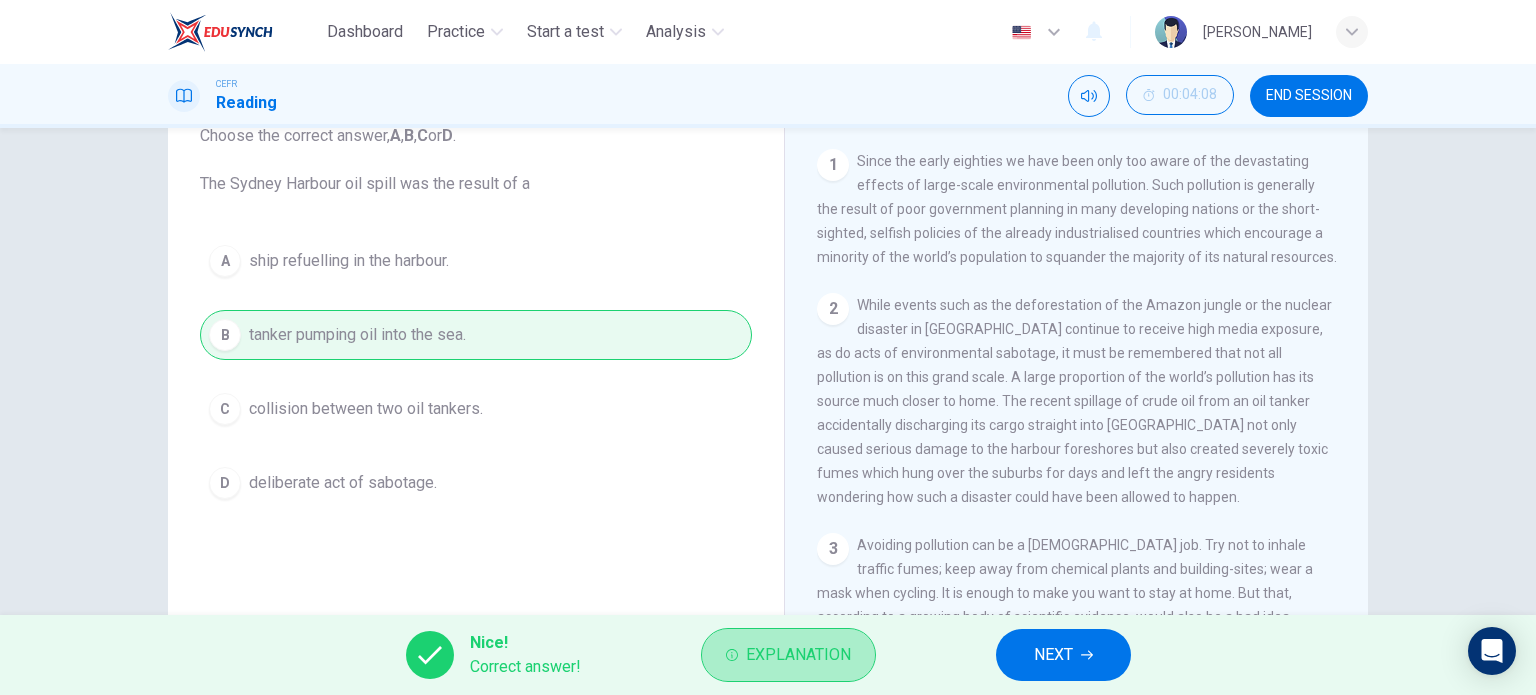 click on "Explanation" at bounding box center [798, 655] 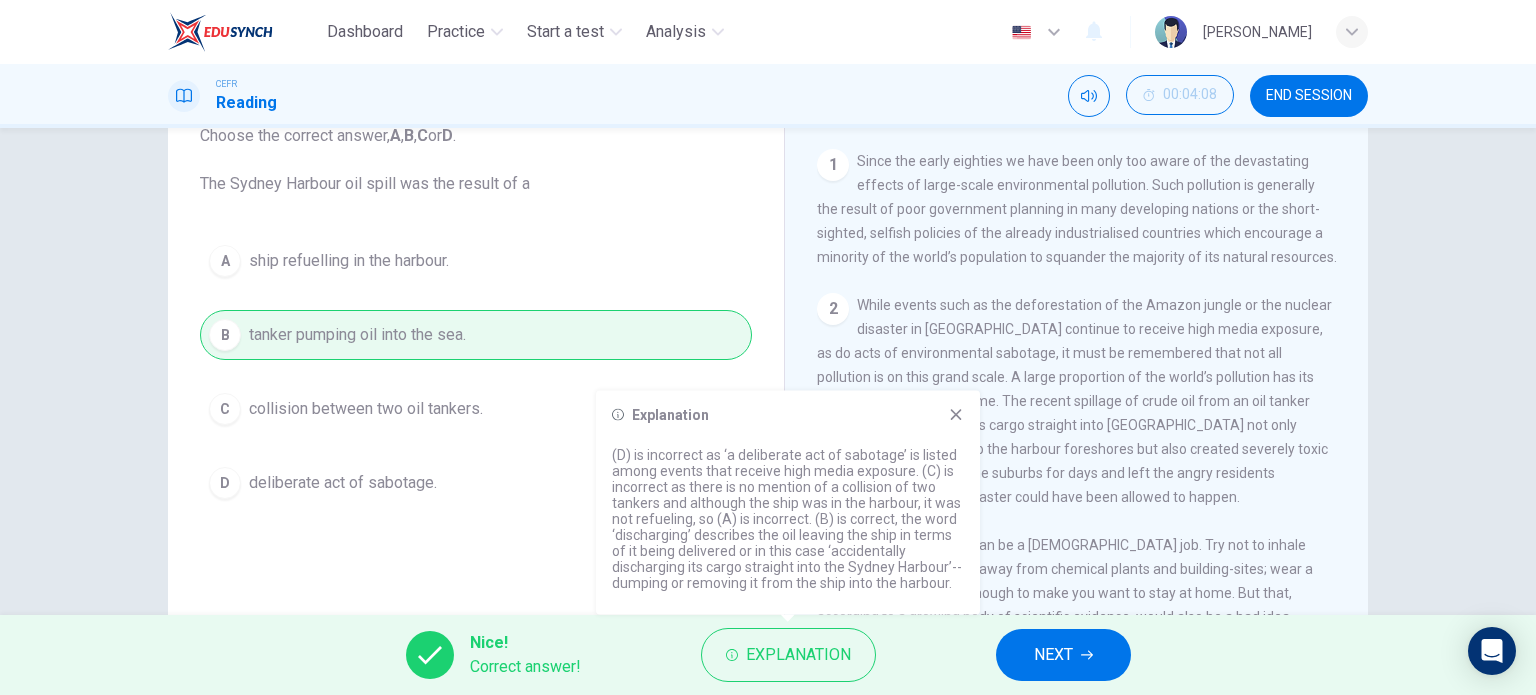 click on "NEXT" at bounding box center (1063, 655) 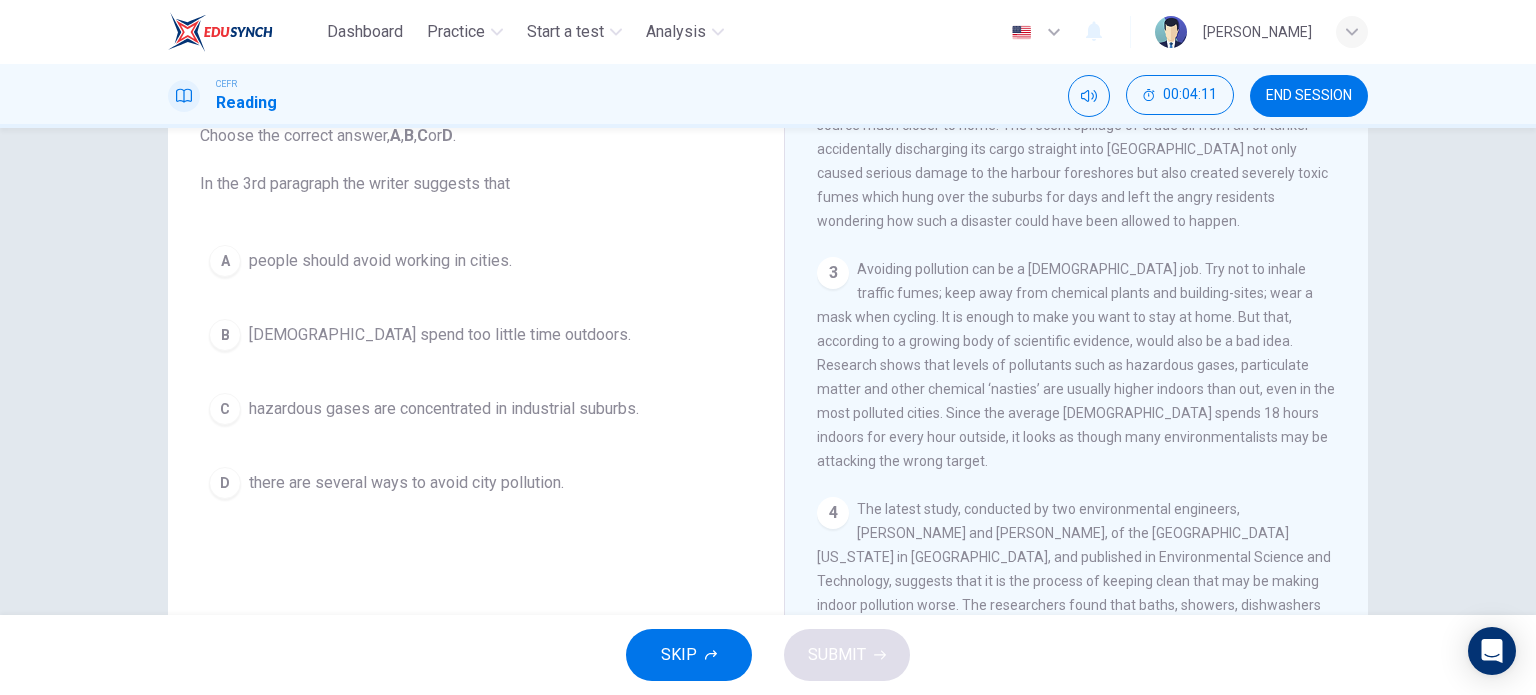 scroll, scrollTop: 674, scrollLeft: 0, axis: vertical 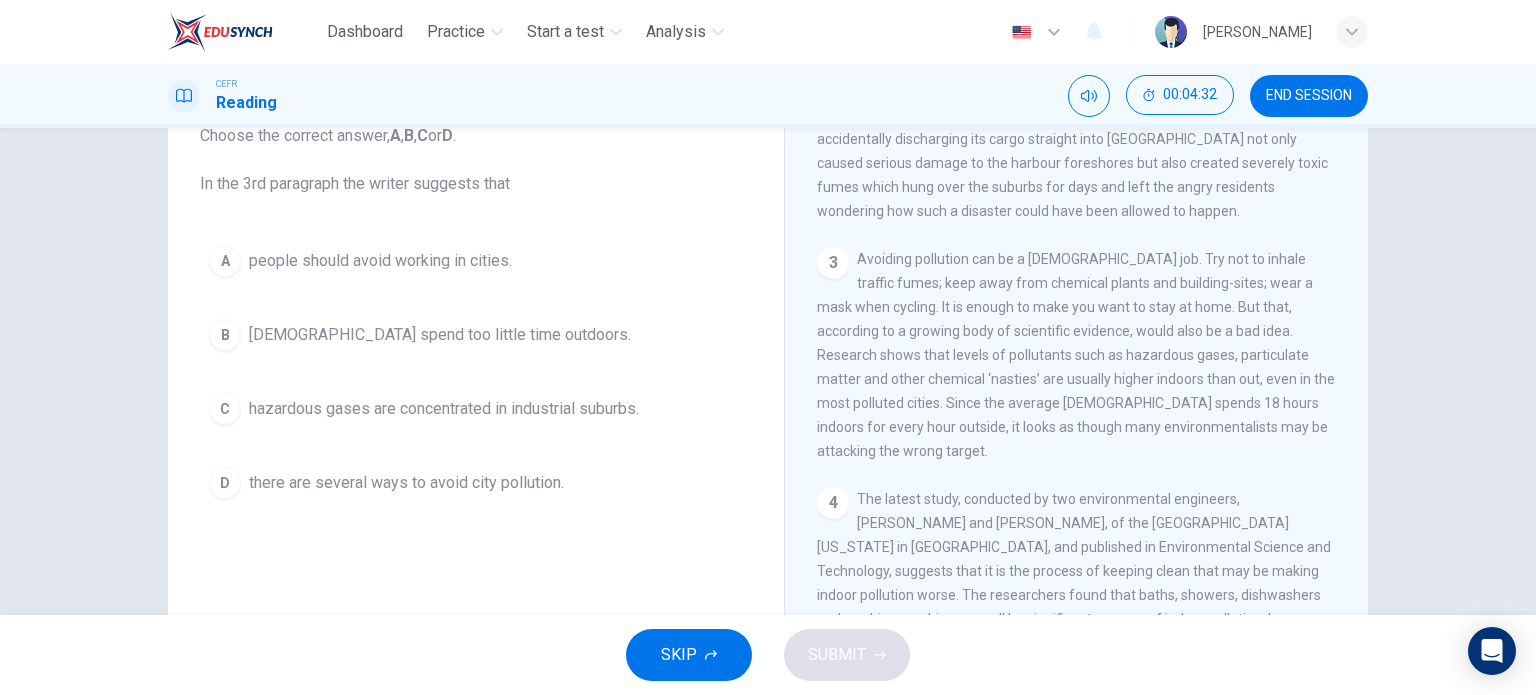 click on "Avoiding pollution can be a full time job. Try not to inhale traffic fumes; keep away from chemical plants and building-sites; wear a mask when cycling. It is enough to make you want to stay at home. But that, according to a growing body of scientific evidence, would also be a bad idea. Research shows that levels of pollutants such as hazardous gases, particulate matter and other chemical ‘nasties’ are usually higher indoors than out, even in the most polluted cities. Since the average American spends 18 hours indoors for every hour outside, it looks as though many environmentalists may be attacking the wrong target." at bounding box center (1076, 355) 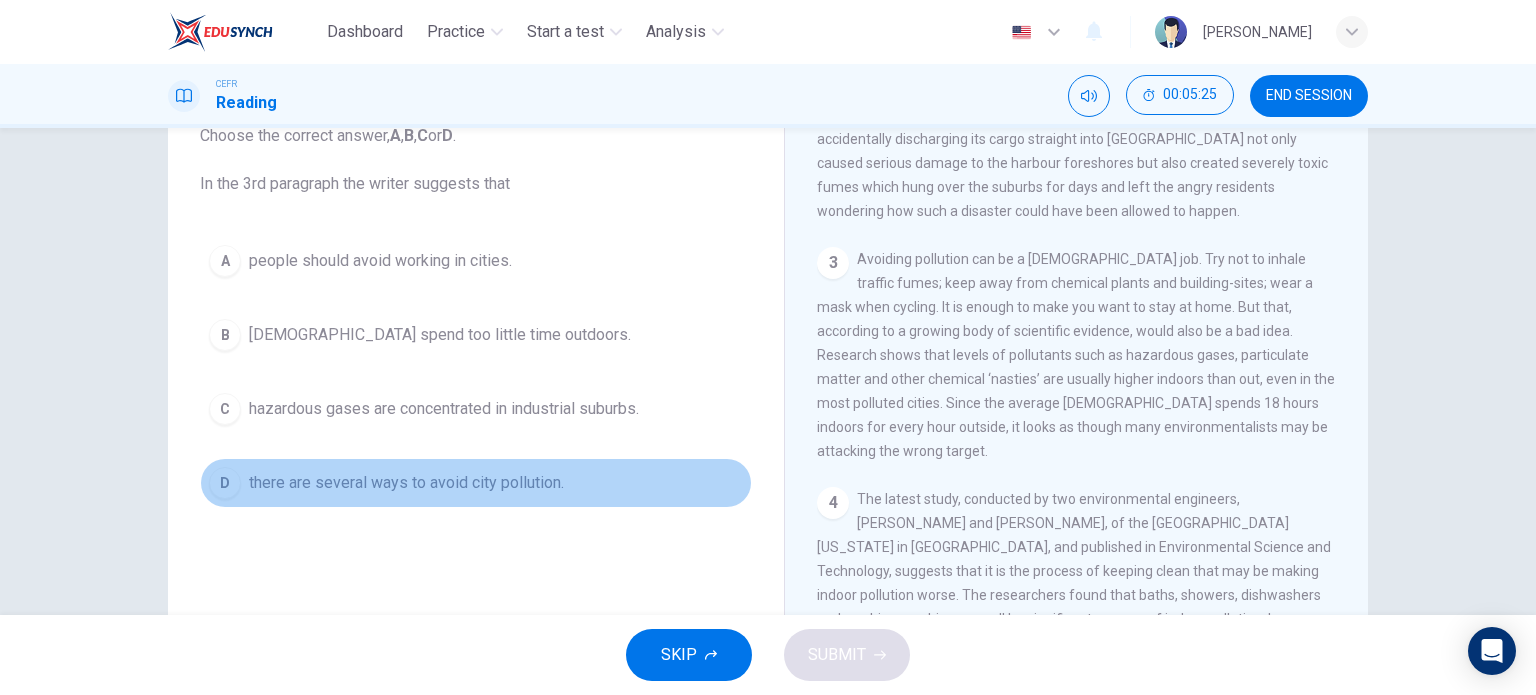 click on "there are several ways to avoid city pollution." at bounding box center [406, 483] 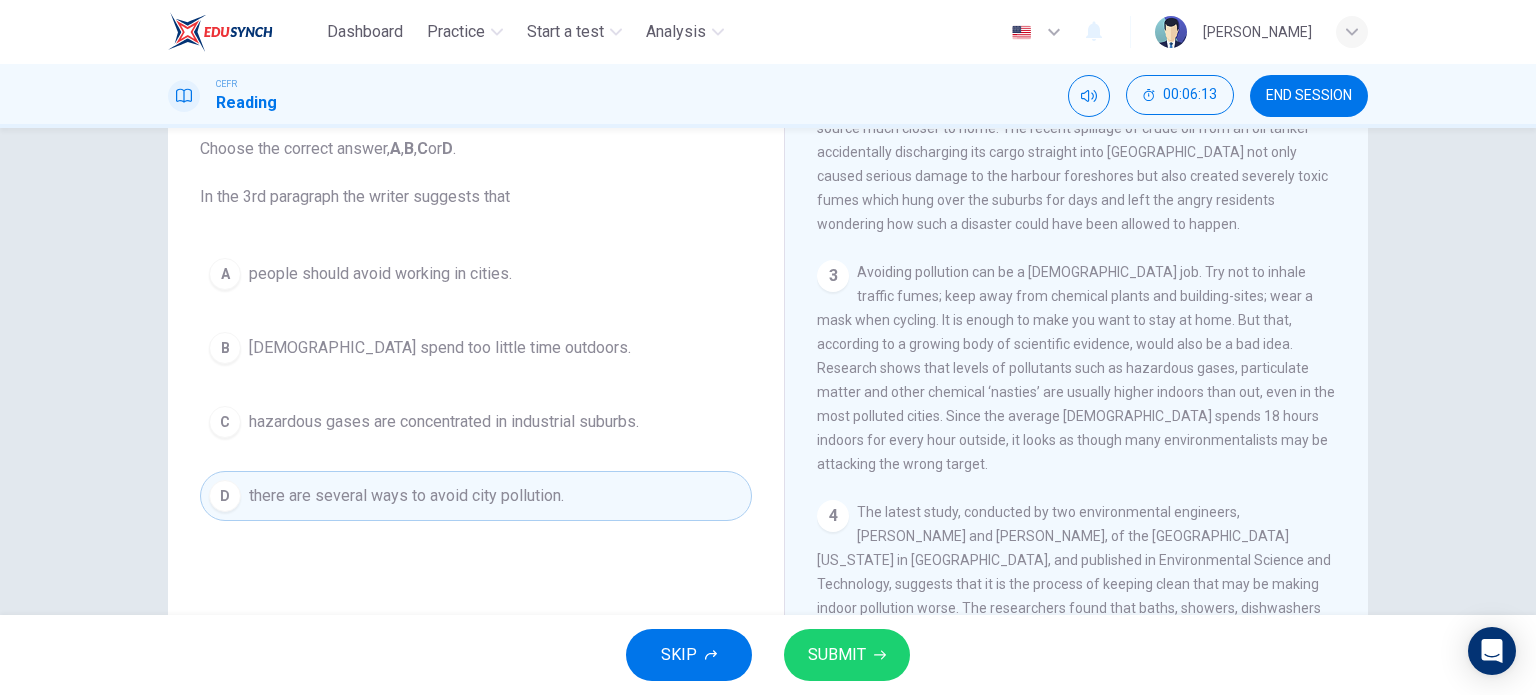 scroll, scrollTop: 128, scrollLeft: 0, axis: vertical 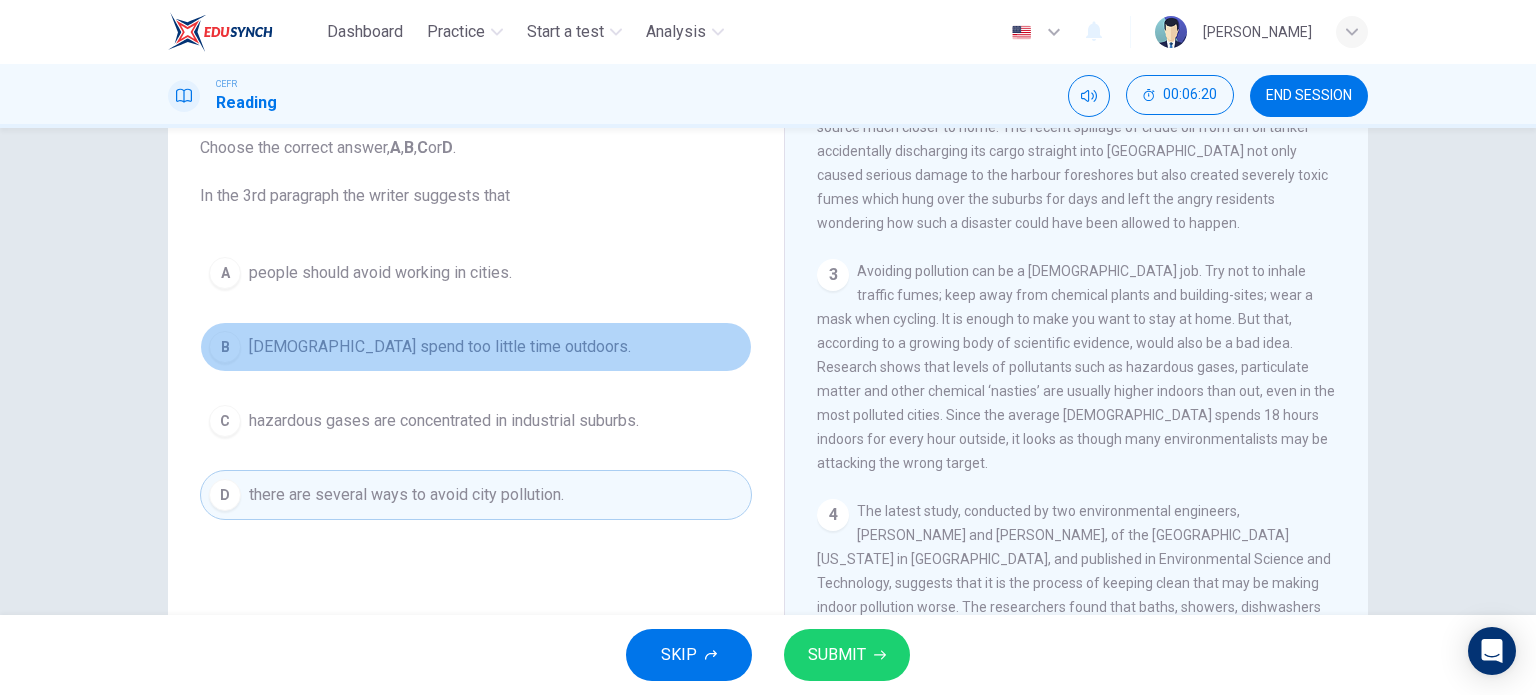 click on "Americans spend too little time outdoors." at bounding box center [440, 347] 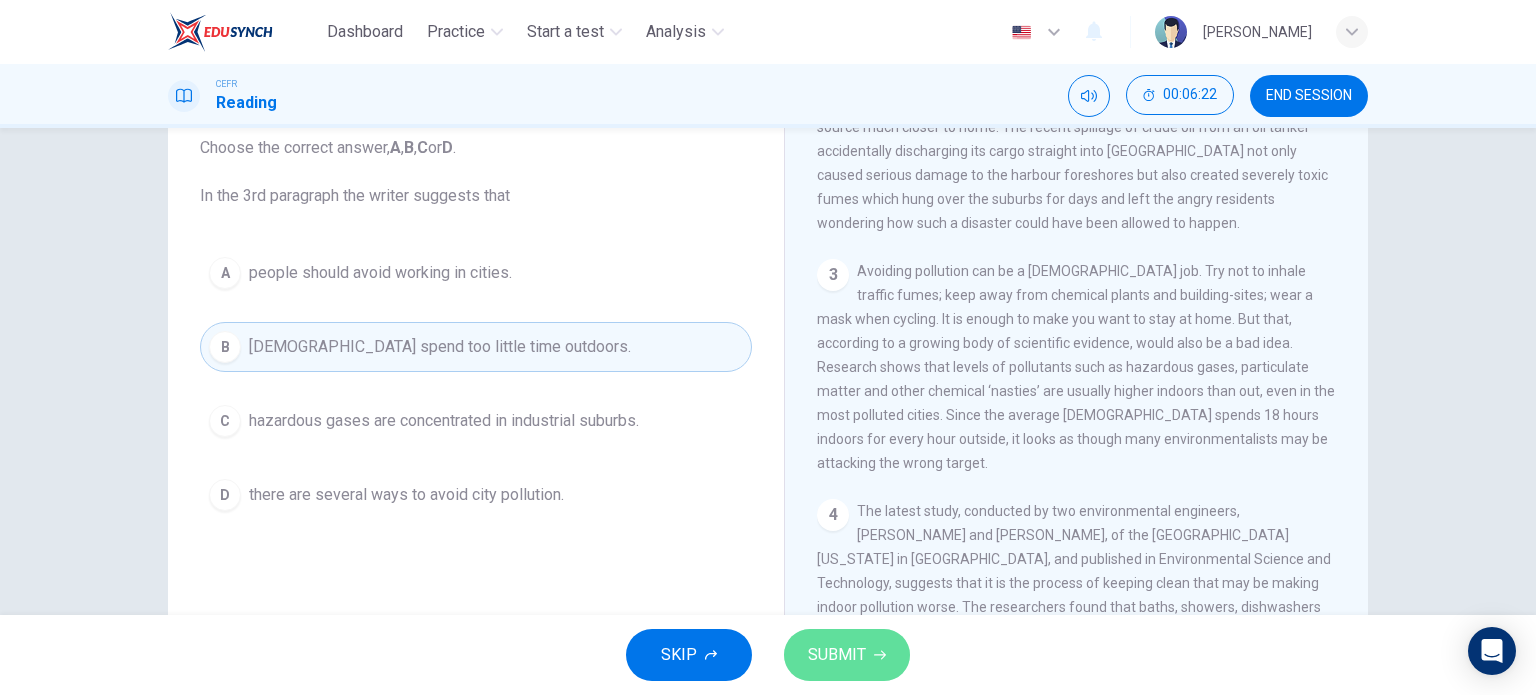 click on "SUBMIT" at bounding box center (847, 655) 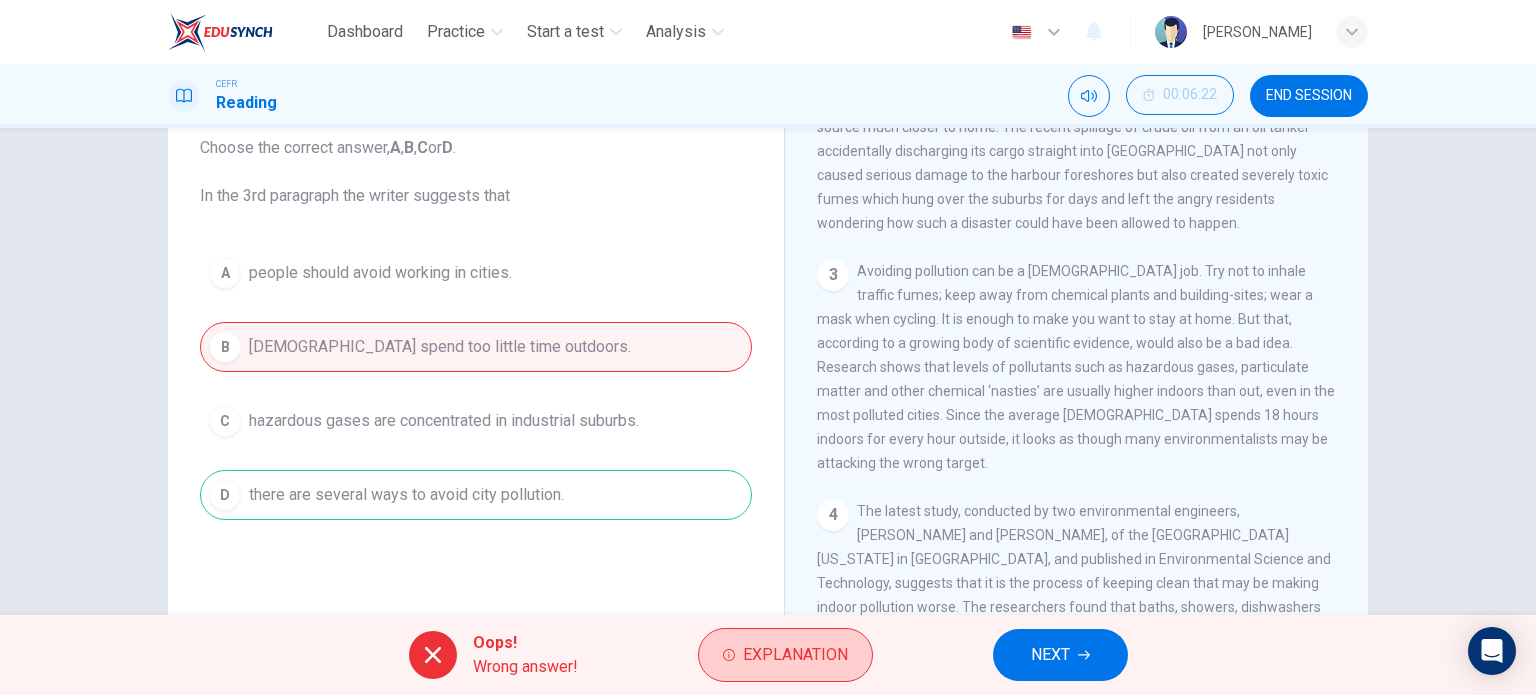 click on "Explanation" at bounding box center [795, 655] 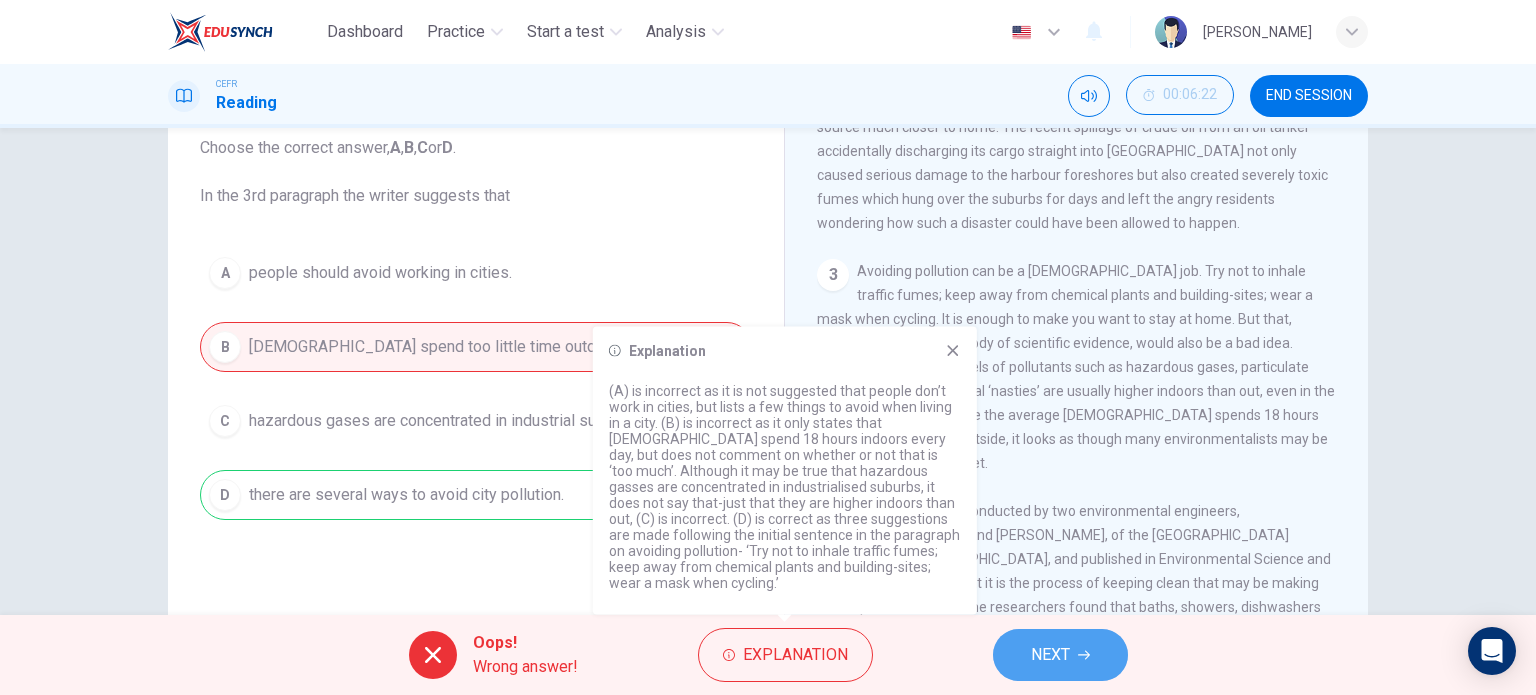 click on "NEXT" at bounding box center (1060, 655) 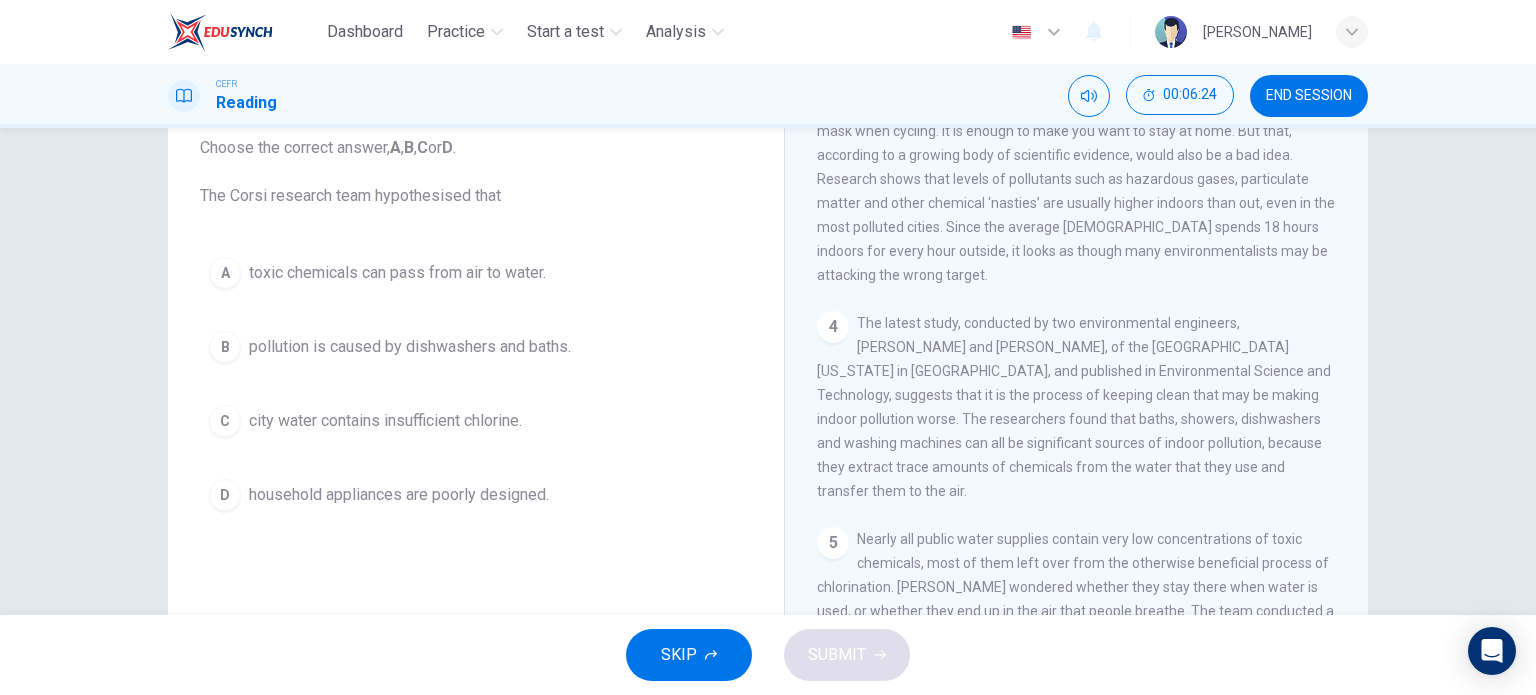 scroll, scrollTop: 895, scrollLeft: 0, axis: vertical 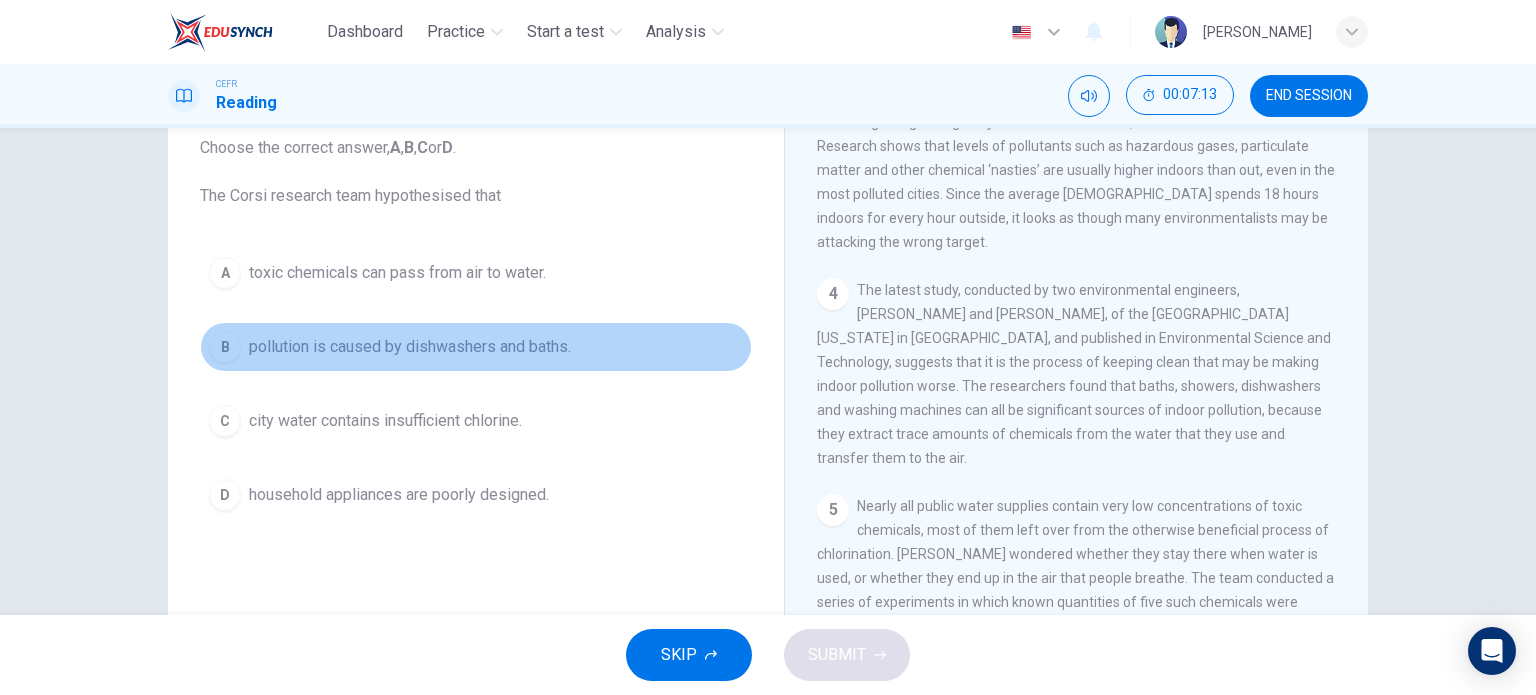 click on "pollution is caused by dishwashers and baths." at bounding box center (410, 347) 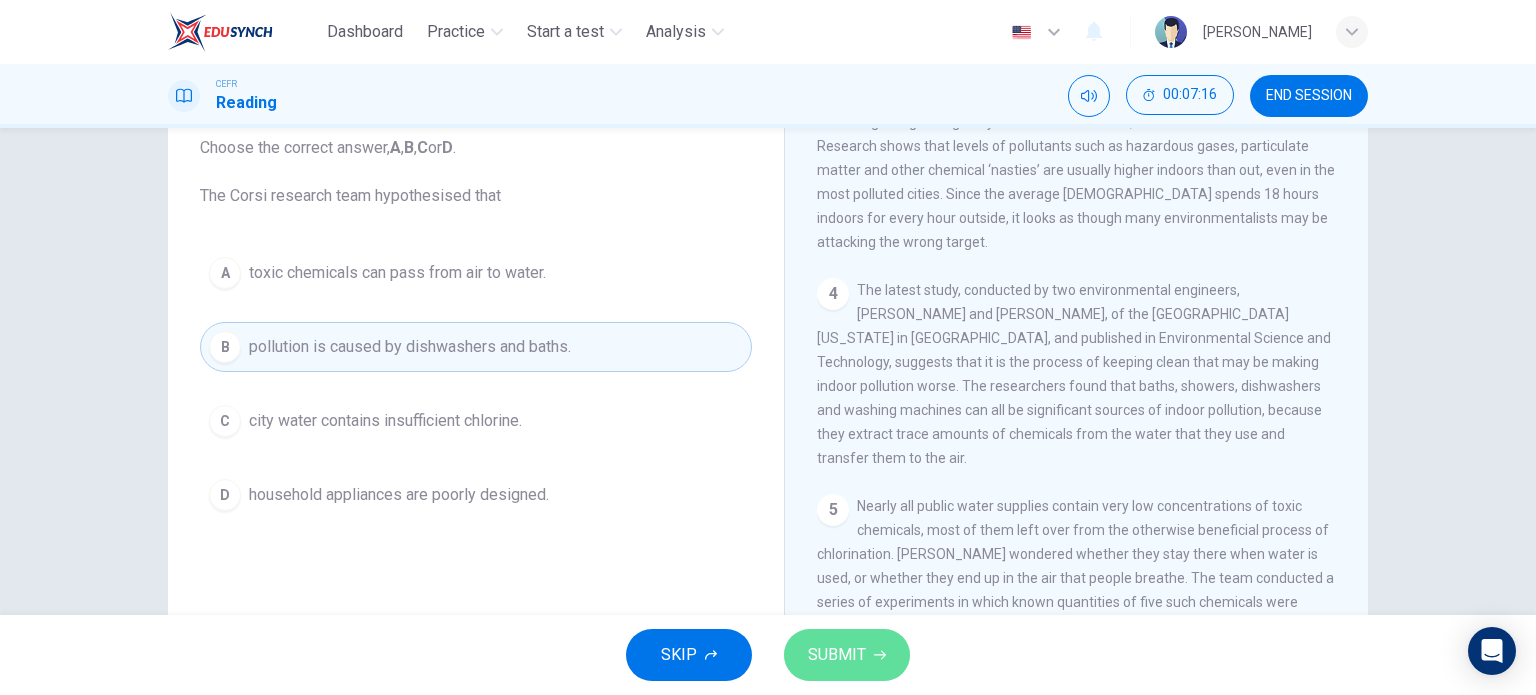 click on "SUBMIT" at bounding box center [837, 655] 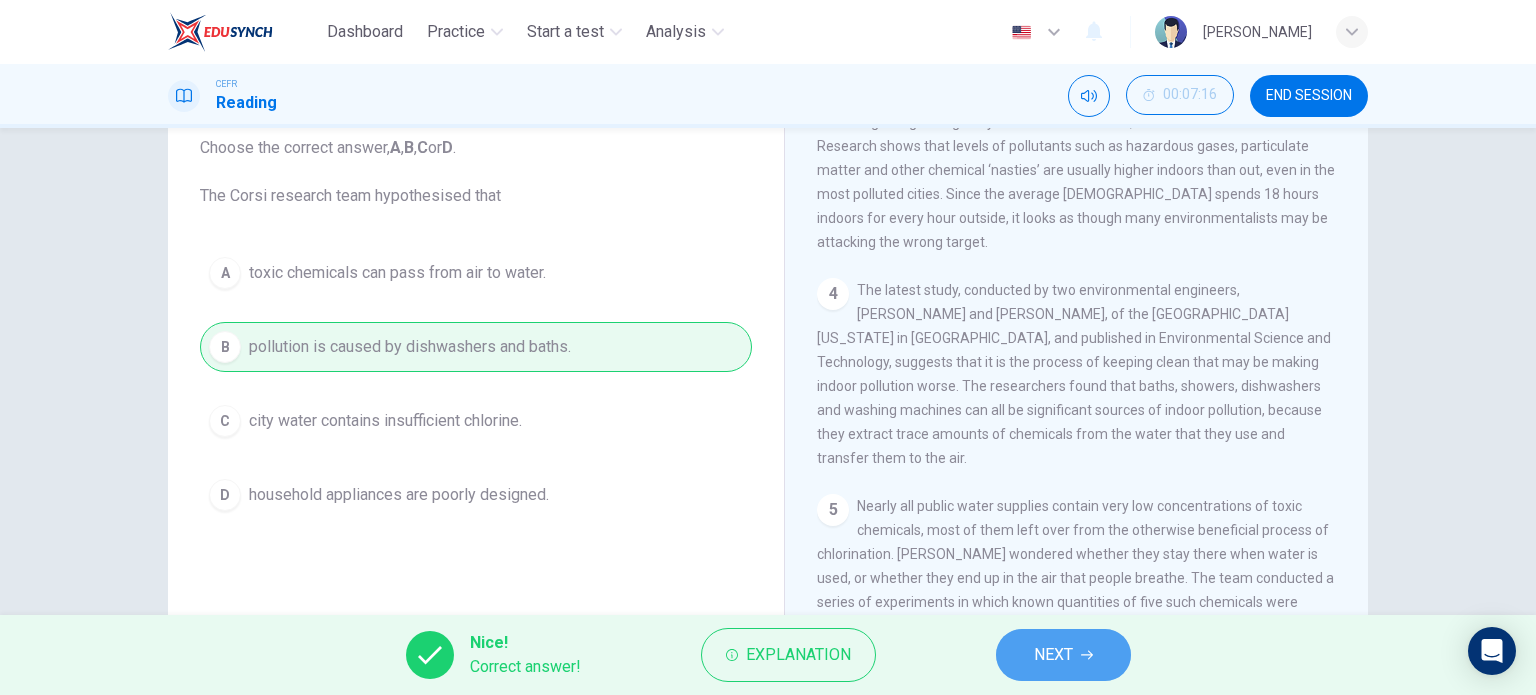 click on "NEXT" at bounding box center (1053, 655) 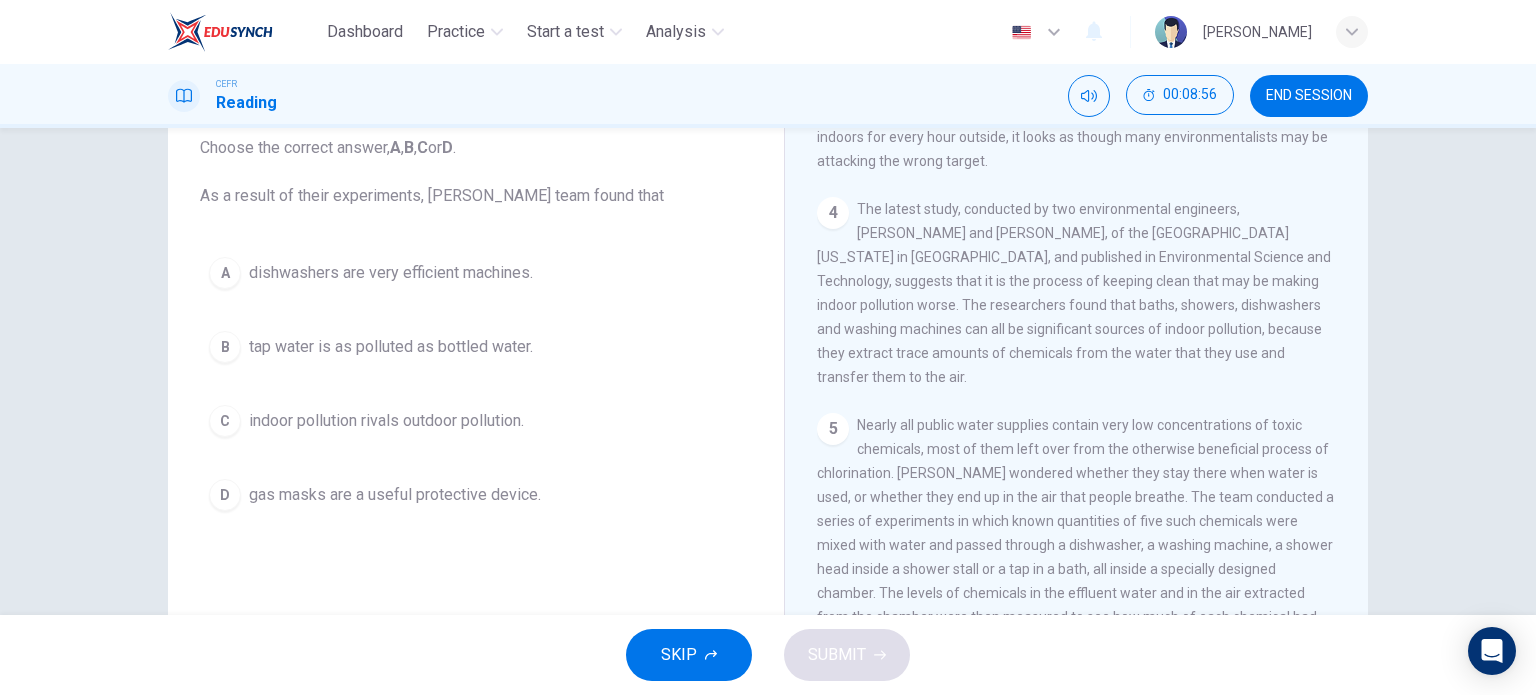 scroll, scrollTop: 1063, scrollLeft: 0, axis: vertical 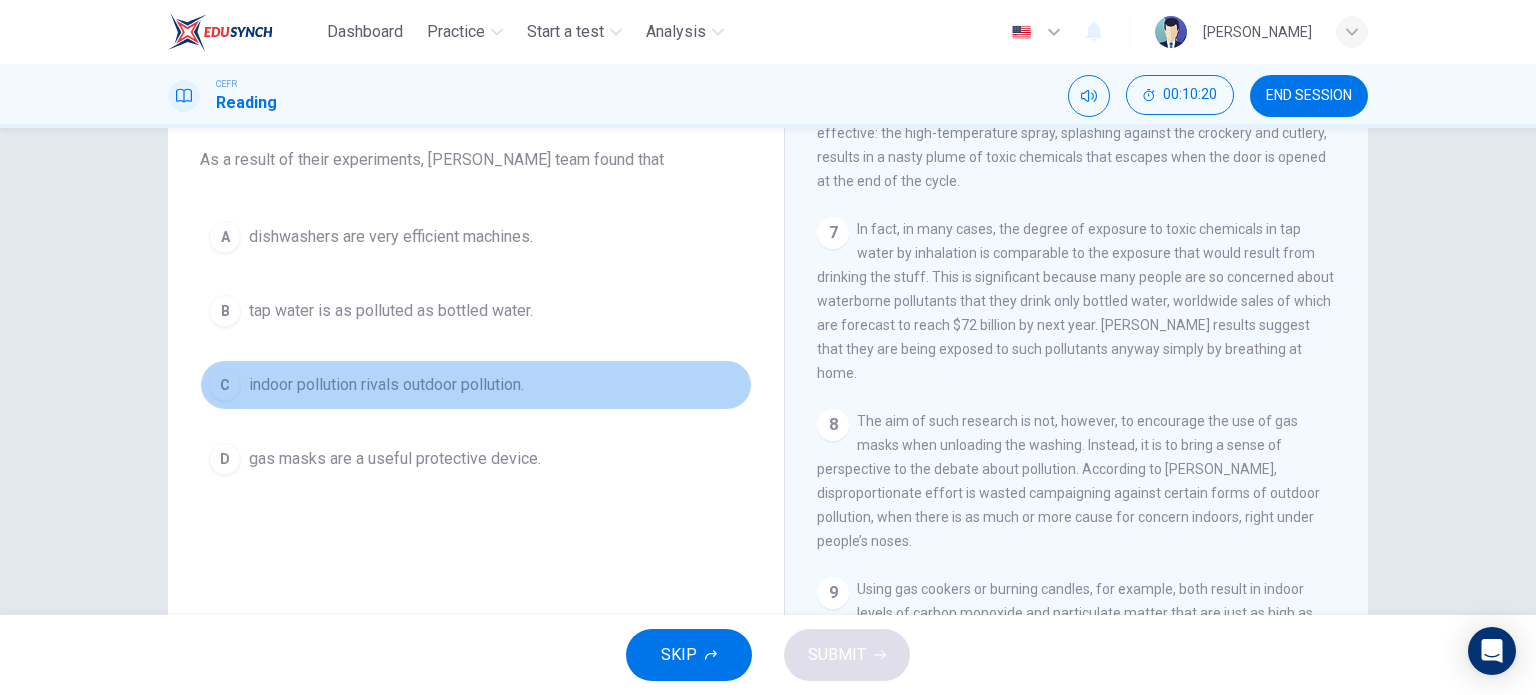 click on "C indoor pollution rivals outdoor pollution." at bounding box center (476, 385) 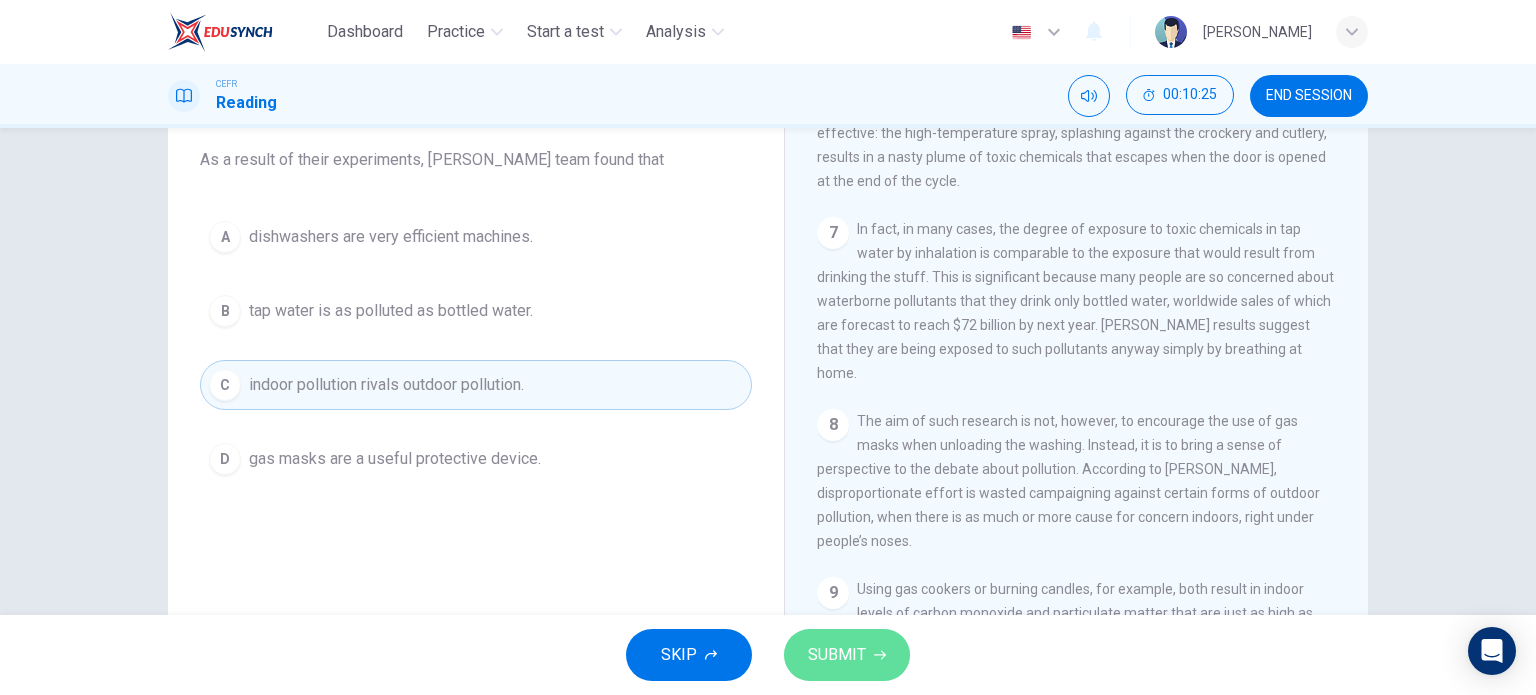 click on "SUBMIT" at bounding box center (837, 655) 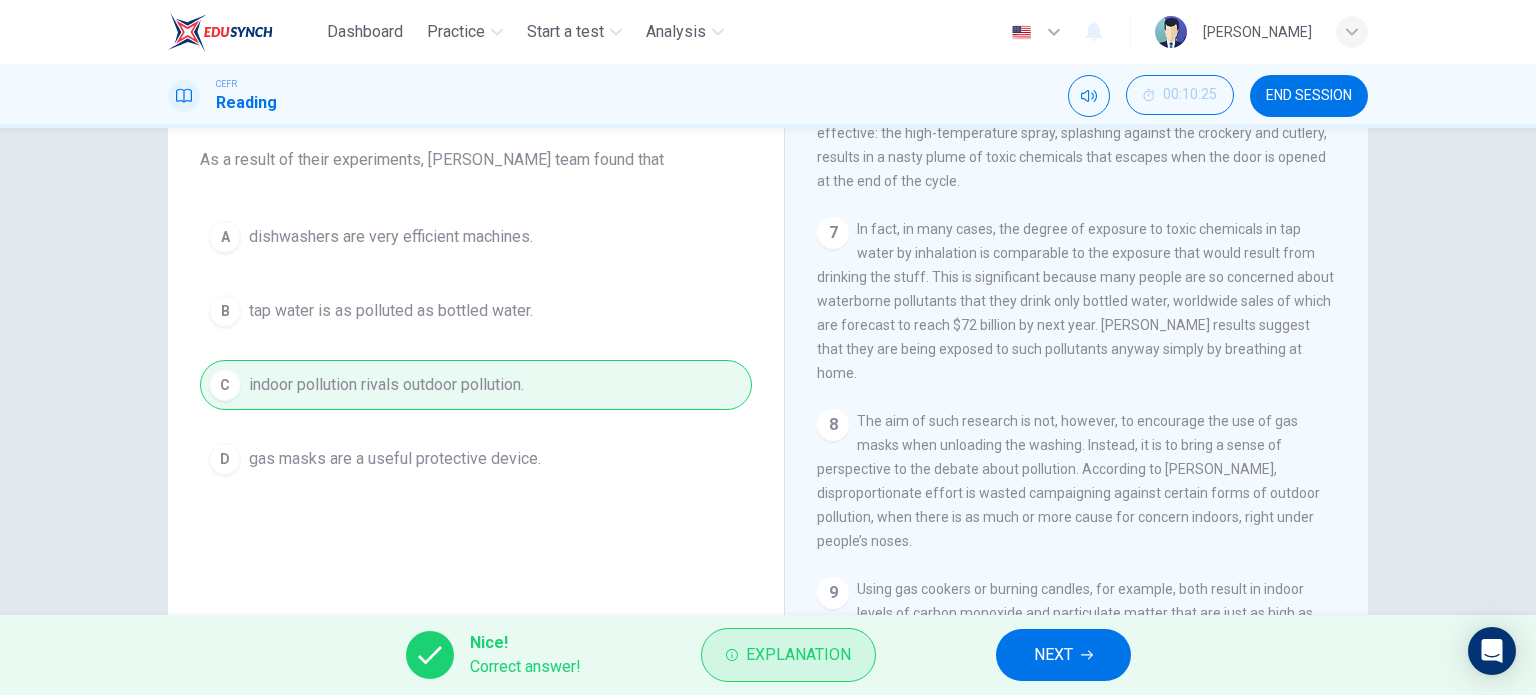 click on "Explanation" at bounding box center [798, 655] 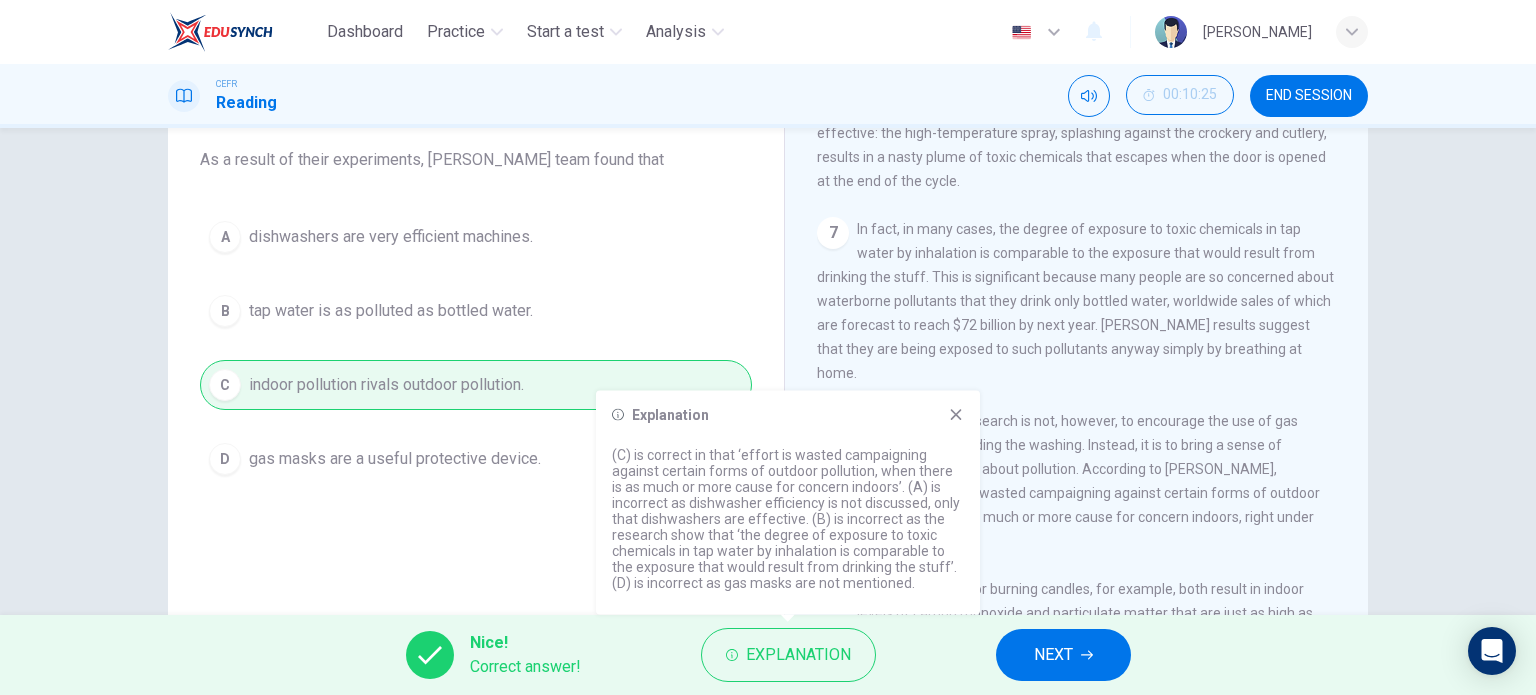 click 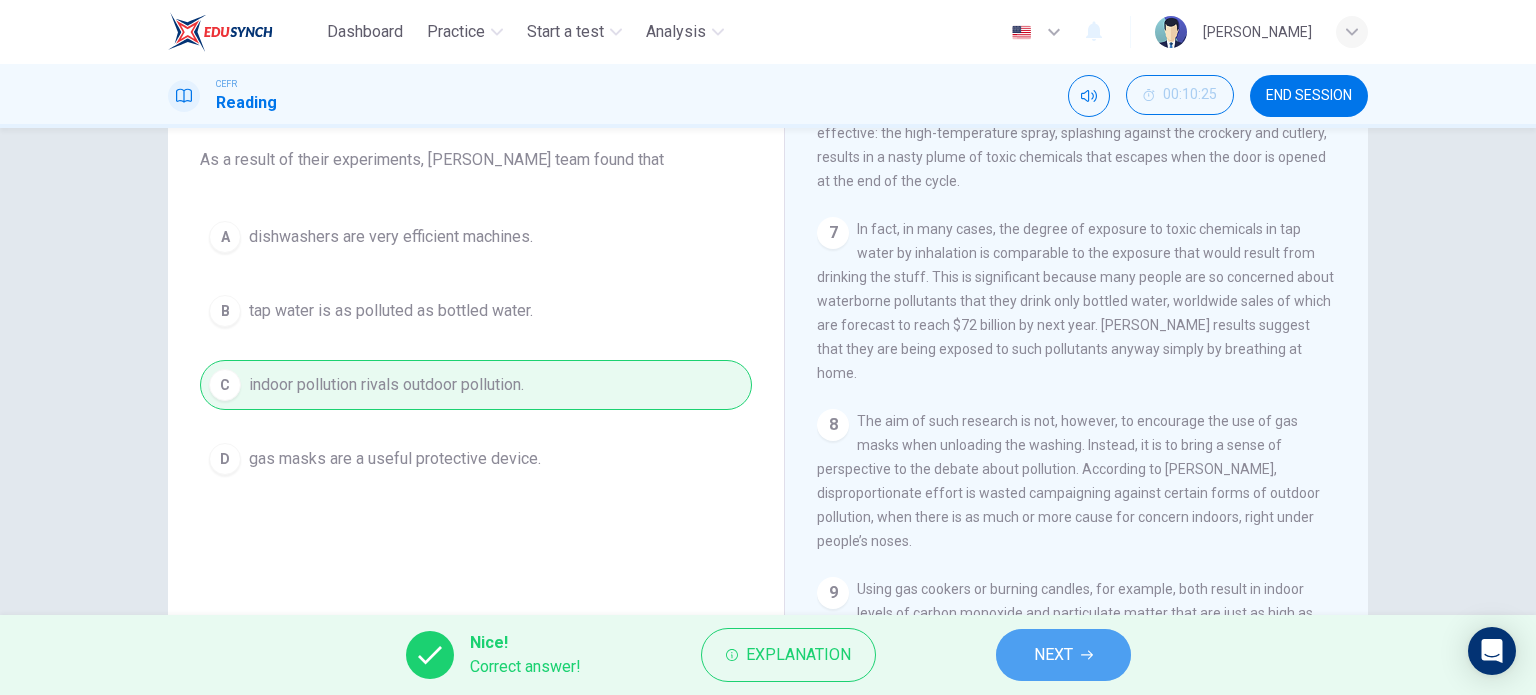 click on "NEXT" at bounding box center [1053, 655] 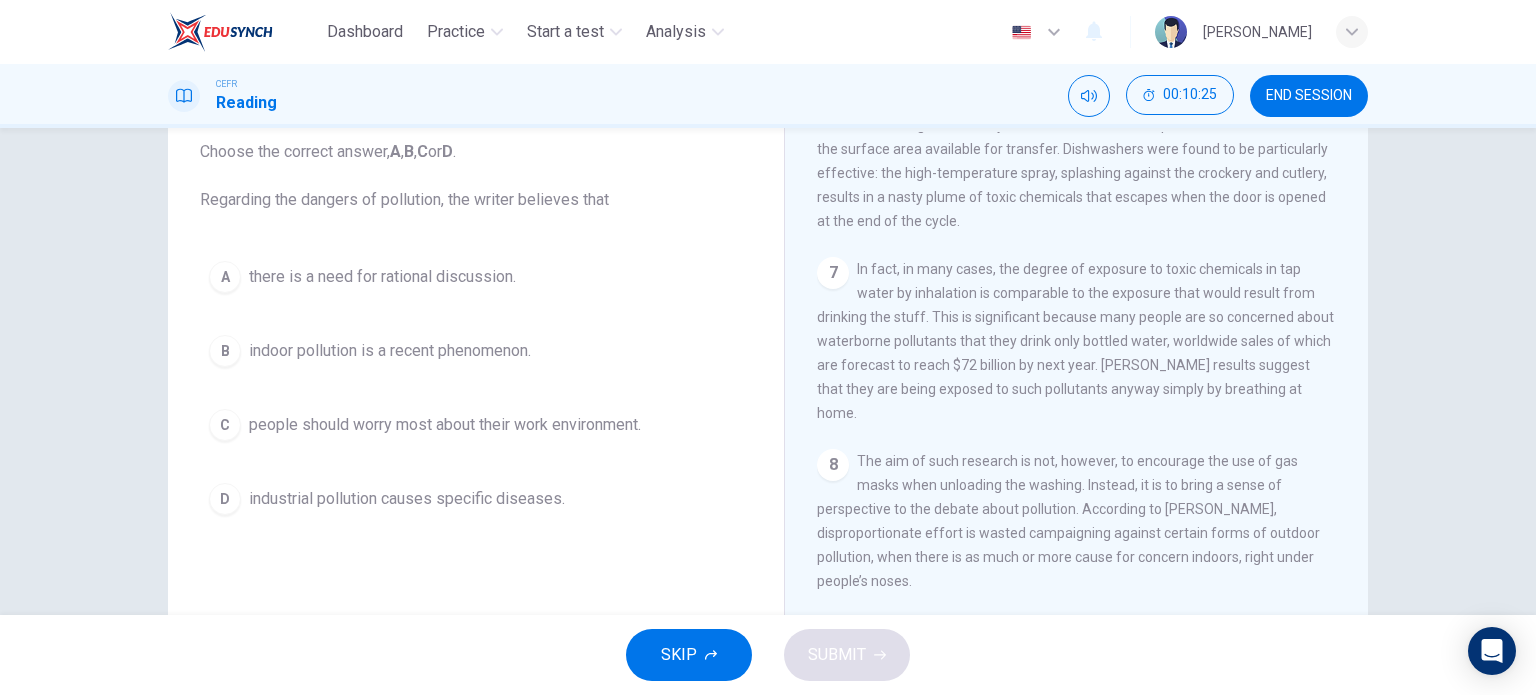 scroll, scrollTop: 124, scrollLeft: 0, axis: vertical 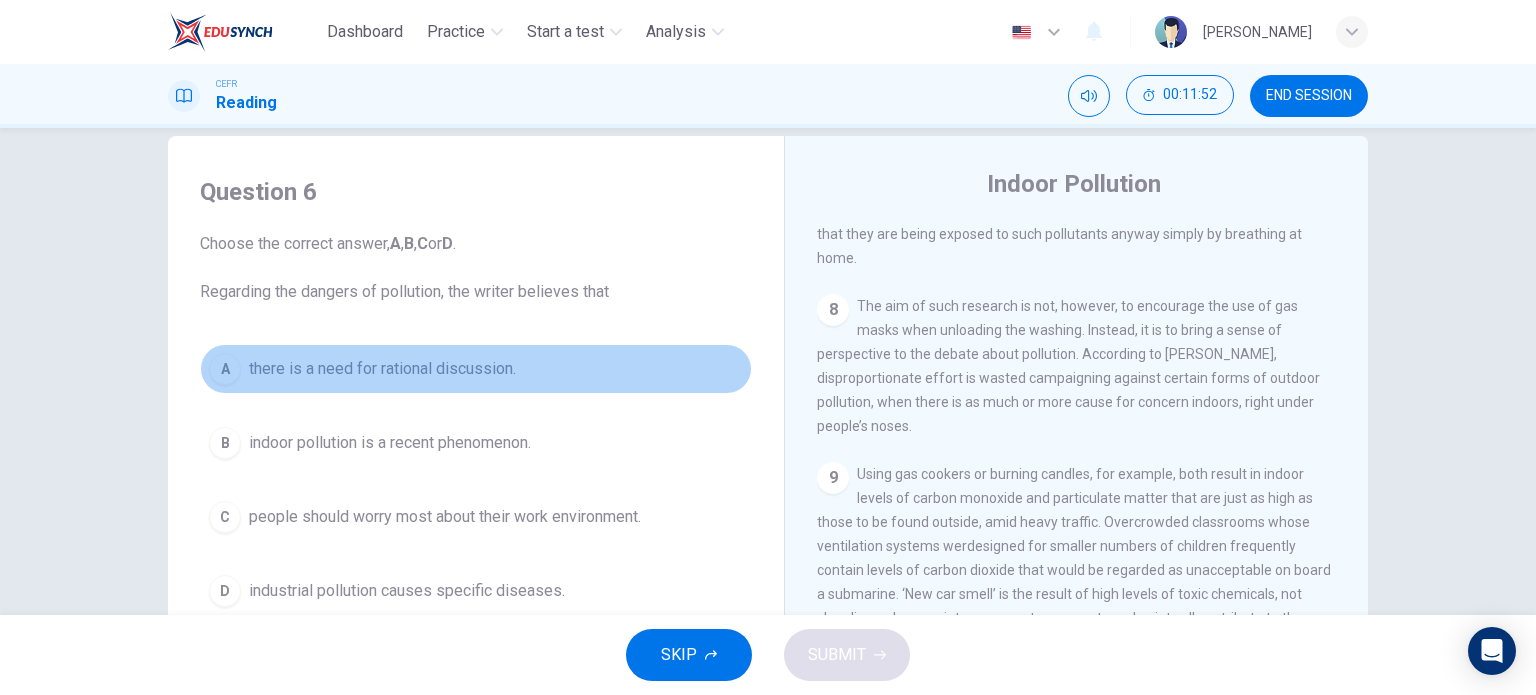 click on "there is a need for rational discussion." at bounding box center [382, 369] 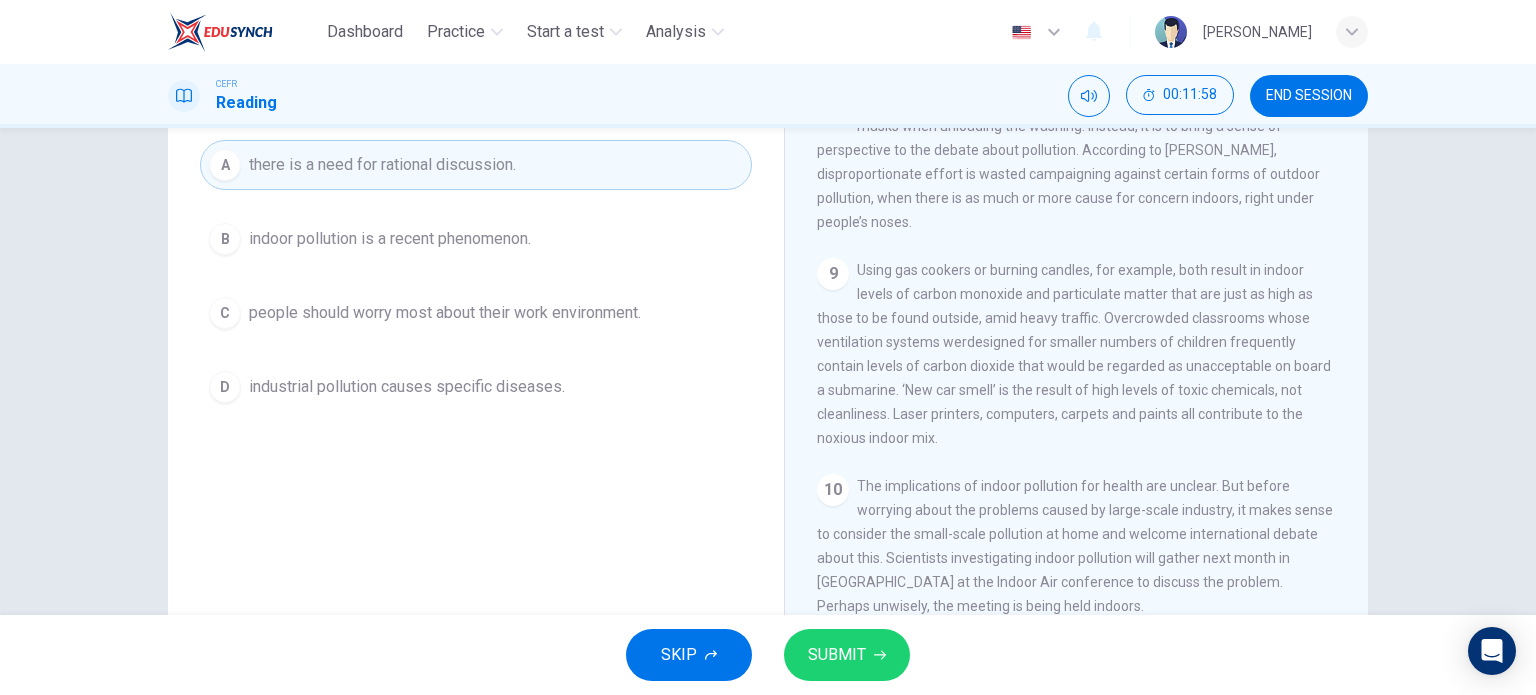 scroll, scrollTop: 234, scrollLeft: 0, axis: vertical 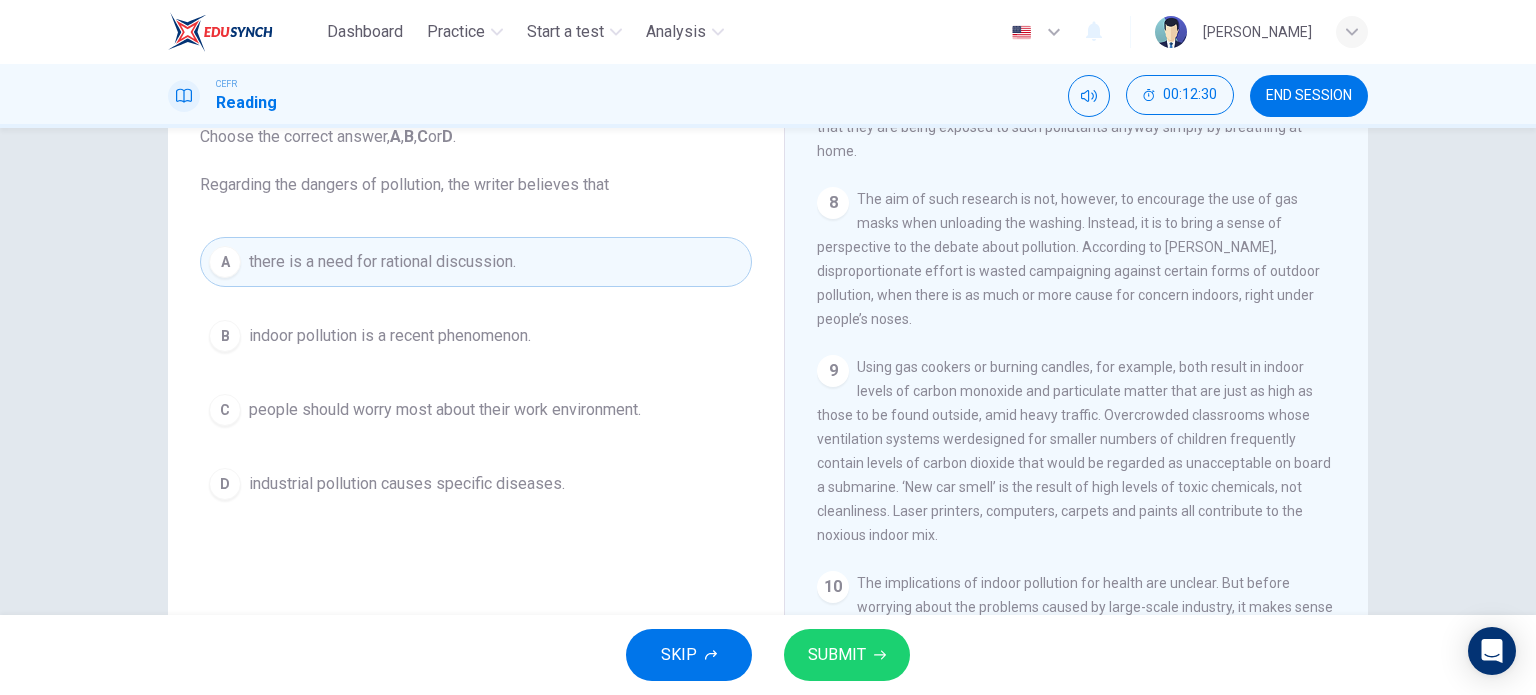 click on "SUBMIT" at bounding box center (837, 655) 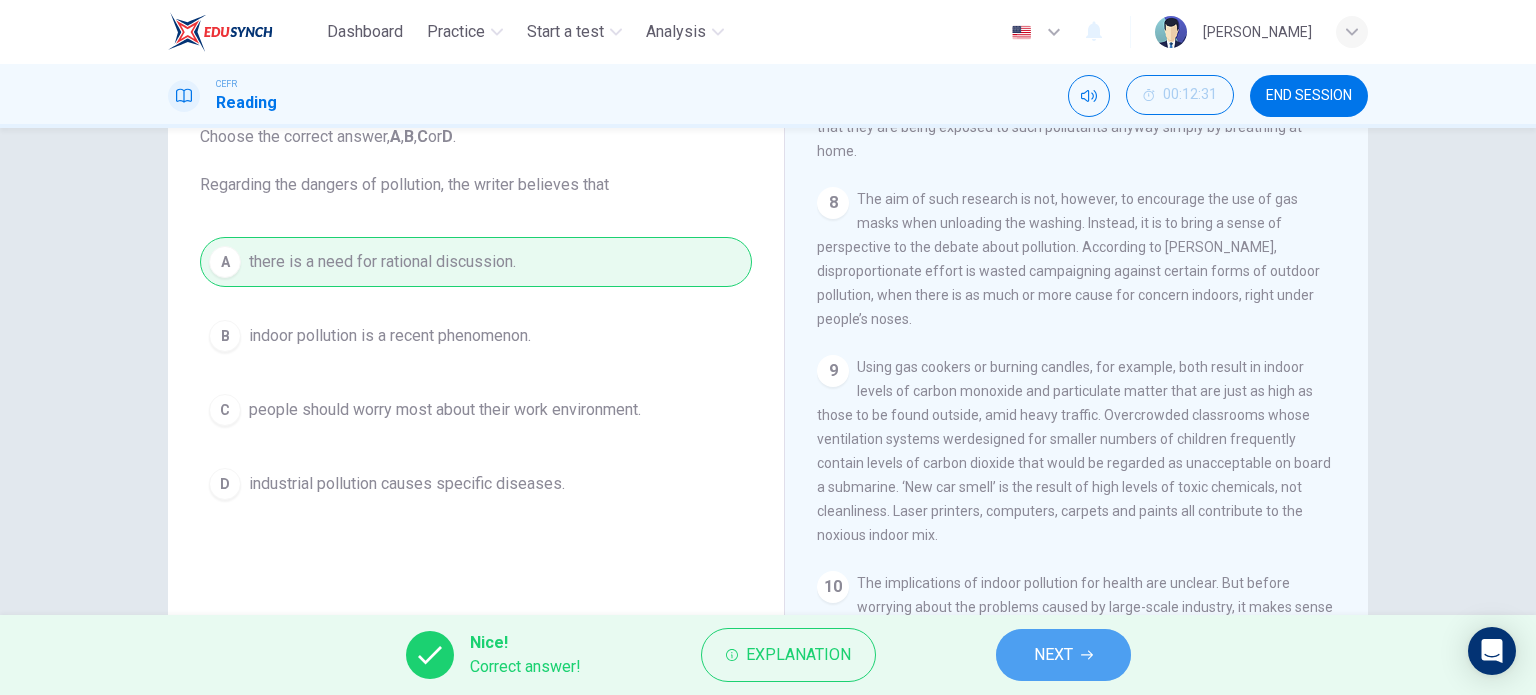click on "NEXT" at bounding box center (1063, 655) 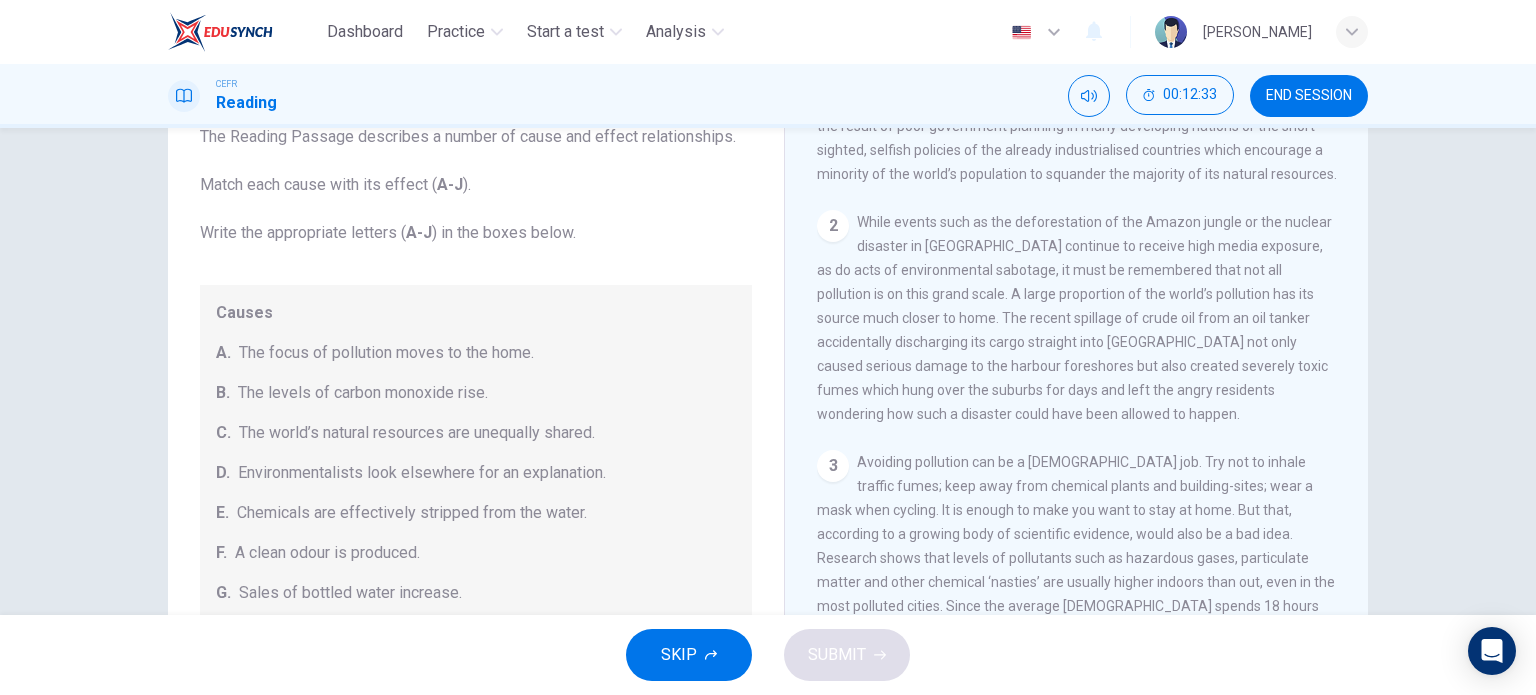 scroll, scrollTop: 488, scrollLeft: 0, axis: vertical 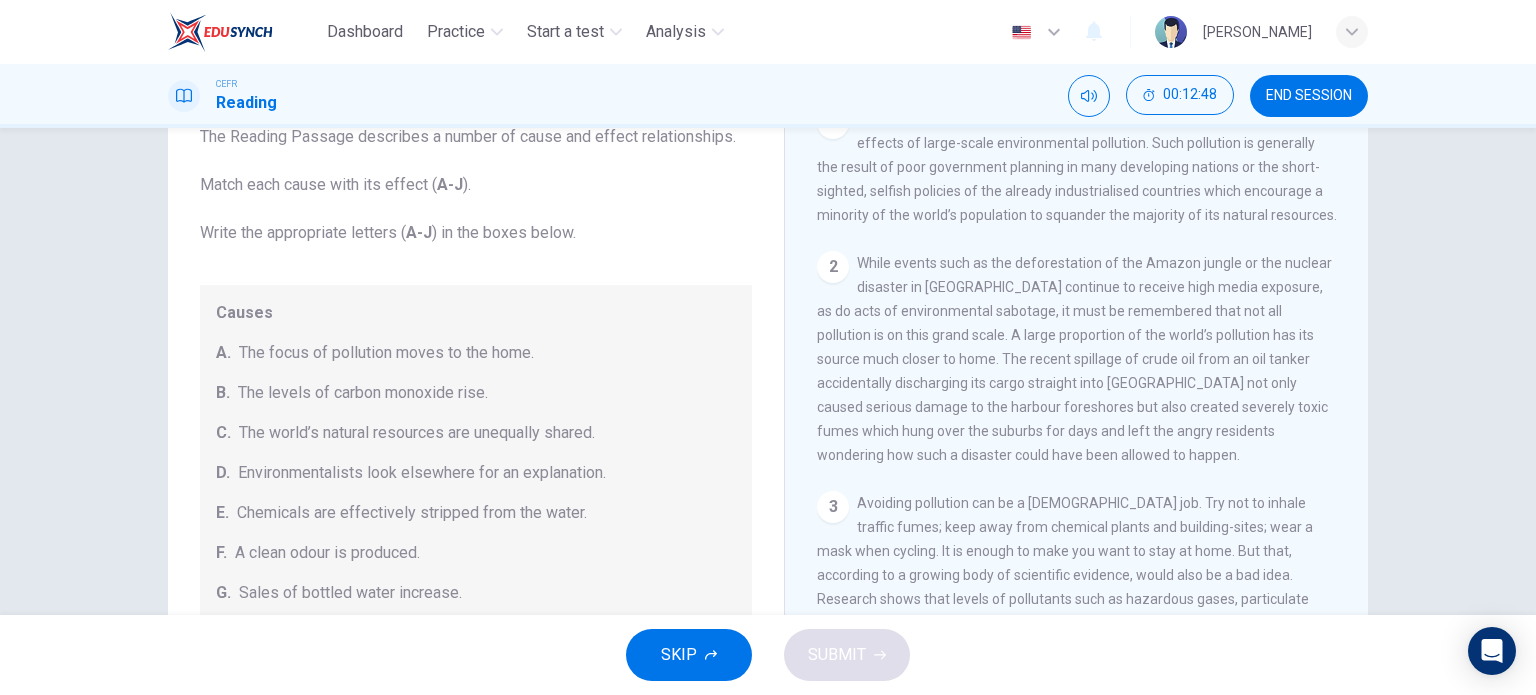 click on "The focus of pollution moves to the home." at bounding box center (386, 353) 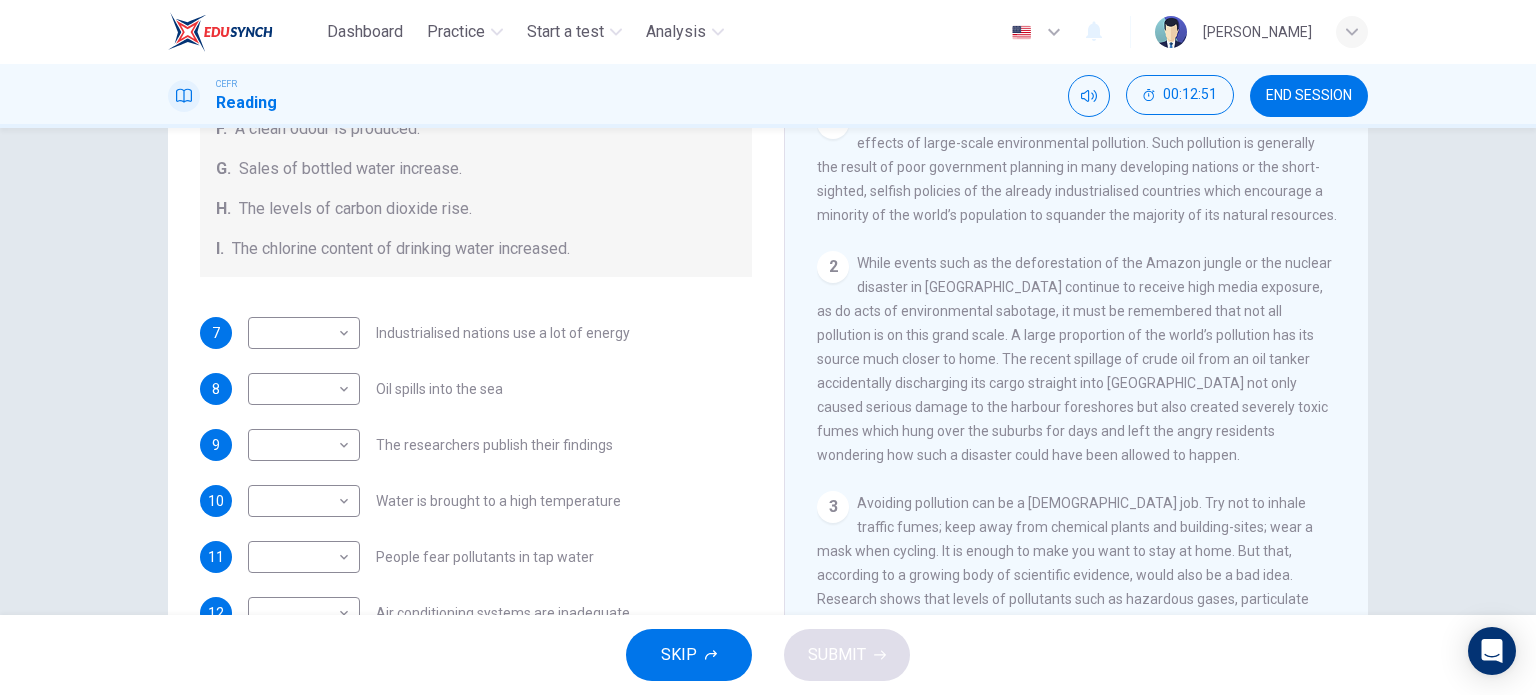 scroll, scrollTop: 424, scrollLeft: 0, axis: vertical 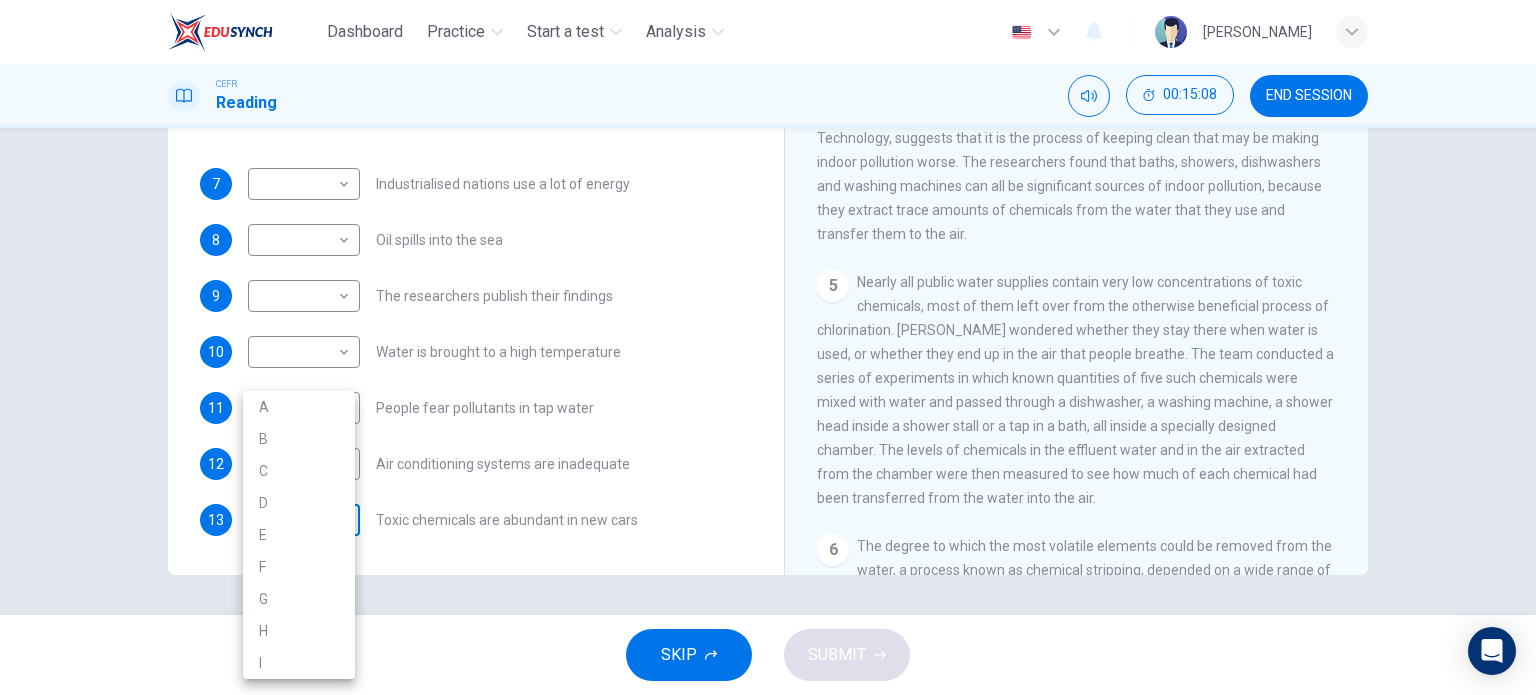 click on "Dashboard Practice Start a test Analysis English en ​ SITI NUR MAISARAH BINTI MOHD ZULFAKRI CEFR Reading 00:15:08 END SESSION Questions 7 - 13 The Reading Passage describes a number of cause and effect relationships.
Match each cause with its effect ( A-J ).
Write the appropriate letters ( A-J ) in the boxes below. Causes A. The focus of pollution moves to the home. B. The levels of carbon monoxide rise. C. The world’s natural resources are unequally shared. D. Environmentalists look elsewhere for an explanation. E. Chemicals are effectively stripped from the water. F. A clean odour is produced. G. Sales of bottled water increase. H. The levels of carbon dioxide rise. I. The chlorine content of drinking water increased. 7 ​ ​ Industrialised nations use a lot of energy 8 ​ ​ Oil spills into the sea 9 ​ ​ The researchers publish their findings 10 ​ ​ Water is brought to a high temperature 11 ​ ​ People fear pollutants in tap water 12 ​ ​ Air conditioning systems are inadequate 13 1" at bounding box center [768, 347] 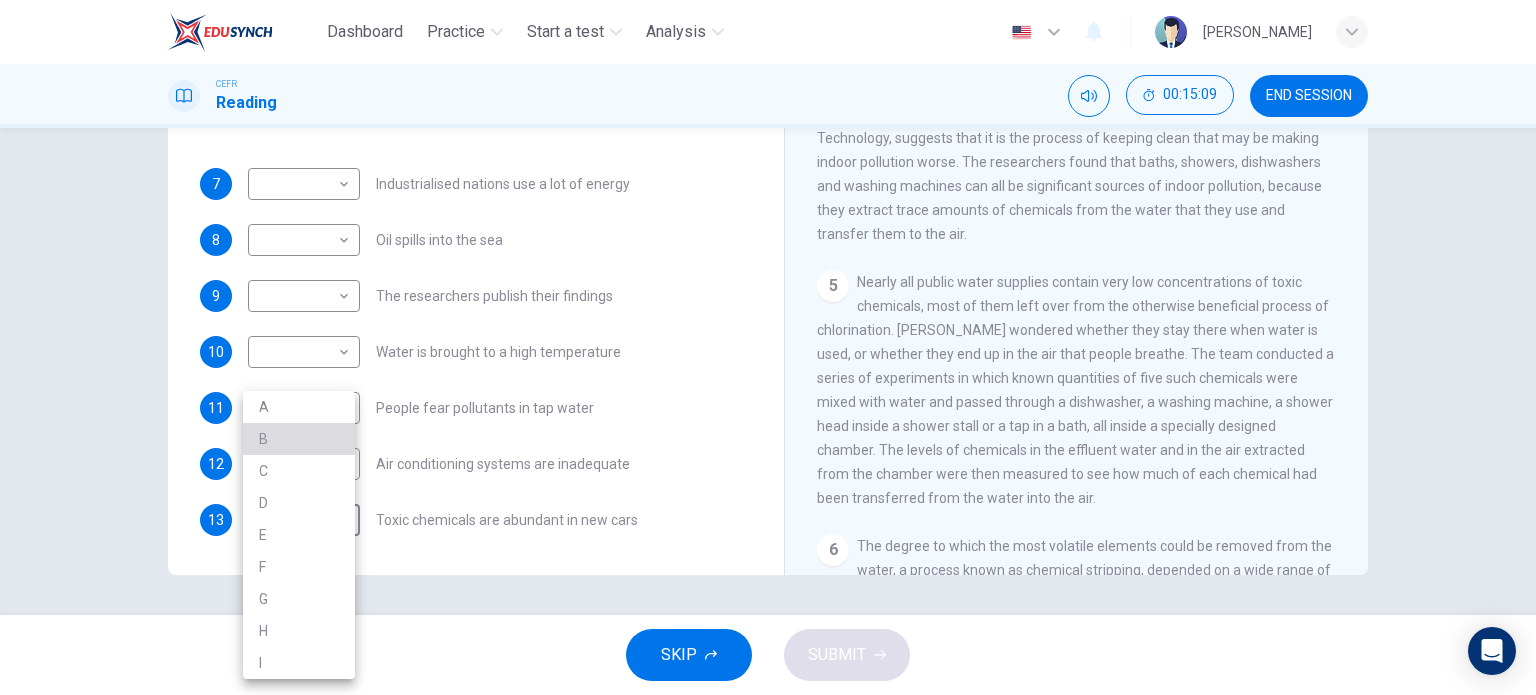 click on "B" at bounding box center (299, 439) 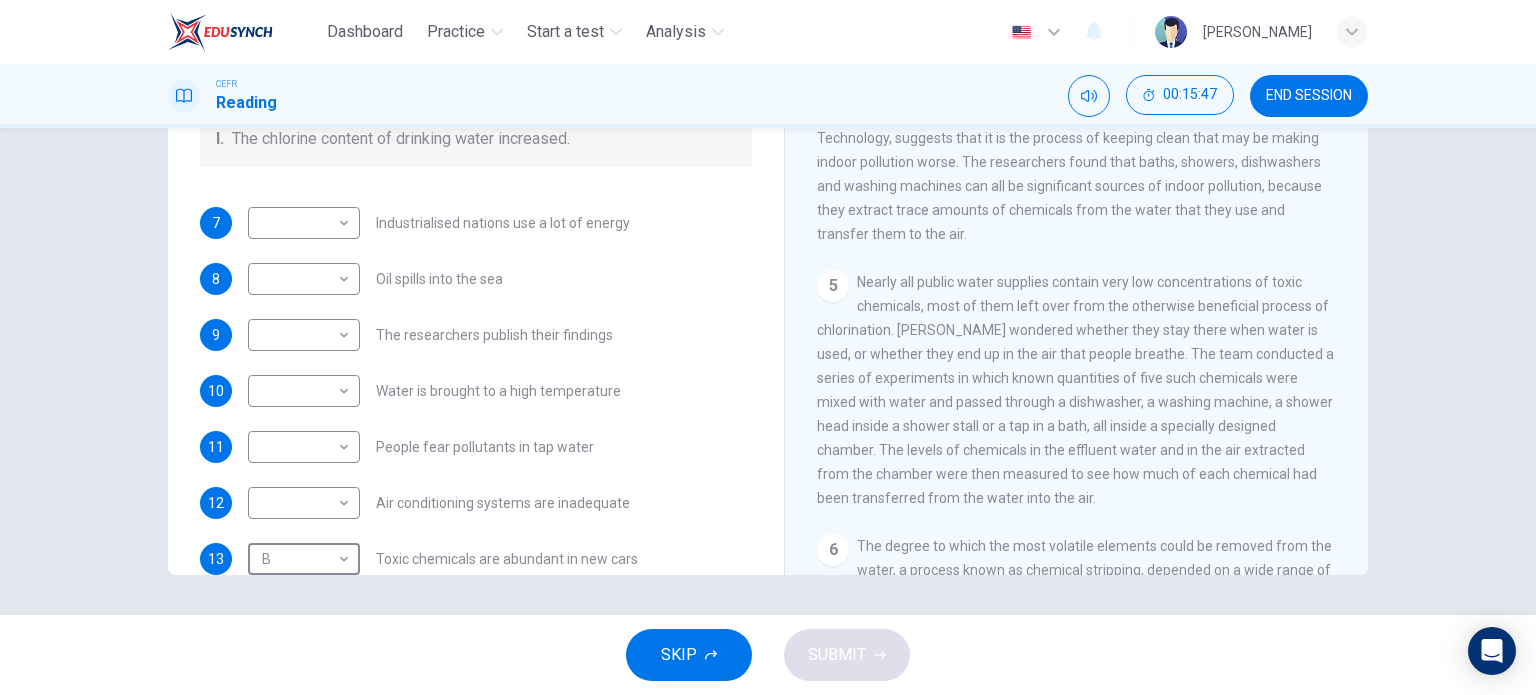 scroll, scrollTop: 424, scrollLeft: 0, axis: vertical 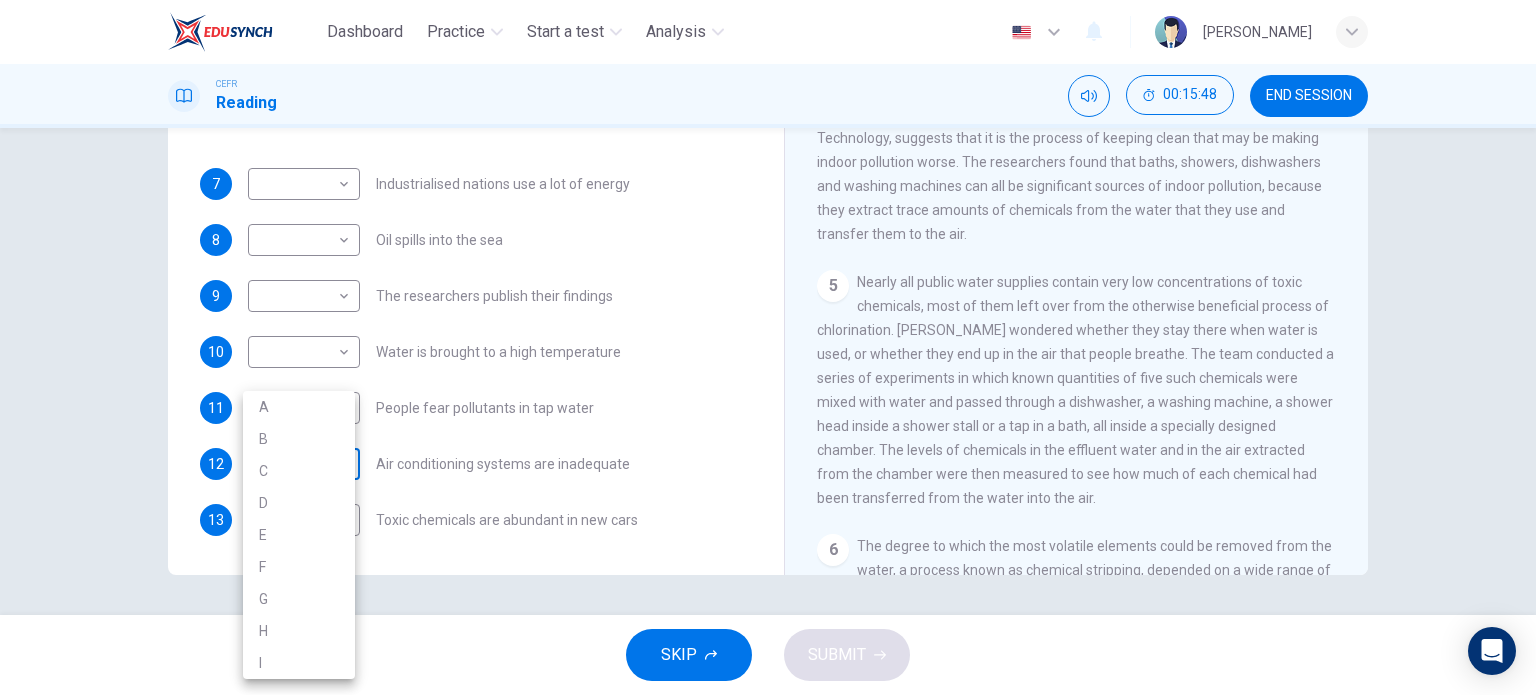 click on "Dashboard Practice Start a test Analysis English en ​ SITI NUR MAISARAH BINTI MOHD ZULFAKRI CEFR Reading 00:15:48 END SESSION Questions 7 - 13 The Reading Passage describes a number of cause and effect relationships.
Match each cause with its effect ( A-J ).
Write the appropriate letters ( A-J ) in the boxes below. Causes A. The focus of pollution moves to the home. B. The levels of carbon monoxide rise. C. The world’s natural resources are unequally shared. D. Environmentalists look elsewhere for an explanation. E. Chemicals are effectively stripped from the water. F. A clean odour is produced. G. Sales of bottled water increase. H. The levels of carbon dioxide rise. I. The chlorine content of drinking water increased. 7 ​ ​ Industrialised nations use a lot of energy 8 ​ ​ Oil spills into the sea 9 ​ ​ The researchers publish their findings 10 ​ ​ Water is brought to a high temperature 11 ​ ​ People fear pollutants in tap water 12 ​ ​ Air conditioning systems are inadequate 13 B" at bounding box center (768, 347) 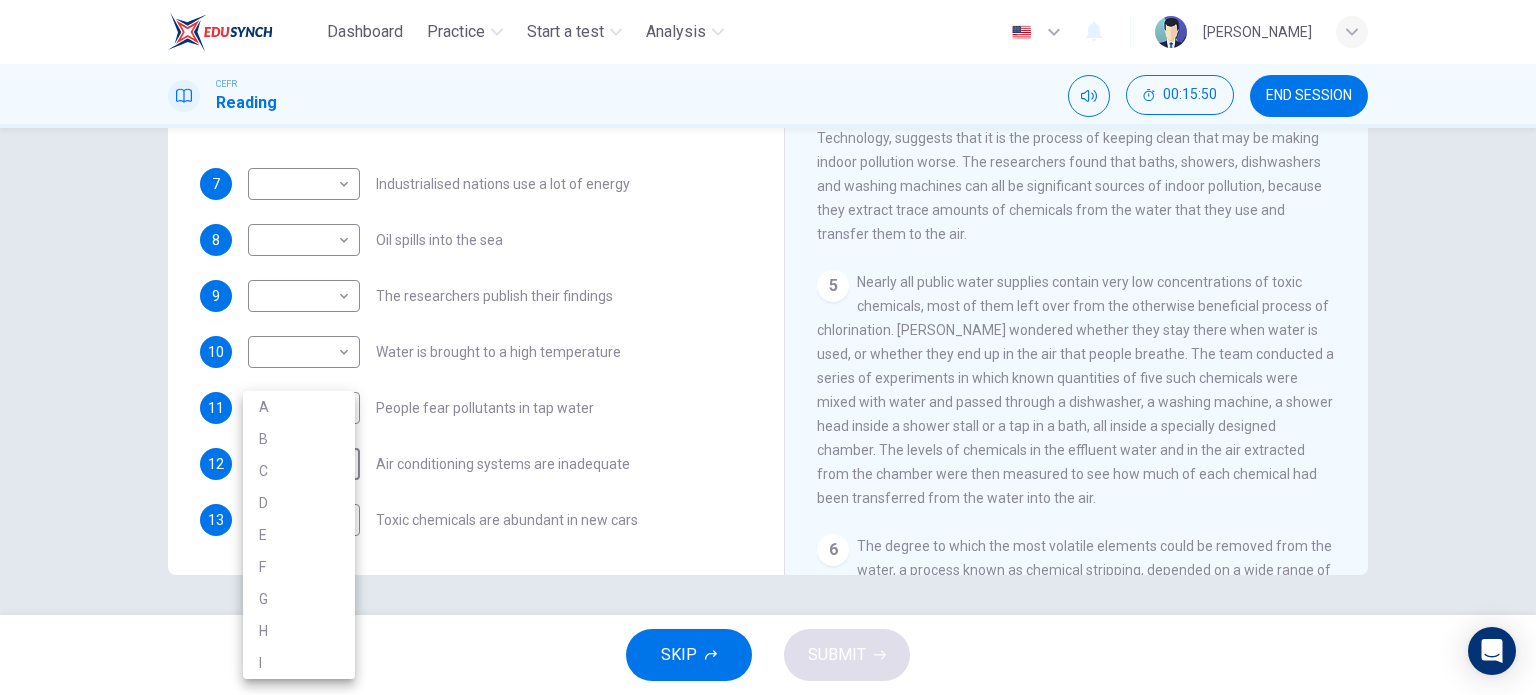 click at bounding box center [768, 347] 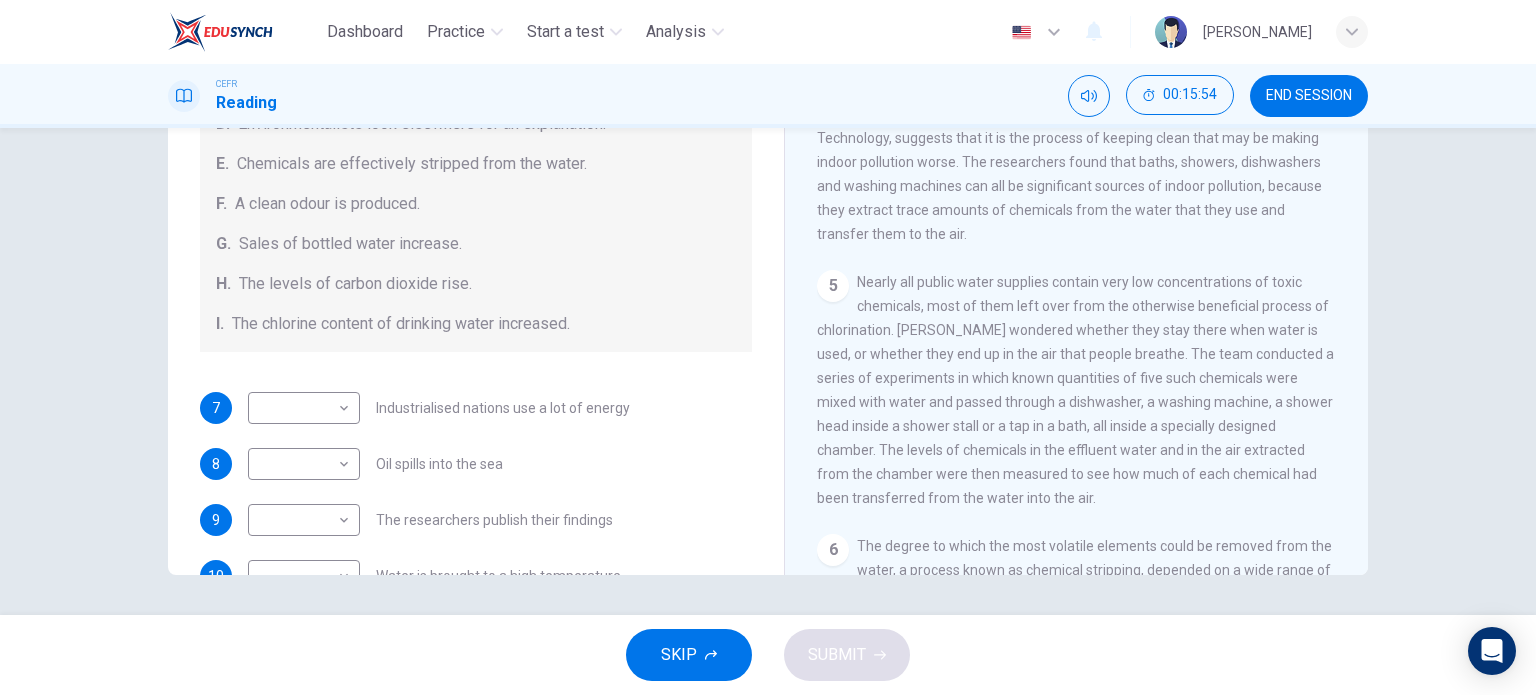 scroll, scrollTop: 424, scrollLeft: 0, axis: vertical 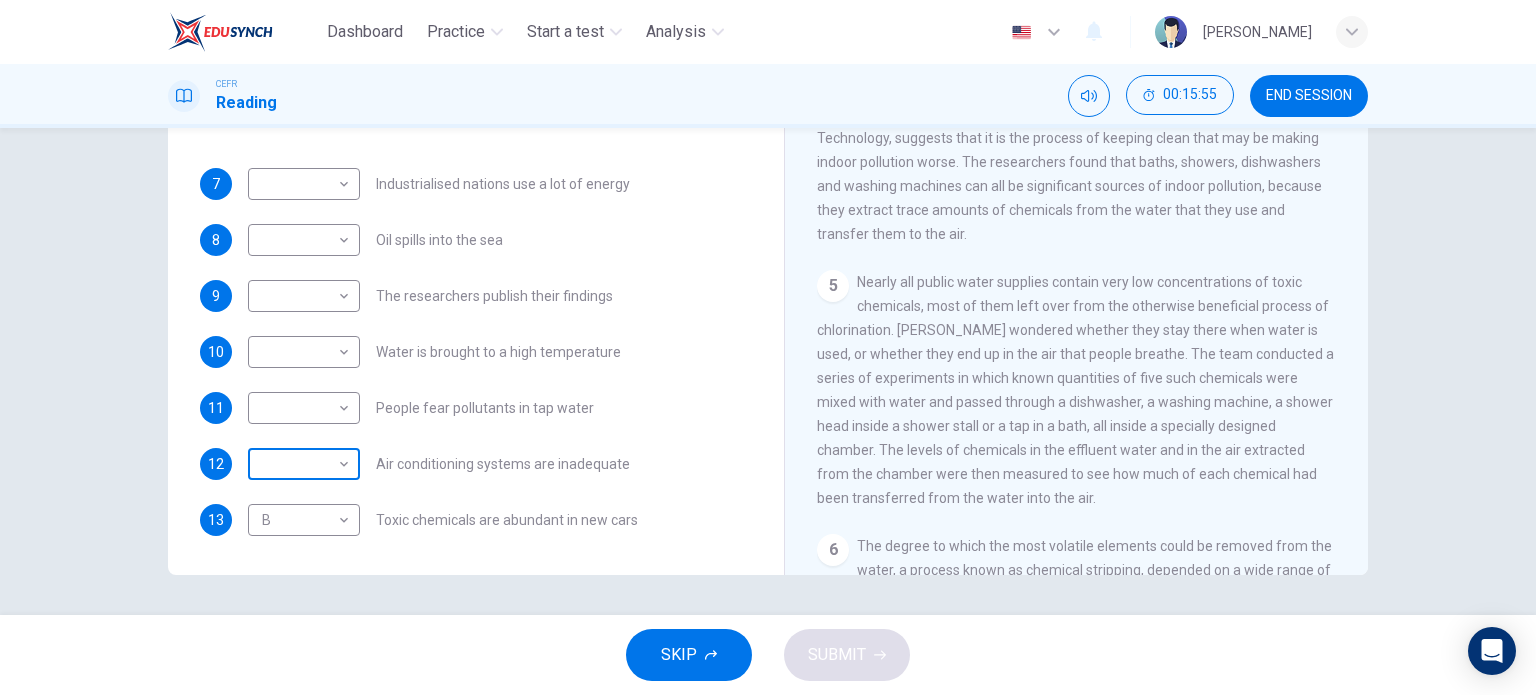 click on "Dashboard Practice Start a test Analysis English en ​ SITI NUR MAISARAH BINTI MOHD ZULFAKRI CEFR Reading 00:15:55 END SESSION Questions 7 - 13 The Reading Passage describes a number of cause and effect relationships.
Match each cause with its effect ( A-J ).
Write the appropriate letters ( A-J ) in the boxes below. Causes A. The focus of pollution moves to the home. B. The levels of carbon monoxide rise. C. The world’s natural resources are unequally shared. D. Environmentalists look elsewhere for an explanation. E. Chemicals are effectively stripped from the water. F. A clean odour is produced. G. Sales of bottled water increase. H. The levels of carbon dioxide rise. I. The chlorine content of drinking water increased. 7 ​ ​ Industrialised nations use a lot of energy 8 ​ ​ Oil spills into the sea 9 ​ ​ The researchers publish their findings 10 ​ ​ Water is brought to a high temperature 11 ​ ​ People fear pollutants in tap water 12 ​ ​ Air conditioning systems are inadequate 13 B" at bounding box center (768, 347) 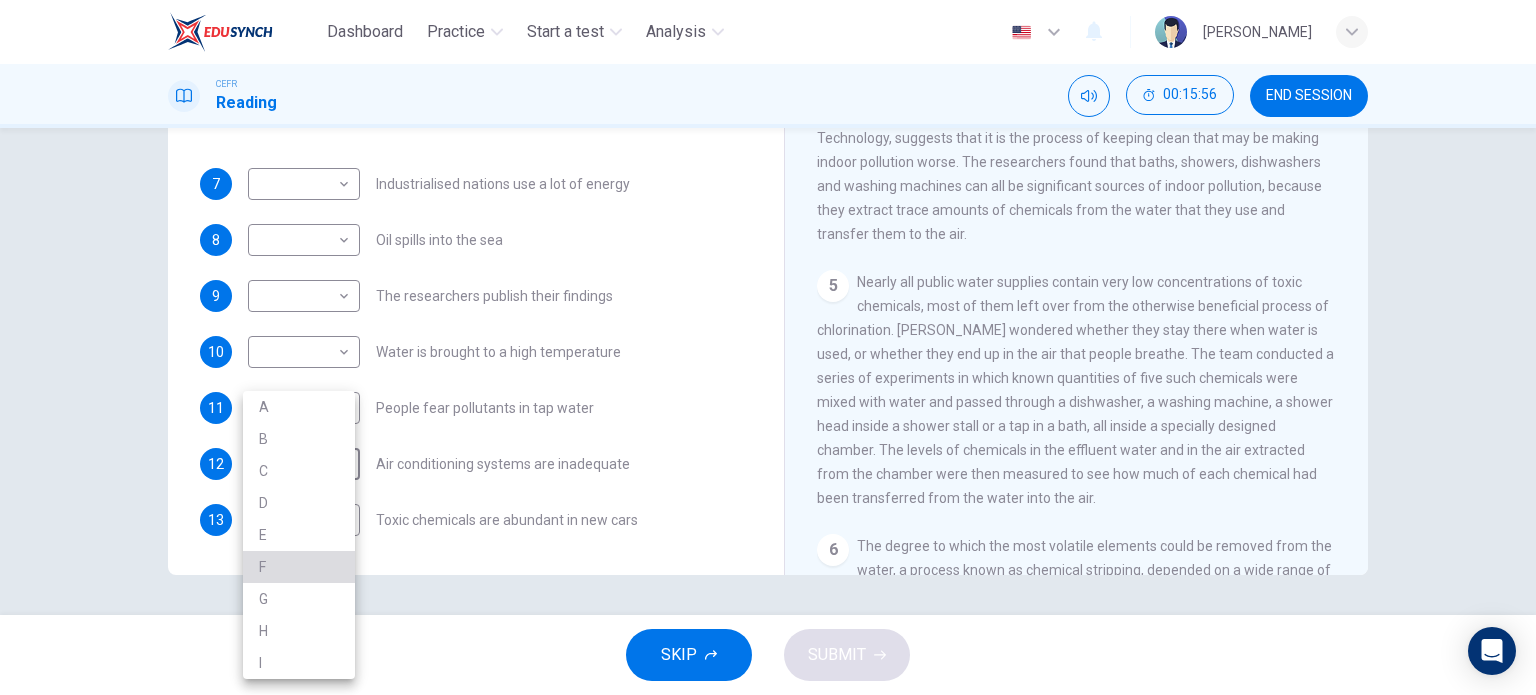 click on "F" at bounding box center [299, 567] 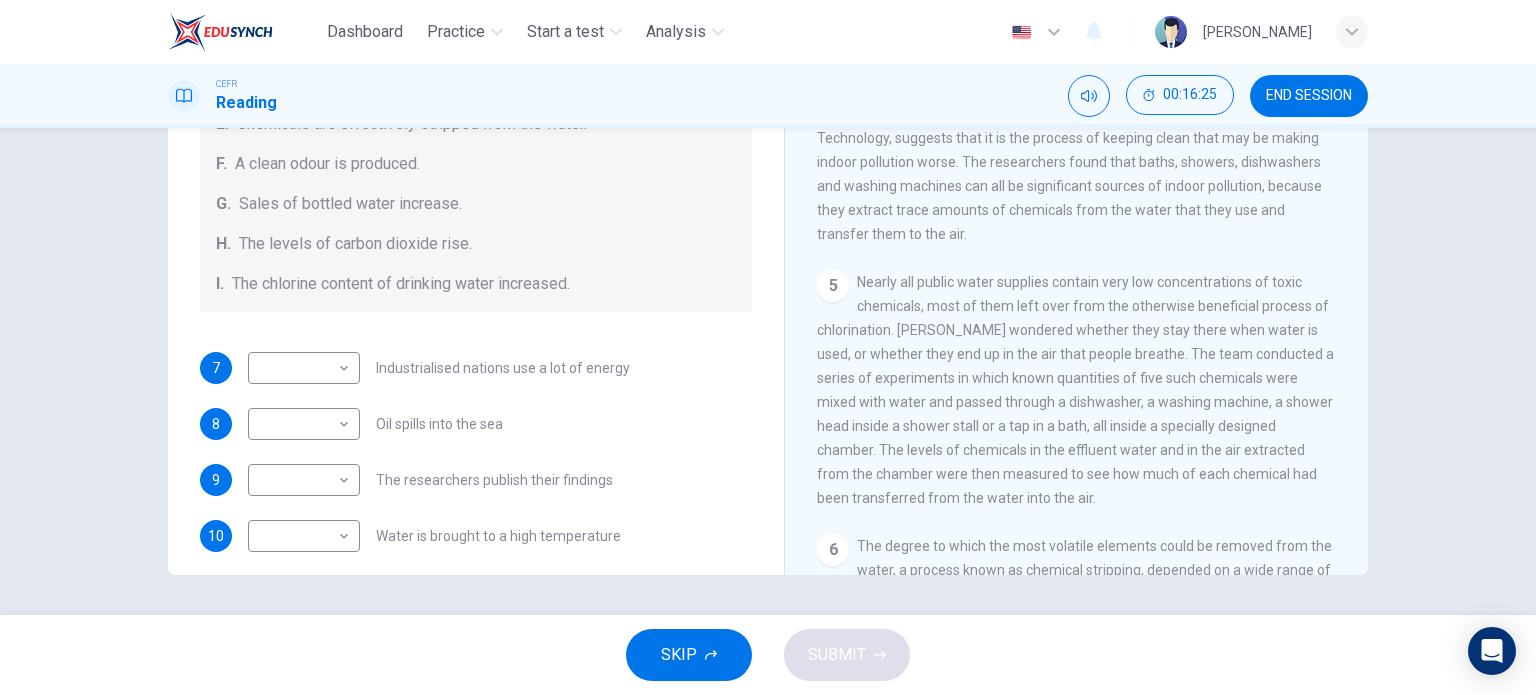 scroll, scrollTop: 241, scrollLeft: 0, axis: vertical 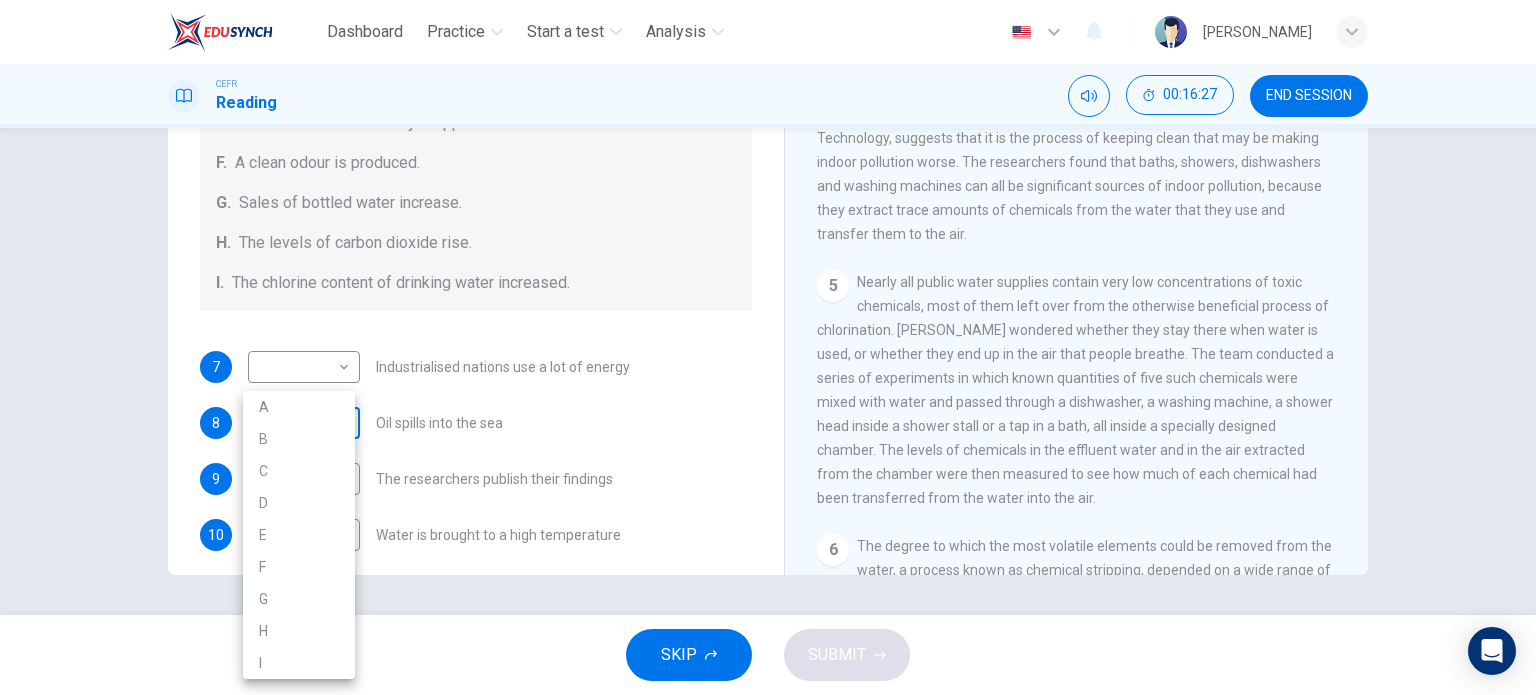 click on "Dashboard Practice Start a test Analysis English en ​ SITI NUR MAISARAH BINTI MOHD ZULFAKRI CEFR Reading 00:16:27 END SESSION Questions 7 - 13 The Reading Passage describes a number of cause and effect relationships.
Match each cause with its effect ( A-J ).
Write the appropriate letters ( A-J ) in the boxes below. Causes A. The focus of pollution moves to the home. B. The levels of carbon monoxide rise. C. The world’s natural resources are unequally shared. D. Environmentalists look elsewhere for an explanation. E. Chemicals are effectively stripped from the water. F. A clean odour is produced. G. Sales of bottled water increase. H. The levels of carbon dioxide rise. I. The chlorine content of drinking water increased. 7 ​ ​ Industrialised nations use a lot of energy 8 ​ ​ Oil spills into the sea 9 ​ ​ The researchers publish their findings 10 ​ ​ Water is brought to a high temperature 11 ​ ​ People fear pollutants in tap water 12 F F ​ Air conditioning systems are inadequate 13 B" at bounding box center [768, 347] 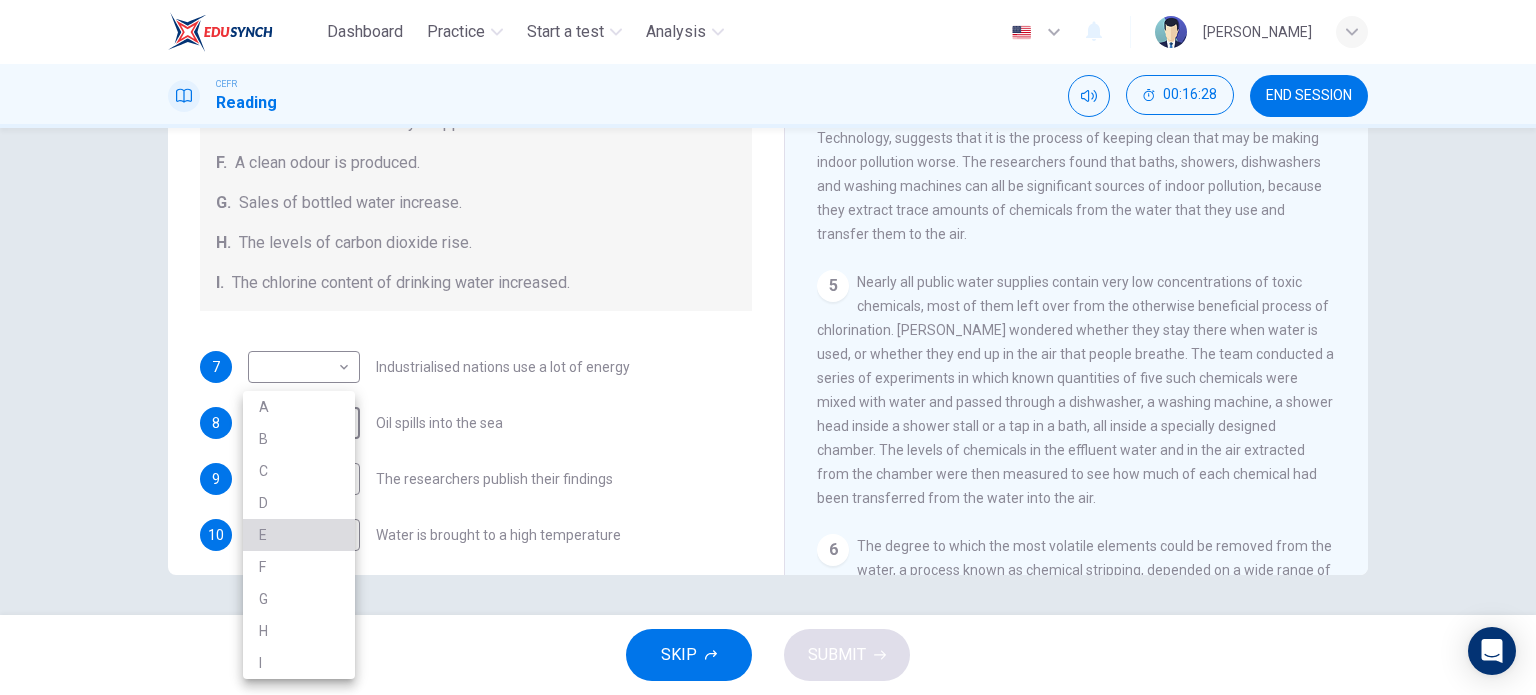 click on "E" at bounding box center [299, 535] 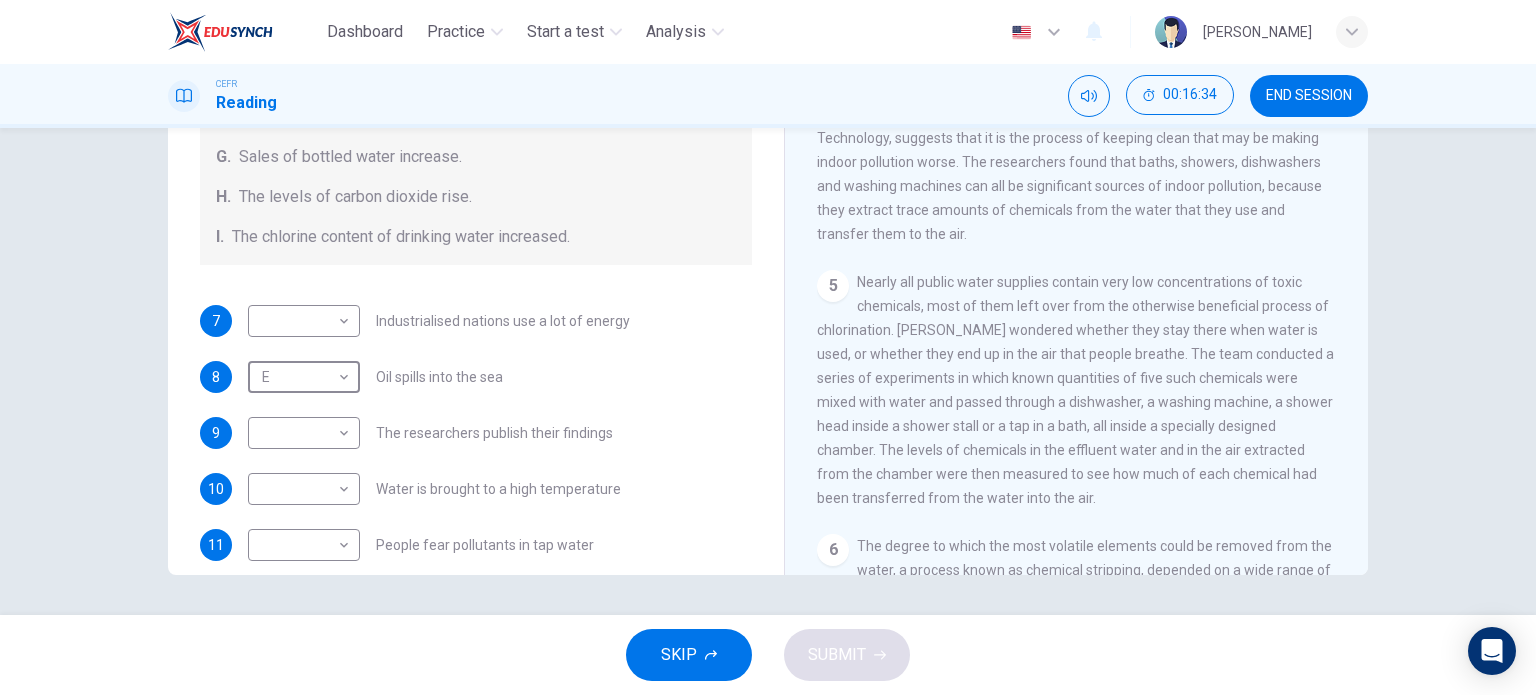 scroll, scrollTop: 289, scrollLeft: 0, axis: vertical 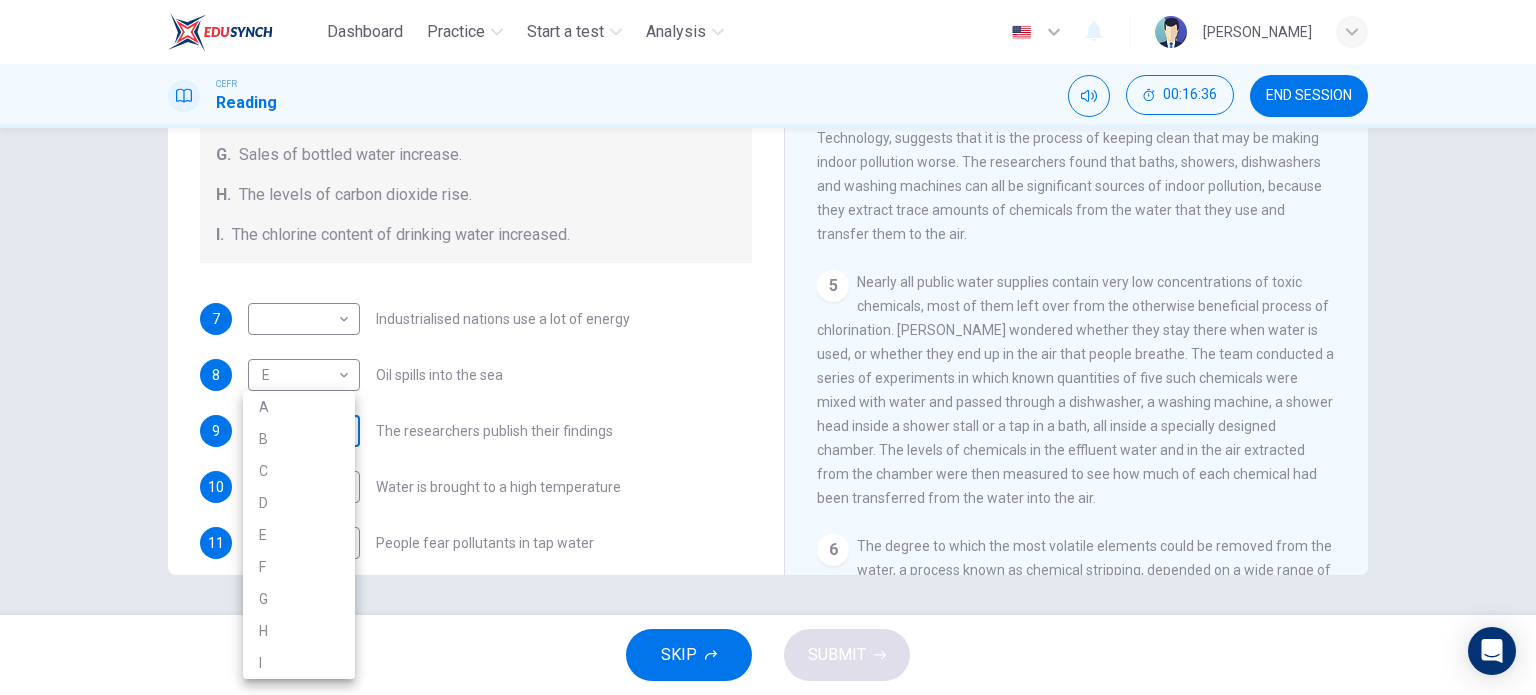 click on "Dashboard Practice Start a test Analysis English en ​ SITI NUR MAISARAH BINTI MOHD ZULFAKRI CEFR Reading 00:16:36 END SESSION Questions 7 - 13 The Reading Passage describes a number of cause and effect relationships.
Match each cause with its effect ( A-J ).
Write the appropriate letters ( A-J ) in the boxes below. Causes A. The focus of pollution moves to the home. B. The levels of carbon monoxide rise. C. The world’s natural resources are unequally shared. D. Environmentalists look elsewhere for an explanation. E. Chemicals are effectively stripped from the water. F. A clean odour is produced. G. Sales of bottled water increase. H. The levels of carbon dioxide rise. I. The chlorine content of drinking water increased. 7 ​ ​ Industrialised nations use a lot of energy 8 E E ​ Oil spills into the sea 9 ​ ​ The researchers publish their findings 10 ​ ​ Water is brought to a high temperature 11 ​ ​ People fear pollutants in tap water 12 F F ​ Air conditioning systems are inadequate 13 B" at bounding box center [768, 347] 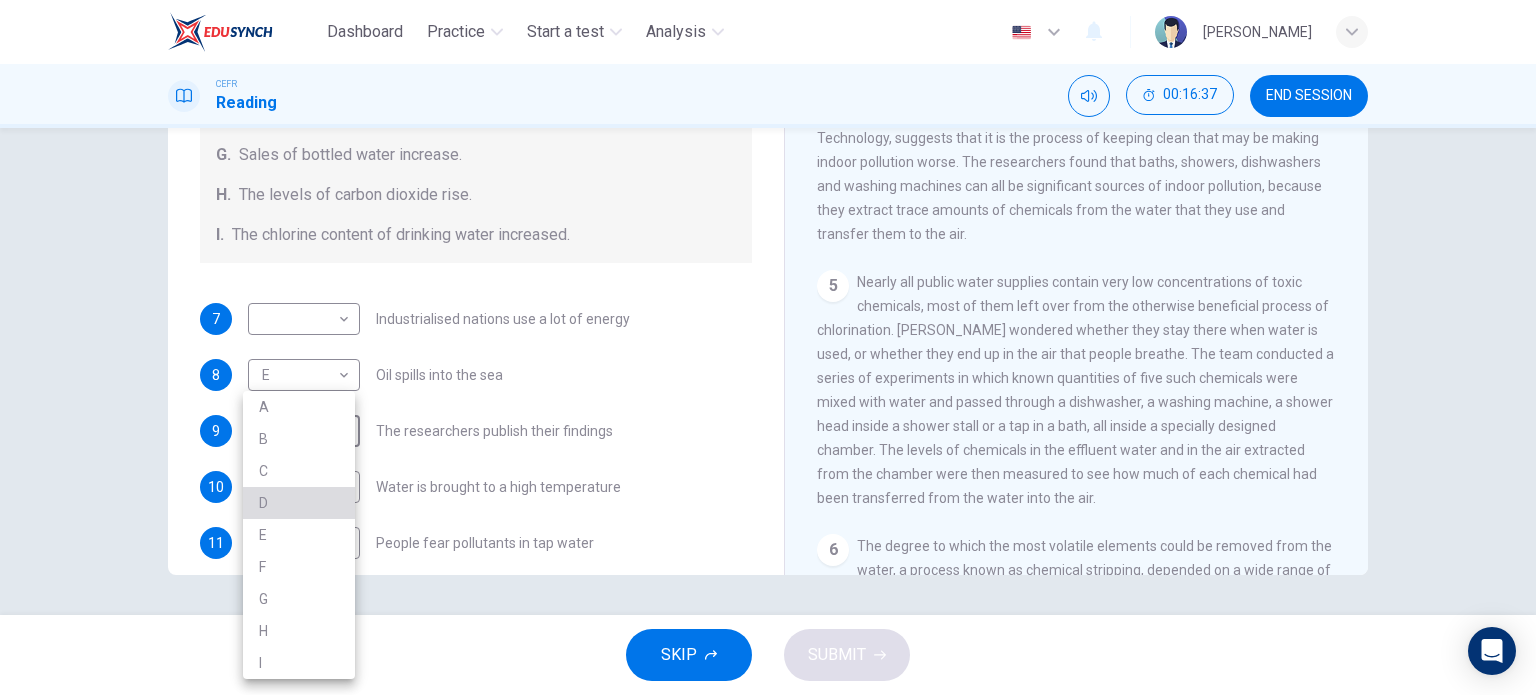 click on "D" at bounding box center [299, 503] 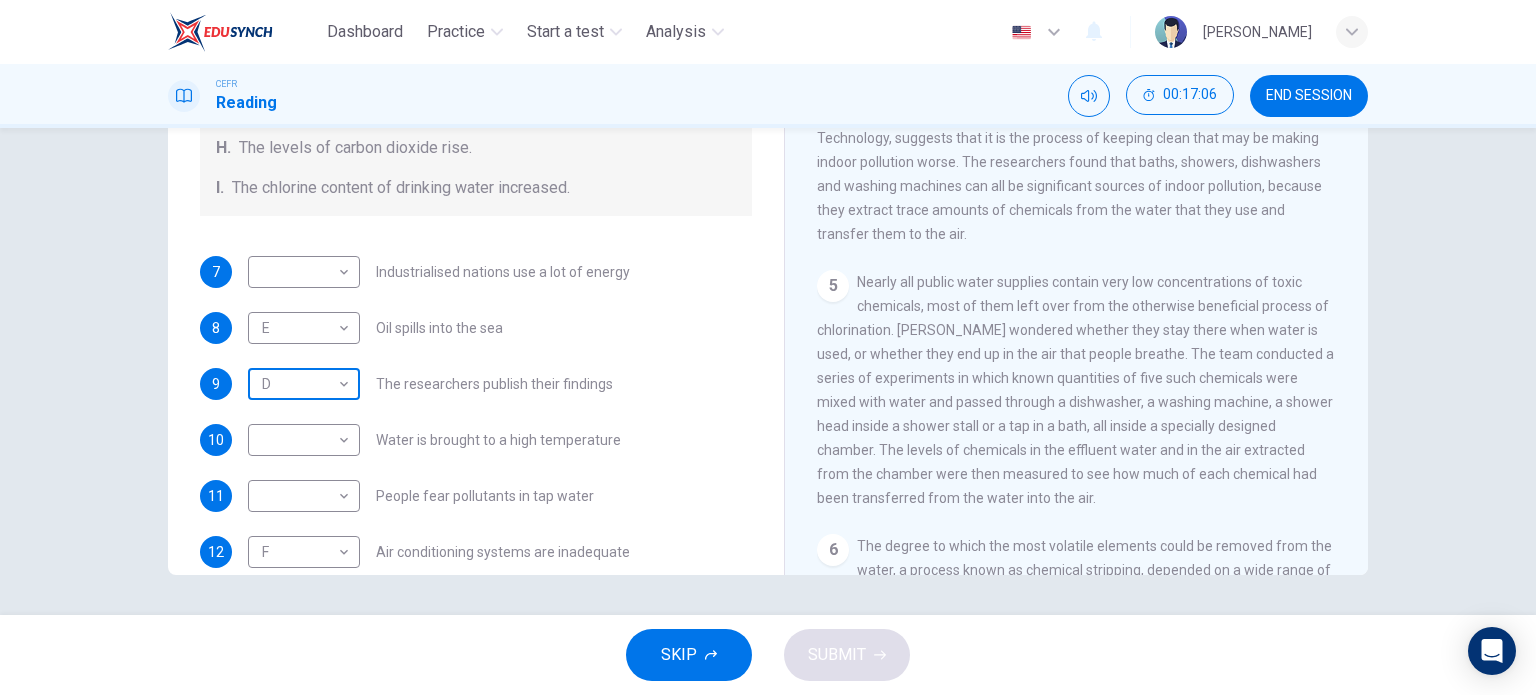 scroll, scrollTop: 340, scrollLeft: 0, axis: vertical 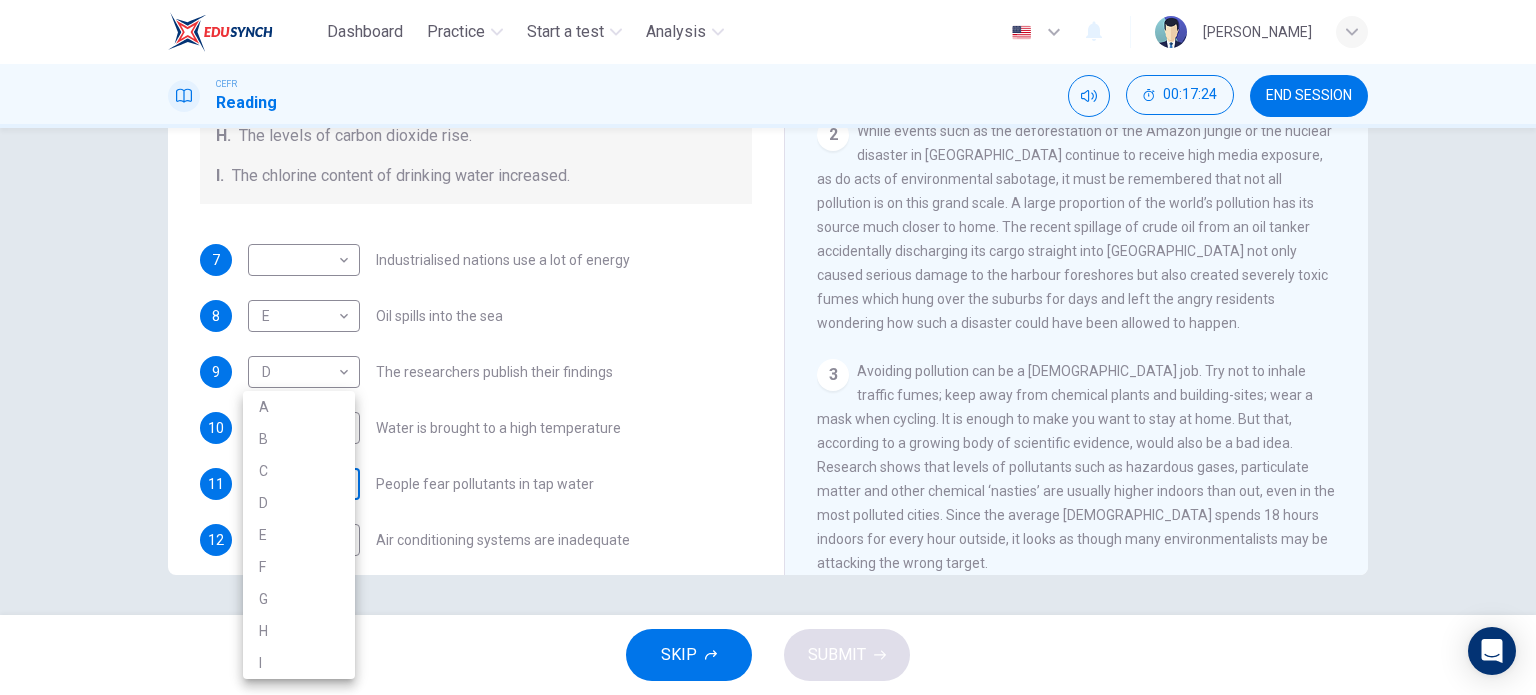 click on "Dashboard Practice Start a test Analysis English en ​ SITI NUR MAISARAH BINTI MOHD ZULFAKRI CEFR Reading 00:17:24 END SESSION Questions 7 - 13 The Reading Passage describes a number of cause and effect relationships.
Match each cause with its effect ( A-J ).
Write the appropriate letters ( A-J ) in the boxes below. Causes A. The focus of pollution moves to the home. B. The levels of carbon monoxide rise. C. The world’s natural resources are unequally shared. D. Environmentalists look elsewhere for an explanation. E. Chemicals are effectively stripped from the water. F. A clean odour is produced. G. Sales of bottled water increase. H. The levels of carbon dioxide rise. I. The chlorine content of drinking water increased. 7 ​ ​ Industrialised nations use a lot of energy 8 E E ​ Oil spills into the sea 9 D D ​ The researchers publish their findings 10 ​ ​ Water is brought to a high temperature 11 ​ ​ People fear pollutants in tap water 12 F F ​ Air conditioning systems are inadequate 13 B" at bounding box center (768, 347) 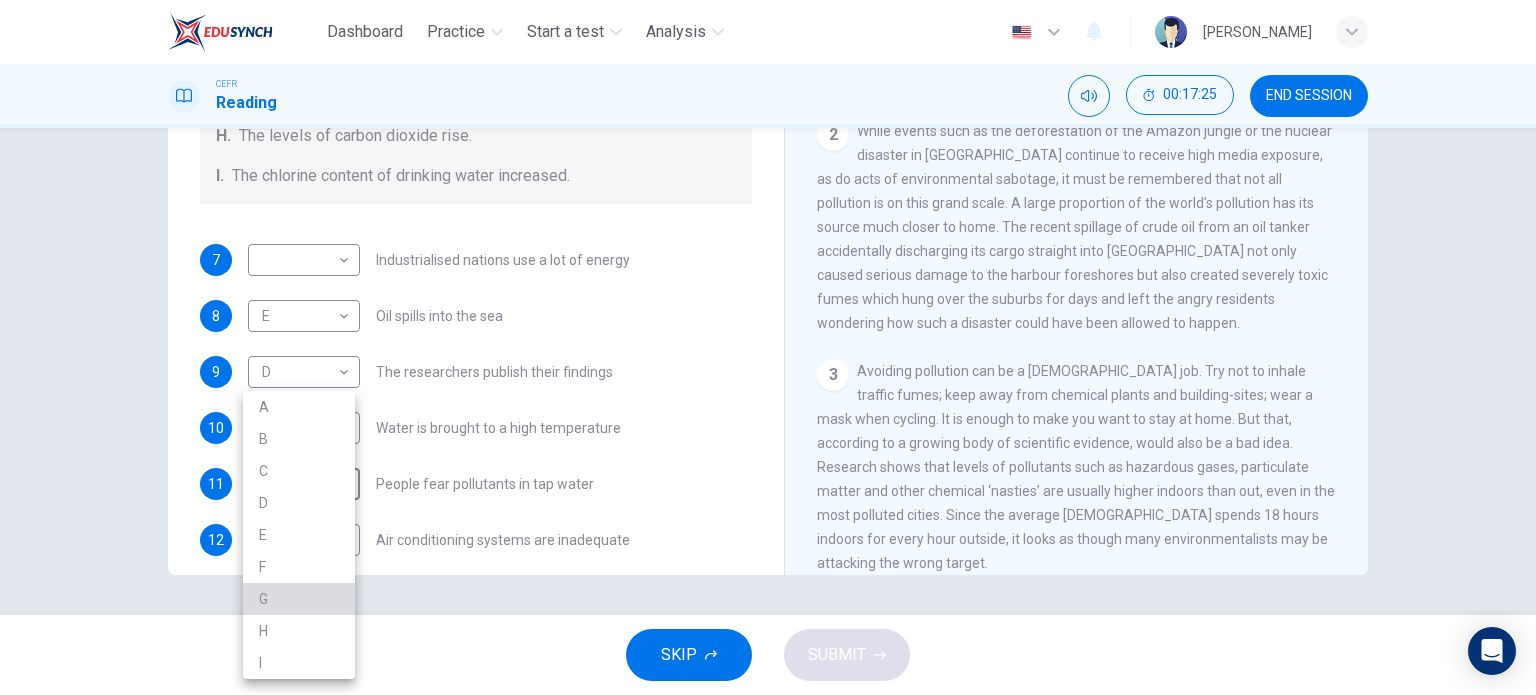 click on "G" at bounding box center (299, 599) 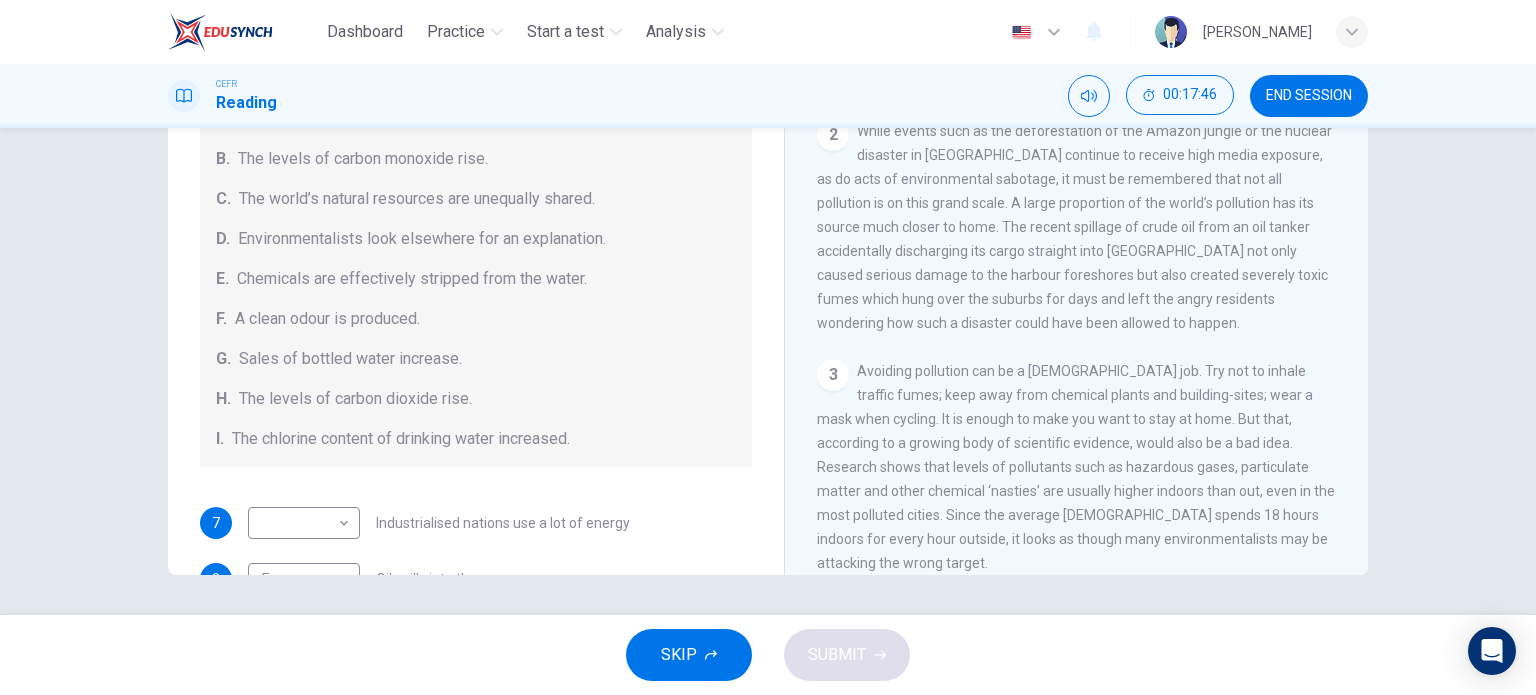 scroll, scrollTop: 91, scrollLeft: 0, axis: vertical 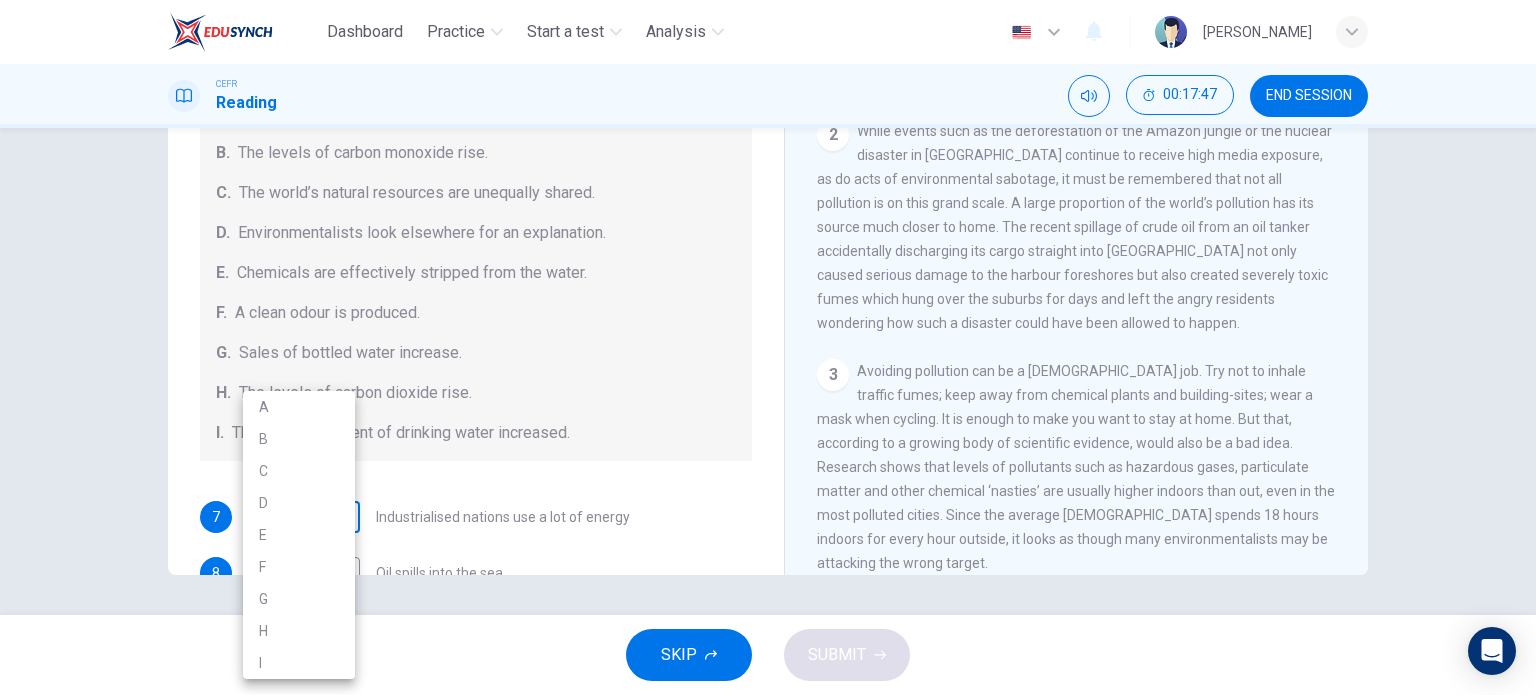 click on "Dashboard Practice Start a test Analysis English en ​ SITI NUR MAISARAH BINTI MOHD ZULFAKRI CEFR Reading 00:17:47 END SESSION Questions 7 - 13 The Reading Passage describes a number of cause and effect relationships.
Match each cause with its effect ( A-J ).
Write the appropriate letters ( A-J ) in the boxes below. Causes A. The focus of pollution moves to the home. B. The levels of carbon monoxide rise. C. The world’s natural resources are unequally shared. D. Environmentalists look elsewhere for an explanation. E. Chemicals are effectively stripped from the water. F. A clean odour is produced. G. Sales of bottled water increase. H. The levels of carbon dioxide rise. I. The chlorine content of drinking water increased. 7 ​ ​ Industrialised nations use a lot of energy 8 E E ​ Oil spills into the sea 9 D D ​ The researchers publish their findings 10 ​ ​ Water is brought to a high temperature 11 G G ​ People fear pollutants in tap water 12 F F ​ Air conditioning systems are inadequate 13 B" at bounding box center (768, 347) 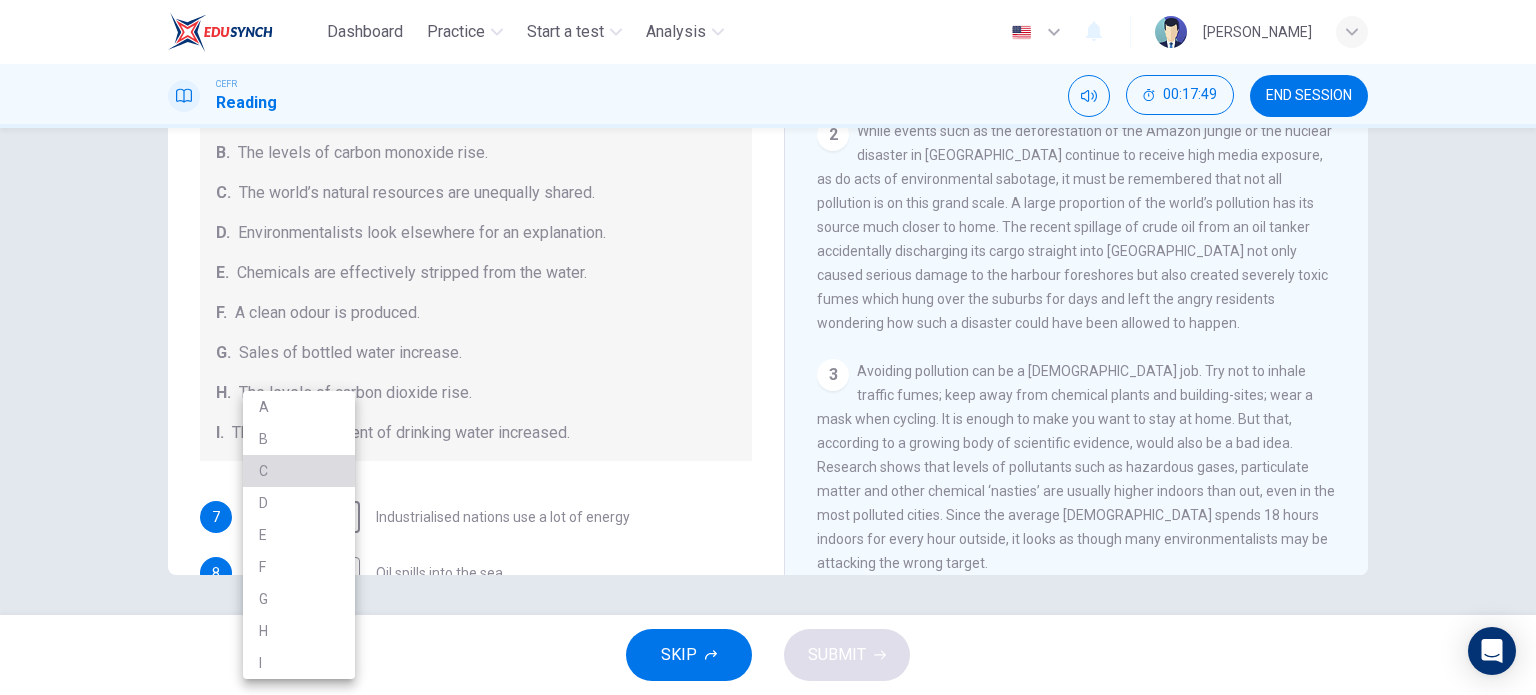 click on "C" at bounding box center [299, 471] 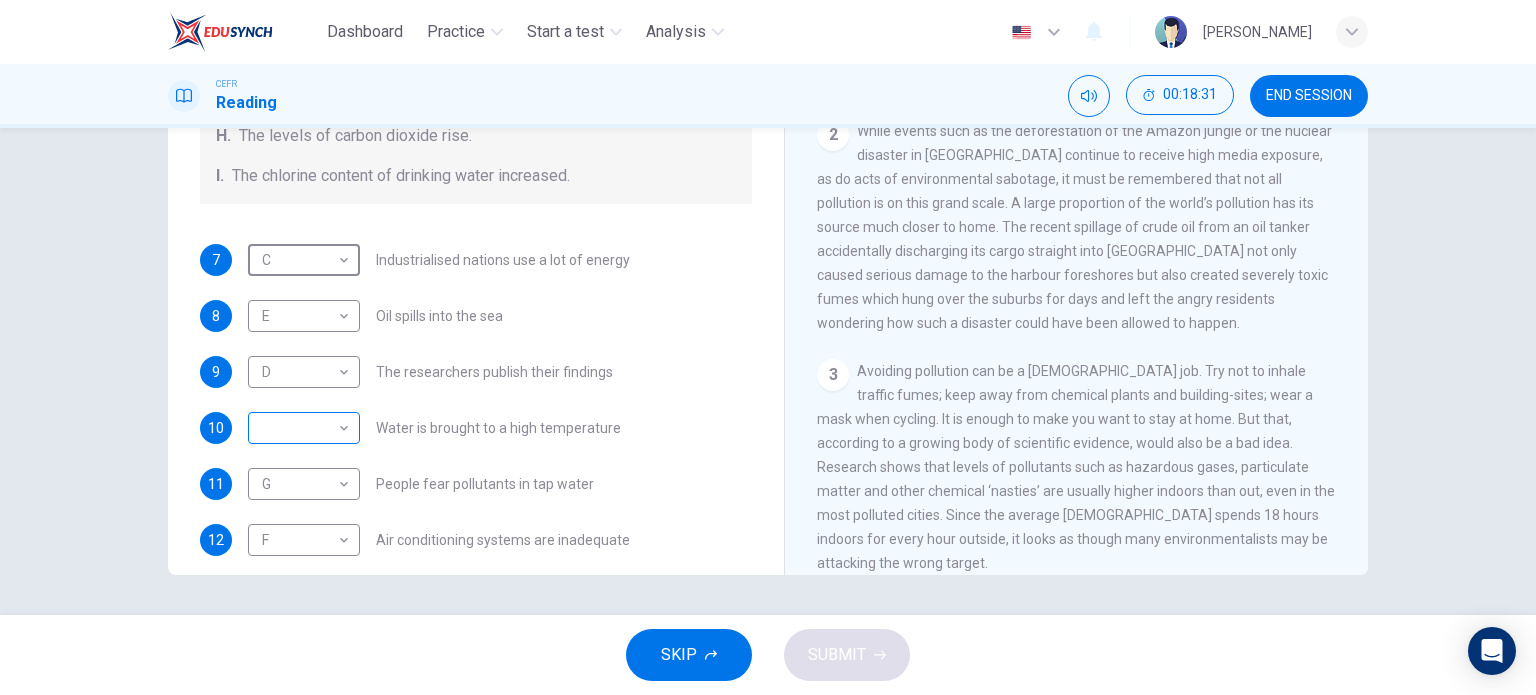 scroll, scrollTop: 348, scrollLeft: 0, axis: vertical 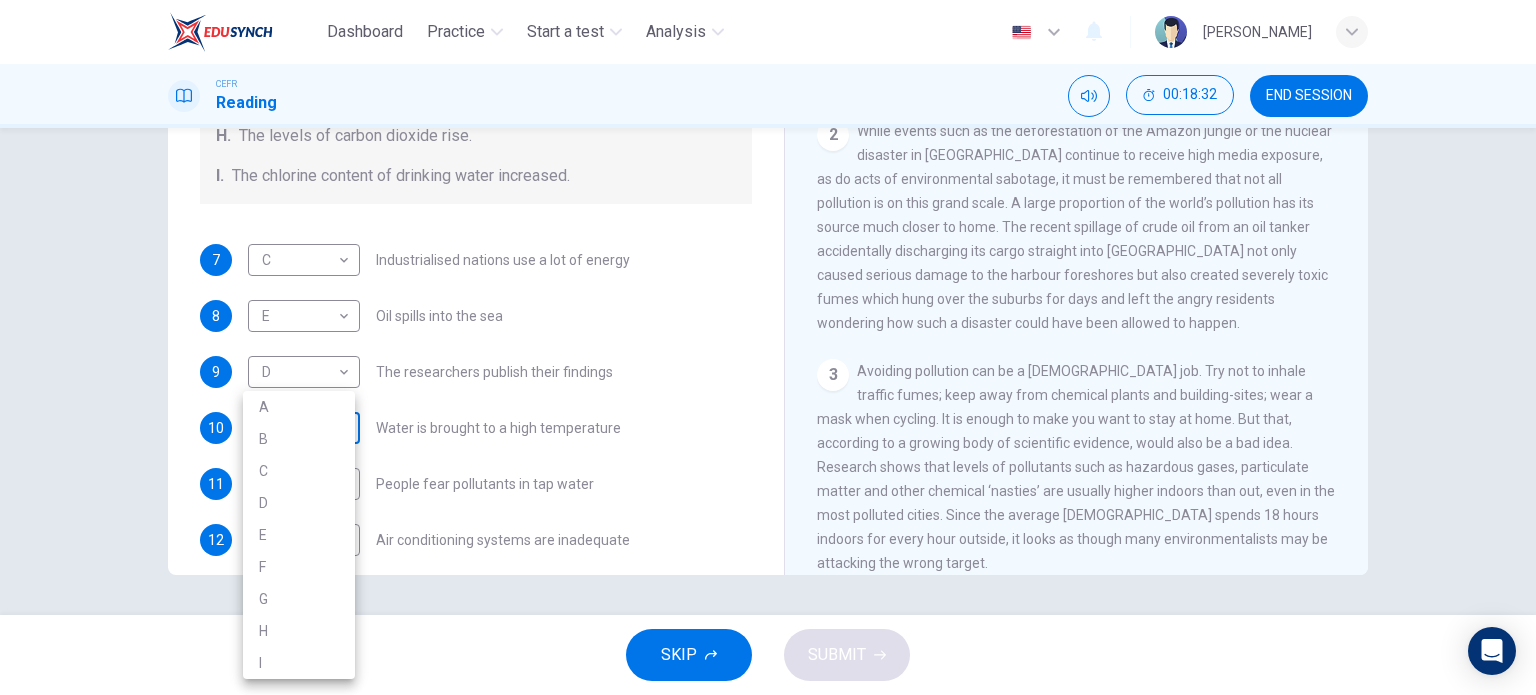 click on "Dashboard Practice Start a test Analysis English en ​ SITI NUR MAISARAH BINTI MOHD ZULFAKRI CEFR Reading 00:18:32 END SESSION Questions 7 - 13 The Reading Passage describes a number of cause and effect relationships.
Match each cause with its effect ( A-J ).
Write the appropriate letters ( A-J ) in the boxes below. Causes A. The focus of pollution moves to the home. B. The levels of carbon monoxide rise. C. The world’s natural resources are unequally shared. D. Environmentalists look elsewhere for an explanation. E. Chemicals are effectively stripped from the water. F. A clean odour is produced. G. Sales of bottled water increase. H. The levels of carbon dioxide rise. I. The chlorine content of drinking water increased. 7 C C ​ Industrialised nations use a lot of energy 8 E E ​ Oil spills into the sea 9 D D ​ The researchers publish their findings 10 ​ ​ Water is brought to a high temperature 11 G G ​ People fear pollutants in tap water 12 F F ​ Air conditioning systems are inadequate 13 B" at bounding box center (768, 347) 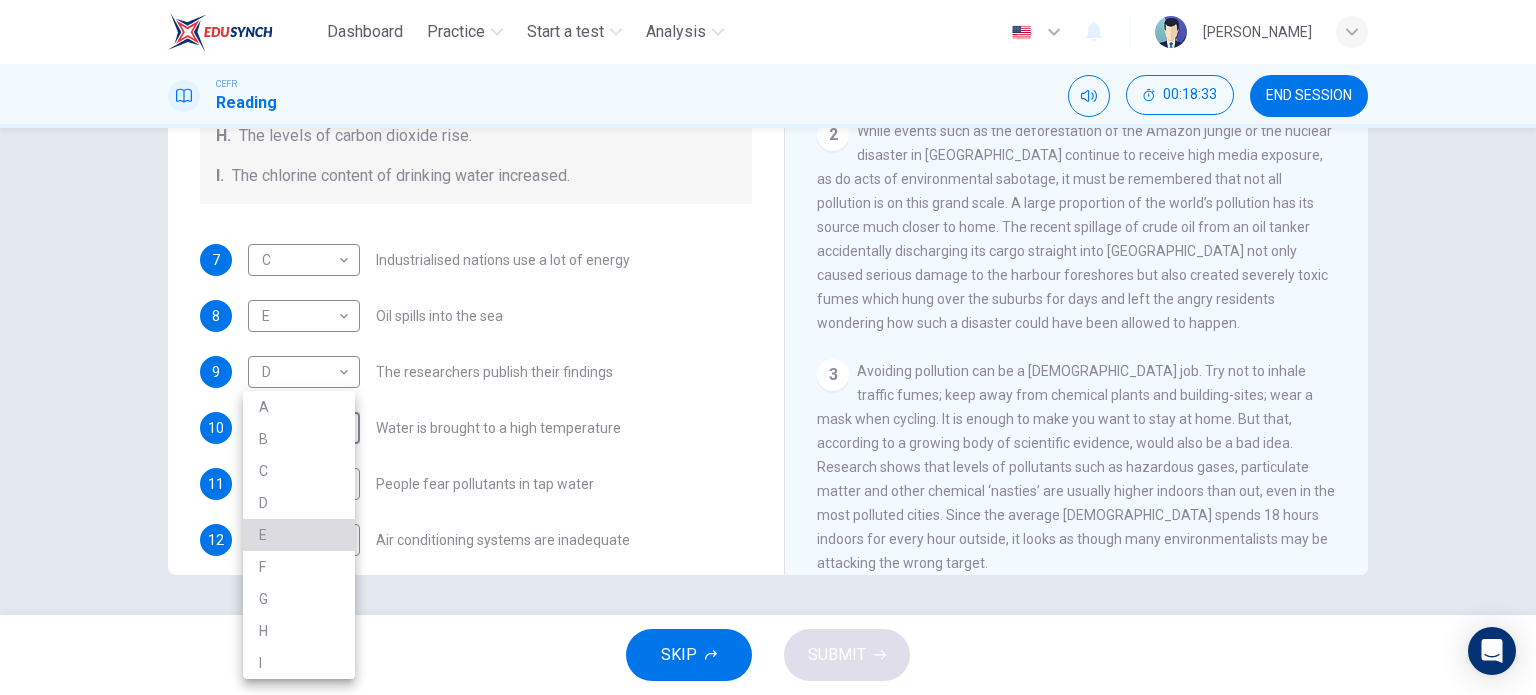 click on "E" at bounding box center [299, 535] 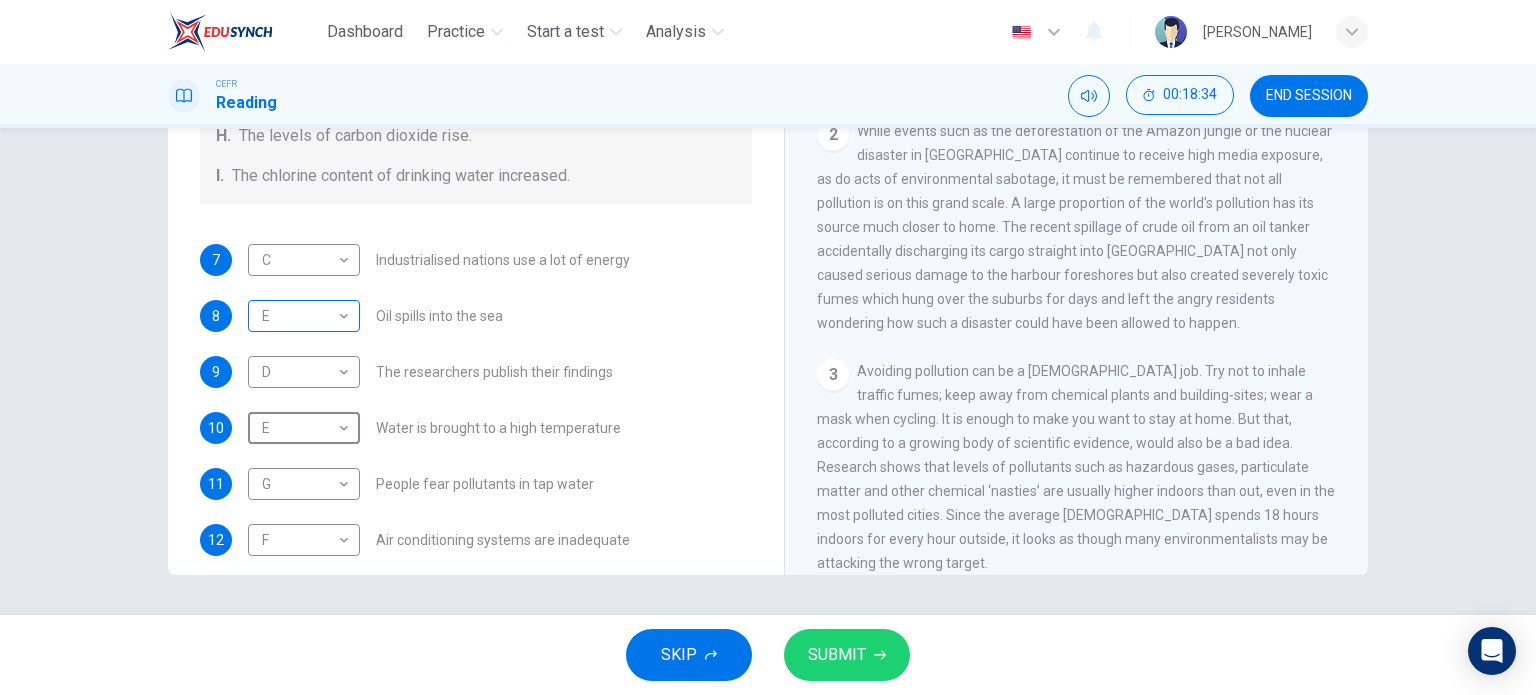 scroll, scrollTop: 0, scrollLeft: 0, axis: both 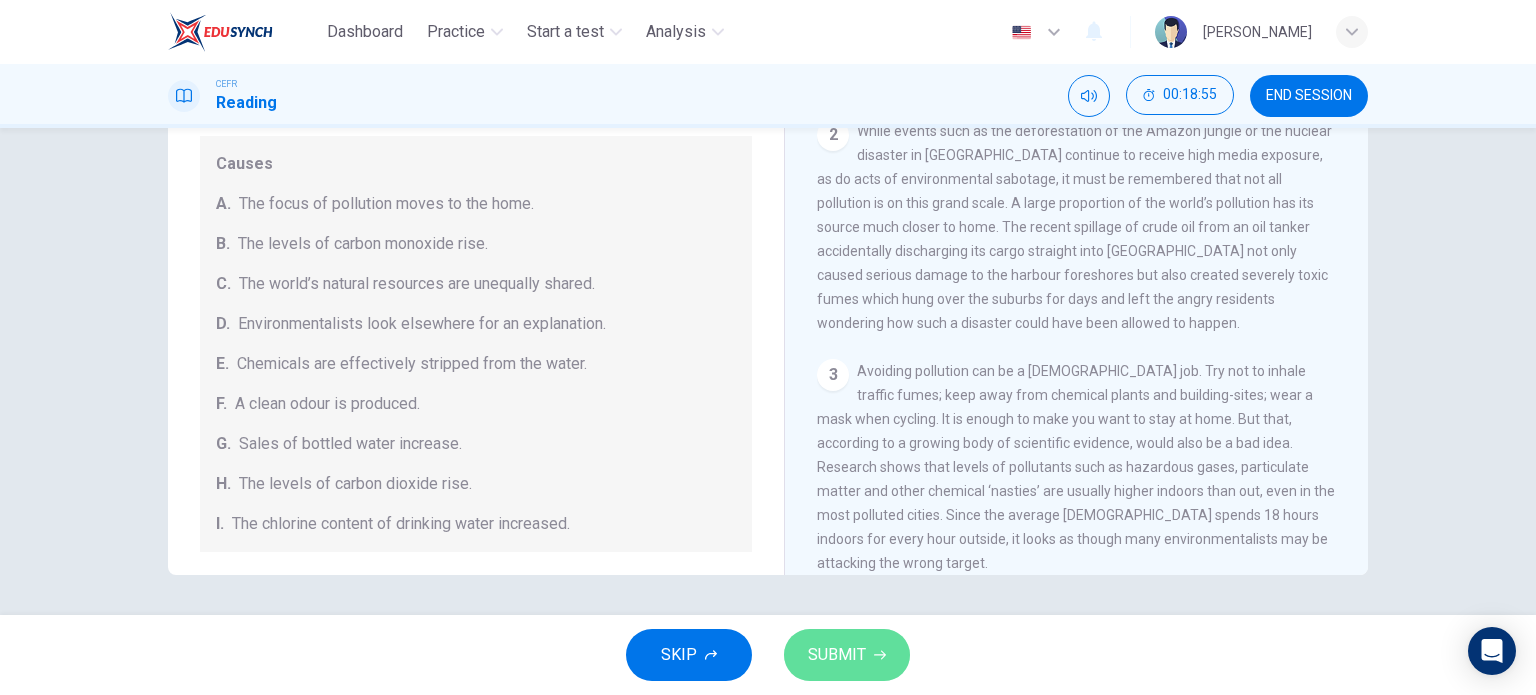 click on "SUBMIT" at bounding box center [837, 655] 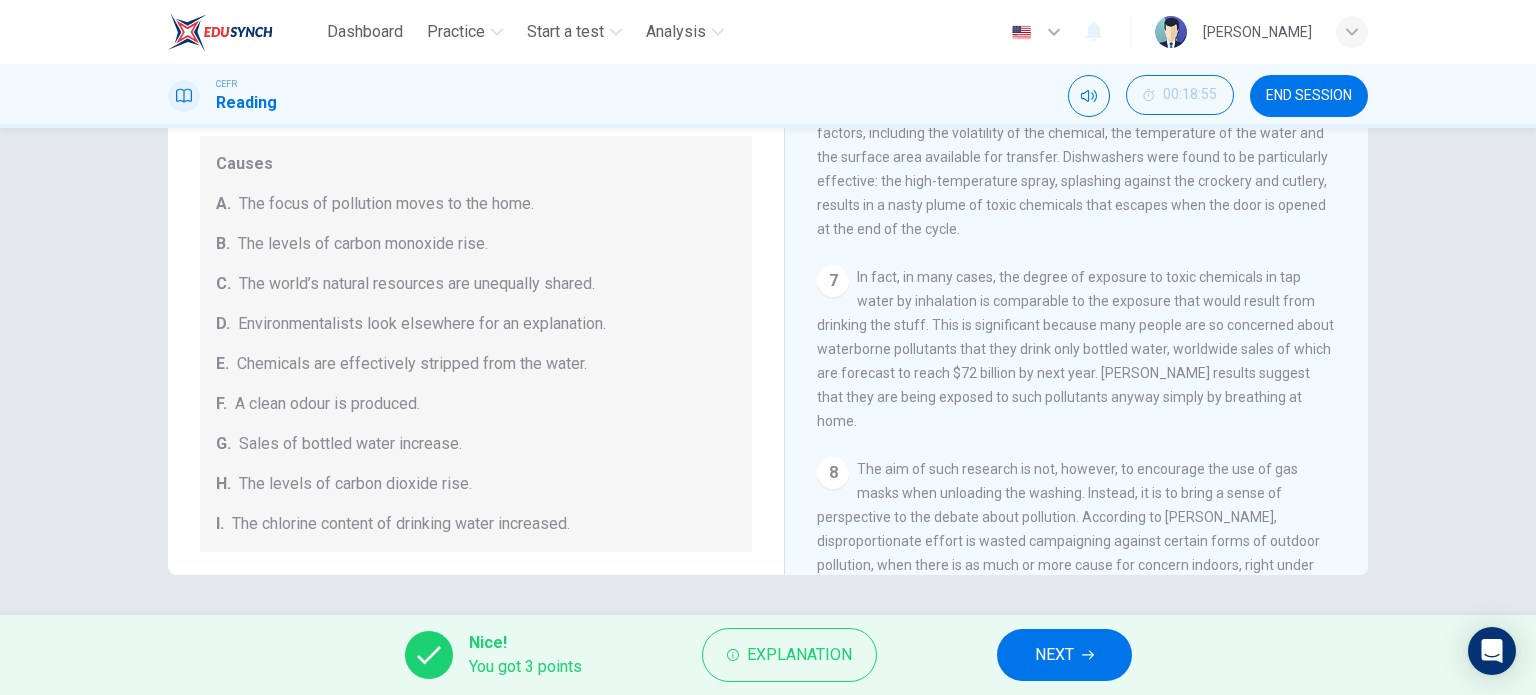 scroll, scrollTop: 1496, scrollLeft: 0, axis: vertical 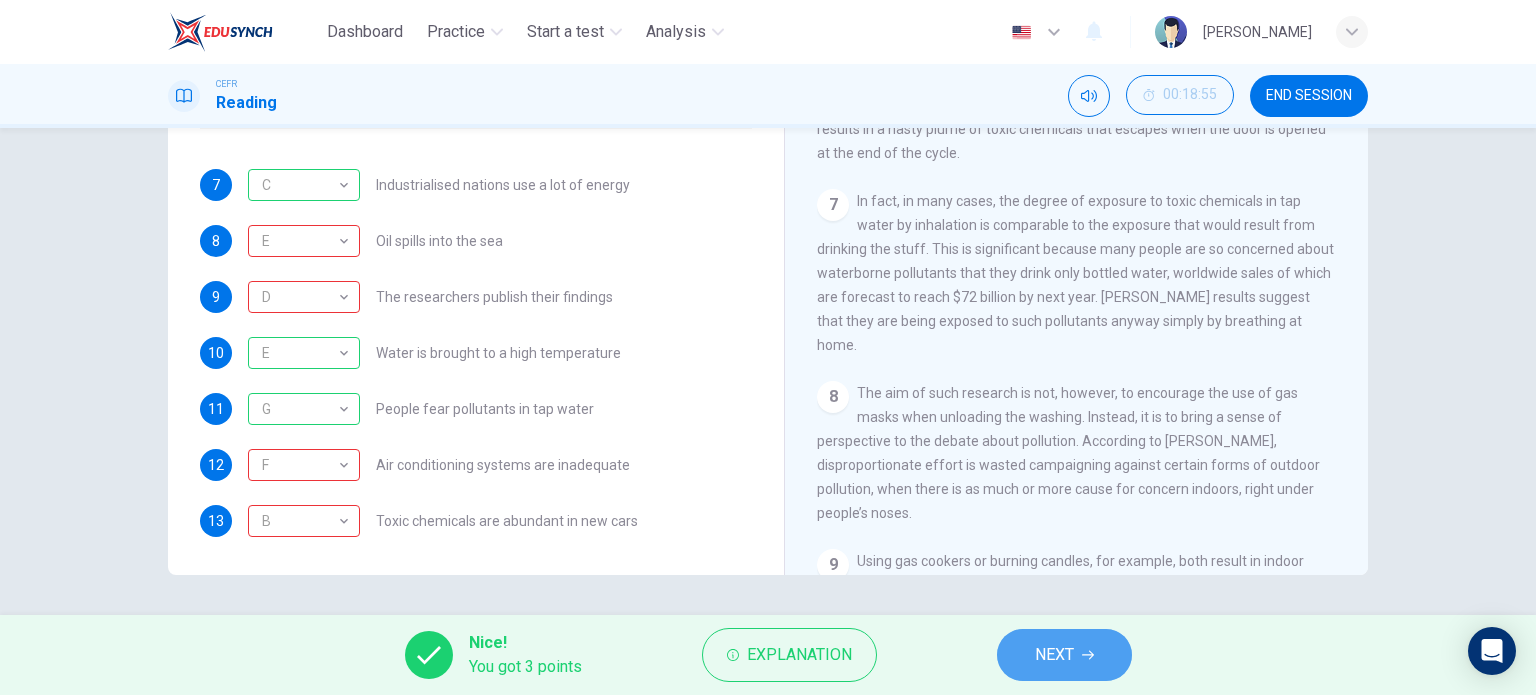 click on "NEXT" at bounding box center [1054, 655] 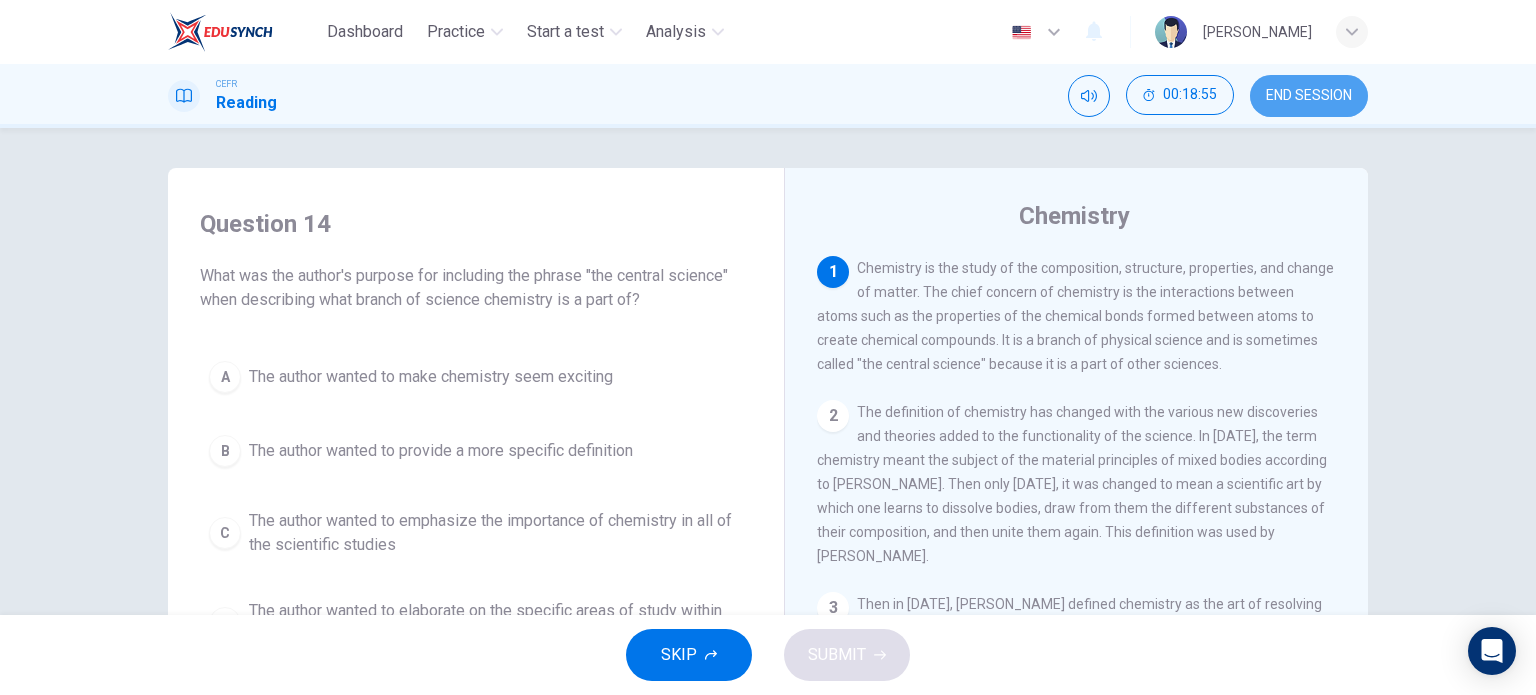 click on "END SESSION" at bounding box center [1309, 96] 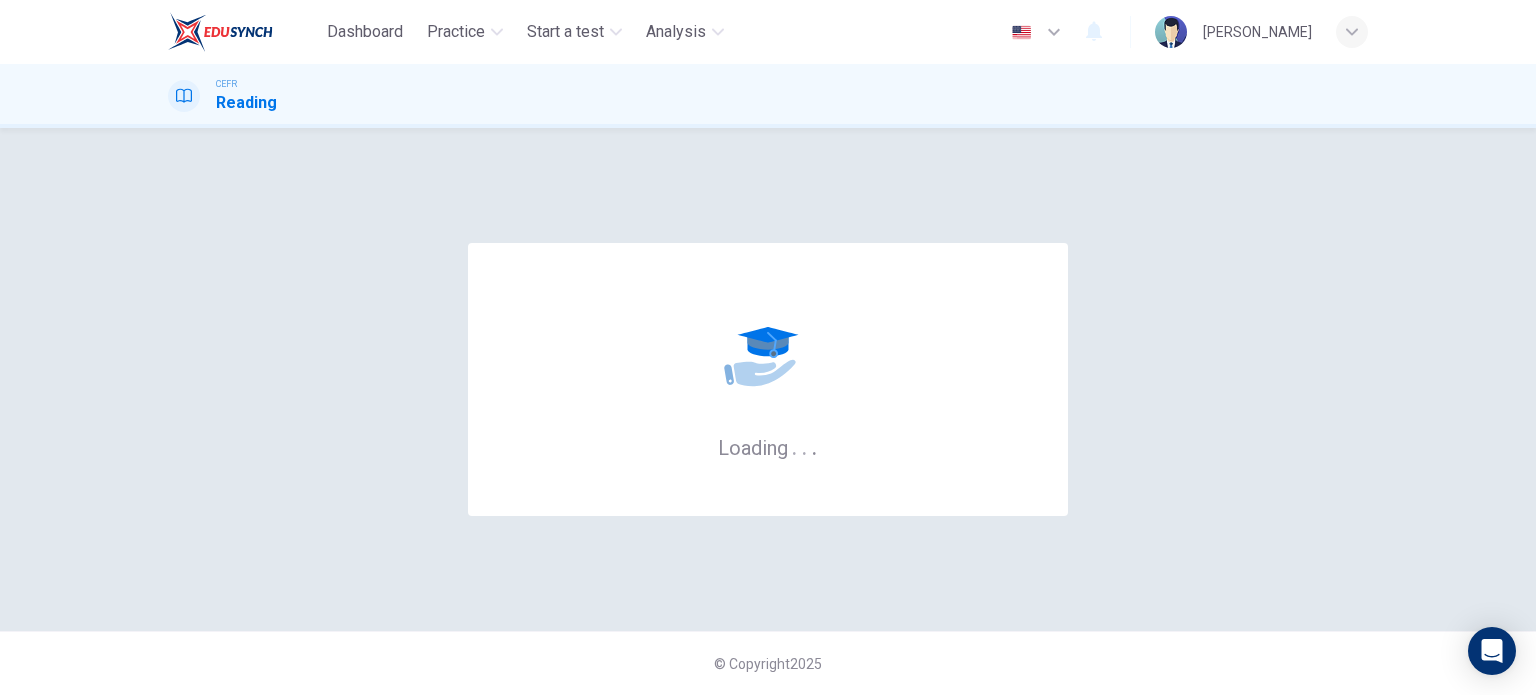scroll, scrollTop: 0, scrollLeft: 0, axis: both 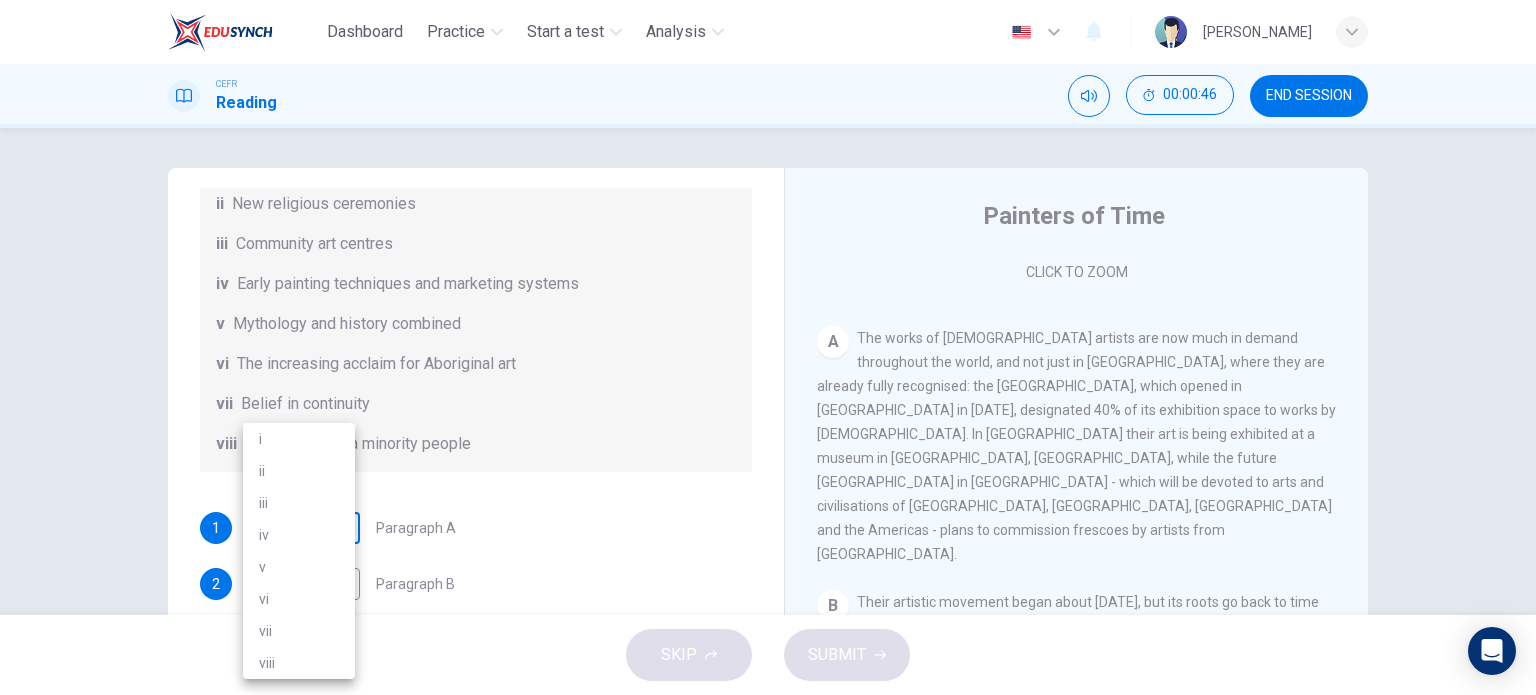 click on "Dashboard Practice Start a test Analysis English en ​ [PERSON_NAME] CEFR Reading 00:00:46 END SESSION Questions 1 - 6 The Reading Passage has eight paragraphs  A-H .
Choose the most suitable heading for paragraphs  A-F  from the list of headings below.
Write the correct number (i-viii) in the boxes below. List of Headings i Amazing results from a project ii New religious ceremonies iii Community art centres iv Early painting techniques and marketing systems v Mythology and history combined vi The increasing acclaim for Aboriginal art vii Belief in continuity viii Oppression of a minority people 1 ​ ​ Paragraph A 2 ​ ​ Paragraph B 3 ​ ​ Paragraph C 4 ​ ​ Paragraph D 5 ​ ​ Paragraph E 6 ​ ​ Paragraph F Painters of Time CLICK TO ZOOM Click to Zoom A B C D E F G H  [DATE], Aboriginal painting has become a great success. Some works sell for more than $25,000, and exceptional items may fetch as much as $180,000 in [GEOGRAPHIC_DATA]. SKIP SUBMIT
Dashboard Practice i" at bounding box center [768, 347] 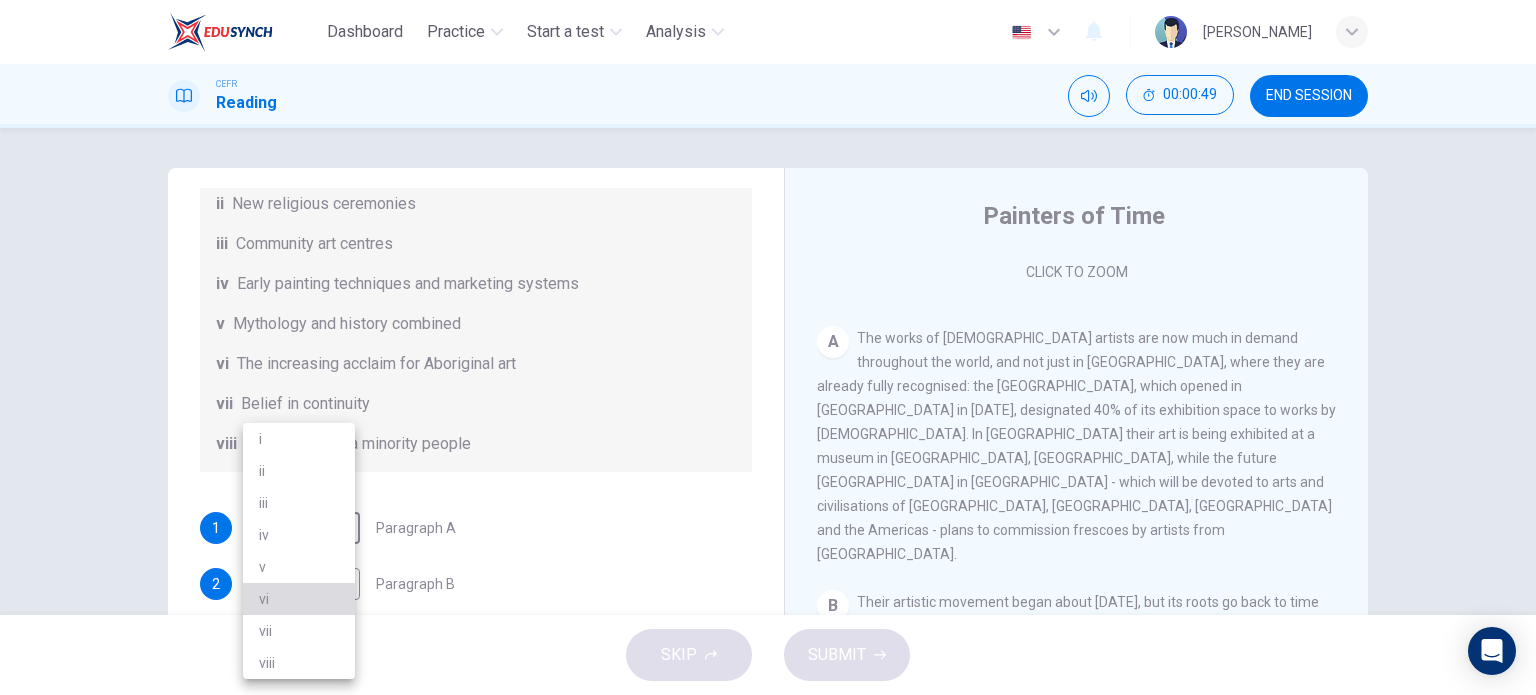 click on "vi" at bounding box center [299, 599] 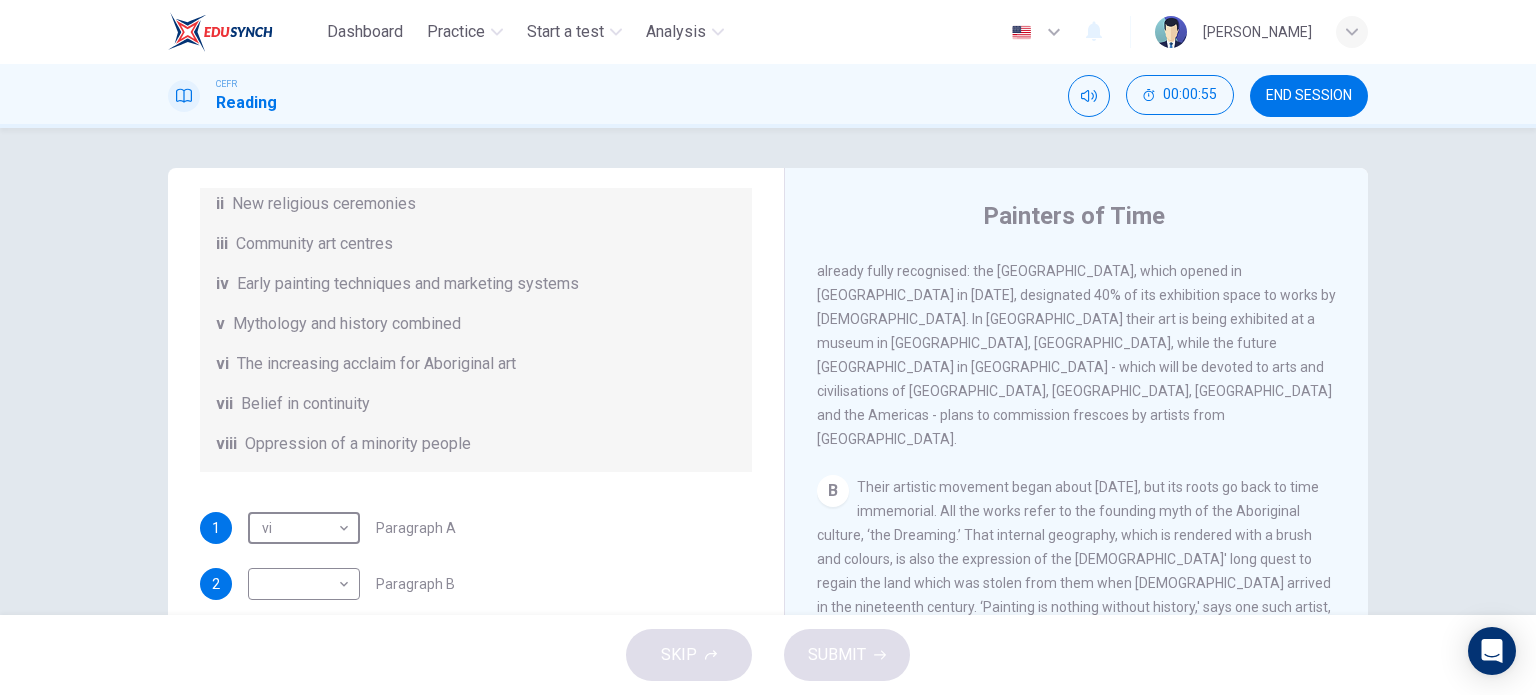 scroll, scrollTop: 491, scrollLeft: 0, axis: vertical 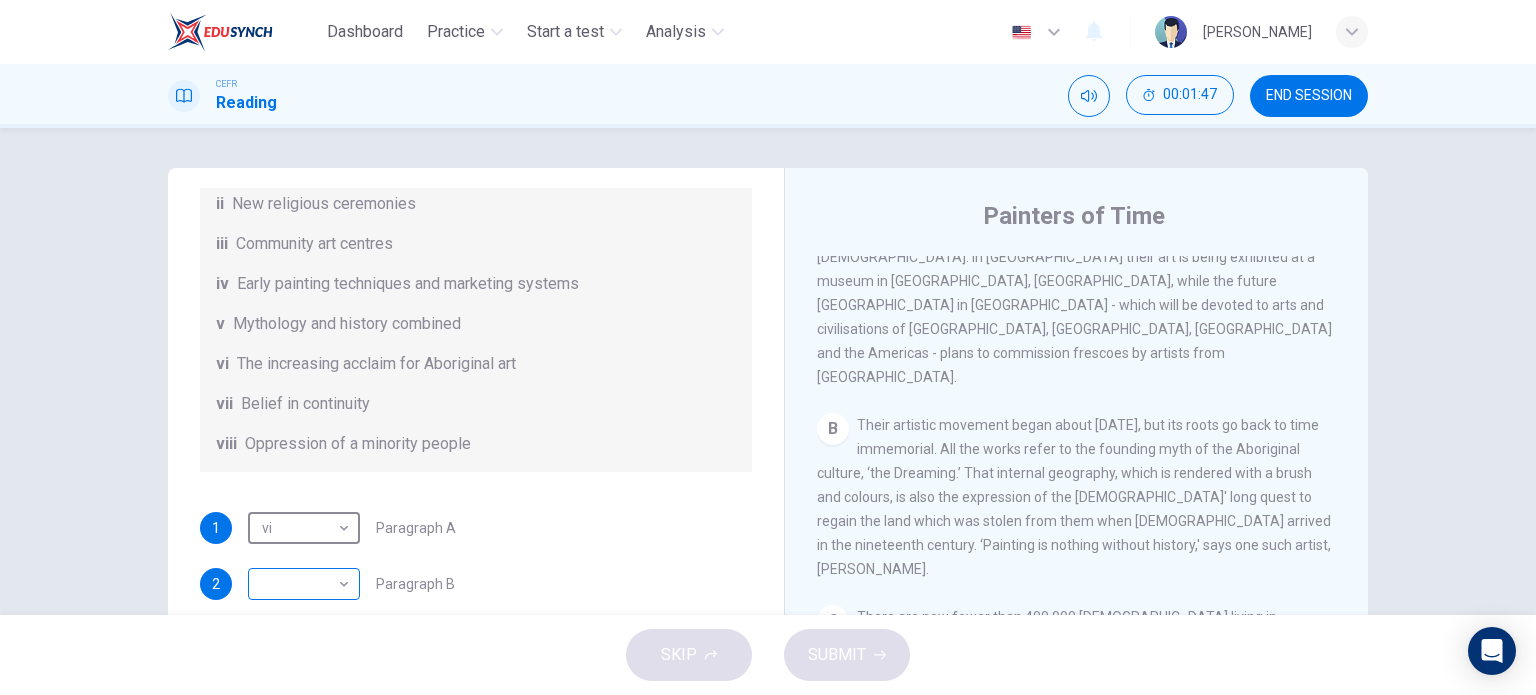 click on "Dashboard Practice Start a test Analysis English en ​ [PERSON_NAME] CEFR Reading 00:01:47 END SESSION Questions 1 - 6 The Reading Passage has eight paragraphs  A-H .
Choose the most suitable heading for paragraphs  A-F  from the list of headings below.
Write the correct number (i-viii) in the boxes below. List of Headings i Amazing results from a project ii New religious ceremonies iii Community art centres iv Early painting techniques and marketing systems v Mythology and history combined vi The increasing acclaim for Aboriginal art vii Belief in continuity viii Oppression of a minority people 1 vi vi ​ Paragraph A 2 ​ ​ Paragraph B 3 ​ ​ Paragraph C 4 ​ ​ Paragraph D 5 ​ ​ Paragraph E 6 ​ ​ Paragraph F Painters of Time CLICK TO ZOOM Click to Zoom A B C D E F G H  [DATE], Aboriginal painting has become a great success. Some works sell for more than $25,000, and exceptional items may fetch as much as $180,000 in [GEOGRAPHIC_DATA]. SKIP SUBMIT
Dashboard Practice" at bounding box center (768, 347) 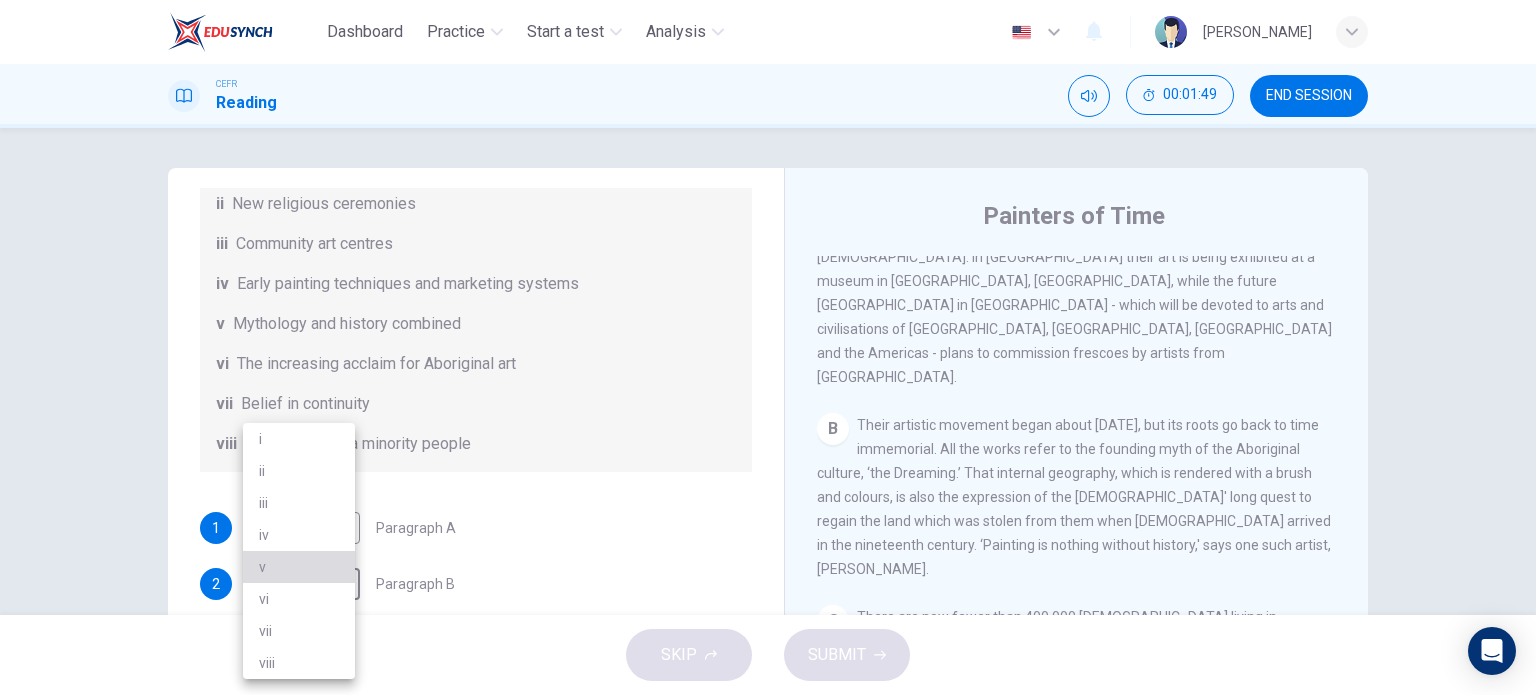 click on "v" at bounding box center [299, 567] 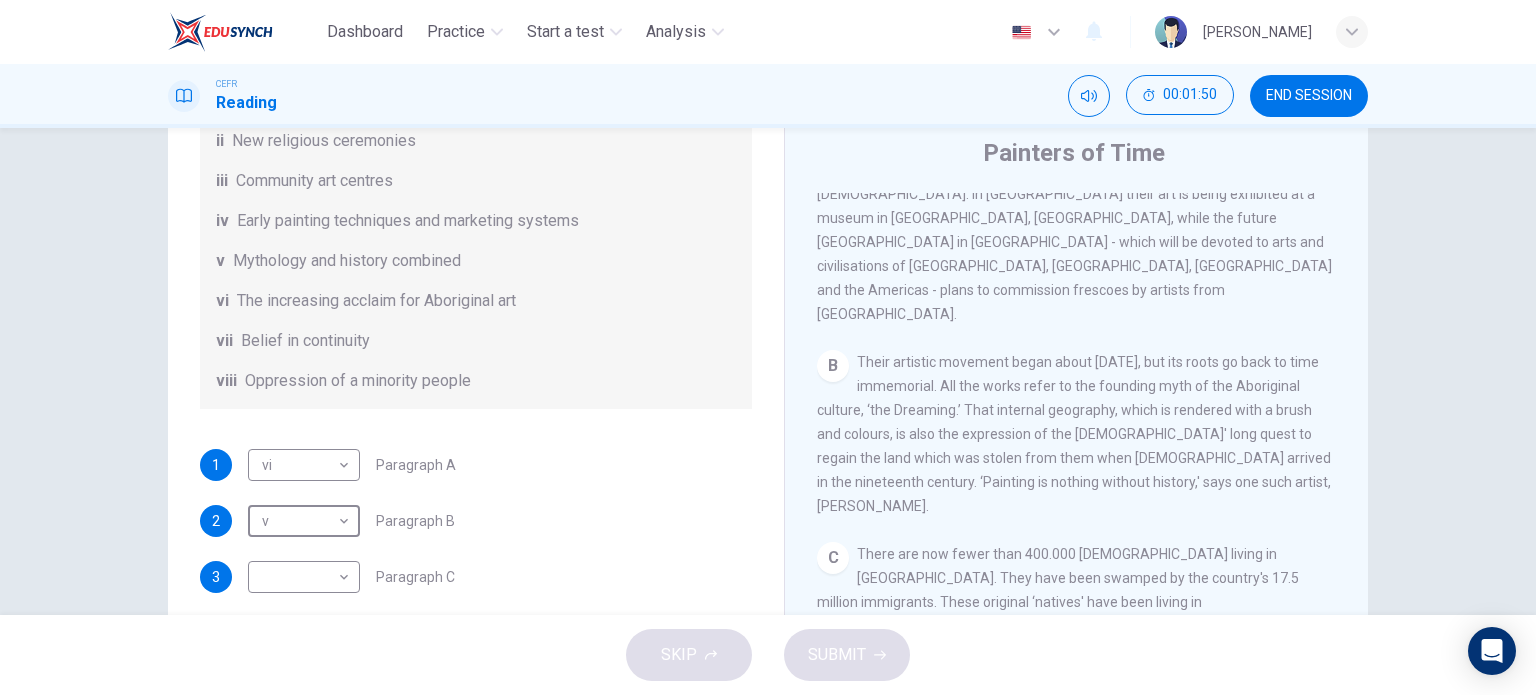 scroll, scrollTop: 64, scrollLeft: 0, axis: vertical 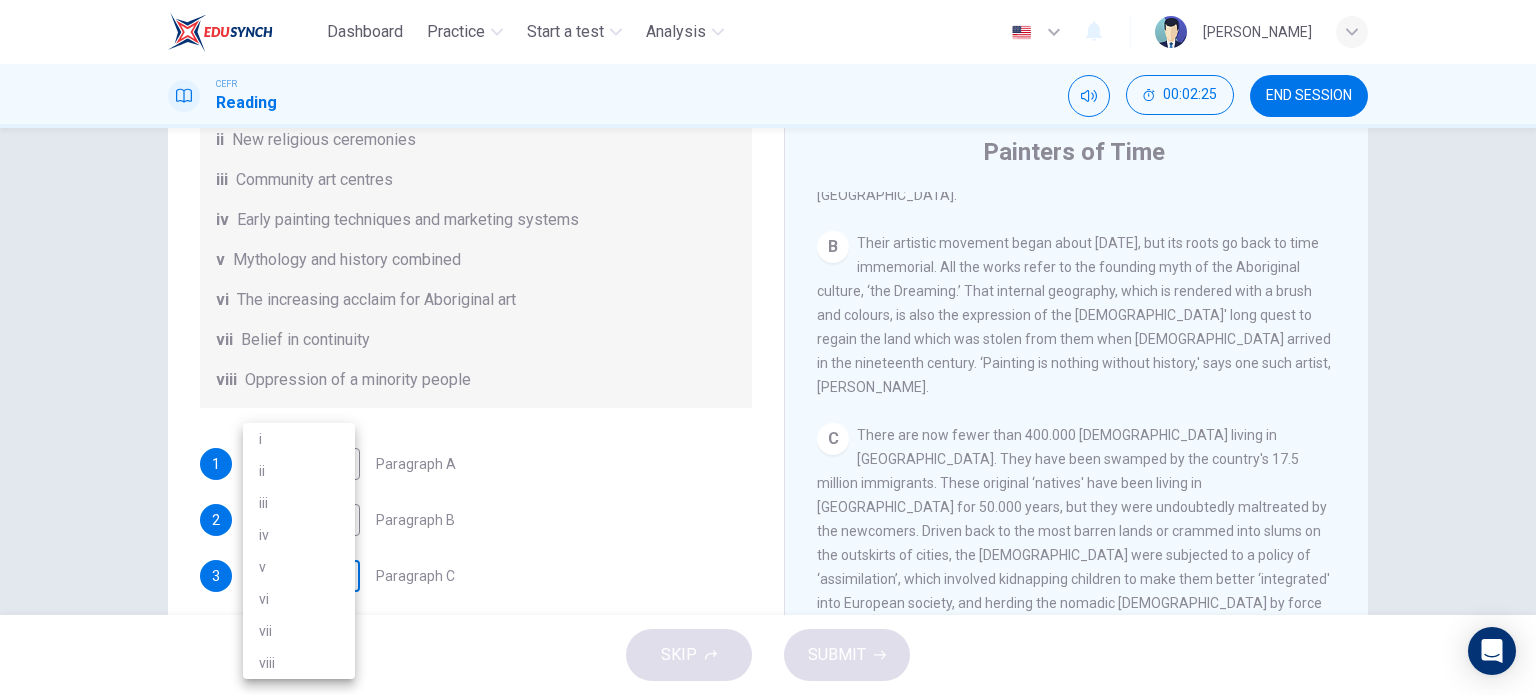 click on "Dashboard Practice Start a test Analysis English en ​ [PERSON_NAME] Reading 00:02:25 END SESSION Questions 1 - 6 The Reading Passage has eight paragraphs  A-H .
Choose the most suitable heading for paragraphs  A-F  from the list of headings below.
Write the correct number (i-viii) in the boxes below. List of Headings i Amazing results from a project ii New religious ceremonies iii Community art centres iv Early painting techniques and marketing systems v Mythology and history combined vi The increasing acclaim for Aboriginal art vii Belief in continuity viii Oppression of a minority people 1 vi vi ​ Paragraph A 2 v v ​ Paragraph B 3 ​ ​ Paragraph C 4 ​ ​ Paragraph D 5 ​ ​ Paragraph E 6 ​ ​ Paragraph F Painters of Time CLICK TO ZOOM Click to Zoom A B C D E F G H  [DATE], Aboriginal painting has become a great success. Some works sell for more than $25,000, and exceptional items may fetch as much as $180,000 in [GEOGRAPHIC_DATA]. SKIP SUBMIT
Dashboard Practice" at bounding box center [768, 347] 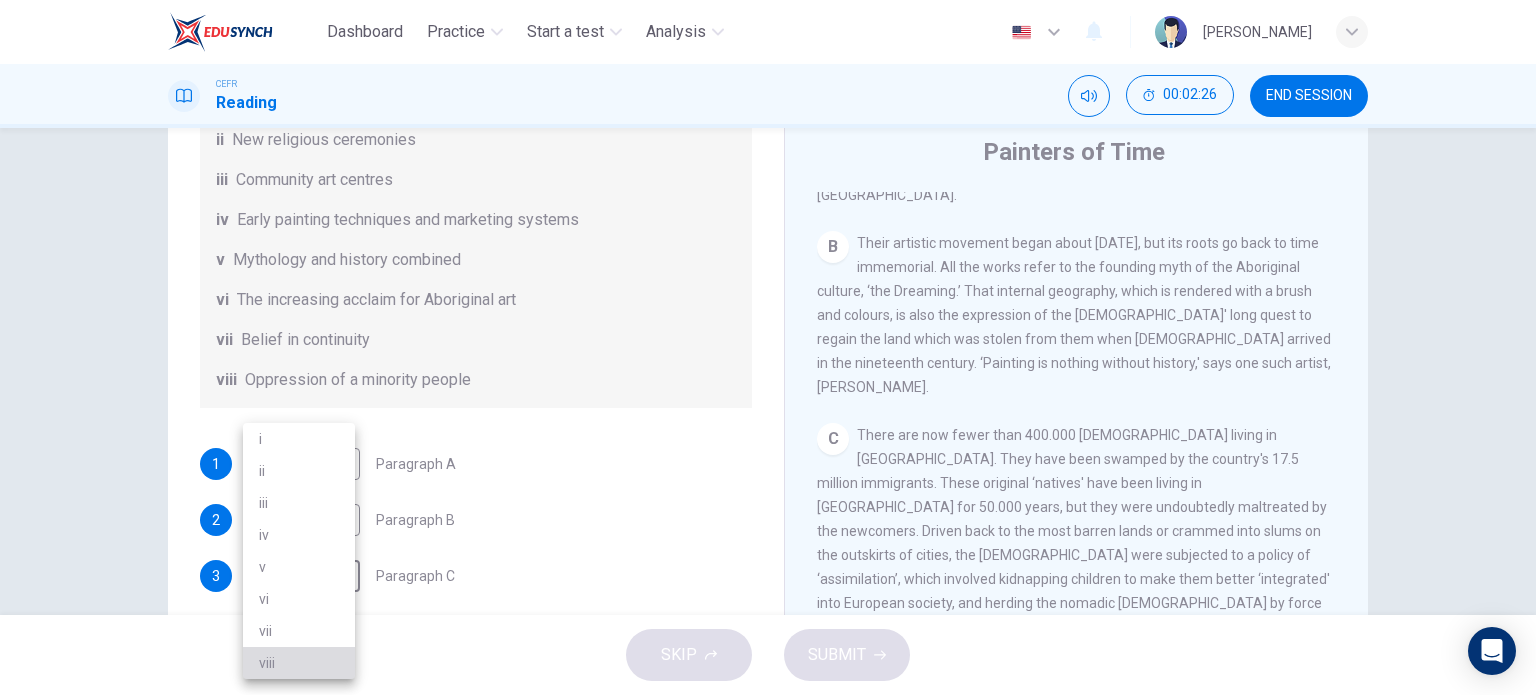 click on "viii" at bounding box center (299, 663) 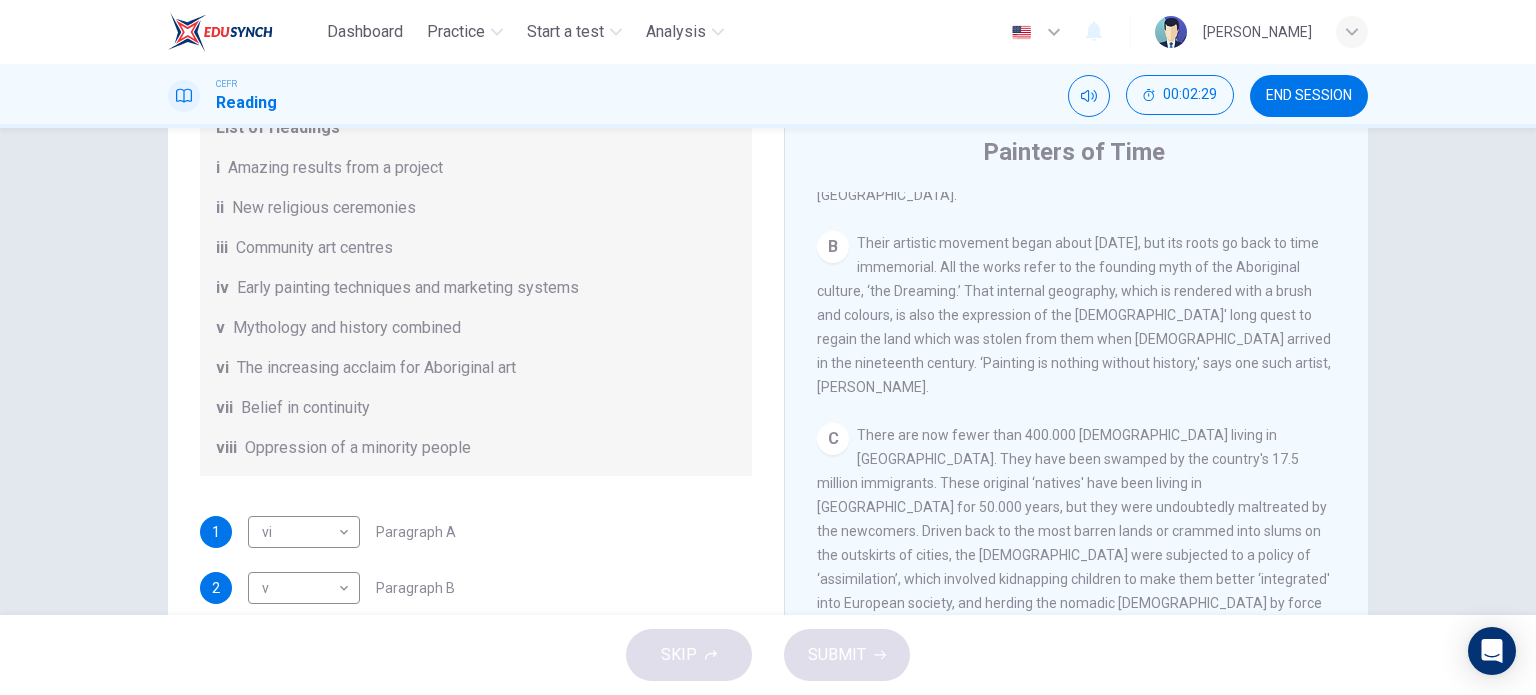 scroll, scrollTop: 352, scrollLeft: 0, axis: vertical 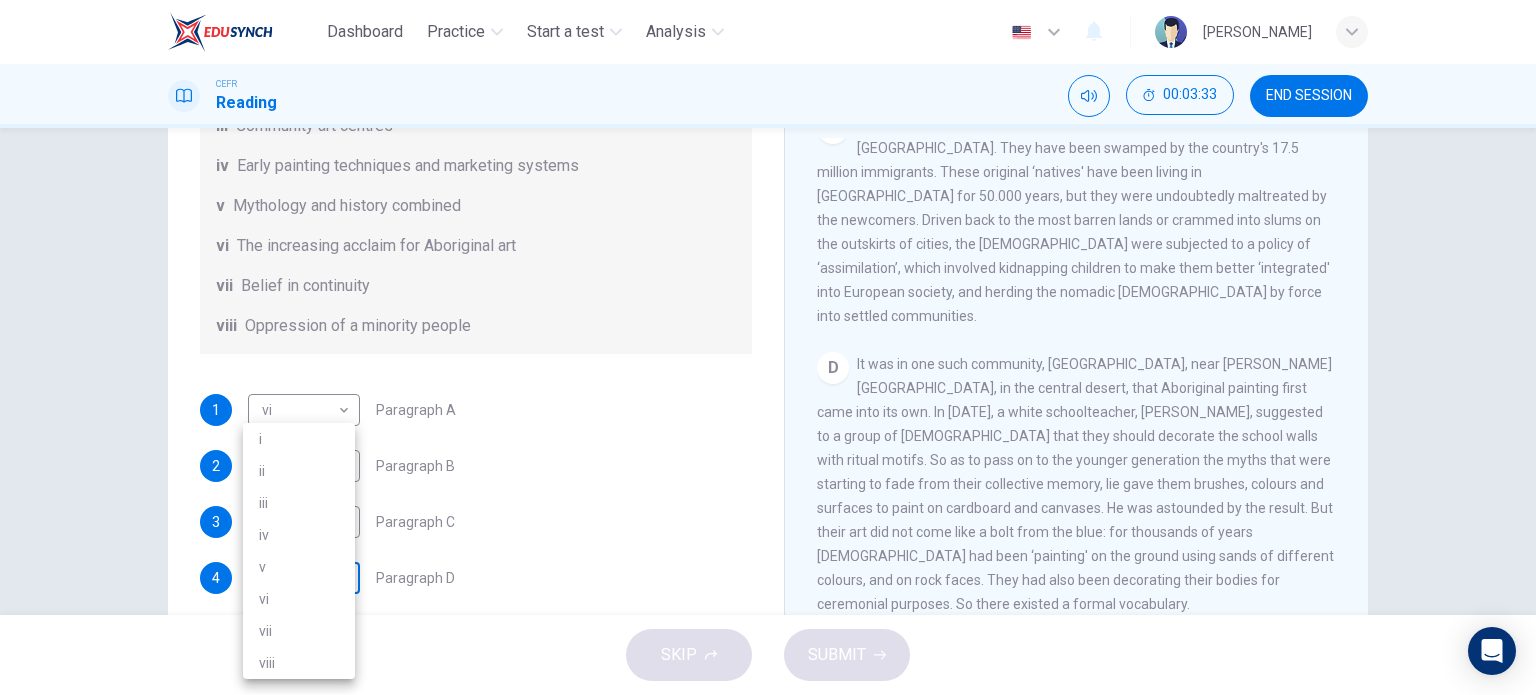 click on "Dashboard Practice Start a test Analysis English en ​ [PERSON_NAME] CEFR Reading 00:03:33 END SESSION Questions 1 - 6 The Reading Passage has eight paragraphs  A-H .
Choose the most suitable heading for paragraphs  A-F  from the list of headings below.
Write the correct number (i-viii) in the boxes below. List of Headings i Amazing results from a project ii New religious ceremonies iii Community art centres iv Early painting techniques and marketing systems v Mythology and history combined vi The increasing acclaim for Aboriginal art vii Belief in continuity viii Oppression of a minority people 1 vi vi ​ Paragraph A 2 v v ​ Paragraph B 3 viii viii ​ Paragraph C 4 ​ ​ Paragraph D 5 ​ ​ Paragraph E 6 ​ ​ Paragraph F Painters of Time CLICK TO ZOOM Click to Zoom A B C D E F G H  [DATE], Aboriginal painting has become a great success. Some works sell for more than $25,000, and exceptional items may fetch as much as $180,000 in [GEOGRAPHIC_DATA]. SKIP SUBMIT
Dashboard i" at bounding box center (768, 347) 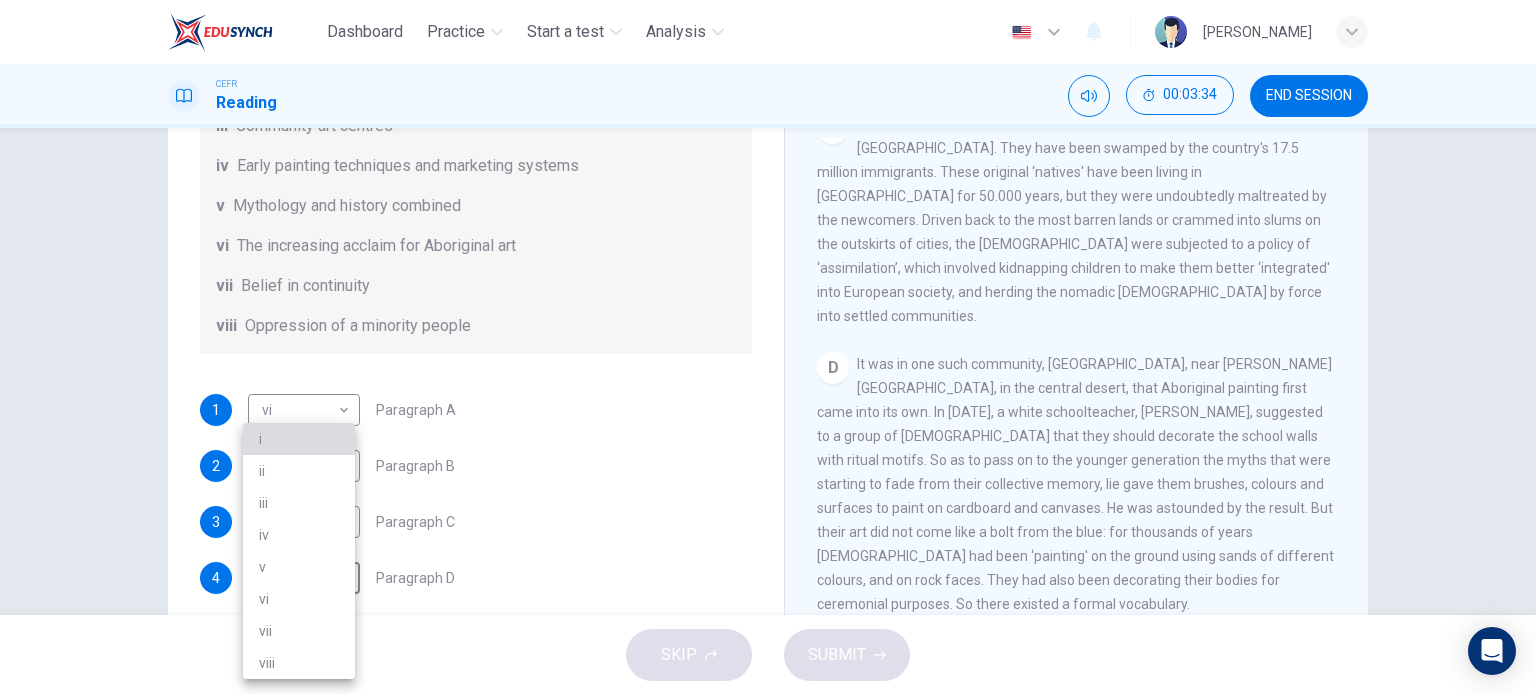 click on "i" at bounding box center (299, 439) 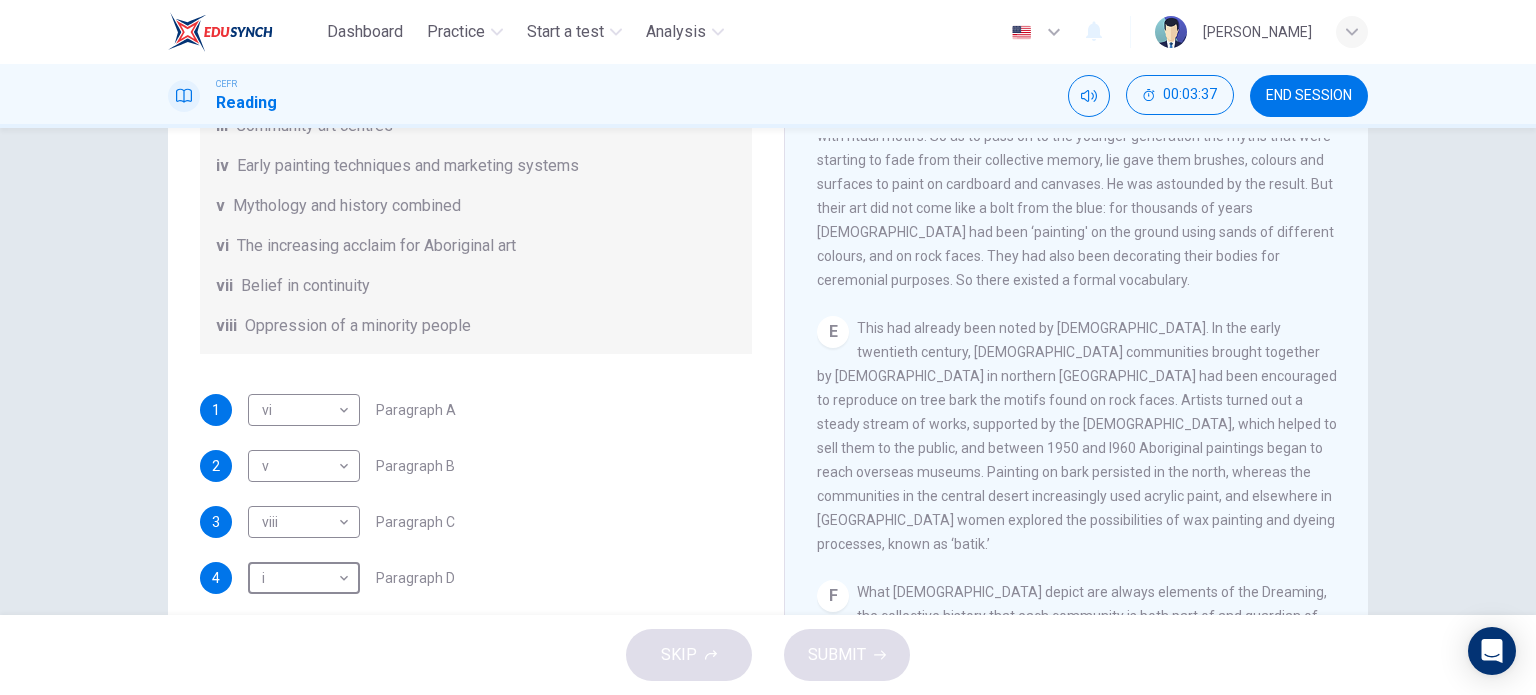 scroll, scrollTop: 1228, scrollLeft: 0, axis: vertical 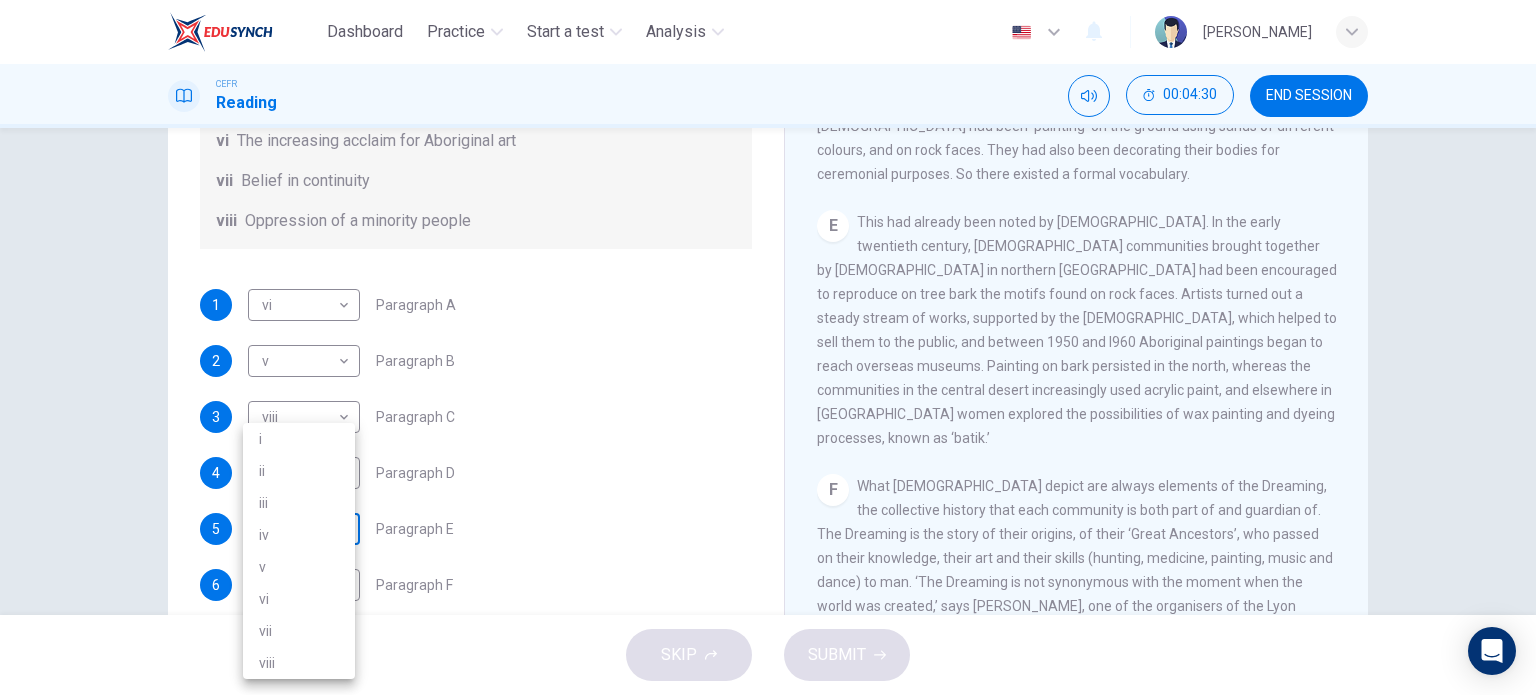 click on "Dashboard Practice Start a test Analysis English en ​ [PERSON_NAME] CEFR Reading 00:04:30 END SESSION Questions 1 - 6 The Reading Passage has eight paragraphs  A-H .
Choose the most suitable heading for paragraphs  A-F  from the list of headings below.
Write the correct number (i-viii) in the boxes below. List of Headings i Amazing results from a project ii New religious ceremonies iii Community art centres iv Early painting techniques and marketing systems v Mythology and history combined vi The increasing acclaim for Aboriginal art vii Belief in continuity viii Oppression of a minority people 1 vi vi ​ Paragraph A 2 v v ​ Paragraph B 3 viii viii ​ Paragraph C 4 i i ​ Paragraph D 5 ​ ​ Paragraph E 6 ​ ​ Paragraph F Painters of Time CLICK TO ZOOM Click to Zoom A B C D E F G H  [DATE], Aboriginal painting has become a great success. Some works sell for more than $25,000, and exceptional items may fetch as much as $180,000 in [GEOGRAPHIC_DATA]. SKIP SUBMIT
Dashboard i" at bounding box center [768, 347] 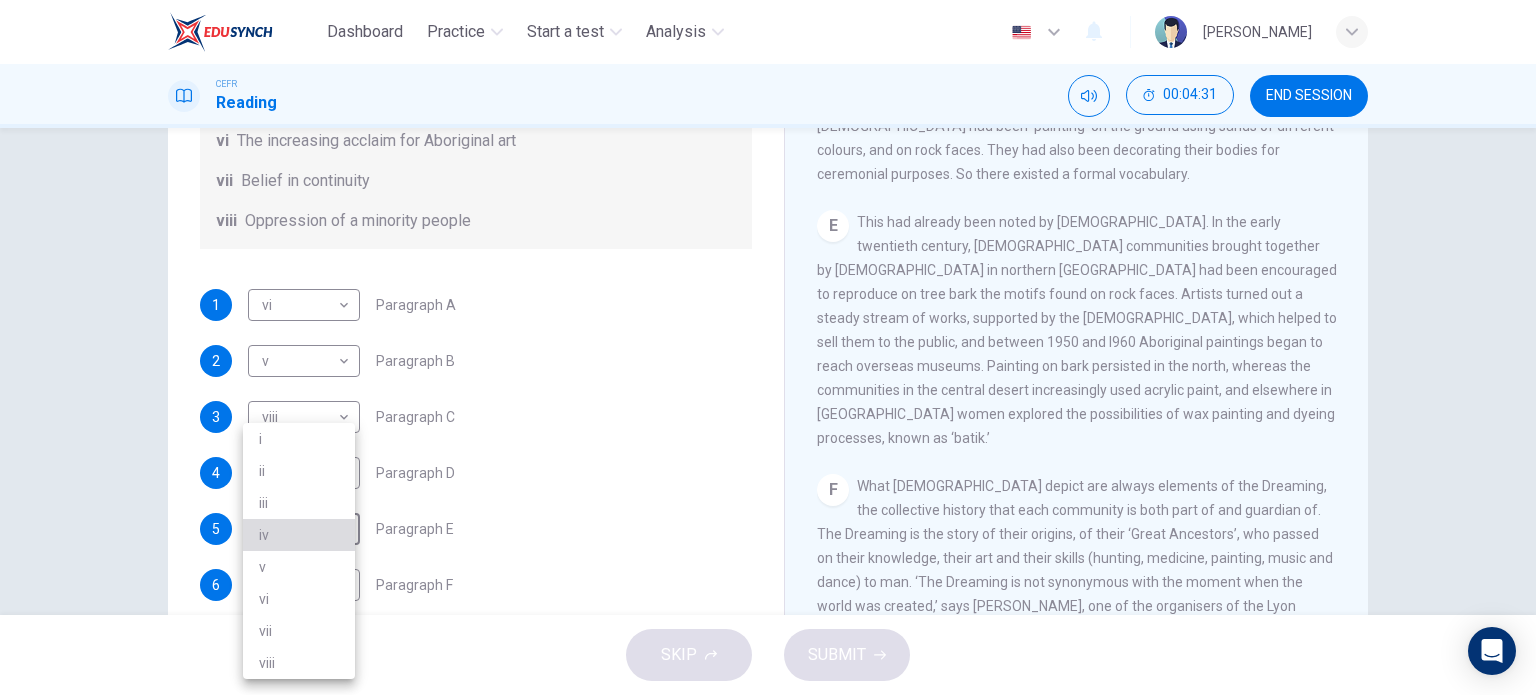 click on "iv" at bounding box center [299, 535] 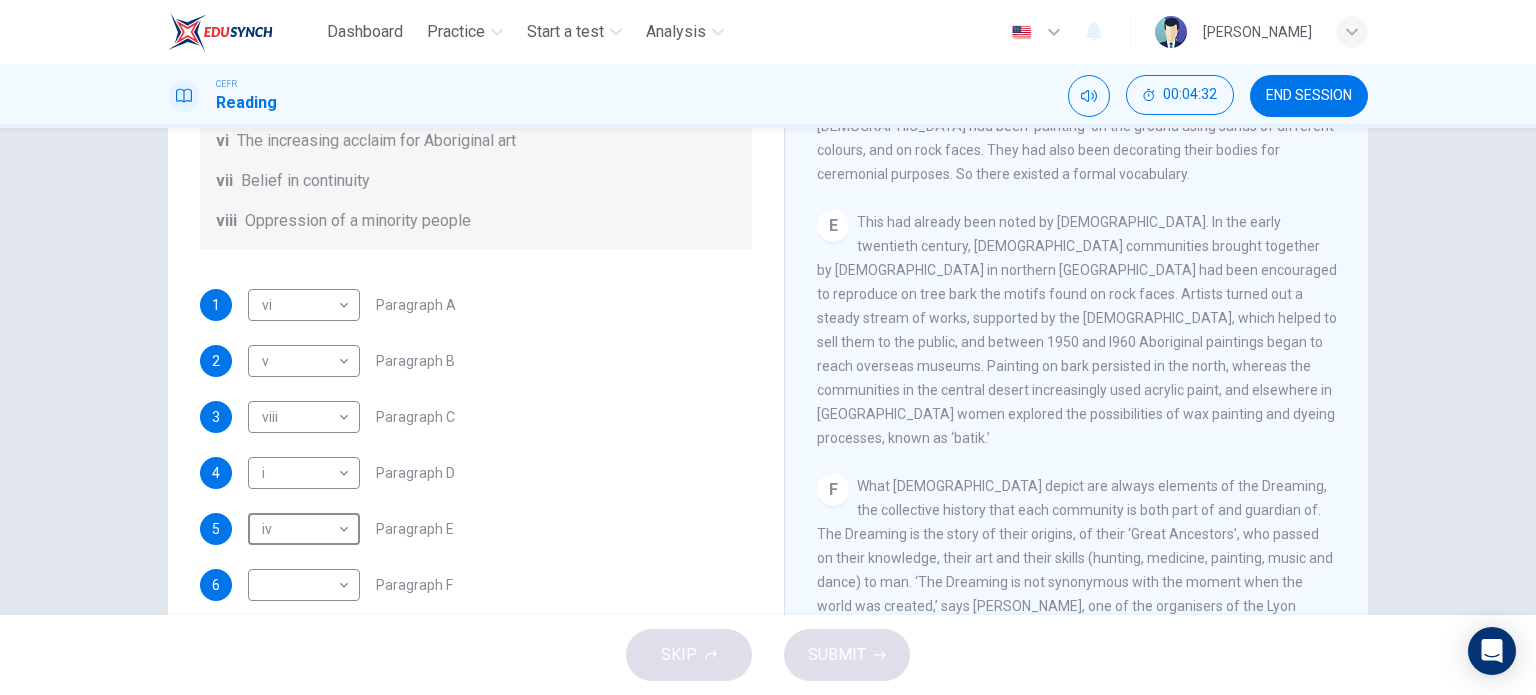 scroll, scrollTop: 288, scrollLeft: 0, axis: vertical 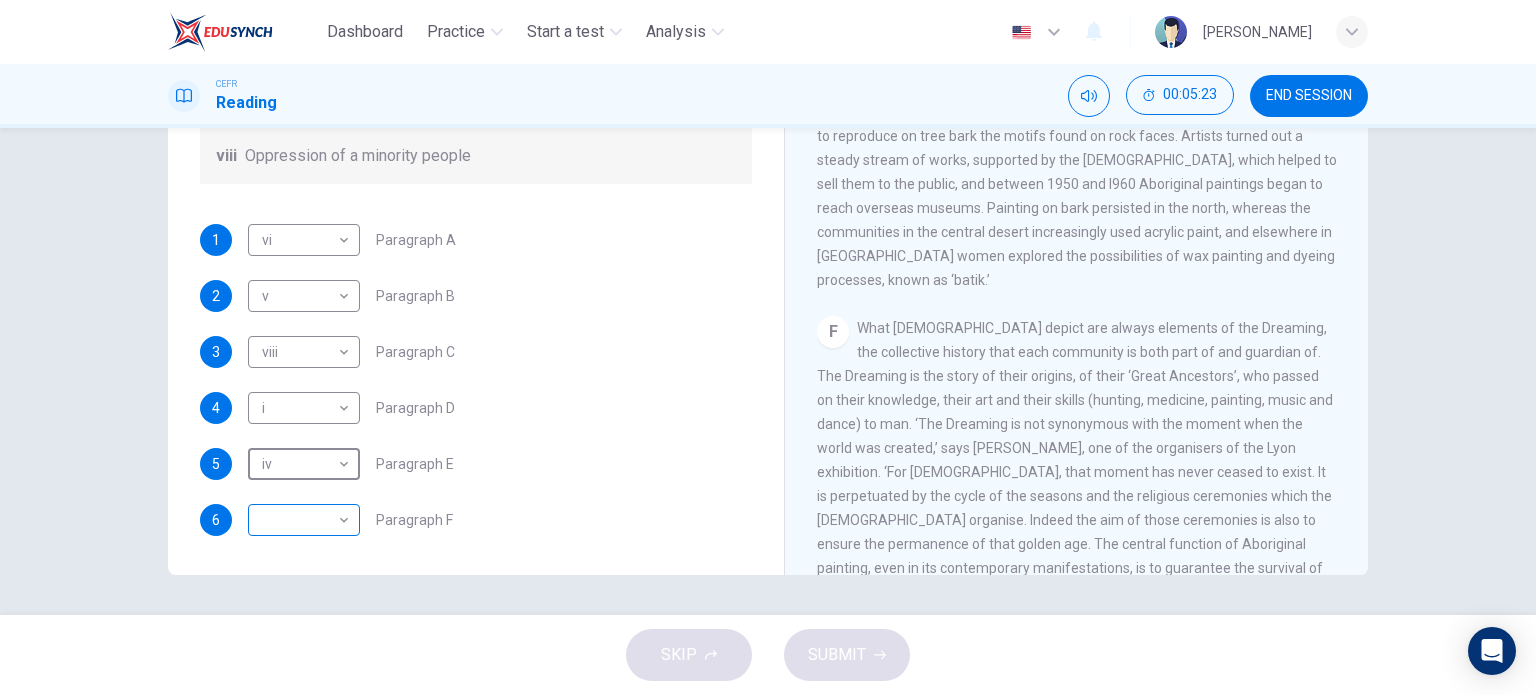 click on "Dashboard Practice Start a test Analysis English en ​ [PERSON_NAME] CEFR Reading 00:05:23 END SESSION Questions 1 - 6 The Reading Passage has eight paragraphs  A-H .
Choose the most suitable heading for paragraphs  A-F  from the list of headings below.
Write the correct number (i-viii) in the boxes below. List of Headings i Amazing results from a project ii New religious ceremonies iii Community art centres iv Early painting techniques and marketing systems v Mythology and history combined vi The increasing acclaim for Aboriginal art vii Belief in continuity viii Oppression of a minority people 1 vi vi ​ Paragraph A 2 v v ​ Paragraph B 3 viii viii ​ Paragraph C 4 i i ​ Paragraph D 5 iv iv ​ Paragraph E 6 ​ ​ Paragraph F Painters of Time CLICK TO ZOOM Click to Zoom A B C D E F G H  [DATE], Aboriginal painting has become a great success. Some works sell for more than $25,000, and exceptional items may fetch as much as $180,000 in [GEOGRAPHIC_DATA]. SKIP SUBMIT
Dashboard" at bounding box center [768, 347] 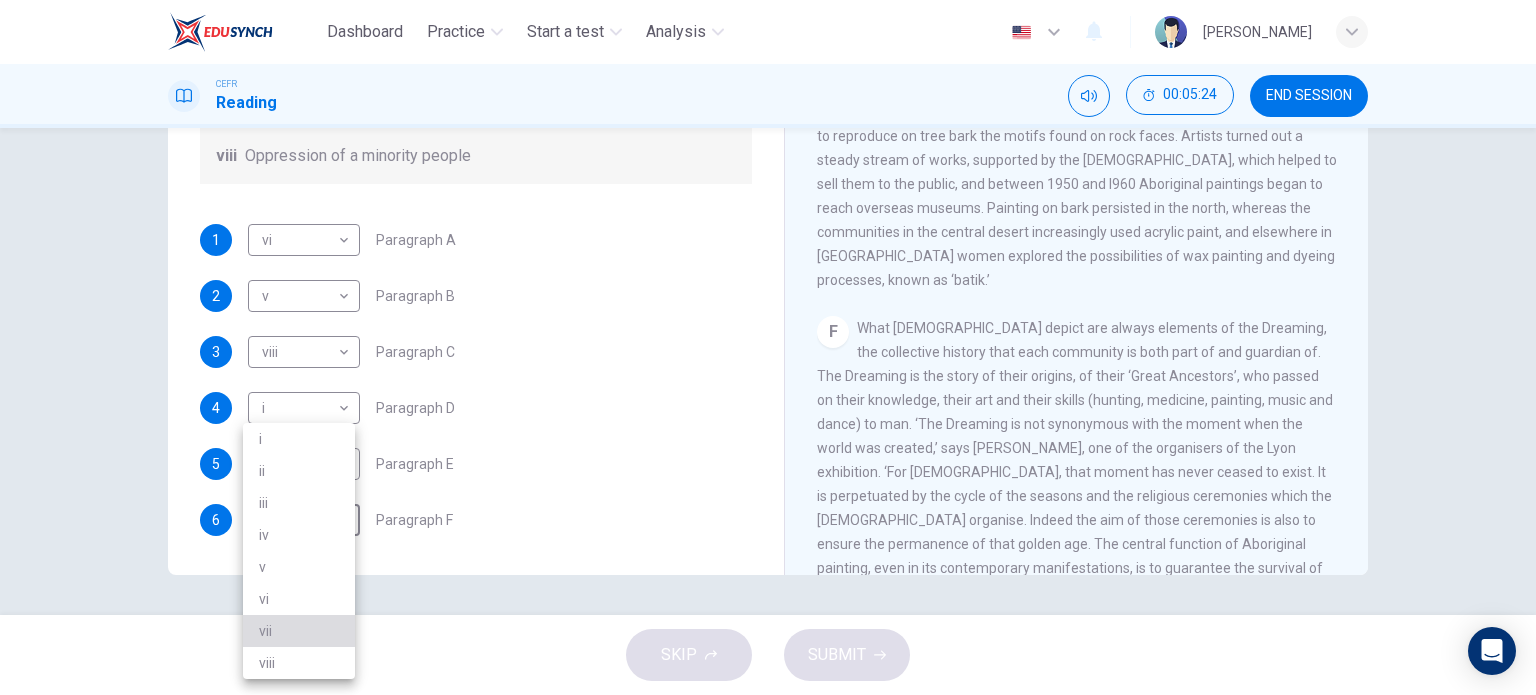 click on "vii" at bounding box center [299, 631] 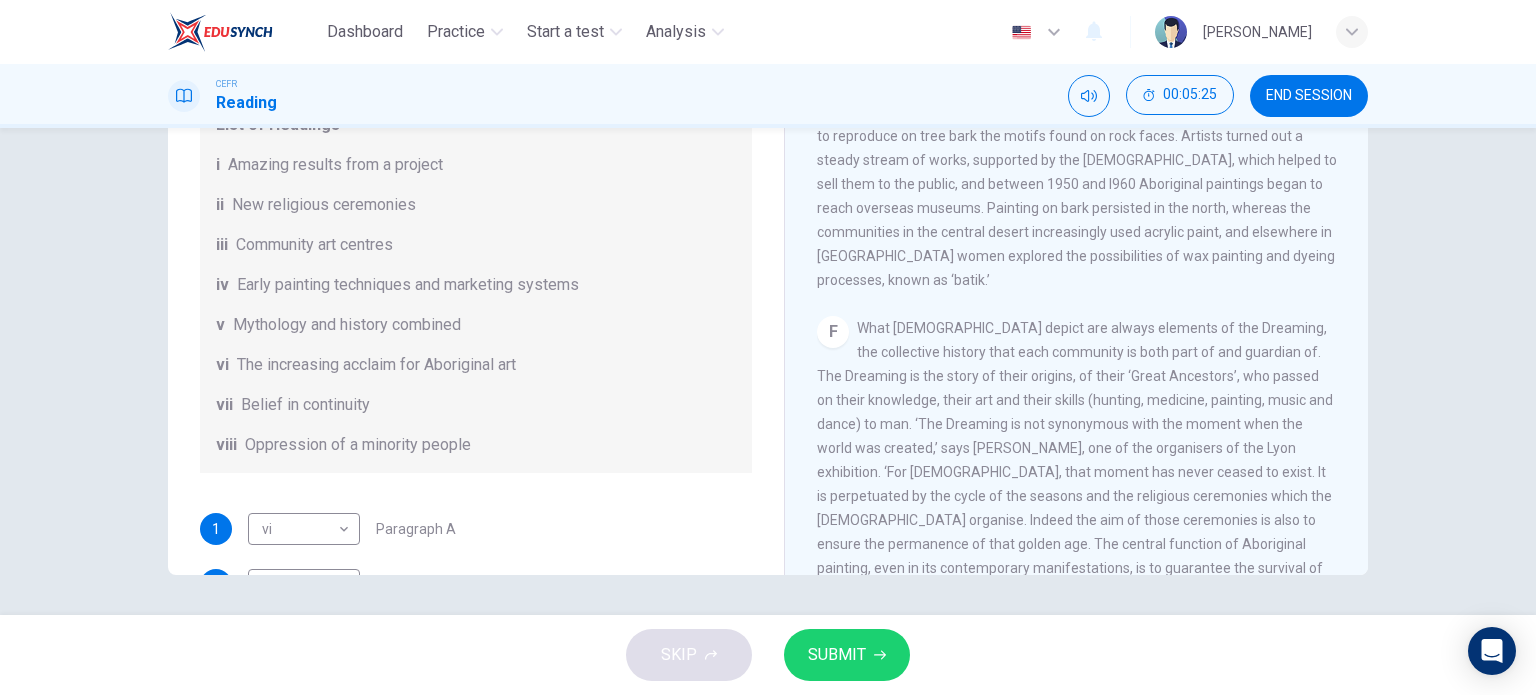 scroll, scrollTop: 57, scrollLeft: 0, axis: vertical 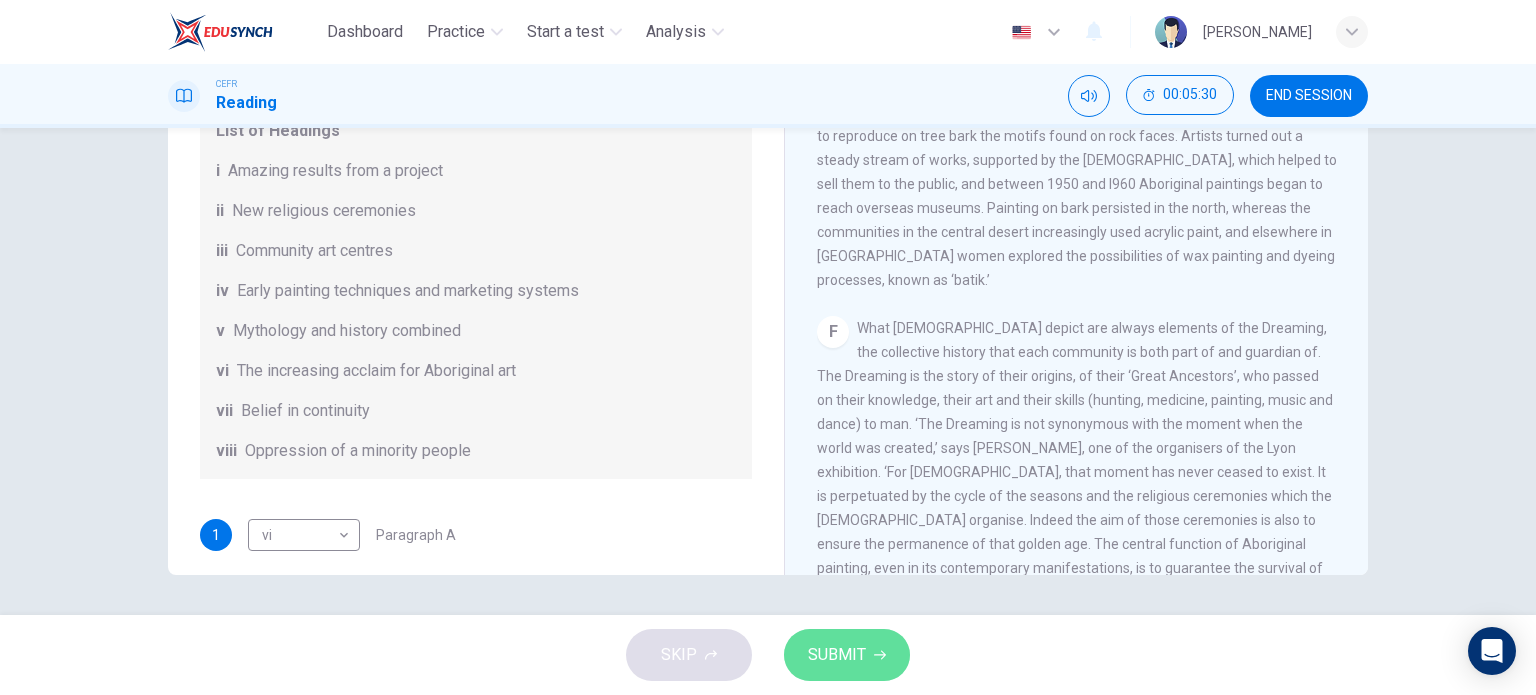 click on "SUBMIT" at bounding box center [837, 655] 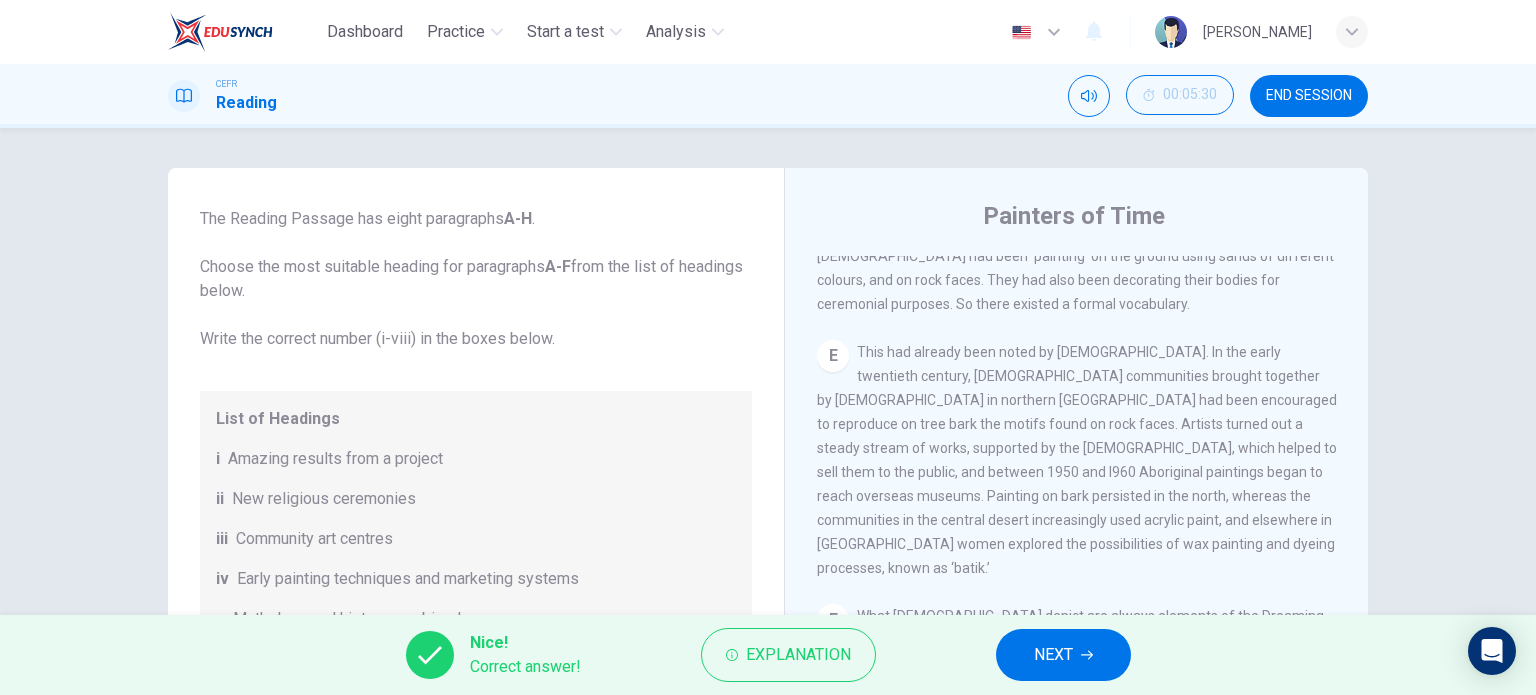 scroll, scrollTop: 288, scrollLeft: 0, axis: vertical 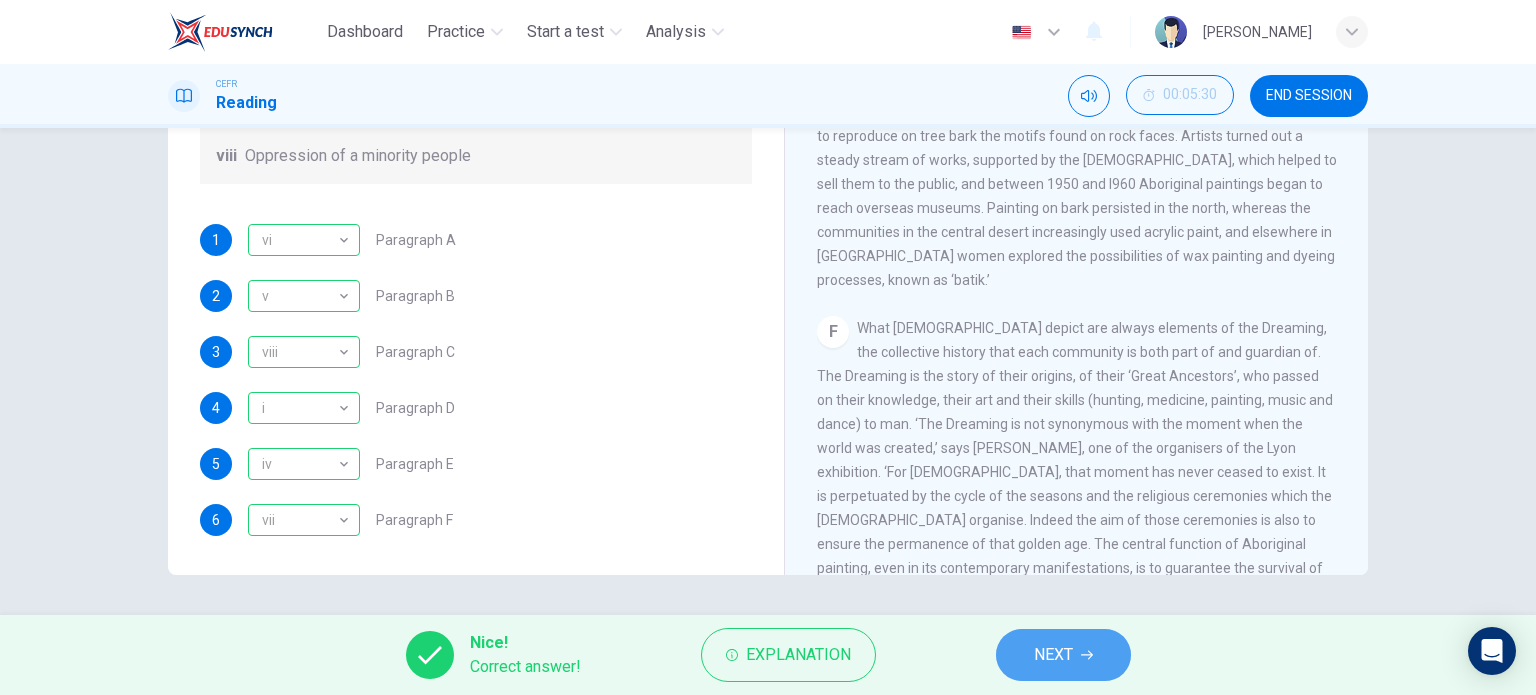 click on "NEXT" at bounding box center [1063, 655] 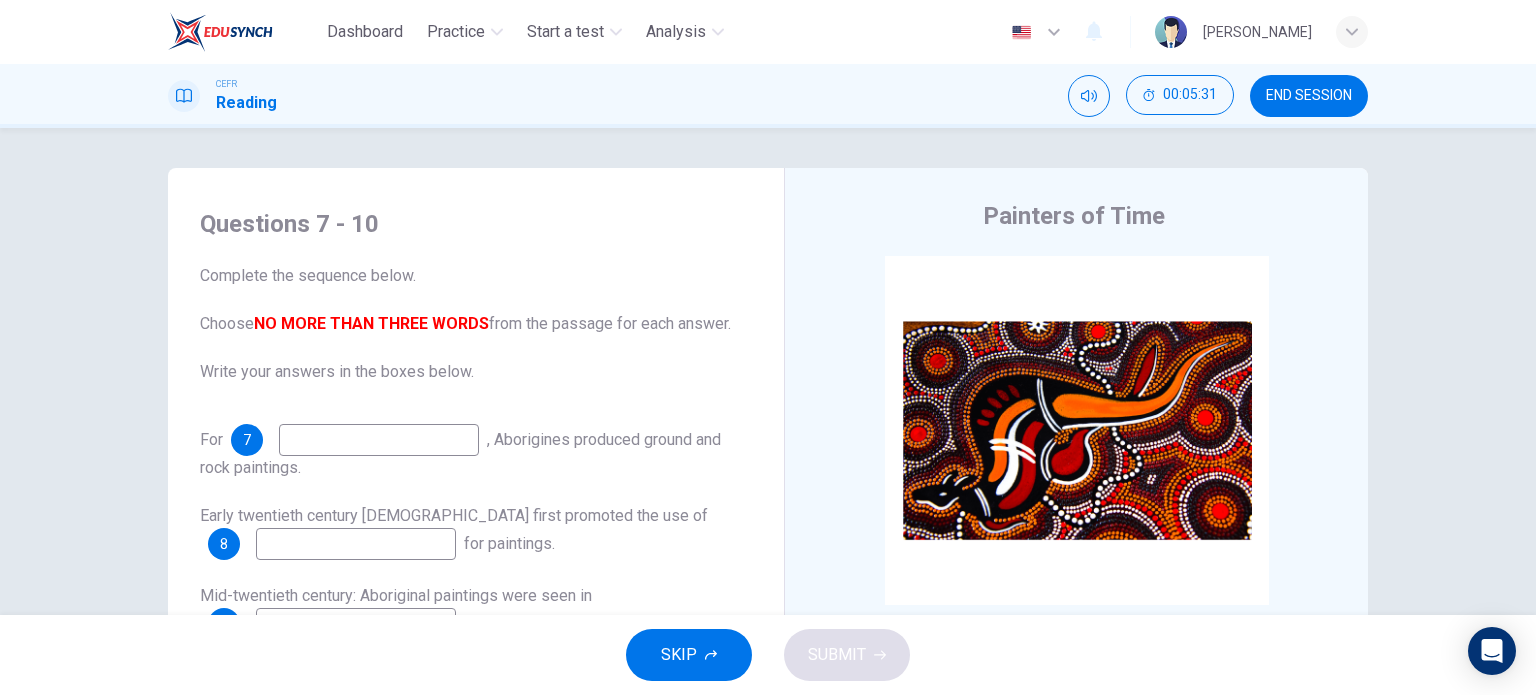 scroll, scrollTop: 0, scrollLeft: 0, axis: both 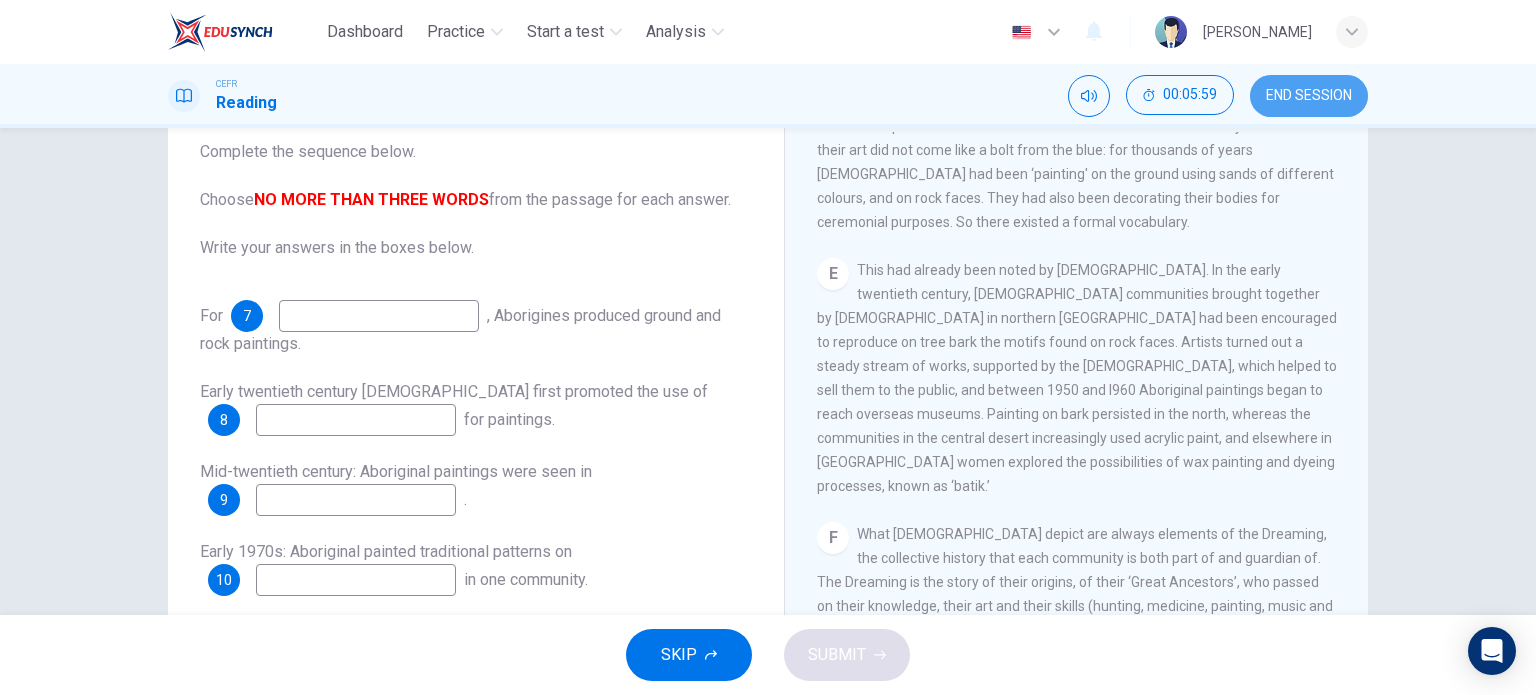 click on "END SESSION" at bounding box center (1309, 96) 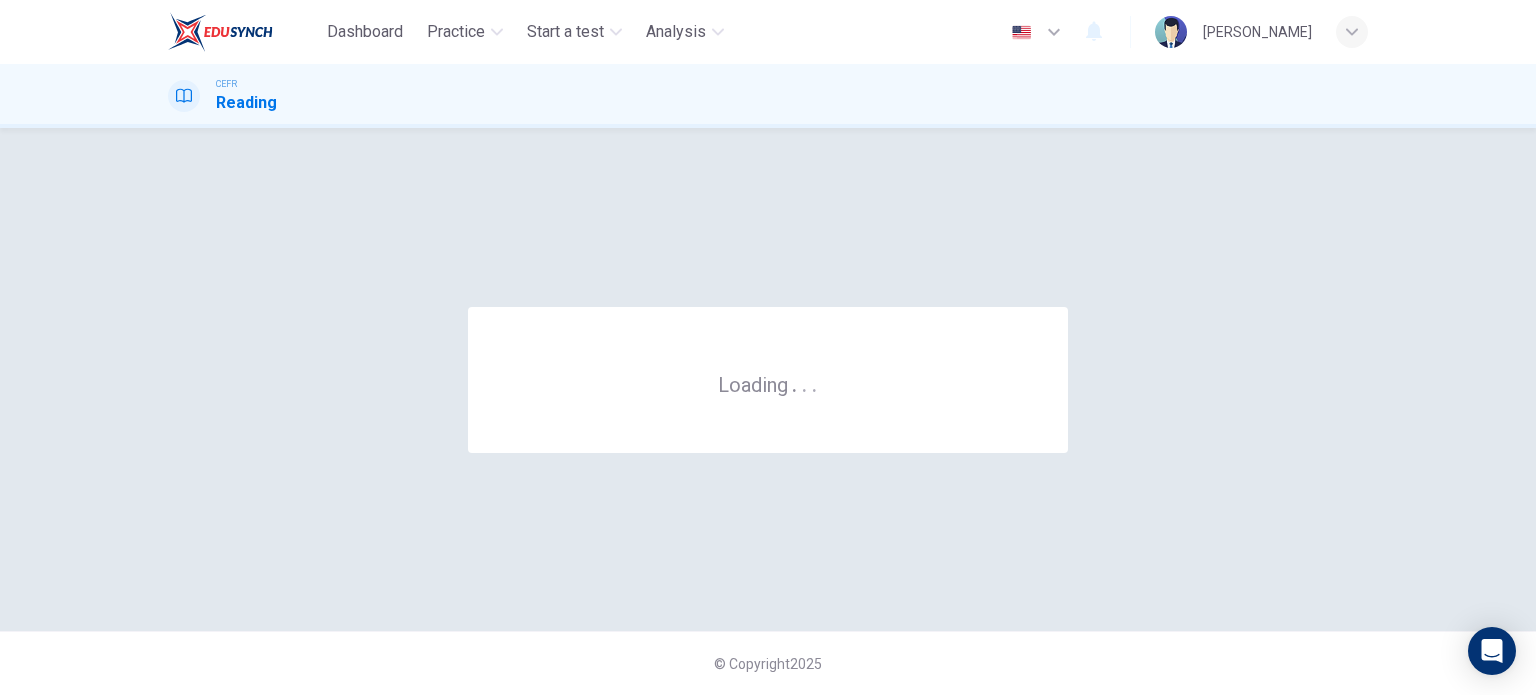 scroll, scrollTop: 0, scrollLeft: 0, axis: both 